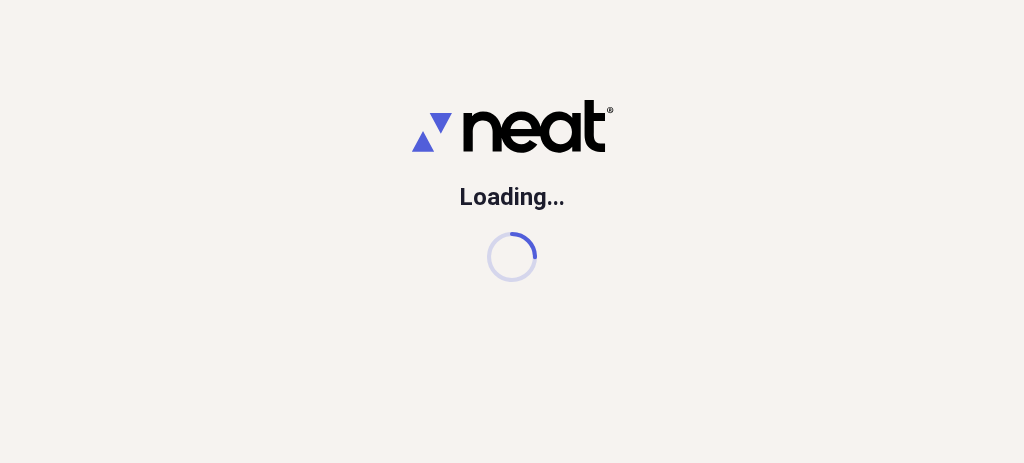 scroll, scrollTop: 0, scrollLeft: 0, axis: both 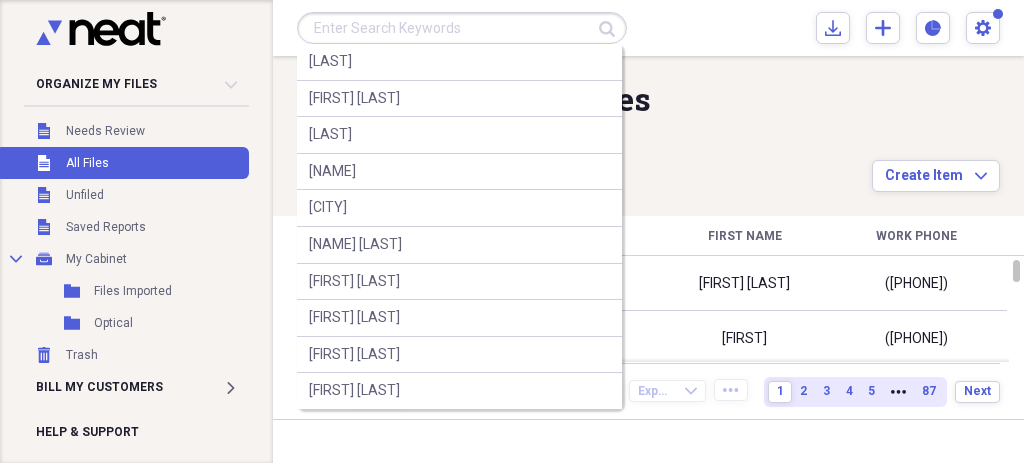 click at bounding box center (462, 28) 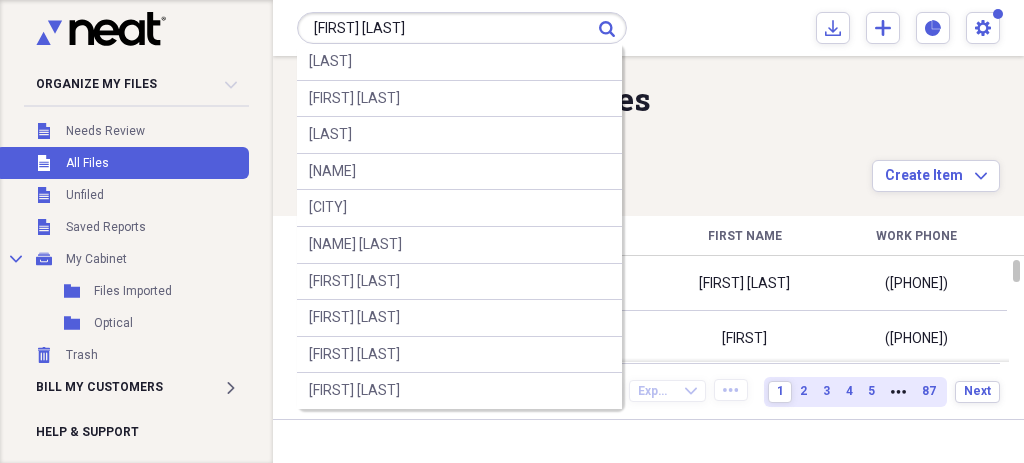 type on "[FIRST] [LAST]" 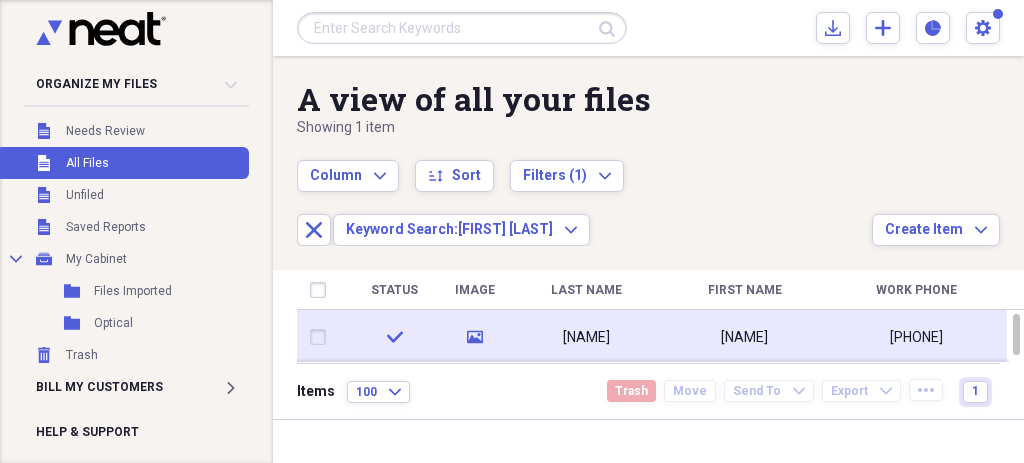 click on "[NAME]" at bounding box center [744, 337] 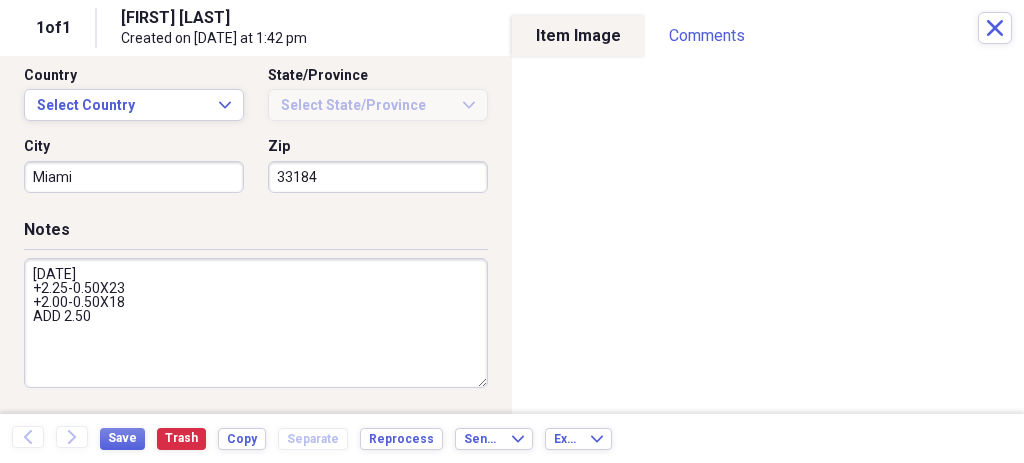 scroll, scrollTop: 756, scrollLeft: 0, axis: vertical 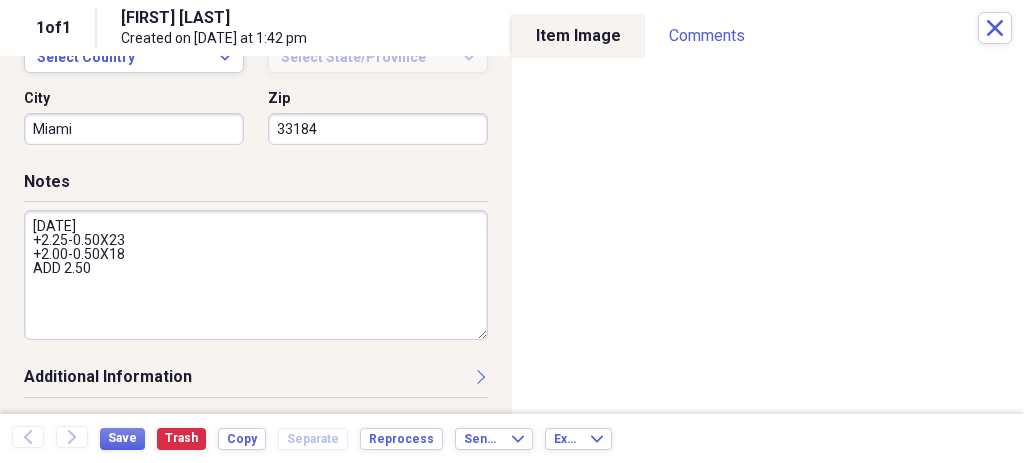 click on "[DATE]
+2.25-0.50X23
+2.00-0.50X18
ADD 2.50" at bounding box center (256, 275) 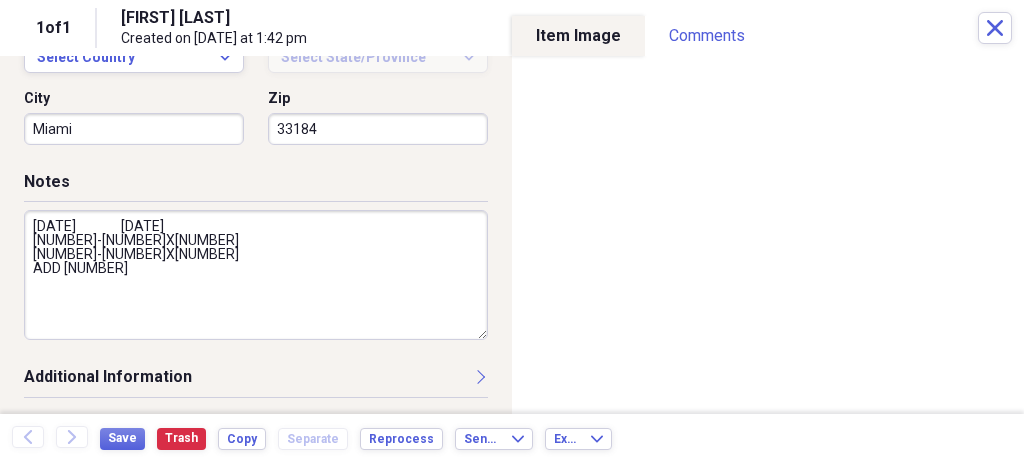 click on "[DATE]               [DATE]
[NUMBER]-[NUMBER]X[NUMBER]
[NUMBER]-[NUMBER]X[NUMBER]
ADD [NUMBER]" at bounding box center (256, 275) 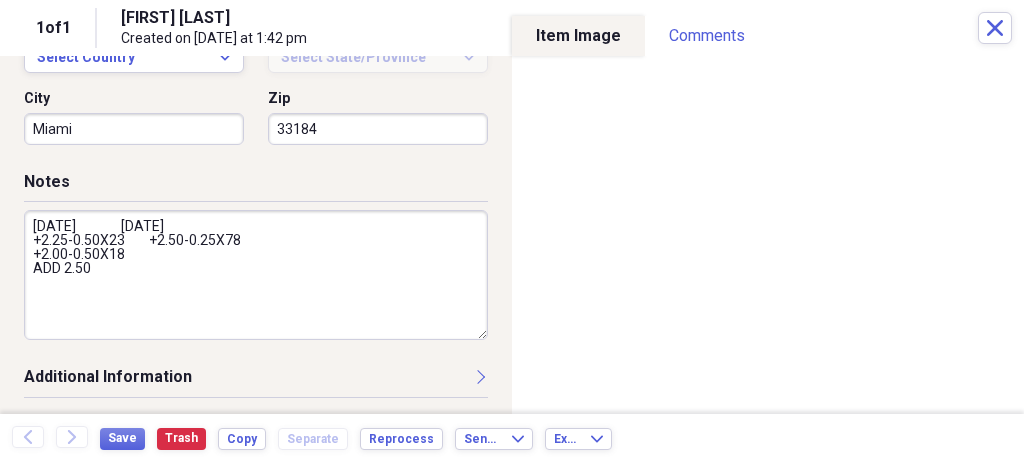 click on "[DATE]               [DATE]
+2.25-0.50X23        +2.50-0.25X78
+2.00-0.50X18
ADD 2.50" at bounding box center (256, 275) 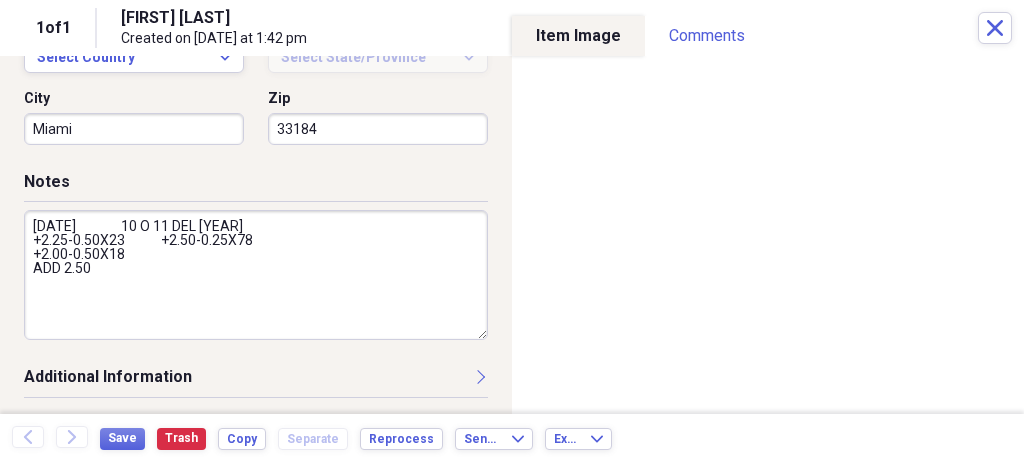 click on "[DATE]               10 O 11 DEL [YEAR]
+2.25-0.50X23            +2.50-0.25X78
+2.00-0.50X18
ADD 2.50" at bounding box center [256, 275] 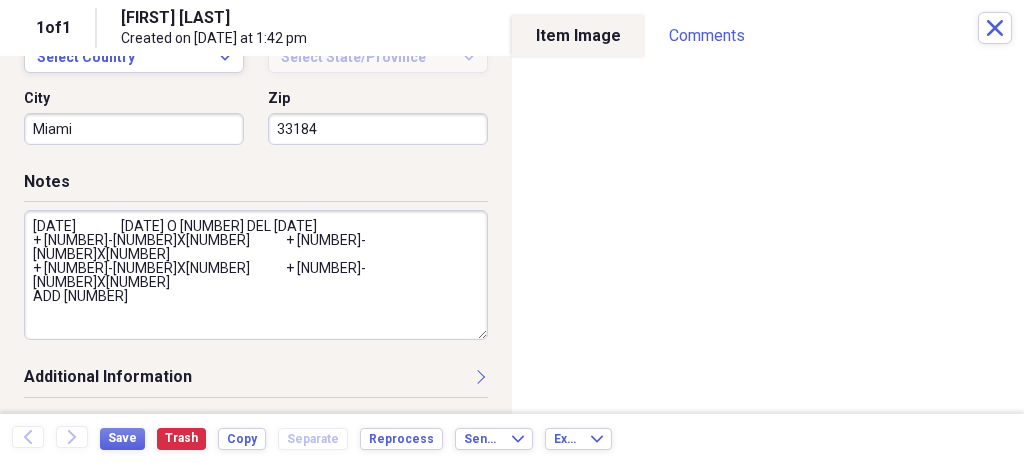 click on "[DATE]               [DATE] O [NUMBER] DEL [DATE]
+ [NUMBER]-[NUMBER]X[NUMBER]            + [NUMBER]-[NUMBER]X[NUMBER]
+ [NUMBER]-[NUMBER]X[NUMBER]            + [NUMBER]-[NUMBER]X[NUMBER]
ADD [NUMBER]" at bounding box center [256, 275] 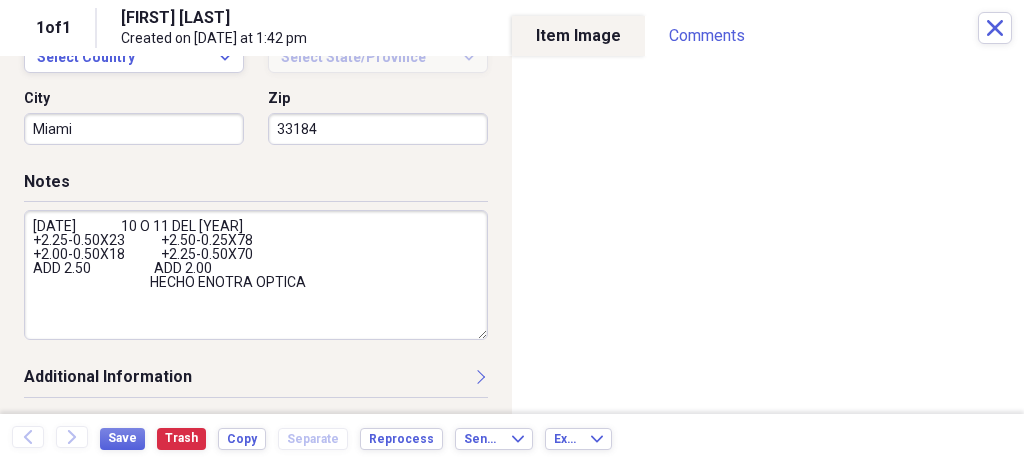click on "[DATE]               10 O 11 DEL [YEAR]
+2.25-0.50X23            +2.50-0.25X78
+2.00-0.50X18            +2.25-0.50X70
ADD 2.50                     ADD 2.00
HECHO ENOTRA OPTICA" at bounding box center [256, 275] 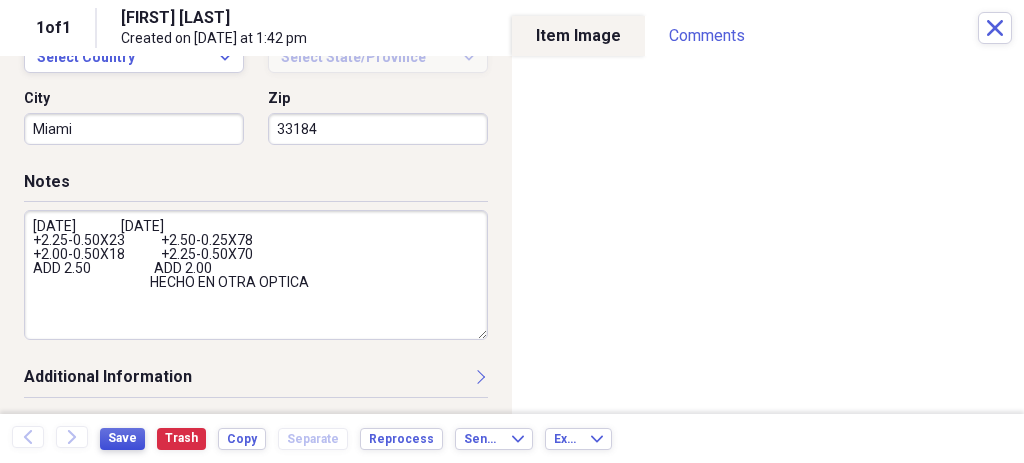 type on "05/29/2024               10 O 11 DEL 2025
+2.25-0.50X23            +2.50-0.25X78
+2.00-0.50X18            +2.25-0.50X70
ADD 2.50                     ADD 2.00
HECHO EN OTRA OPTICA" 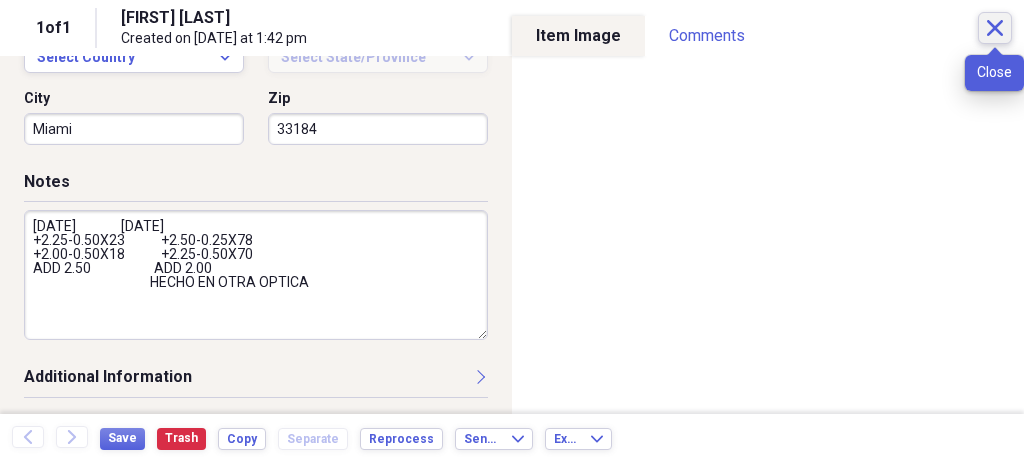 click on "Close" 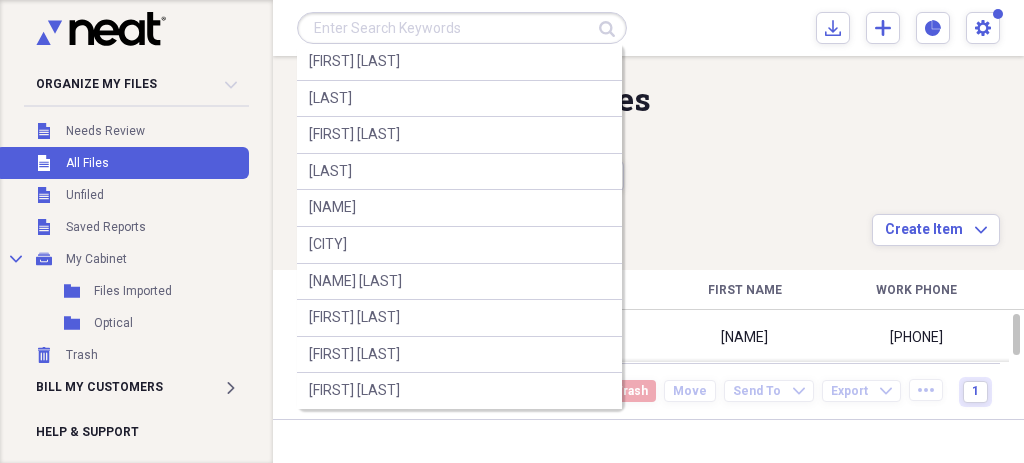 click at bounding box center [462, 28] 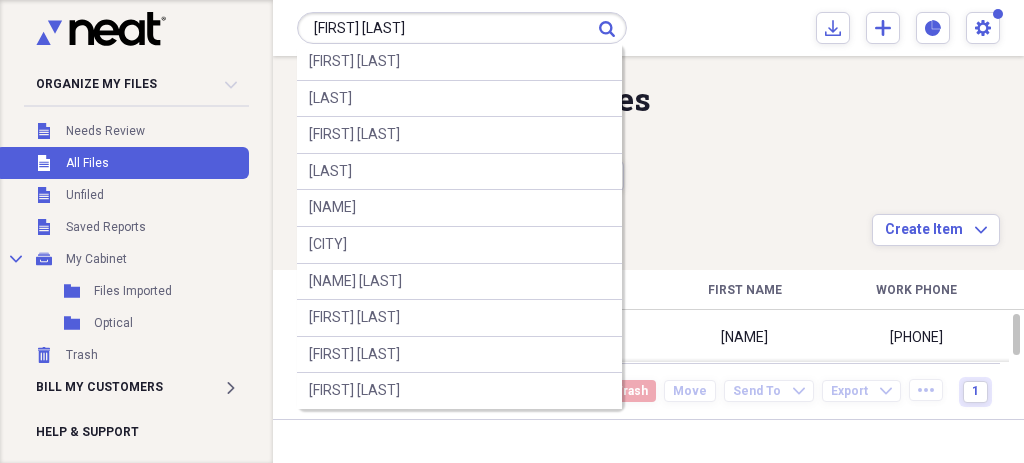 type on "ELIZABETH PEREZ" 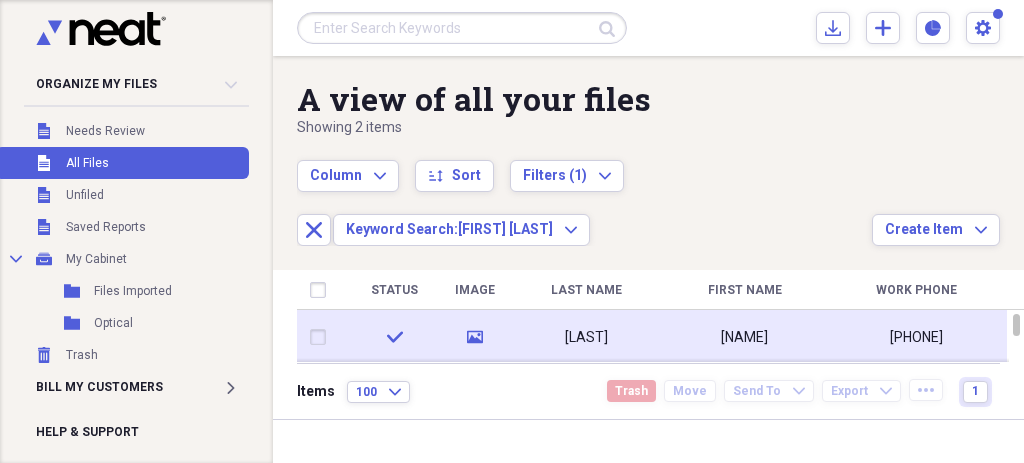 click on "PEREZ" at bounding box center (586, 337) 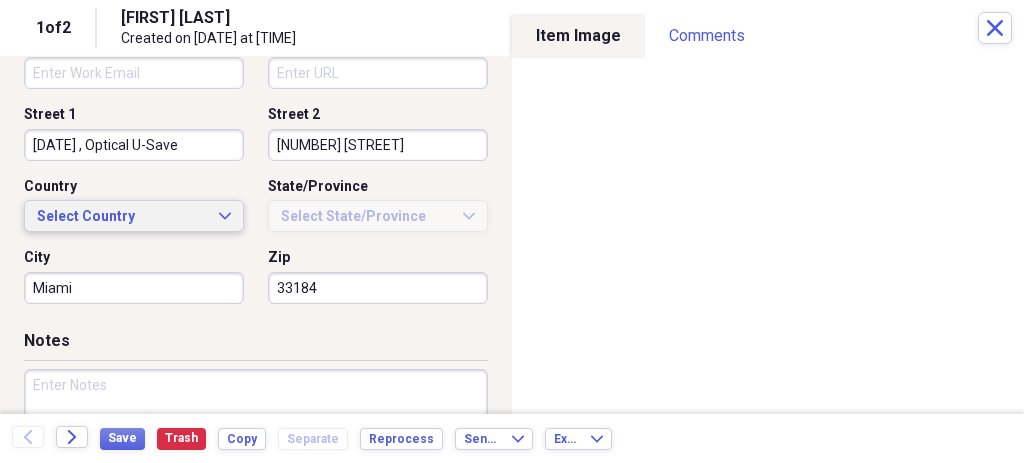 scroll, scrollTop: 600, scrollLeft: 0, axis: vertical 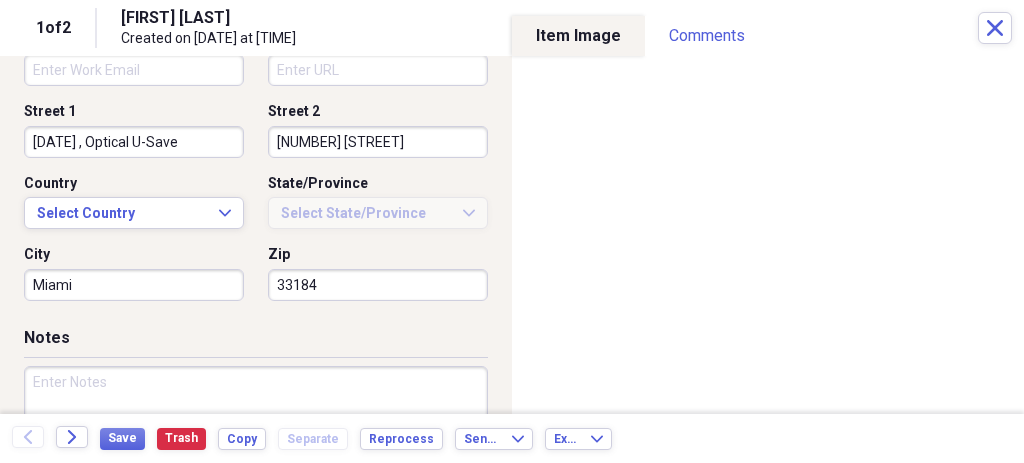 click at bounding box center (256, 431) 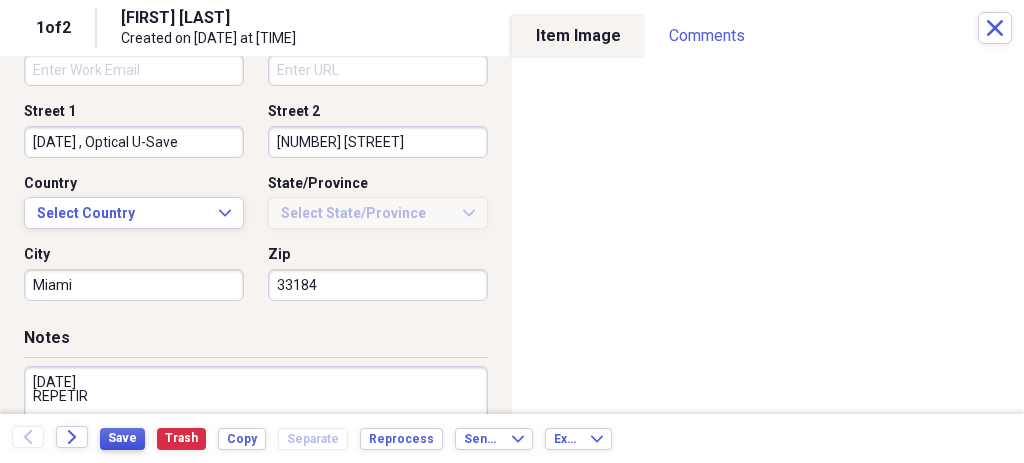 type on "07/18/2025
REPETIR" 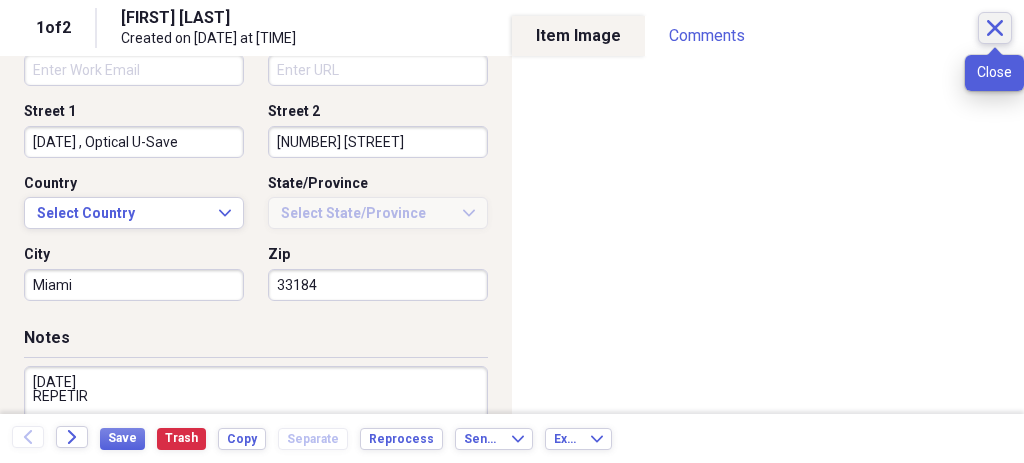 click 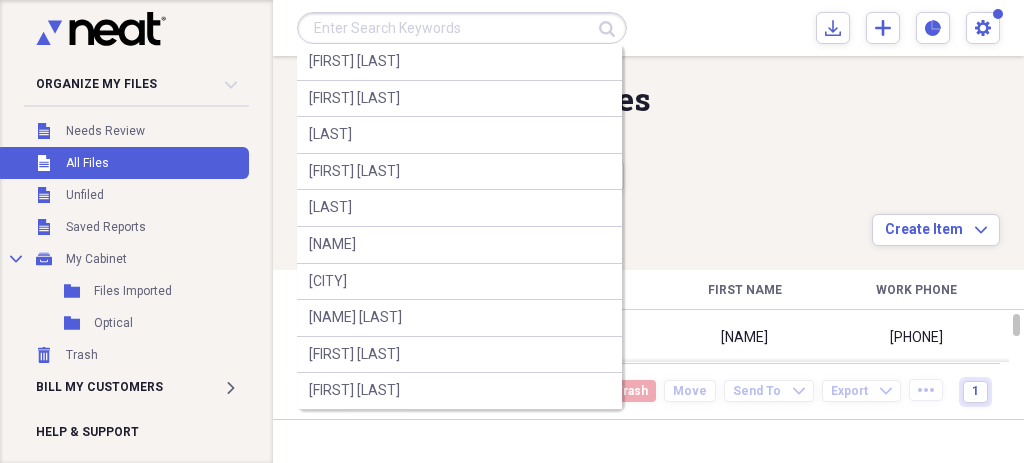 click at bounding box center [462, 28] 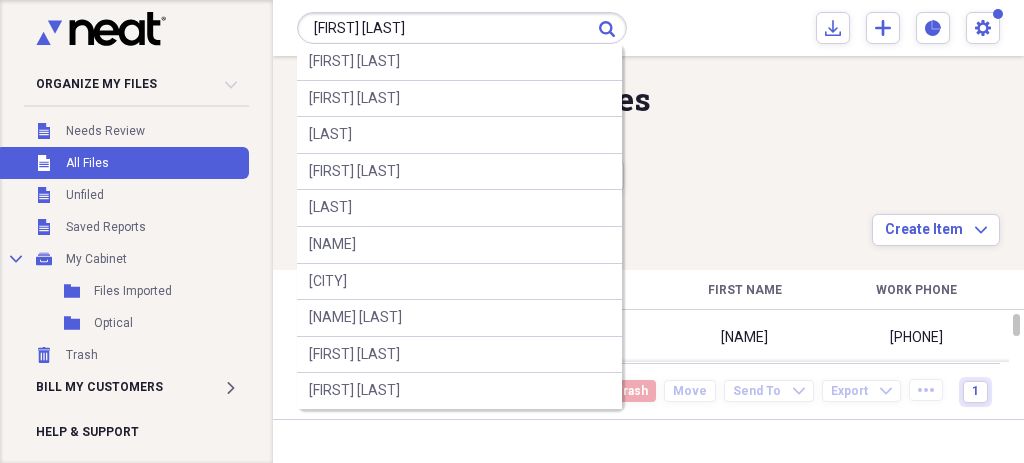 type on "FRANCISCO LEON" 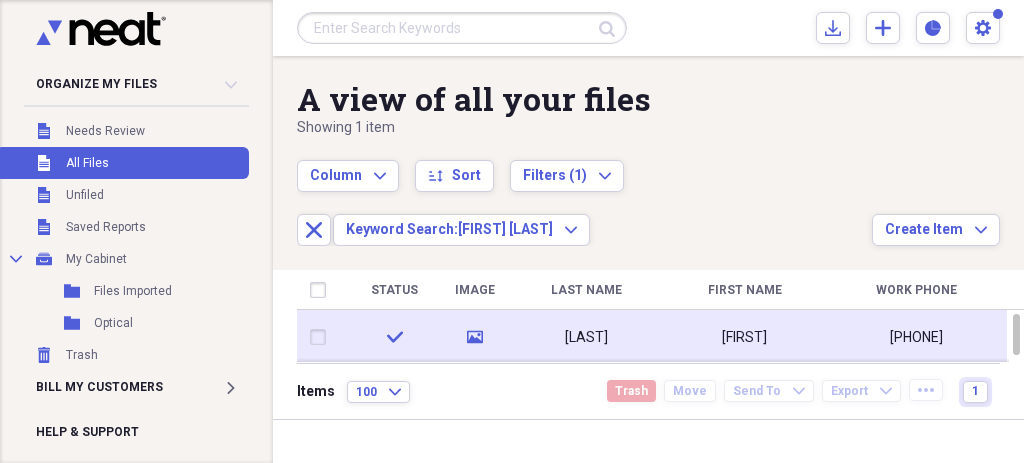 click on "FRANCISCO" at bounding box center [744, 337] 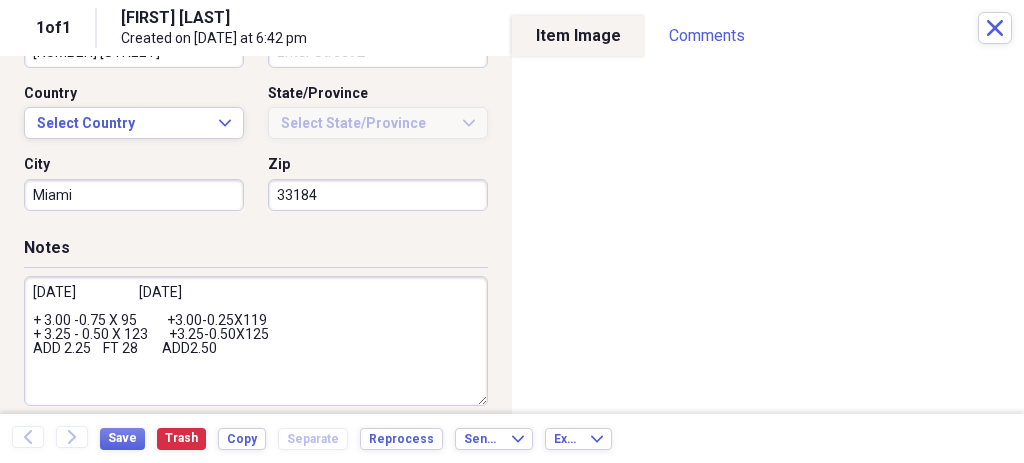 scroll, scrollTop: 756, scrollLeft: 0, axis: vertical 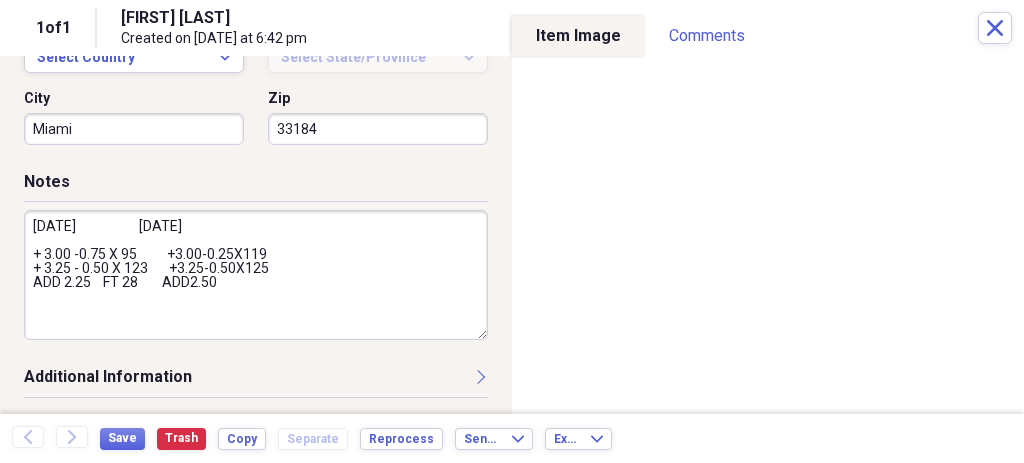 click on "08/10/2021                     05/24/2023
+ 3.00 -0.75 X 95          +3.00-0.25X119
+ 3.25 - 0.50 X 123       +3.25-0.50X125
ADD 2.25    FT 28        ADD2.50" at bounding box center [256, 275] 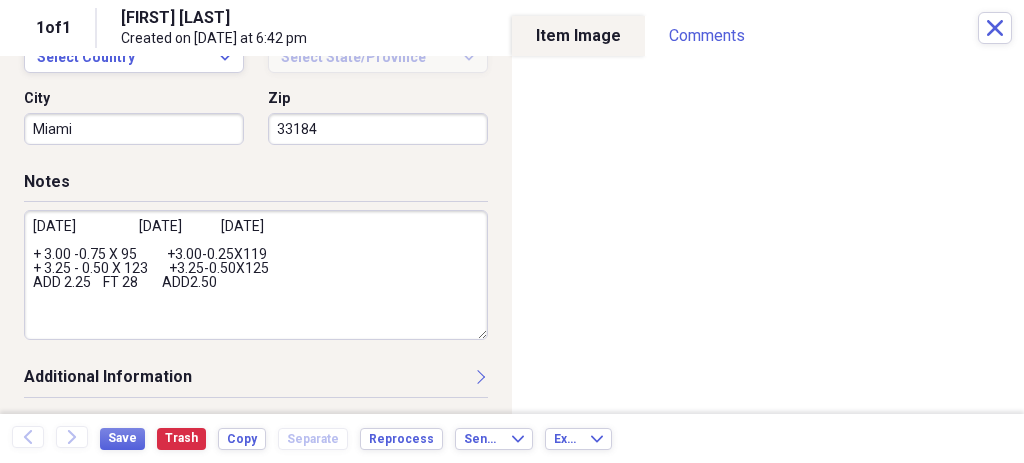 click on "08/10/2021                     05/24/2023             07/17/2025
+ 3.00 -0.75 X 95          +3.00-0.25X119
+ 3.25 - 0.50 X 123       +3.25-0.50X125
ADD 2.25    FT 28        ADD2.50" at bounding box center (256, 275) 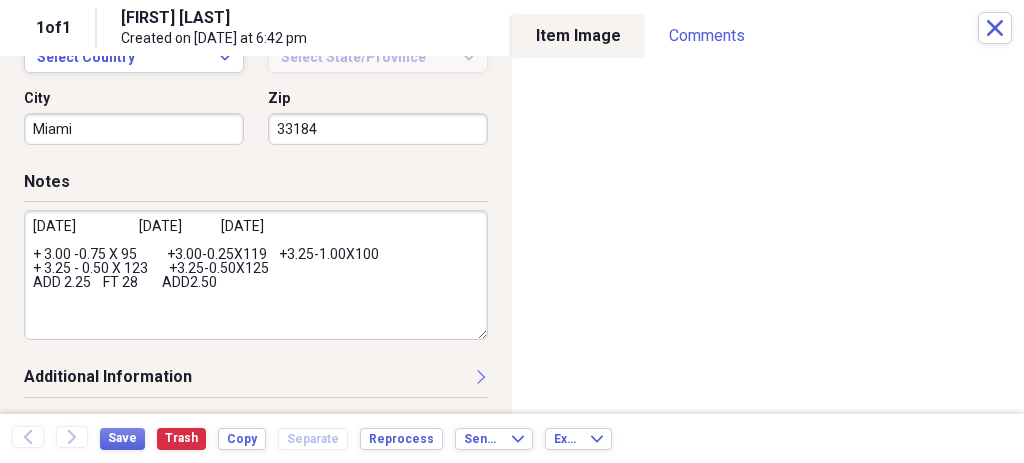 click on "08/10/2021                     05/24/2023             07/17/2025
+ 3.00 -0.75 X 95          +3.00-0.25X119    +3.25-1.00X100
+ 3.25 - 0.50 X 123       +3.25-0.50X125
ADD 2.25    FT 28        ADD2.50" at bounding box center (256, 275) 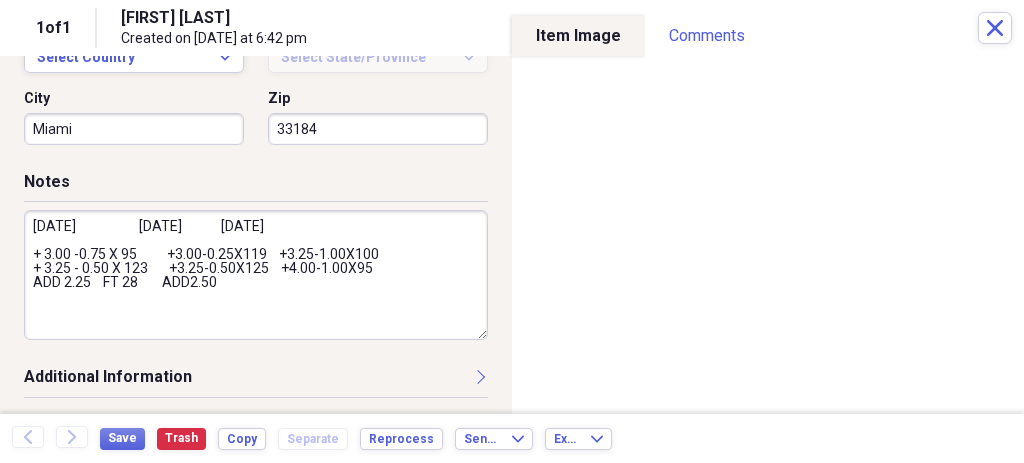 click on "08/10/2021                     05/24/2023             07/17/2025
+ 3.00 -0.75 X 95          +3.00-0.25X119    +3.25-1.00X100
+ 3.25 - 0.50 X 123       +3.25-0.50X125    +4.00-1.00X95
ADD 2.25    FT 28        ADD2.50" at bounding box center [256, 275] 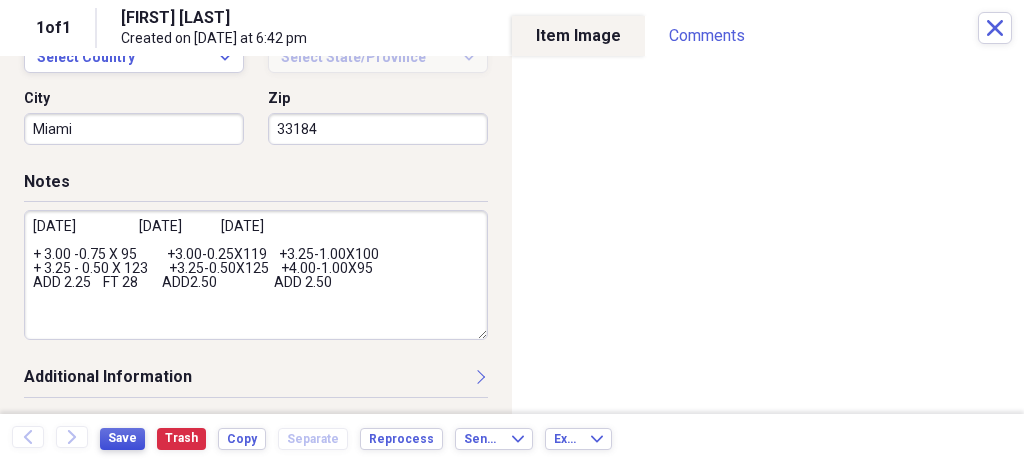 type on "08/10/2021                     05/24/2023             07/17/2025
+ 3.00 -0.75 X 95          +3.00-0.25X119    +3.25-1.00X100
+ 3.25 - 0.50 X 123       +3.25-0.50X125    +4.00-1.00X95
ADD 2.25    FT 28        ADD2.50                   ADD 2.50" 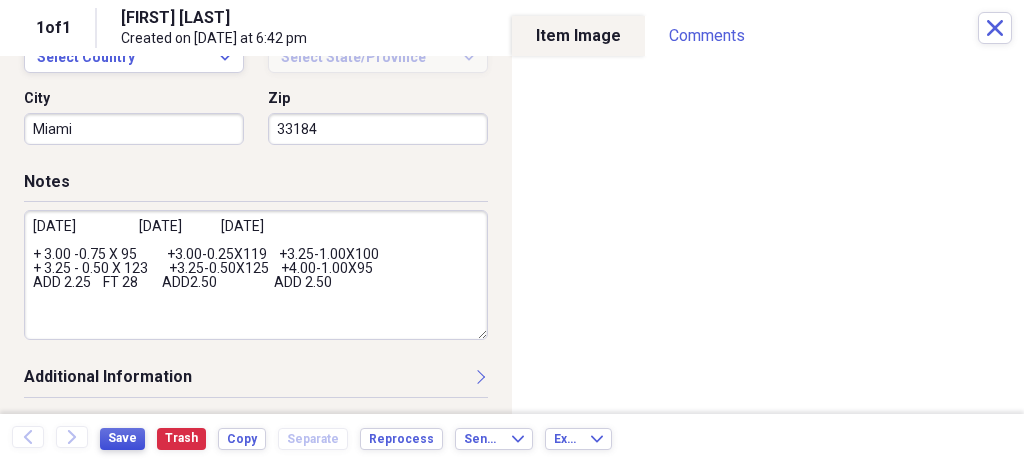 click on "Save" at bounding box center (122, 438) 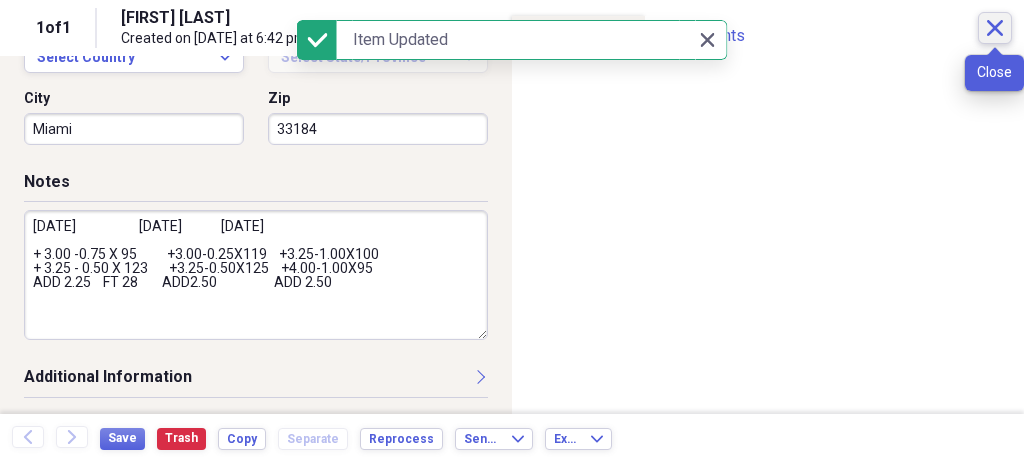 click on "Close" at bounding box center (995, 28) 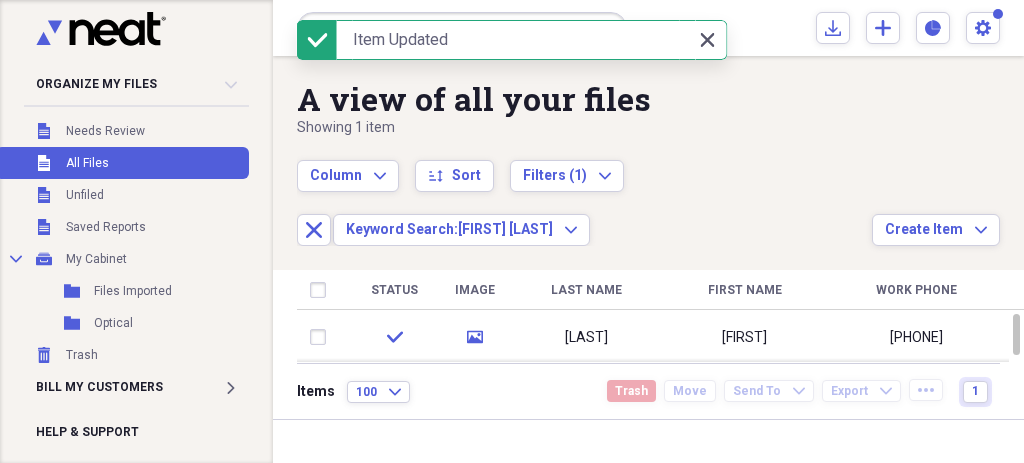 click 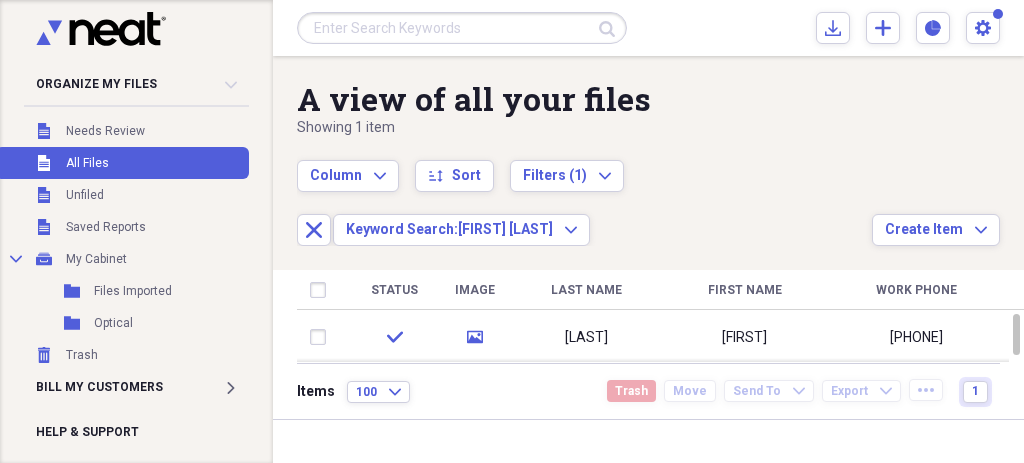 click at bounding box center [462, 28] 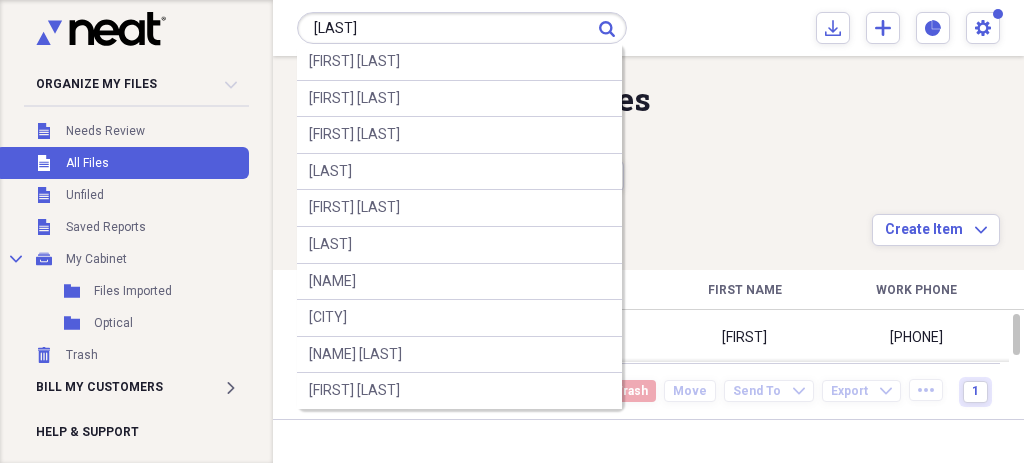 type on "MISLAHYDIN" 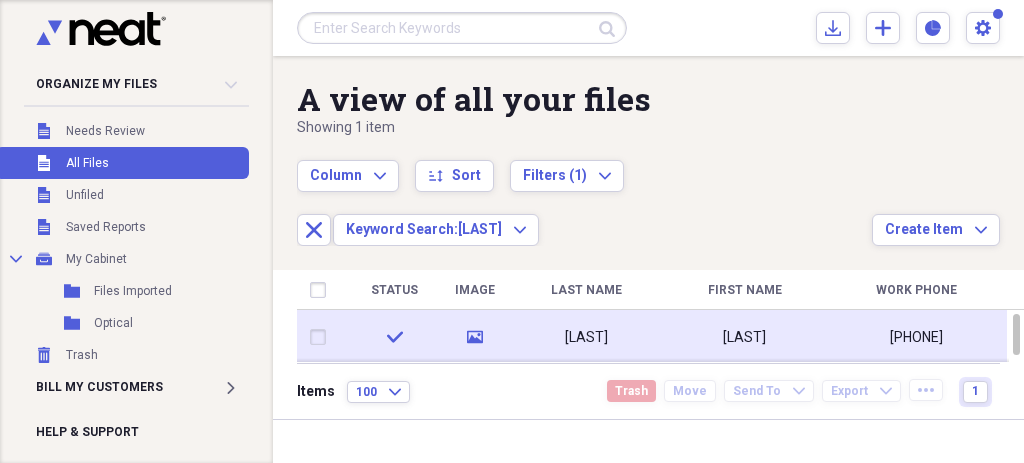 click on "CORDERO" at bounding box center [586, 337] 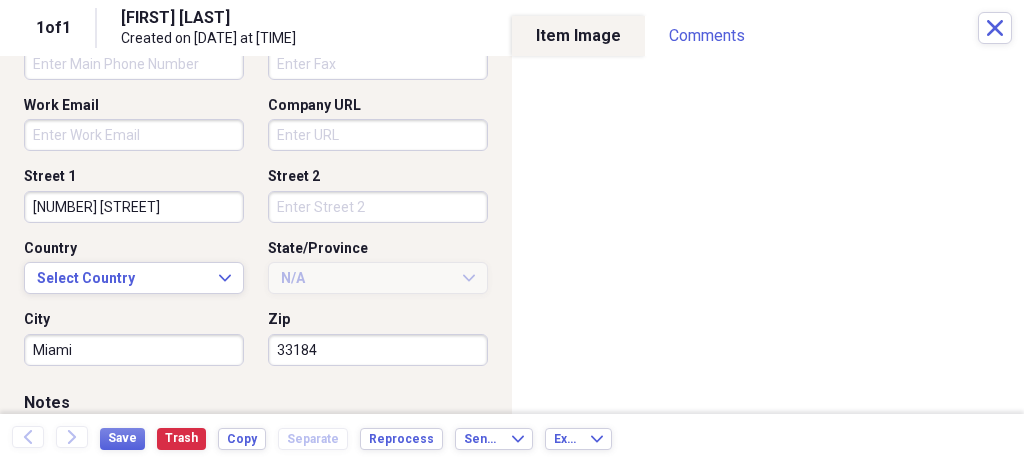 scroll, scrollTop: 756, scrollLeft: 0, axis: vertical 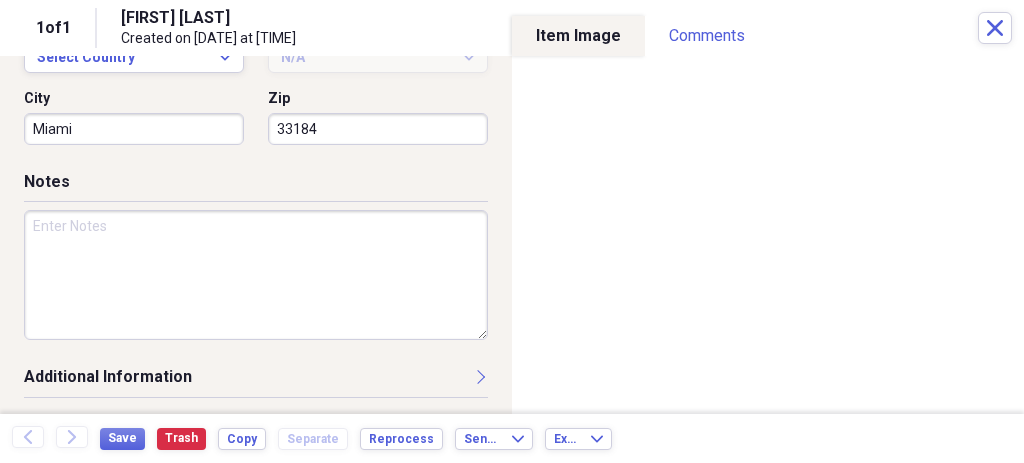 click at bounding box center (256, 275) 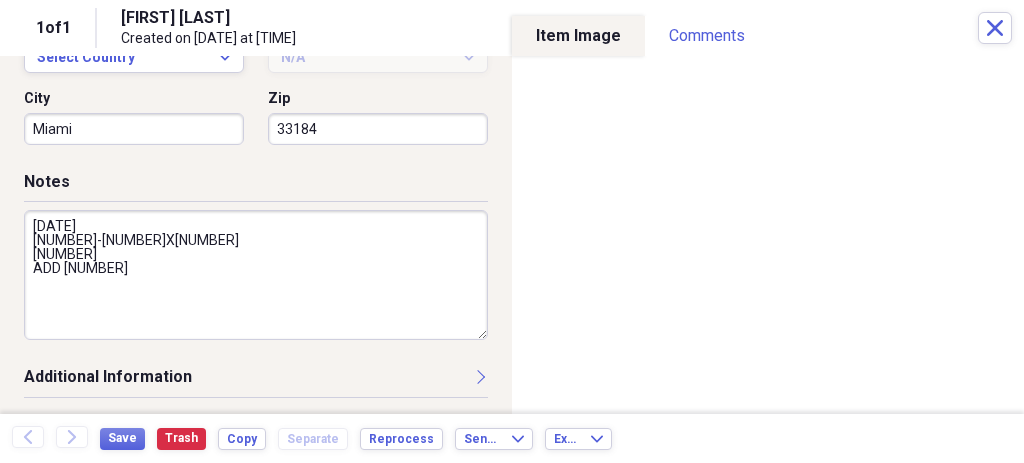 click on "01/31/2019
0.25-0.25X21
0.25
ADD 2.00" at bounding box center (256, 275) 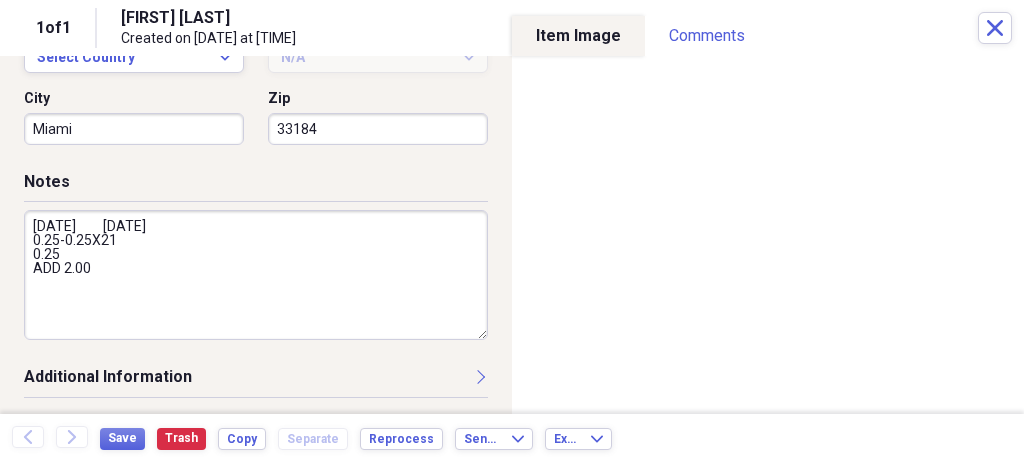 click on "01/31/2019         05/04/2020
0.25-0.25X21
0.25
ADD 2.00" at bounding box center [256, 275] 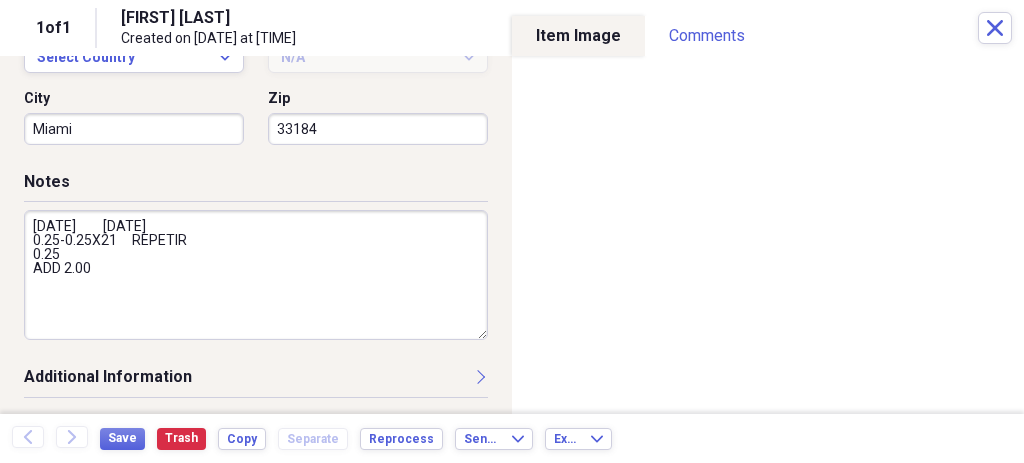 click on "01/31/2019         05/04/2020
0.25-0.25X21     REPETIR
0.25
ADD 2.00" at bounding box center (256, 275) 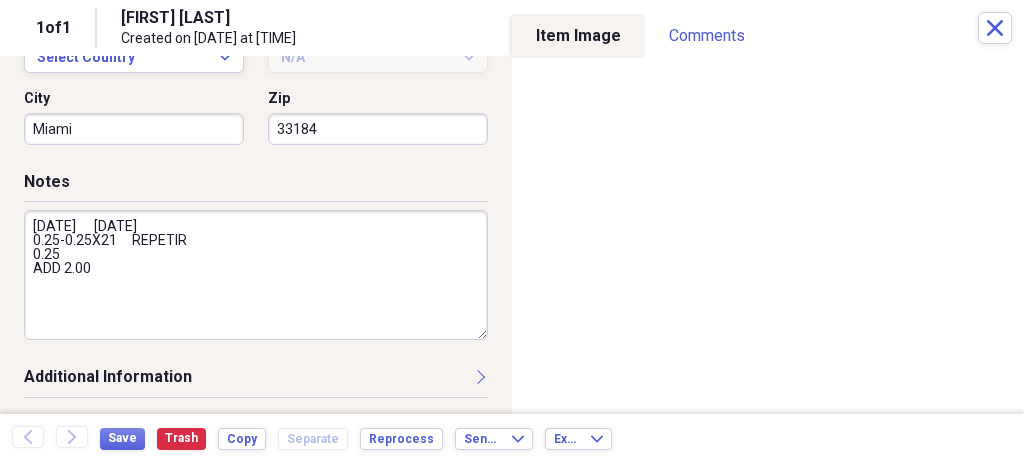 click on "01/31/2019      05/04/2020
0.25-0.25X21     REPETIR
0.25
ADD 2.00" at bounding box center (256, 275) 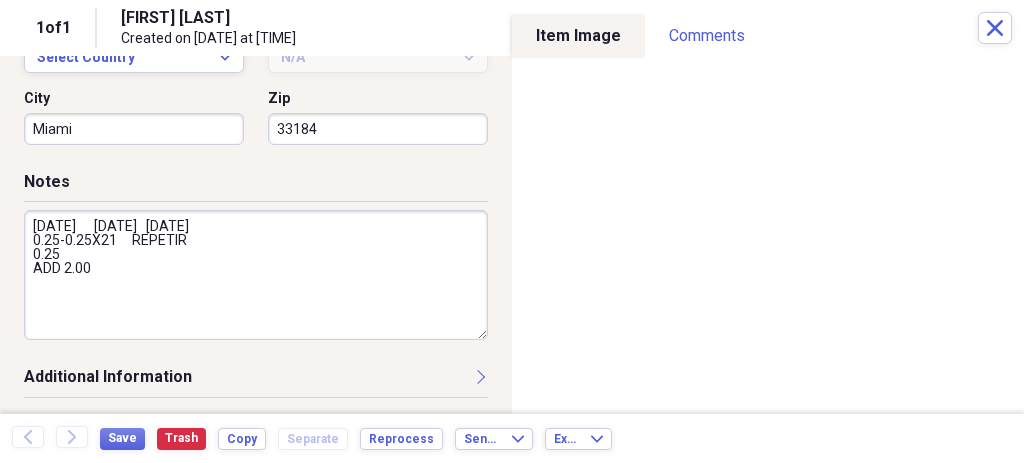 click on "01/31/2019      05/04/2020   01/05/2023
0.25-0.25X21     REPETIR
0.25
ADD 2.00" at bounding box center (256, 275) 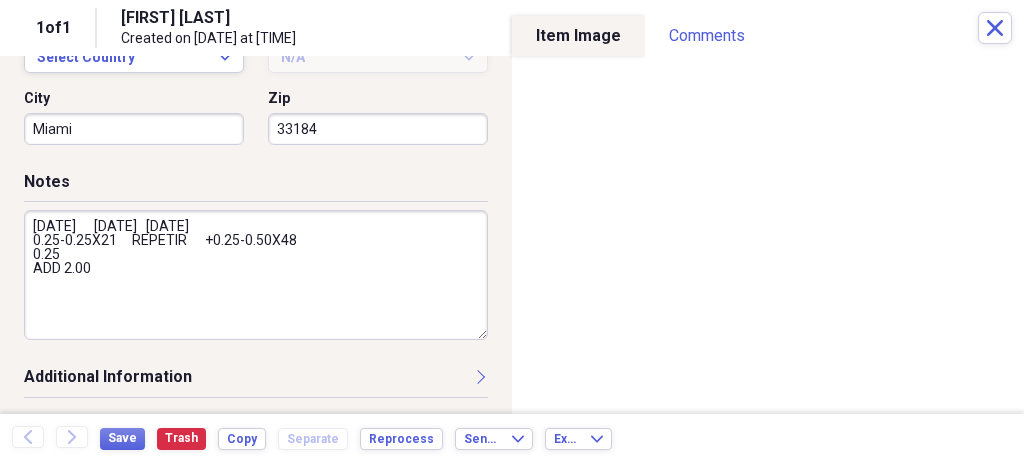 click on "01/31/2019      05/04/2020   01/05/2023
0.25-0.25X21     REPETIR      +0.25-0.50X48
0.25
ADD 2.00" at bounding box center [256, 275] 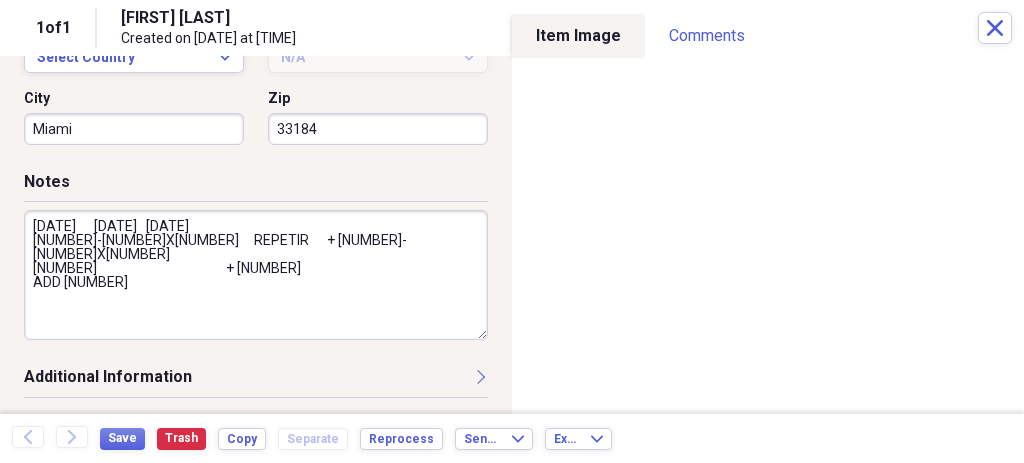 click on "01/31/2019      05/04/2020   01/05/2023
0.25-0.25X21     REPETIR      +0.25-0.50X48
0.25                                           +0.50
ADD 2.00" at bounding box center (256, 275) 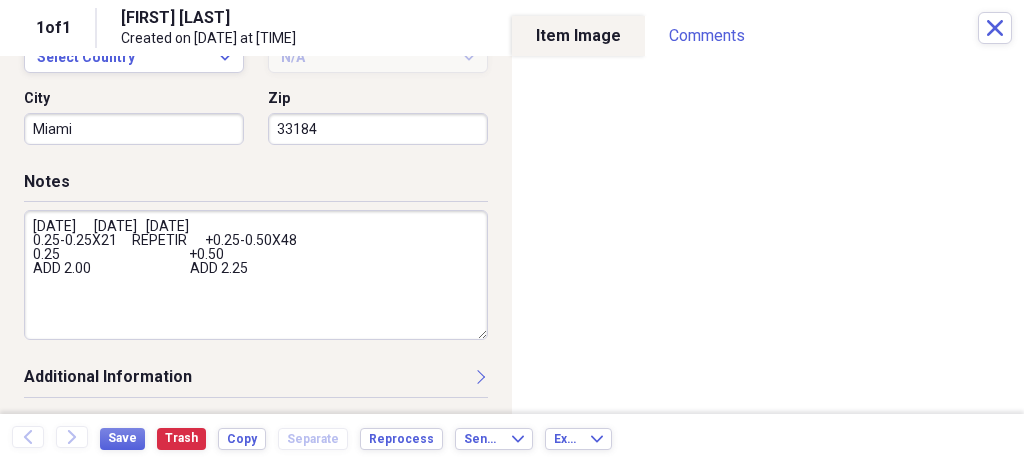 click on "01/31/2019      05/04/2020   01/05/2023
0.25-0.25X21     REPETIR      +0.25-0.50X48
0.25                                           +0.50
ADD 2.00                                 ADD 2.25" at bounding box center [256, 275] 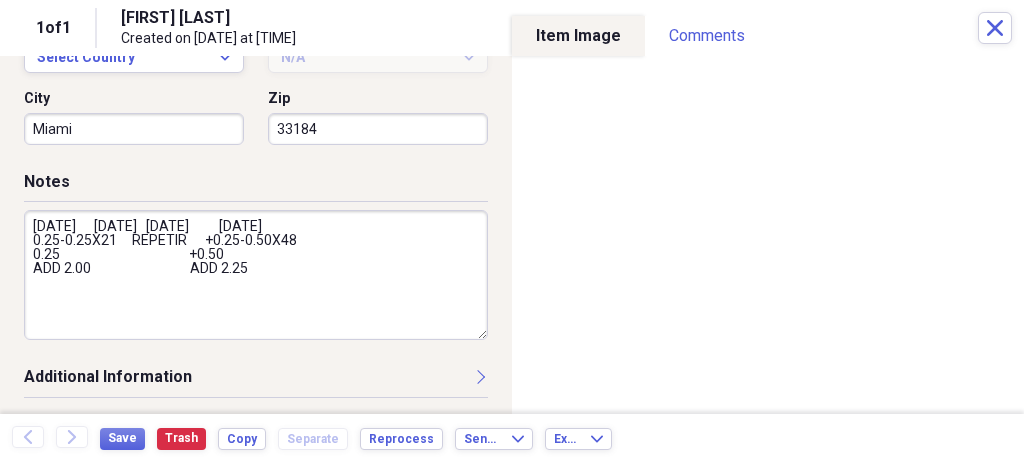 click on "01/31/2019      05/04/2020   01/05/2023          07/08/2025
0.25-0.25X21     REPETIR      +0.25-0.50X48
0.25                                           +0.50
ADD 2.00                                 ADD 2.25" at bounding box center [256, 275] 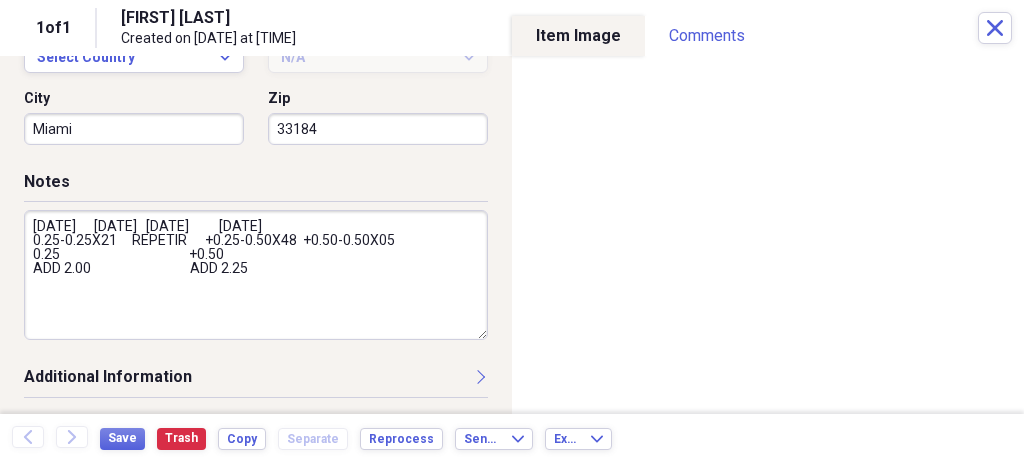 click on "01/31/2019      05/04/2020   01/05/2023          07/08/2025
0.25-0.25X21     REPETIR      +0.25-0.50X48  +0.50-0.50X05
0.25                                           +0.50
ADD 2.00                                 ADD 2.25" at bounding box center [256, 275] 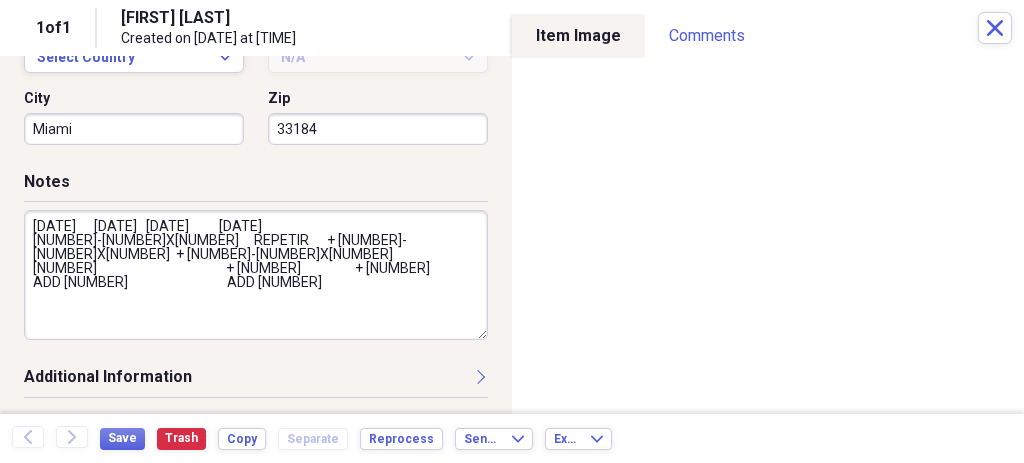 click on "01/31/2019      05/04/2020   01/05/2023          07/08/2025
0.25-0.25X21     REPETIR      +0.25-0.50X48  +0.50-0.50X05
0.25                                           +0.50                  +0.75
ADD 2.00                                 ADD 2.25" at bounding box center (256, 275) 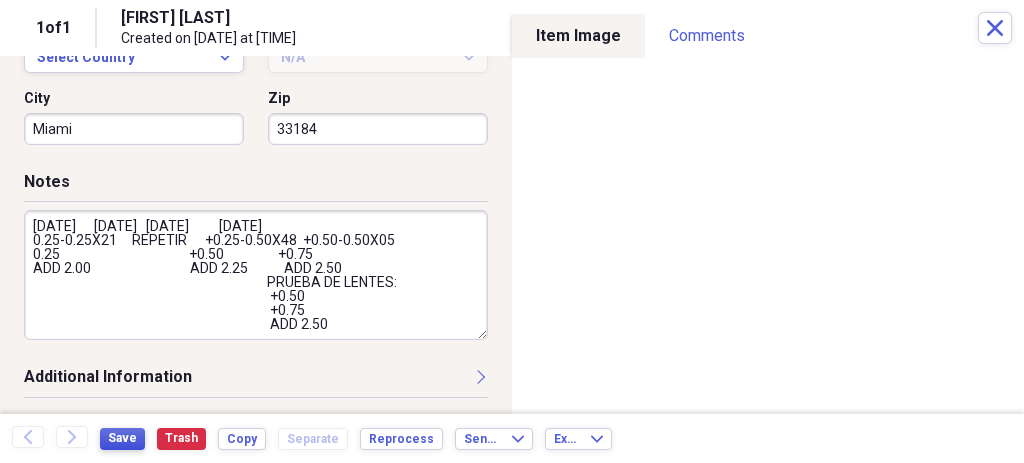 type on "01/31/2019      05/04/2020   01/05/2023          07/08/2025
0.25-0.25X21     REPETIR      +0.25-0.50X48  +0.50-0.50X05
0.25                                           +0.50                  +0.75
ADD 2.00                                 ADD 2.25            ADD 2.50
PRUEBA DE LENTES:
+0.50
+0.75
ADD 2.50" 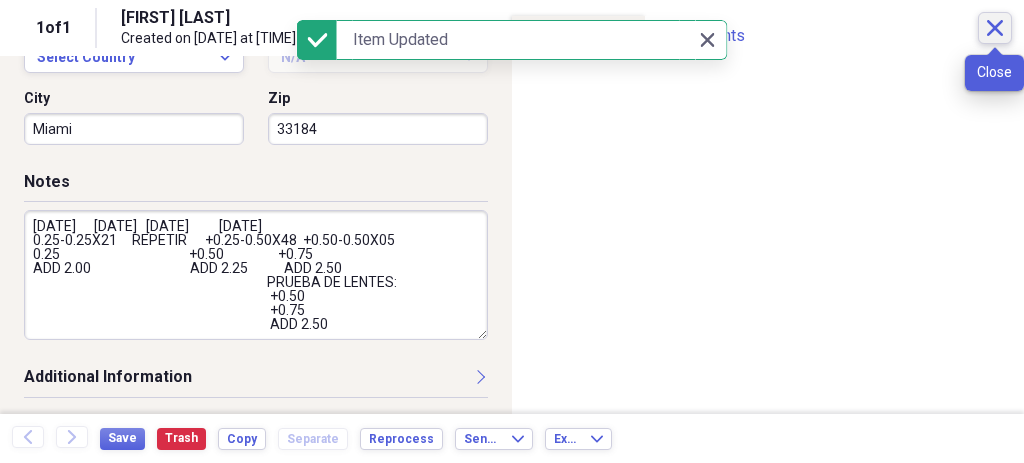 click on "Close" 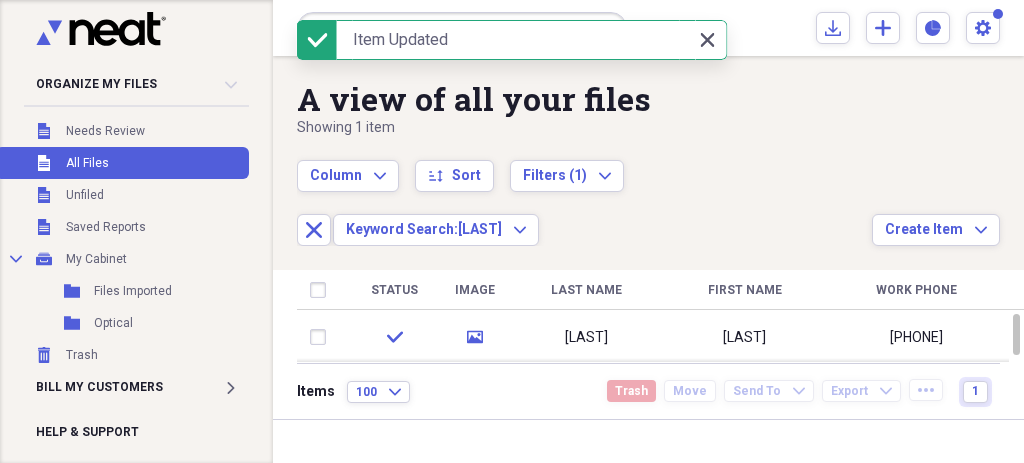click on "Close" 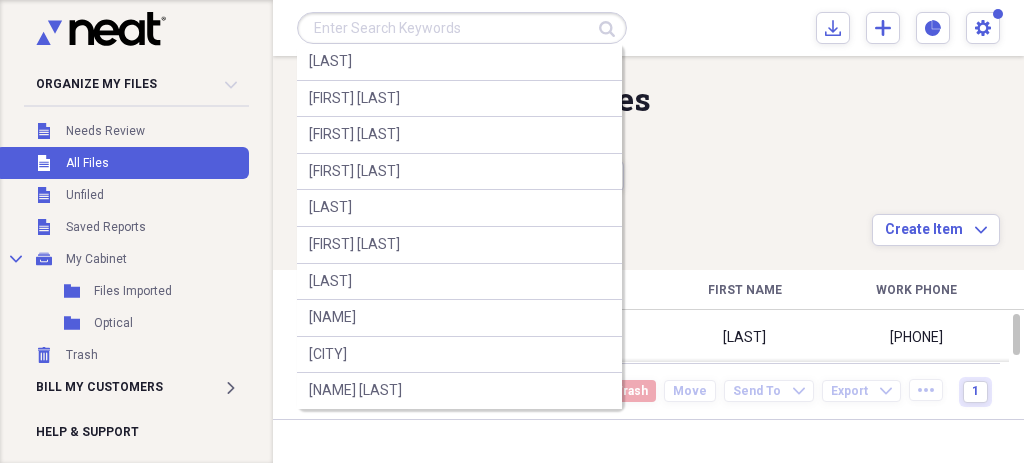 click at bounding box center (462, 28) 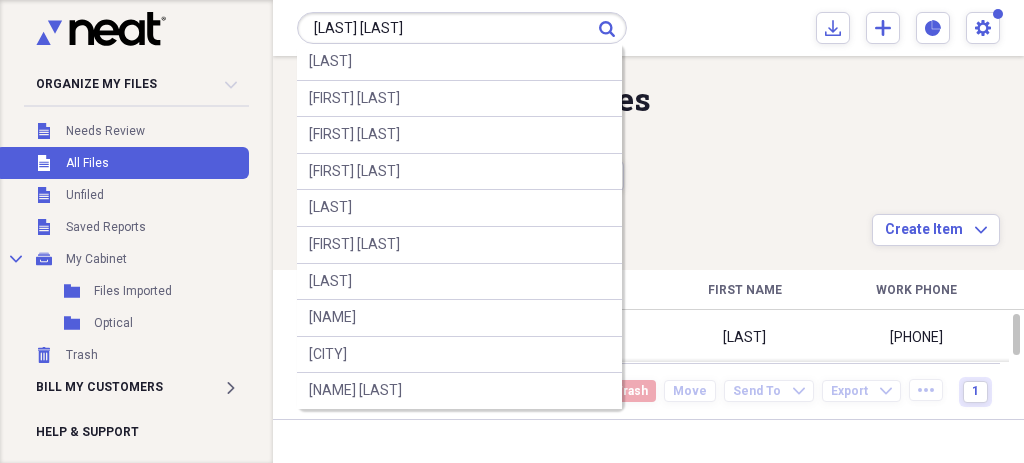 type on "OSLAIDA ULLOA" 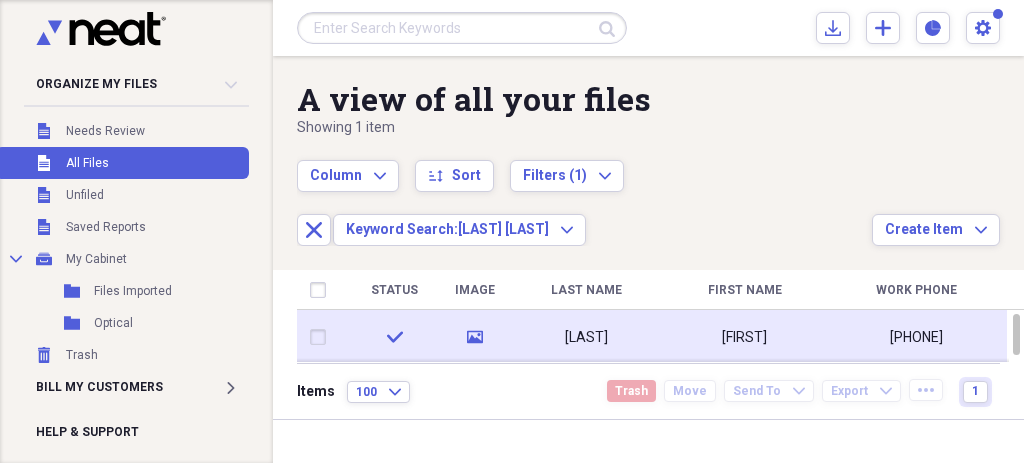 click on "ULLOA" at bounding box center (586, 338) 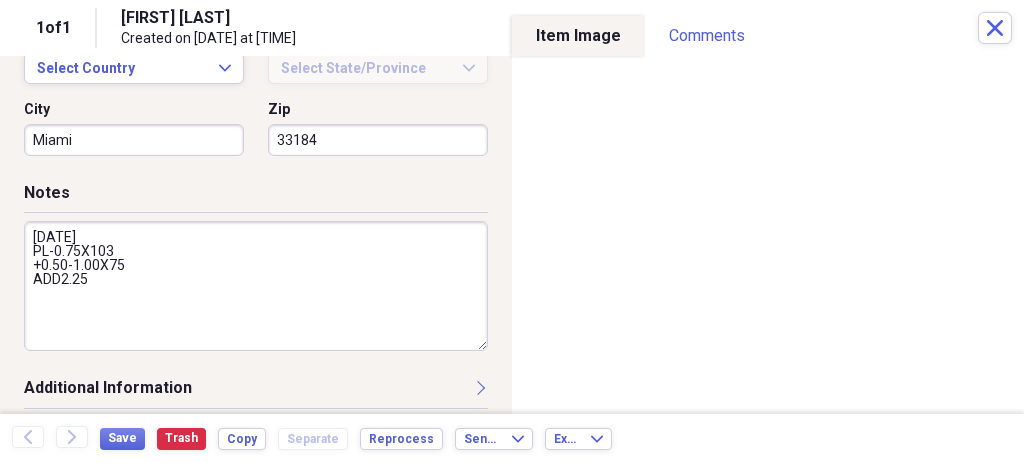 scroll, scrollTop: 746, scrollLeft: 0, axis: vertical 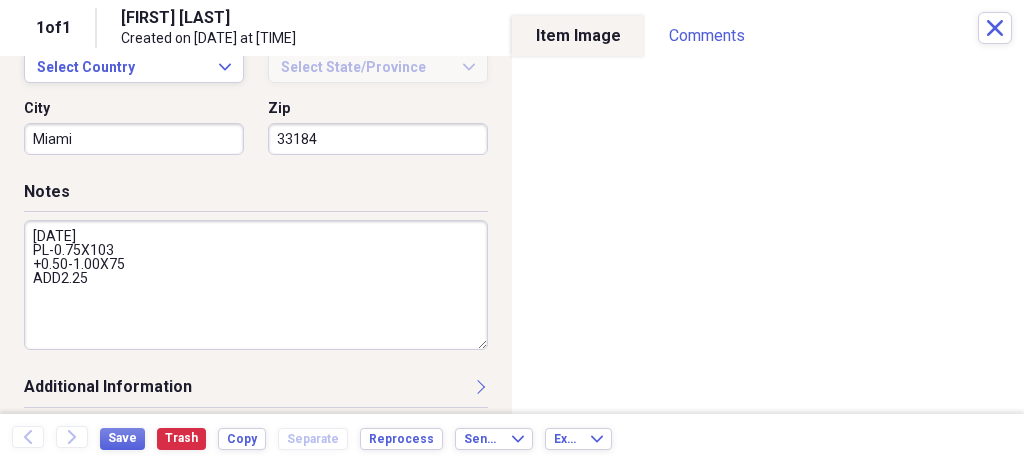click on "10/14/2023
PL-0.75X103
+0.50-1.00X75
ADD2.25" at bounding box center (256, 285) 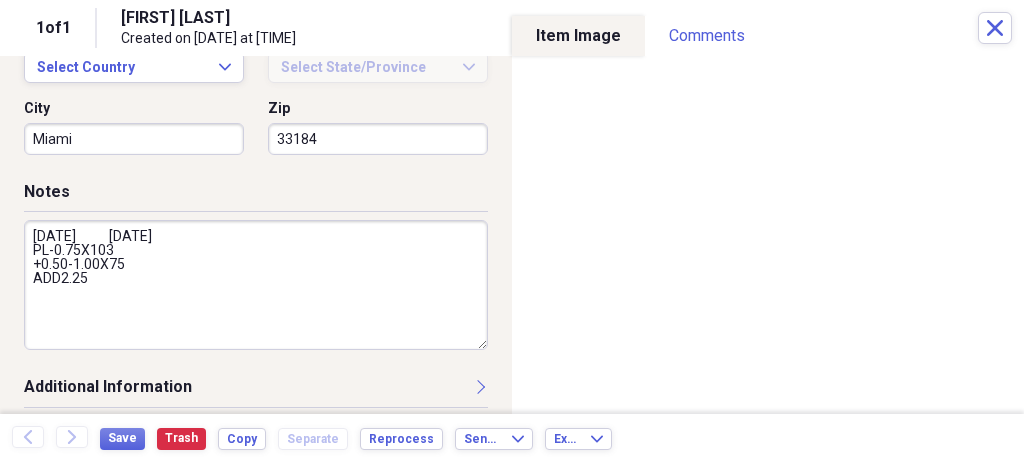 click on "10/14/2023           07/14/2023
PL-0.75X103
+0.50-1.00X75
ADD2.25" at bounding box center (256, 285) 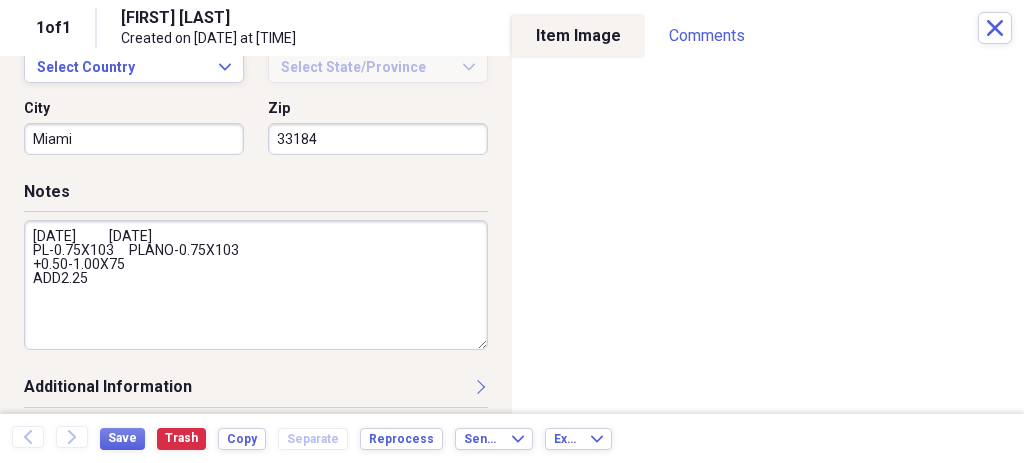 click on "10/14/2023           07/14/2023
PL-0.75X103     PLANO-0.75X103
+0.50-1.00X75
ADD2.25" at bounding box center (256, 285) 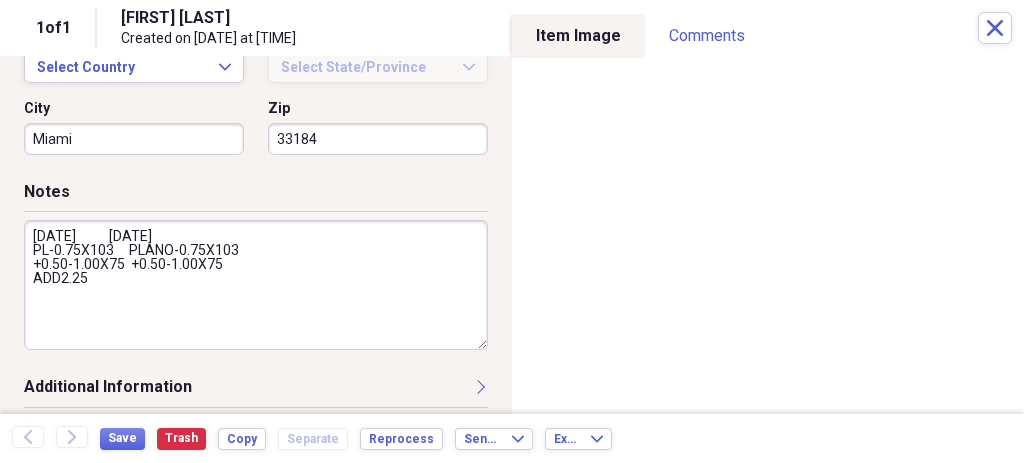 click on "10/14/2023           07/14/2023
PL-0.75X103     PLANO-0.75X103
+0.50-1.00X75  +0.50-1.00X75
ADD2.25" at bounding box center [256, 285] 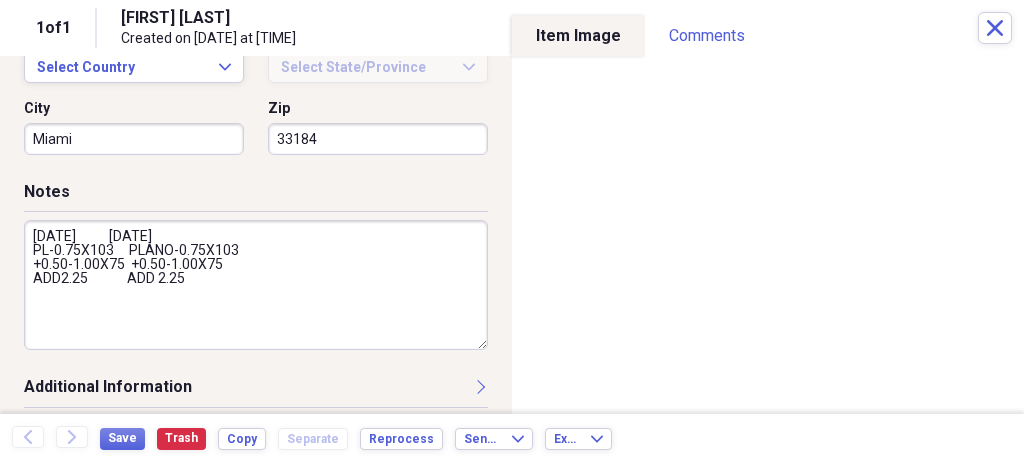 click on "10/14/2023           07/14/2023
PL-0.75X103     PLANO-0.75X103
+0.50-1.00X75  +0.50-1.00X75
ADD2.25             ADD 2.25" at bounding box center (256, 285) 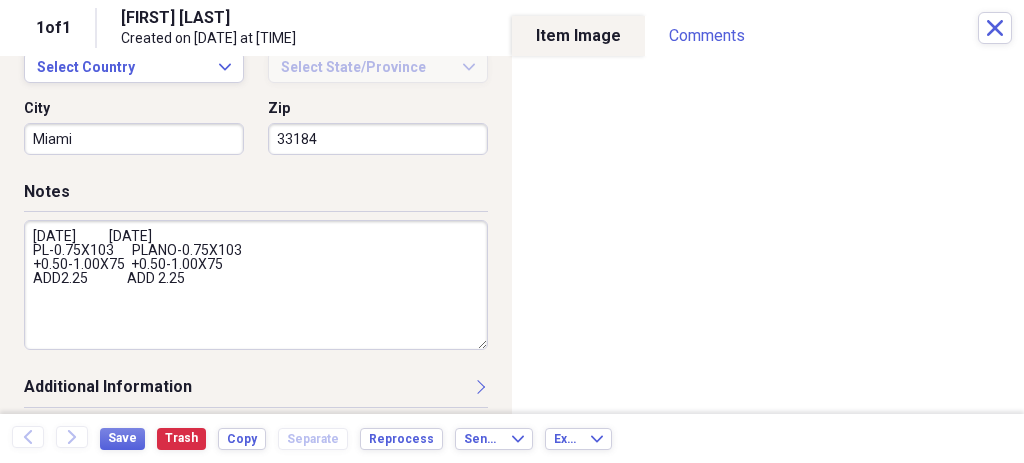 click on "10/14/2023           07/14/2023
PL-0.75X103      PLANO-0.75X103
+0.50-1.00X75  +0.50-1.00X75
ADD2.25             ADD 2.25" at bounding box center [256, 285] 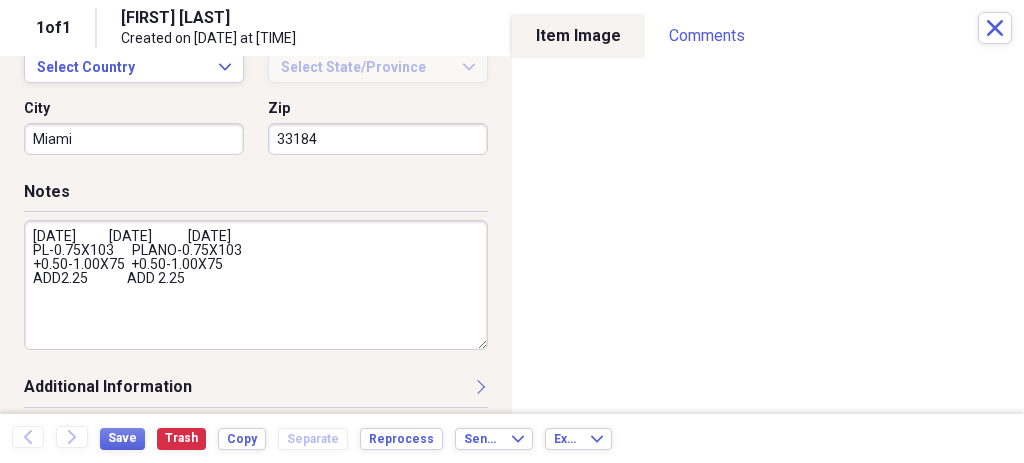 click on "10/14/2023           07/14/2023            07/24/2025
PL-0.75X103      PLANO-0.75X103
+0.50-1.00X75  +0.50-1.00X75
ADD2.25             ADD 2.25" at bounding box center [256, 285] 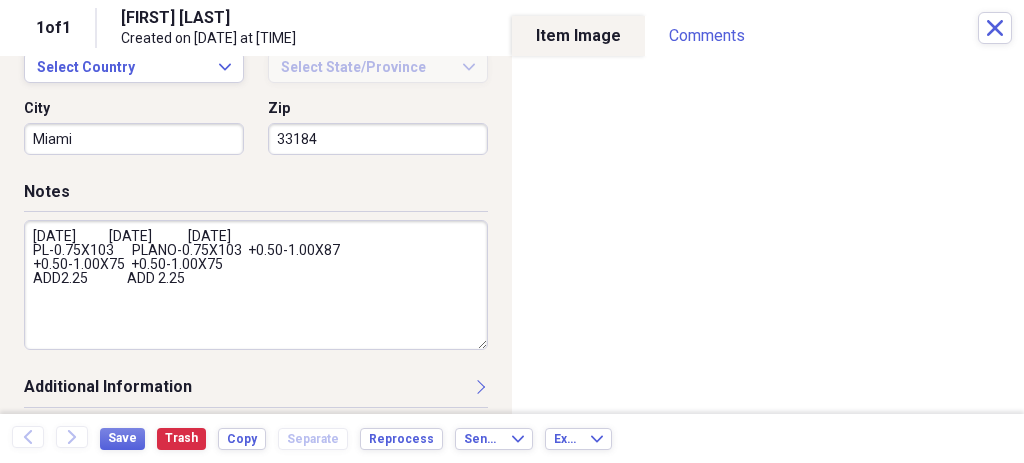 click on "10/14/2023           07/14/2023            07/24/2025
PL-0.75X103      PLANO-0.75X103  +0.50-1.00X87
+0.50-1.00X75  +0.50-1.00X75
ADD2.25             ADD 2.25" at bounding box center (256, 285) 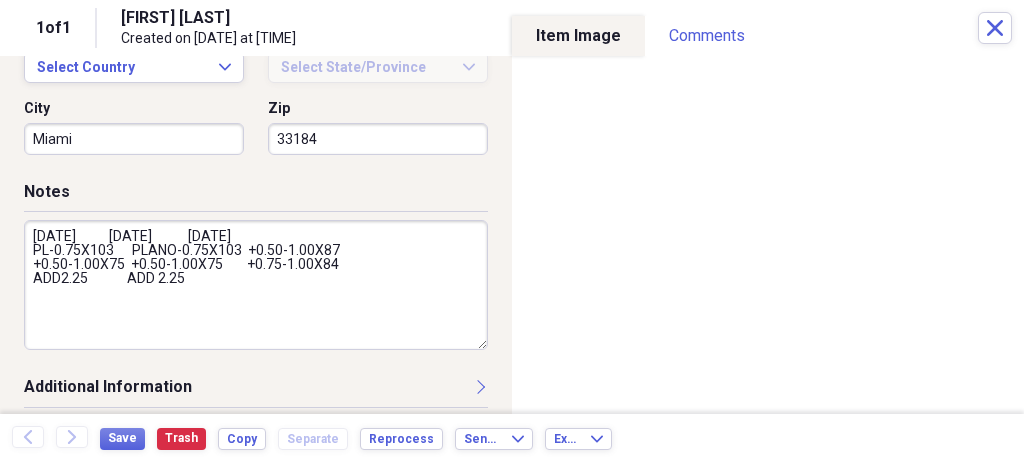 click on "10/14/2023           07/14/2023            07/24/2025
PL-0.75X103      PLANO-0.75X103  +0.50-1.00X87
+0.50-1.00X75  +0.50-1.00X75        +0.75-1.00X84
ADD2.25             ADD 2.25" at bounding box center [256, 285] 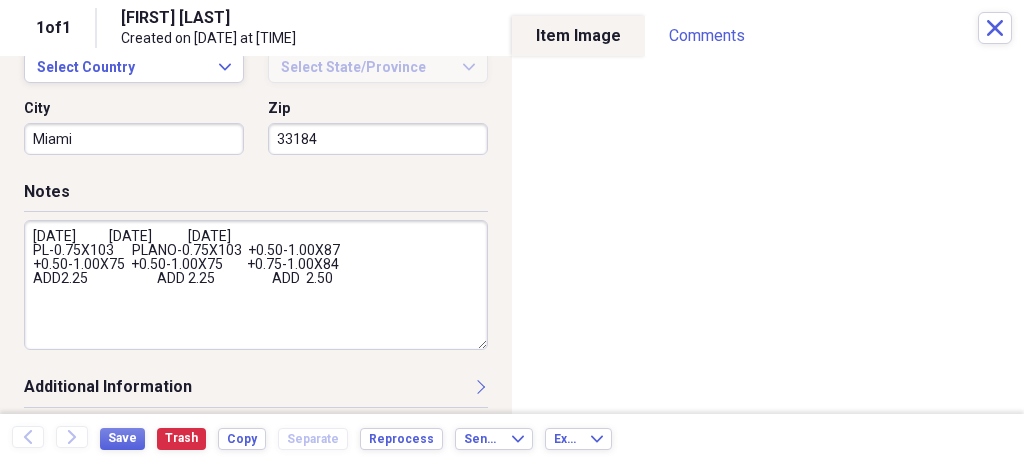 type on "10/14/2023           07/14/2023            07/24/2025
PL-0.75X103      PLANO-0.75X103  +0.50-1.00X87
+0.50-1.00X75  +0.50-1.00X75        +0.75-1.00X84
ADD2.25             ADD 2.25                   ADD  2.50" 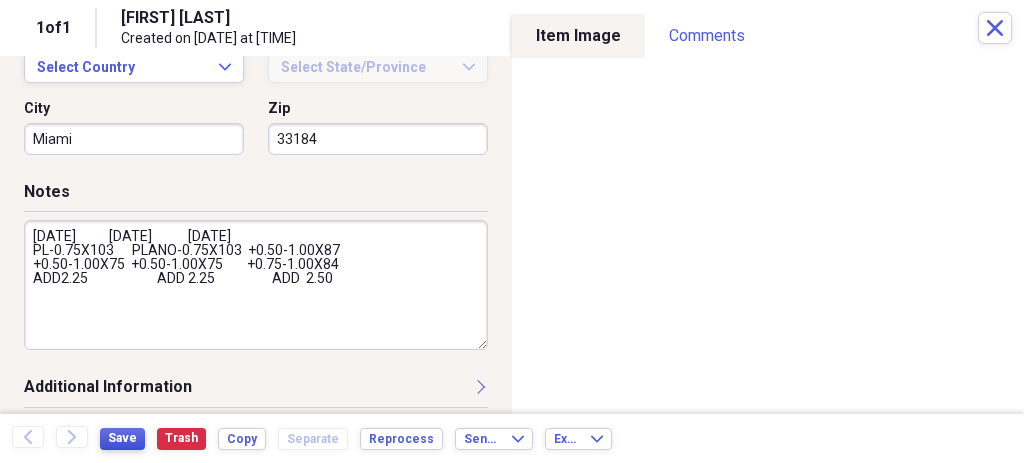 click on "Save" at bounding box center (122, 438) 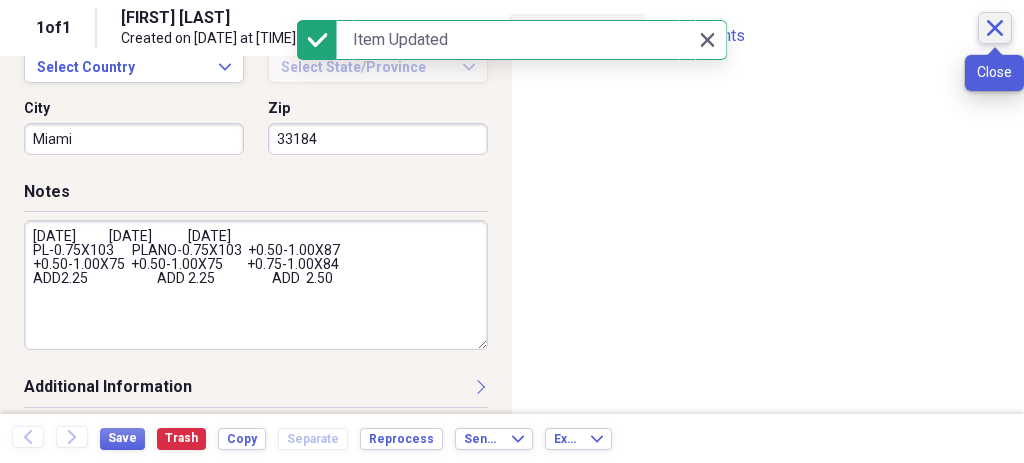click 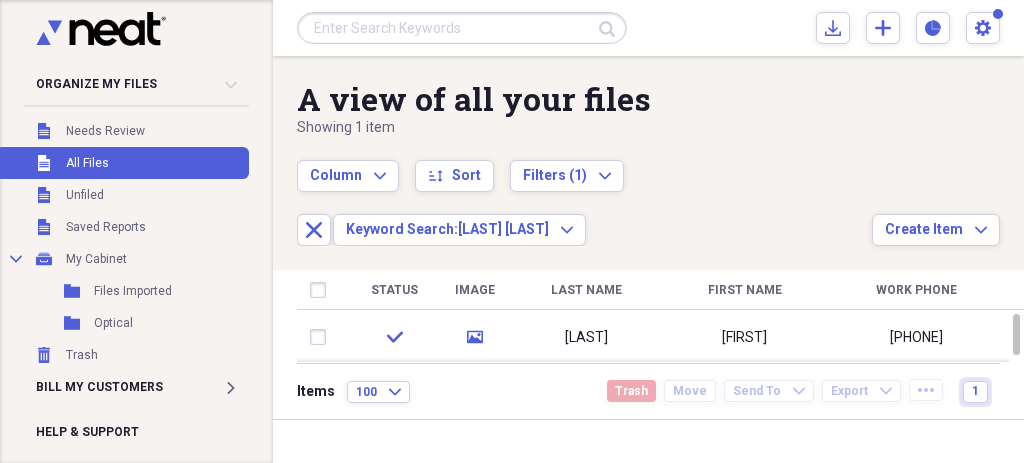click at bounding box center [462, 28] 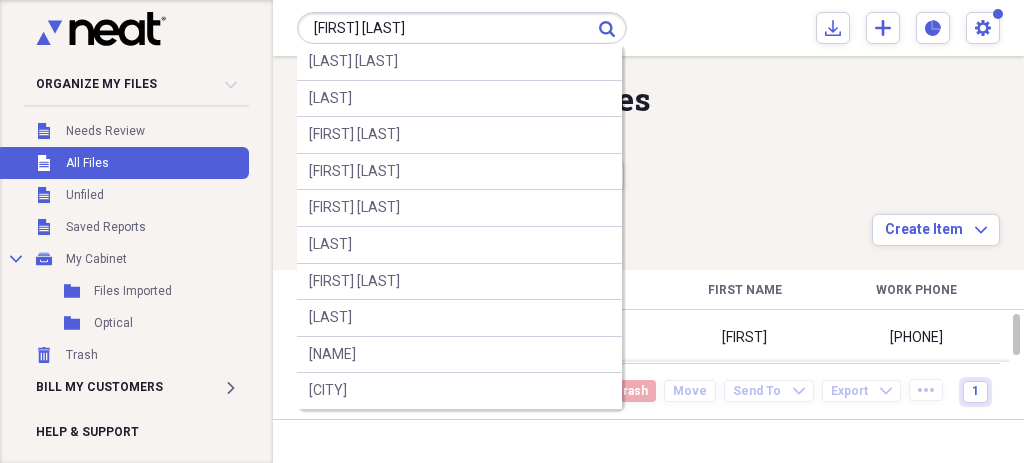 type on "MARTHA SANTANA" 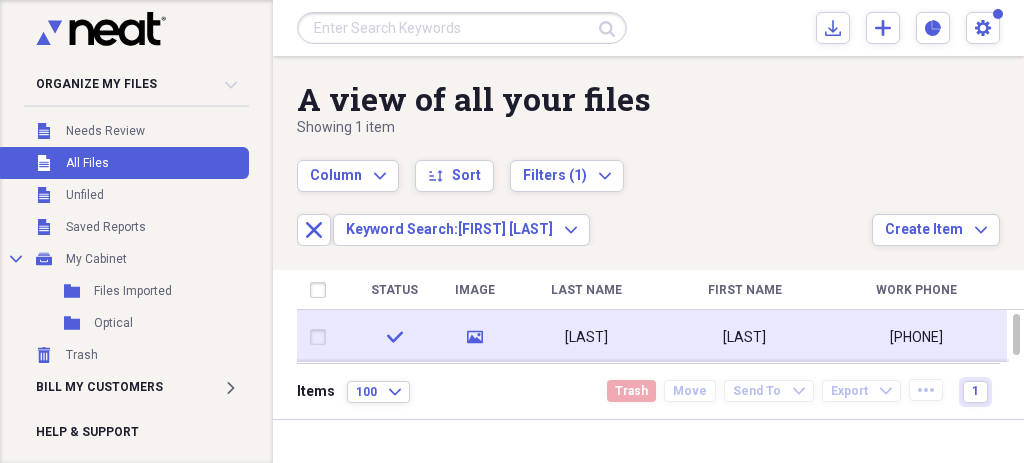 click on "MARTHA" at bounding box center [744, 337] 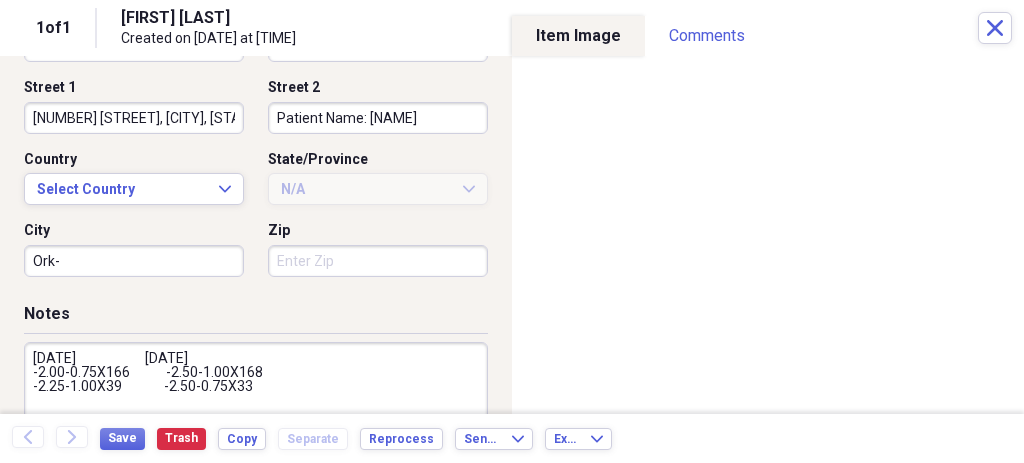 scroll, scrollTop: 756, scrollLeft: 0, axis: vertical 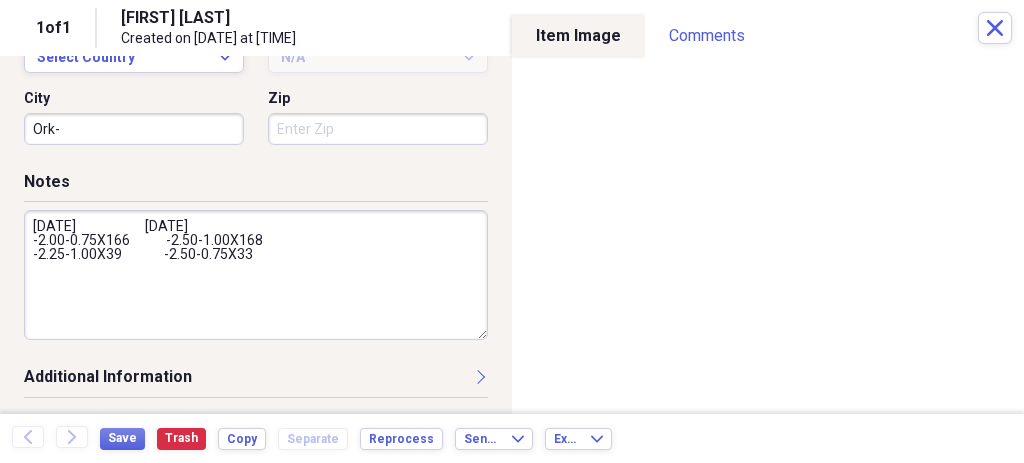 click on "05/27/2021                       07/16/2022
-2.00-0.75X166            -2.50-1.00X168
-2.25-1.00X39              -2.50-0.75X33" at bounding box center [256, 275] 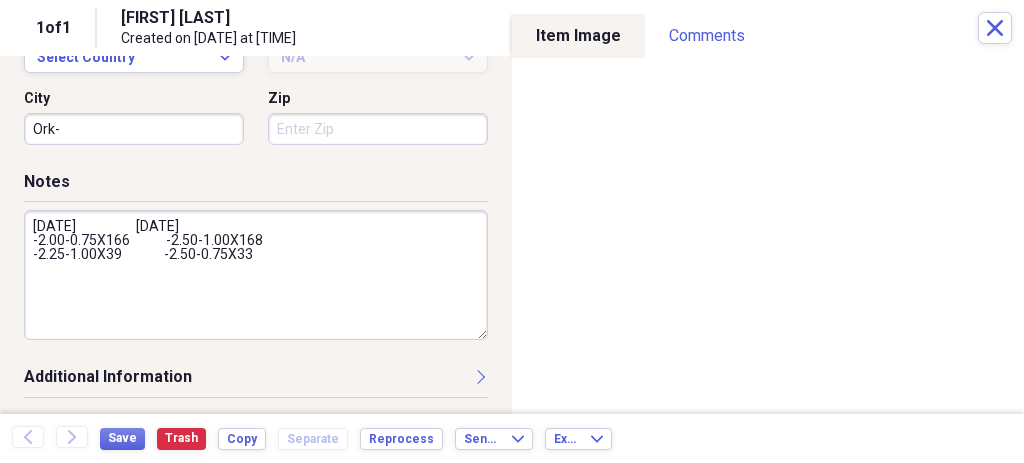 click on "05/27/2021                    07/16/2022
-2.00-0.75X166            -2.50-1.00X168
-2.25-1.00X39              -2.50-0.75X33" at bounding box center (256, 275) 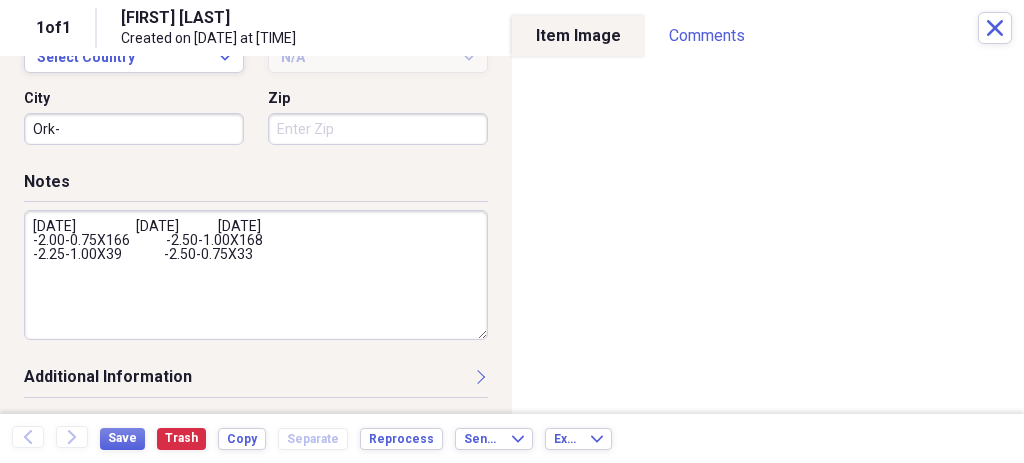 click on "05/27/2021                    07/16/2022             07/24/2025
-2.00-0.75X166            -2.50-1.00X168
-2.25-1.00X39              -2.50-0.75X33" at bounding box center (256, 275) 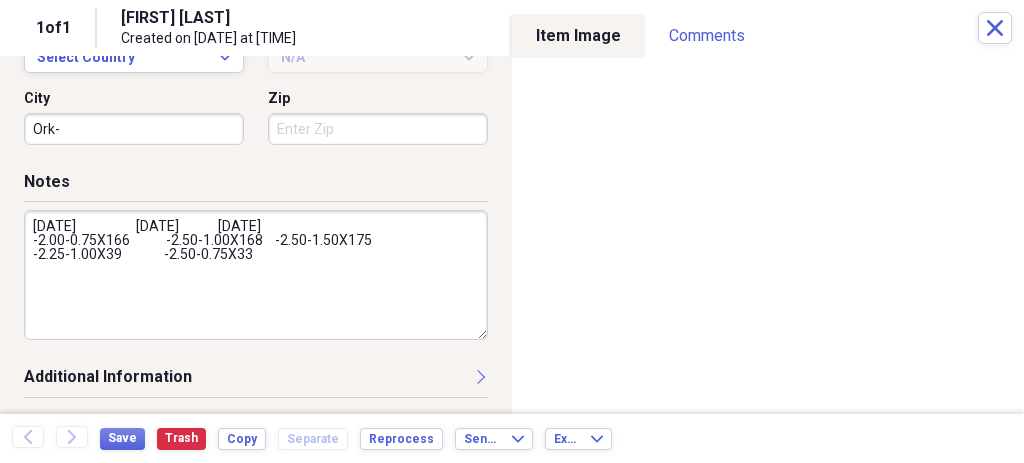 click on "05/27/2021                    07/16/2022             07/24/2025
-2.00-0.75X166            -2.50-1.00X168    -2.50-1.50X175
-2.25-1.00X39              -2.50-0.75X33" at bounding box center [256, 275] 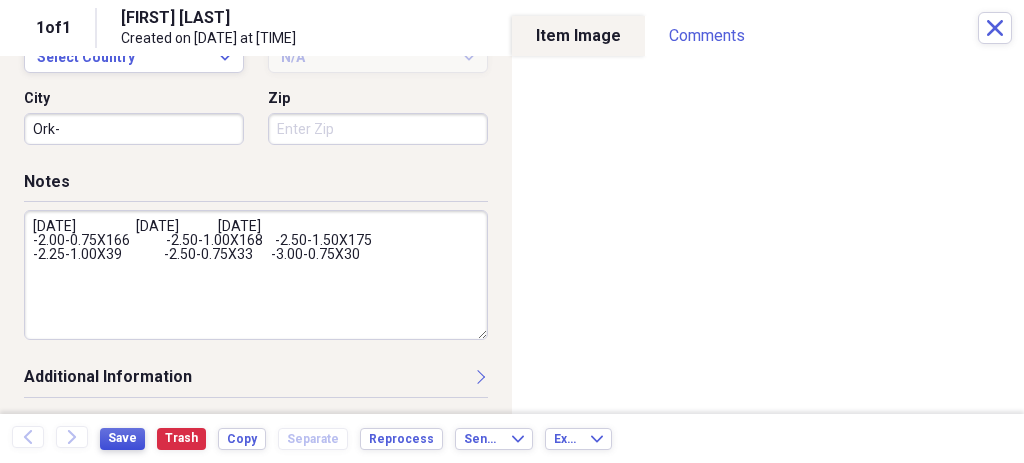 type on "05/27/2021                    07/16/2022             07/24/2025
-2.00-0.75X166            -2.50-1.00X168    -2.50-1.50X175
-2.25-1.00X39              -2.50-0.75X33      -3.00-0.75X30" 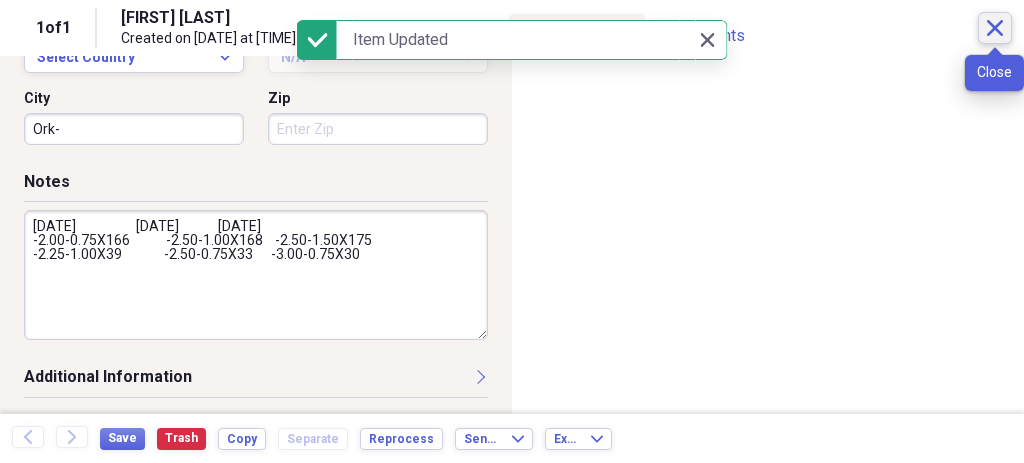 click on "Close" 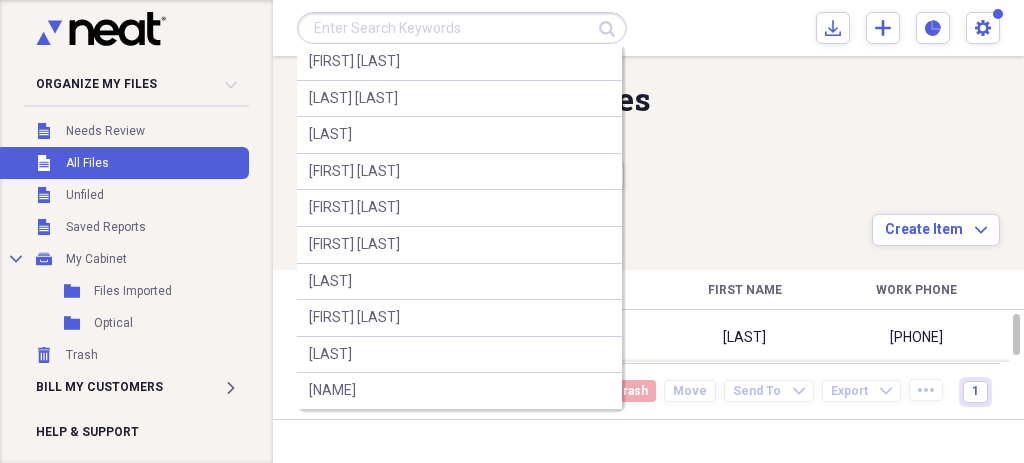 click at bounding box center (462, 28) 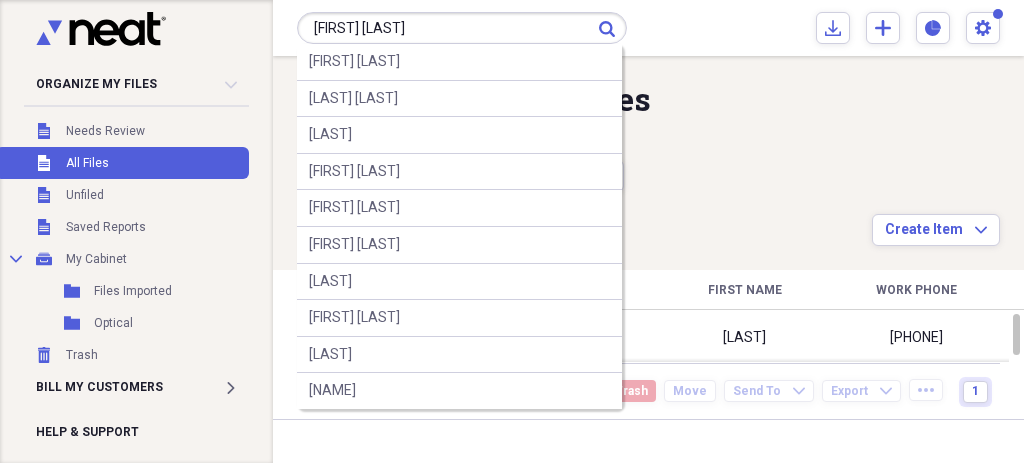 type on "HIDANIA TUNEZ" 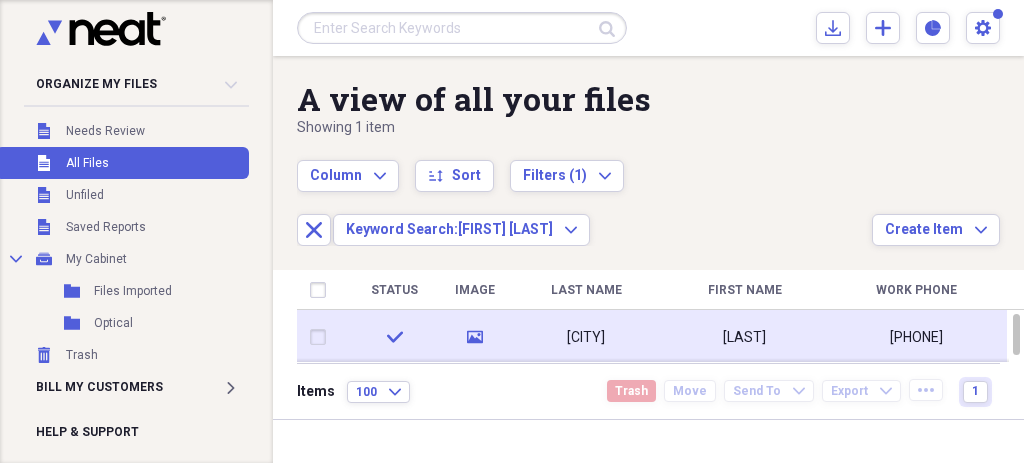 click on "HIDANIA" at bounding box center (744, 337) 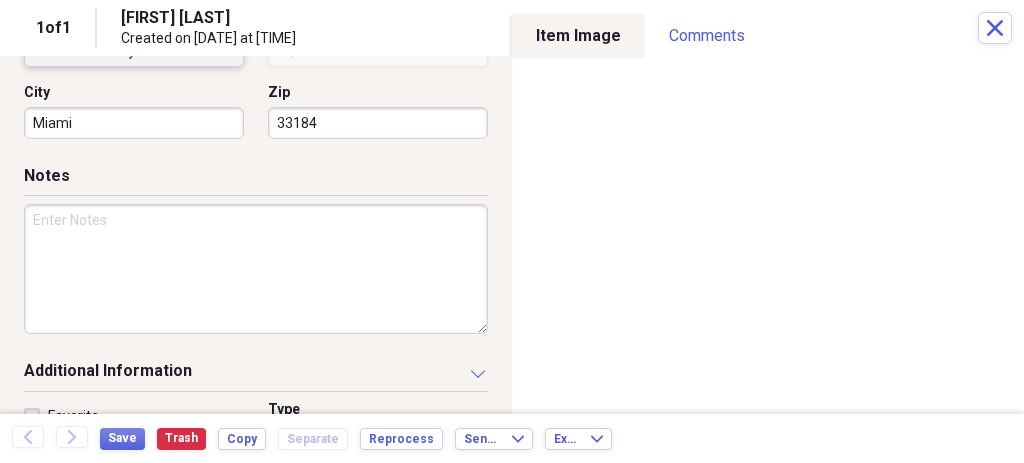 scroll, scrollTop: 778, scrollLeft: 0, axis: vertical 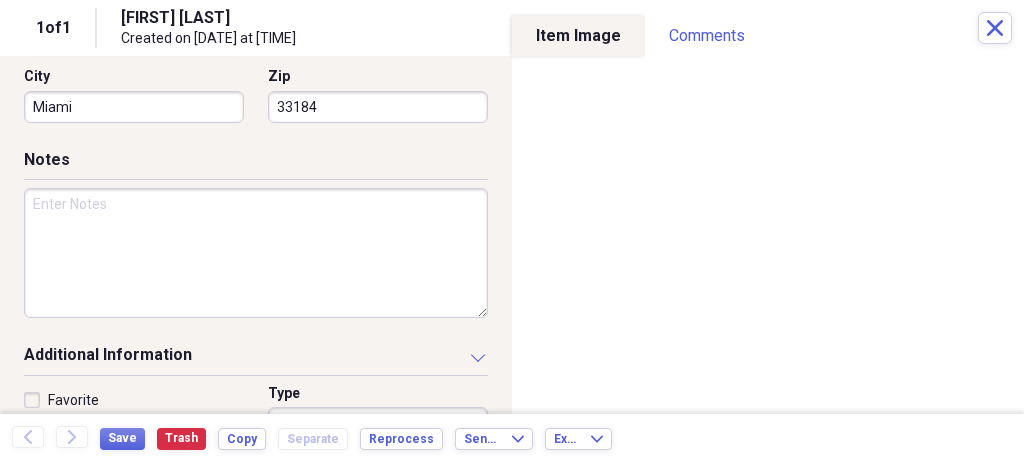 click at bounding box center (256, 253) 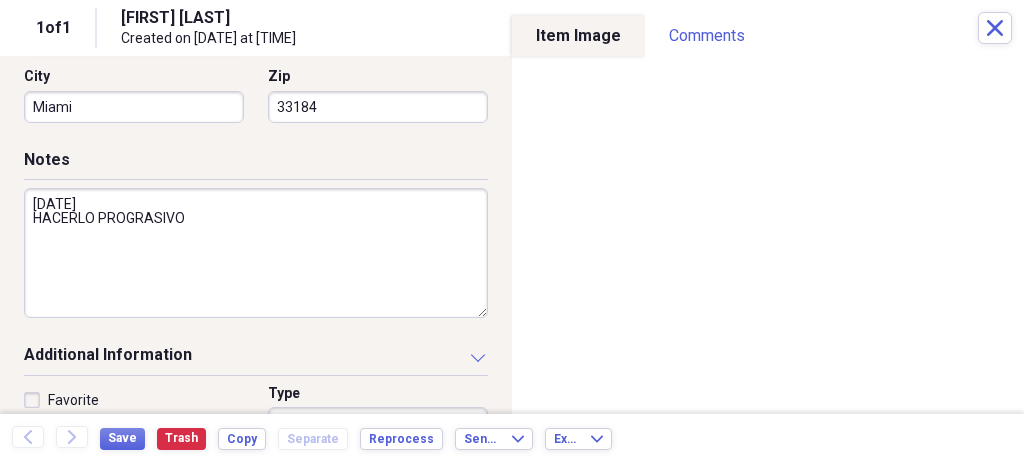 click on "07/24/2025
HACERLO PROGRASIVO" at bounding box center [256, 253] 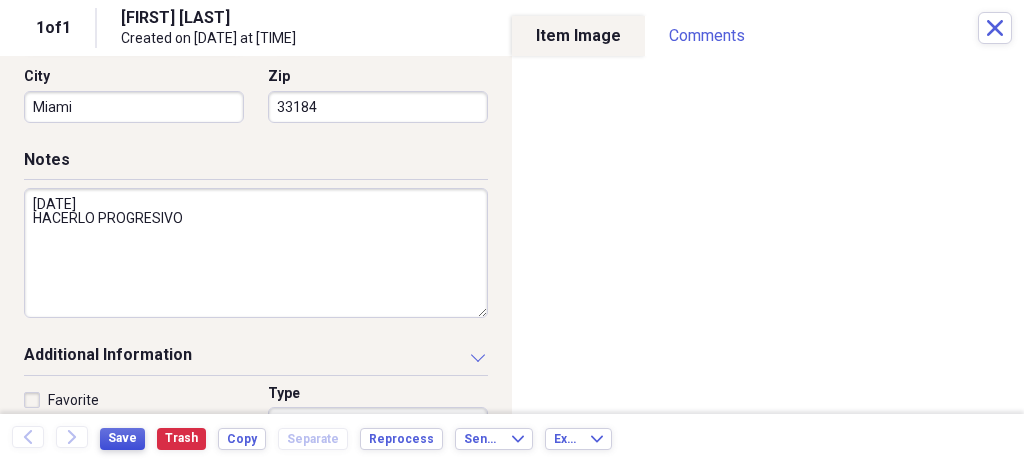 click on "Save" at bounding box center [122, 438] 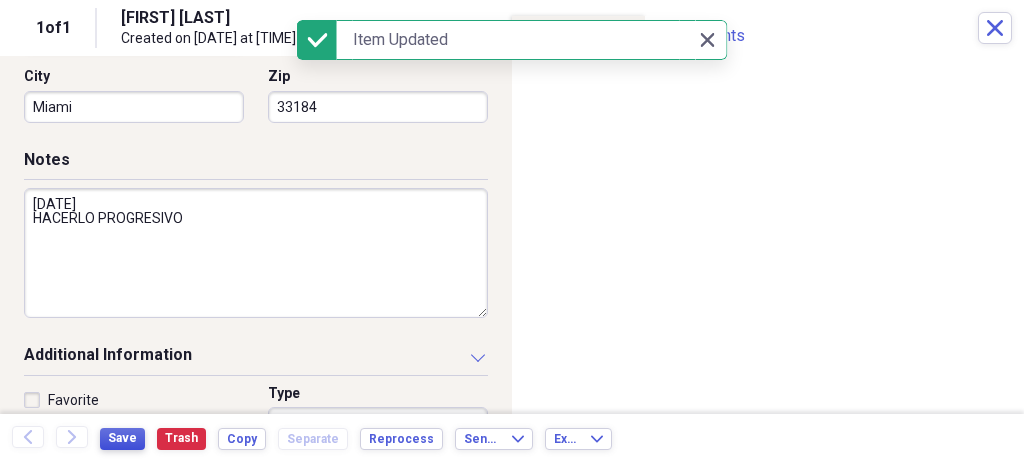 type on "07/24/2025
HACERLO PROGRESIVO" 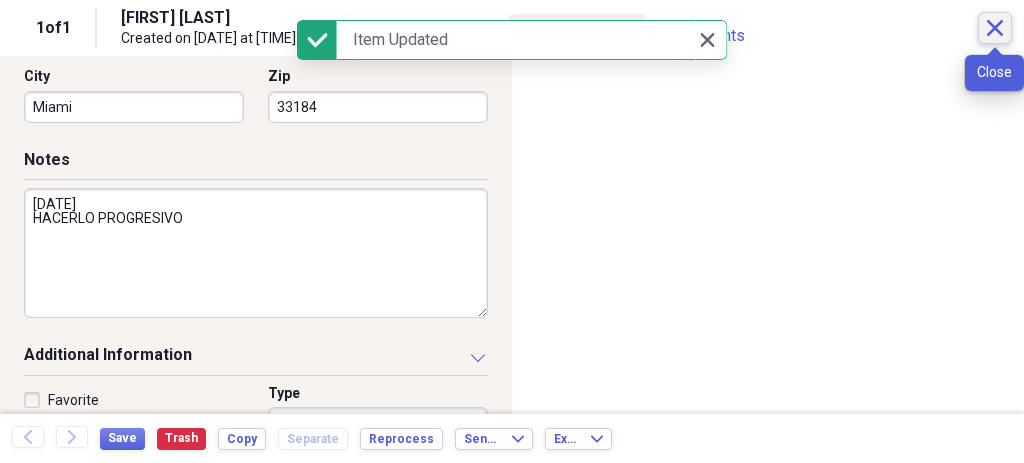click 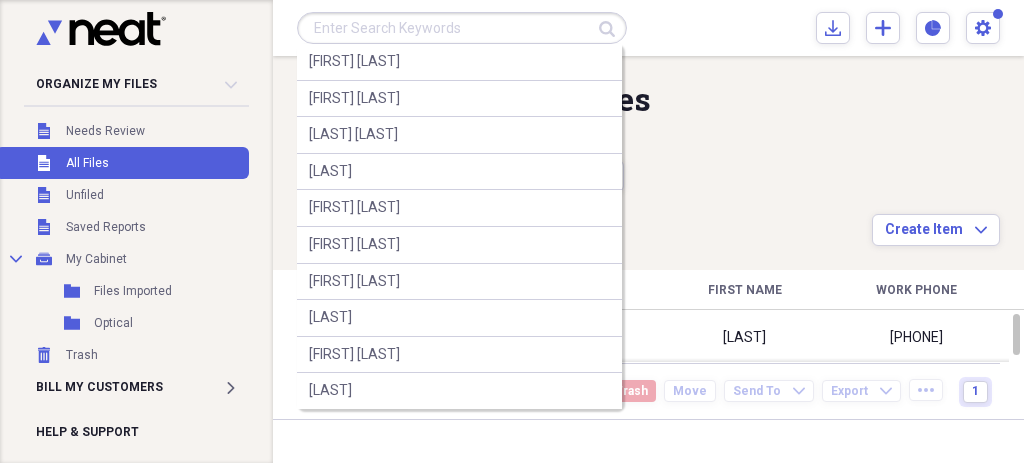 click at bounding box center [462, 28] 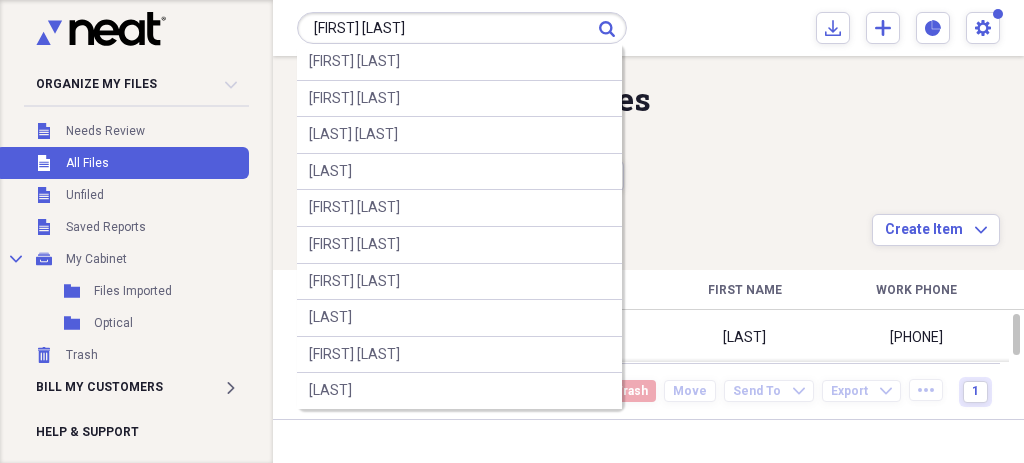 type on "MADELEINE HERNANDEZ" 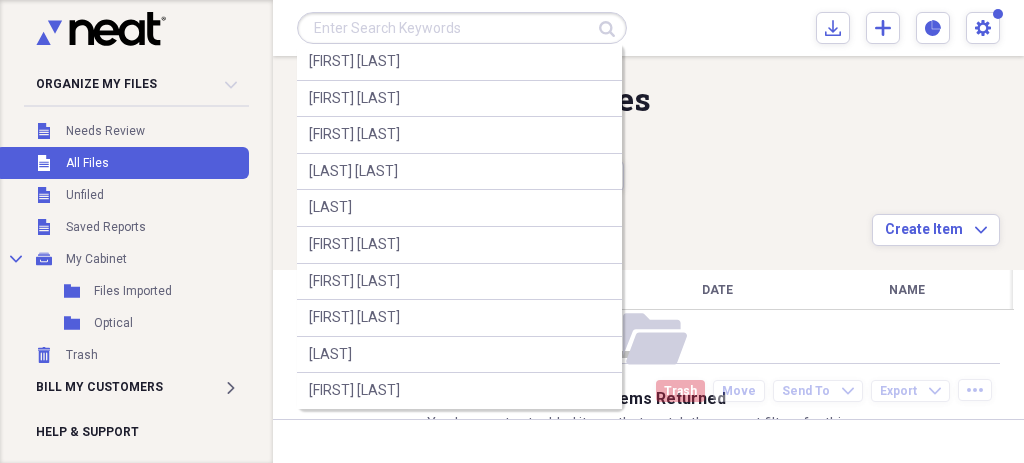 click at bounding box center [462, 28] 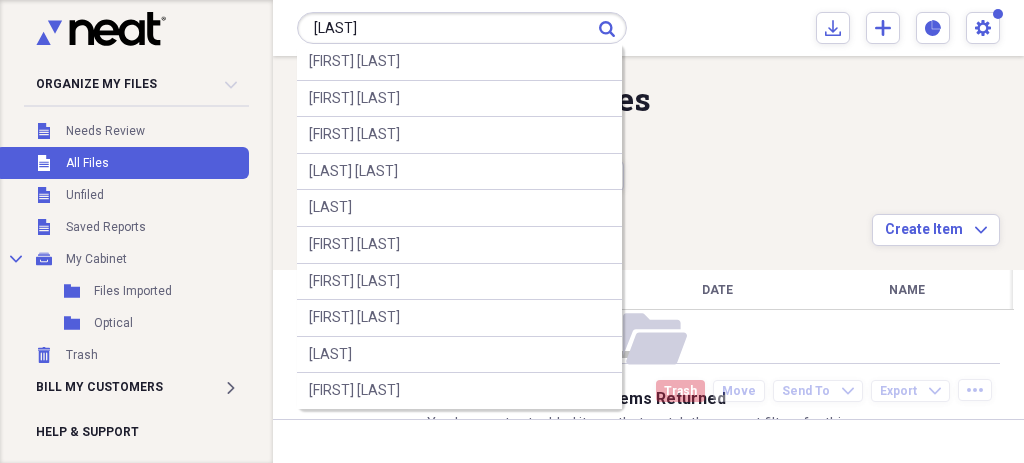 type on "MADELEINE" 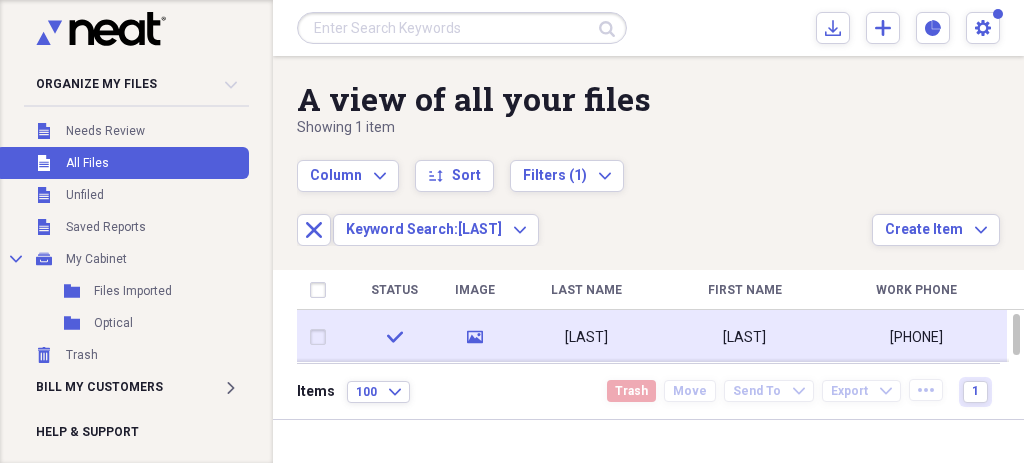 click on "MADELEINE" at bounding box center [744, 337] 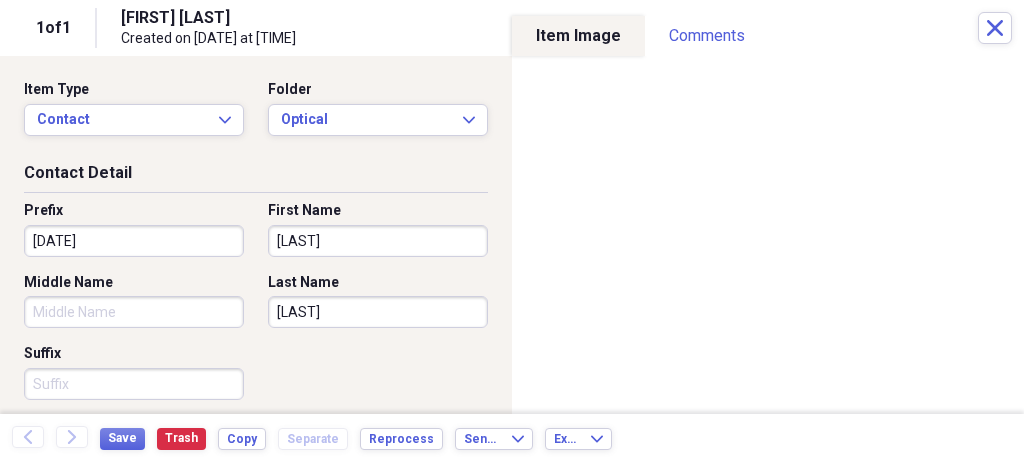 click on "HERNADEZ" at bounding box center [378, 312] 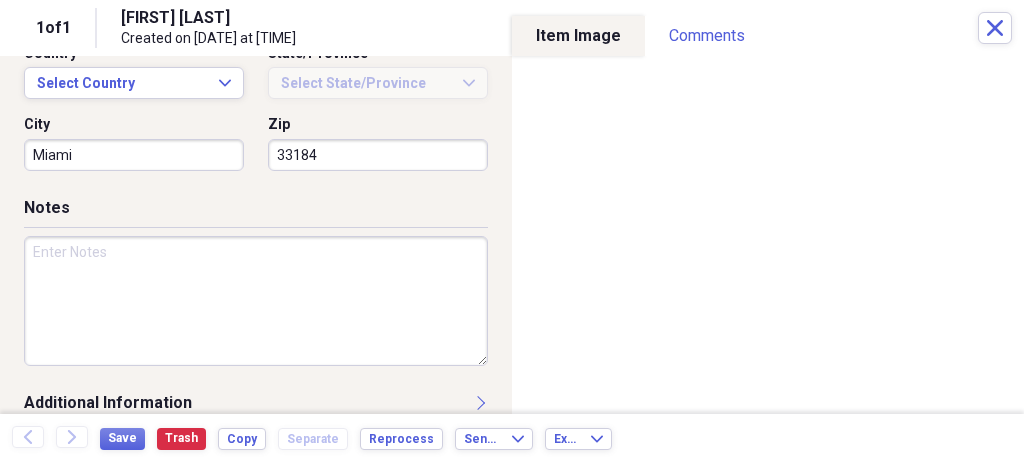 scroll, scrollTop: 739, scrollLeft: 0, axis: vertical 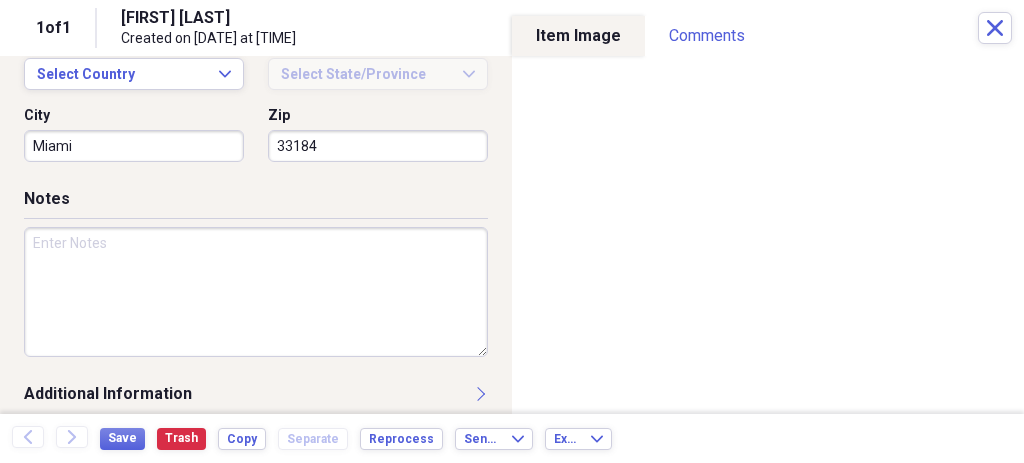 type on "HERNANDEZ" 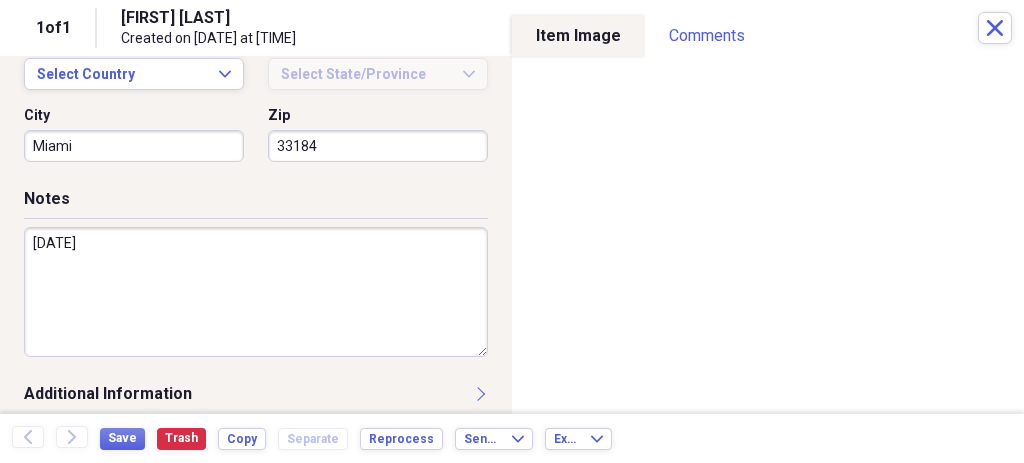 click on "07/30/2021" at bounding box center [256, 292] 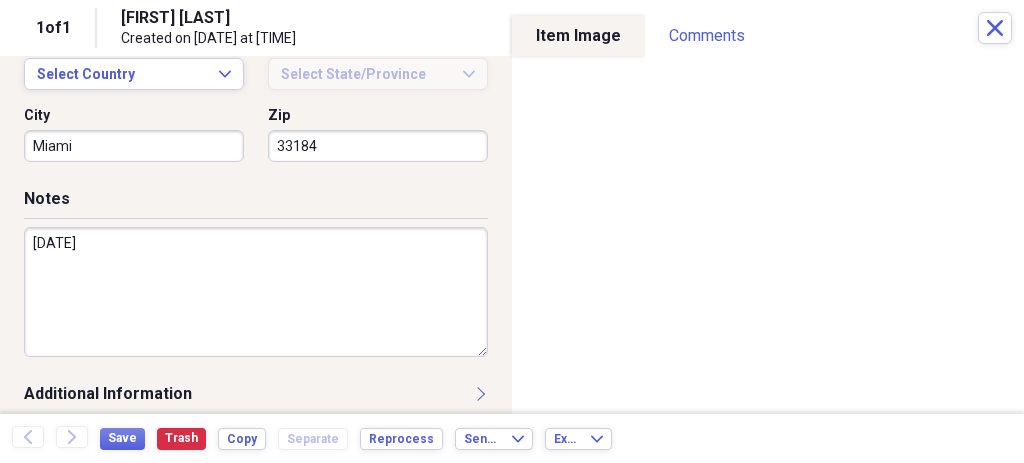 click on "07/30/2021" at bounding box center (256, 292) 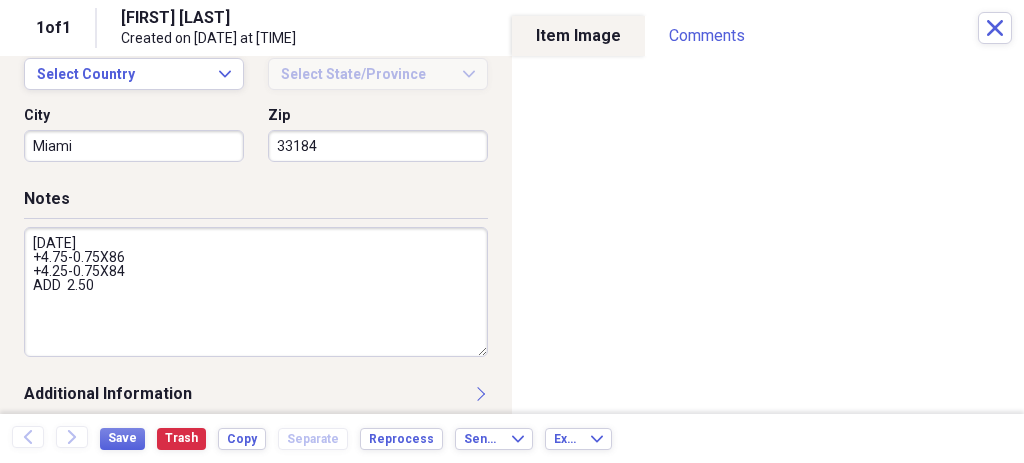 click on "07/30/2021
+4.75-0.75X86
+4.25-0.75X84
ADD  2.50" at bounding box center [256, 292] 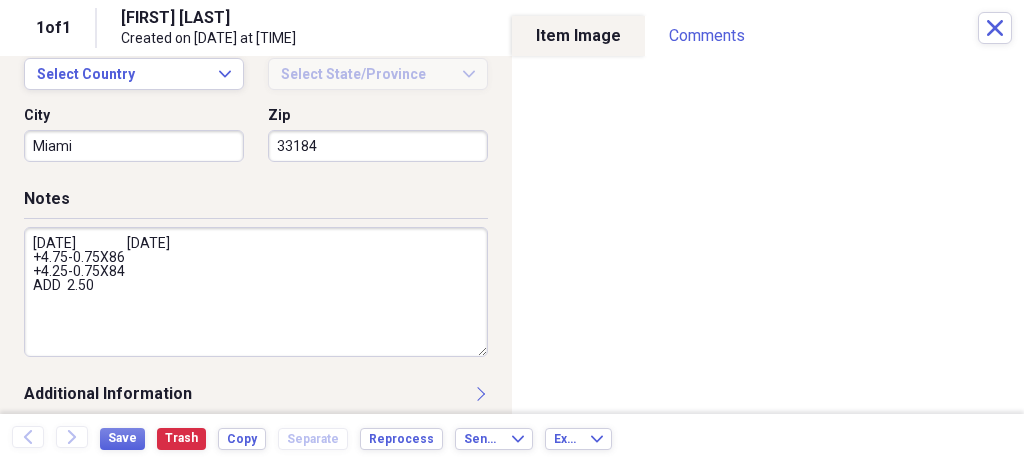 click on "07/30/2021                 07/25/2025
+4.75-0.75X86
+4.25-0.75X84
ADD  2.50" at bounding box center [256, 292] 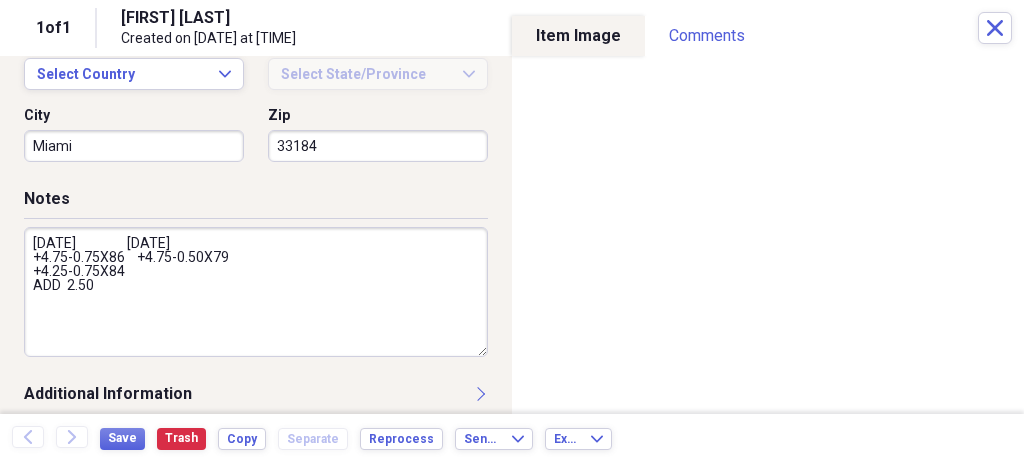 click on "07/30/2021                 07/25/2025
+4.75-0.75X86    +4.75-0.50X79
+4.25-0.75X84
ADD  2.50" at bounding box center (256, 292) 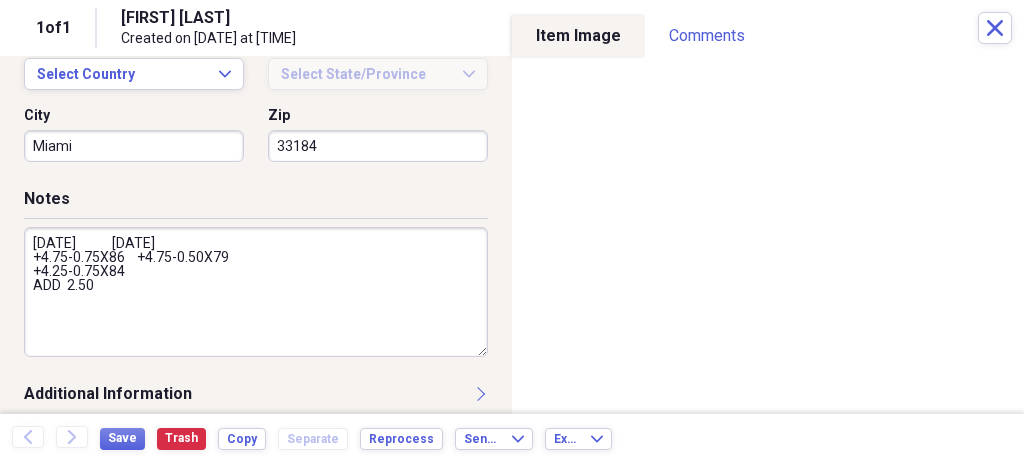 click on "07/30/2021            07/25/2025
+4.75-0.75X86    +4.75-0.50X79
+4.25-0.75X84
ADD  2.50" at bounding box center [256, 292] 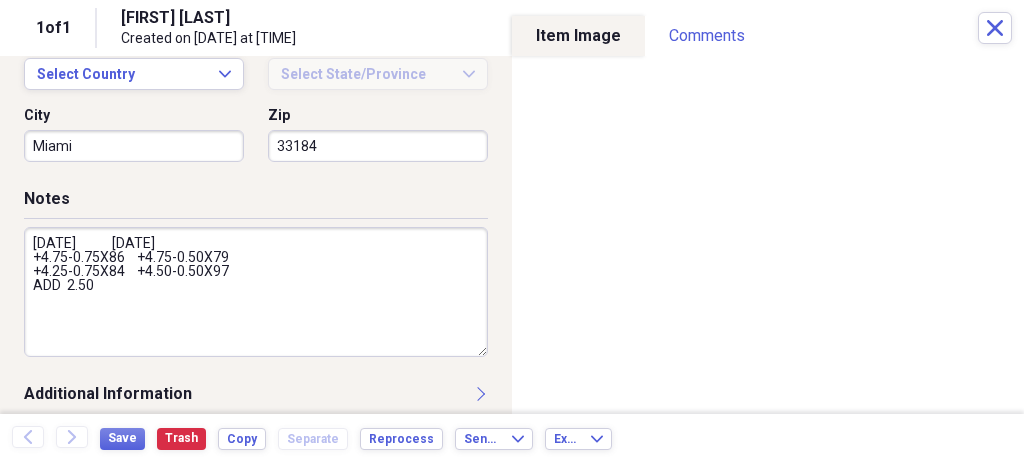 click on "07/30/2021            07/25/2025
+4.75-0.75X86    +4.75-0.50X79
+4.25-0.75X84    +4.50-0.50X97
ADD  2.50" at bounding box center (256, 292) 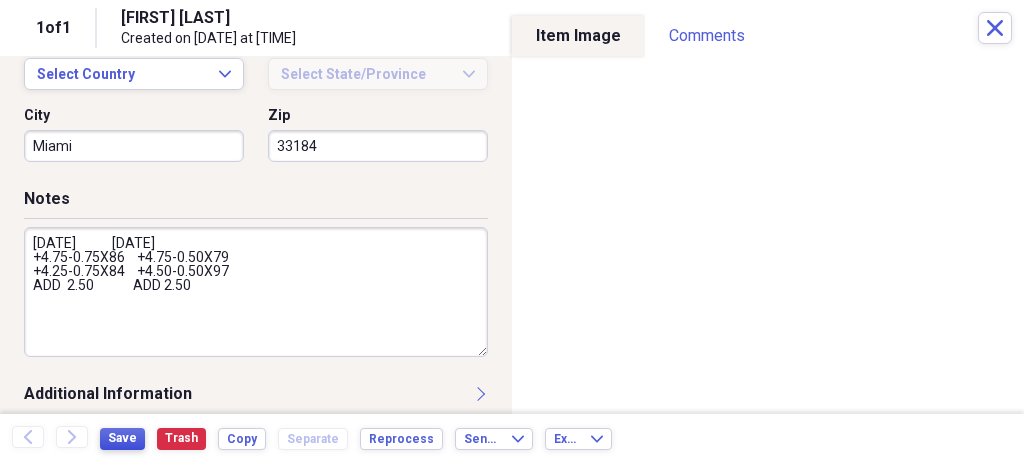 type on "07/30/2021            07/25/2025
+4.75-0.75X86    +4.75-0.50X79
+4.25-0.75X84    +4.50-0.50X97
ADD  2.50             ADD 2.50" 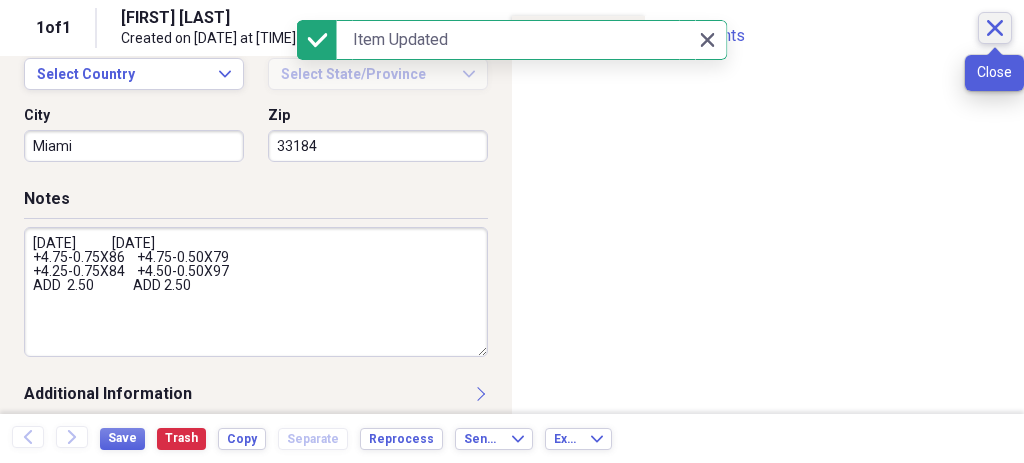 click on "Close" at bounding box center (995, 28) 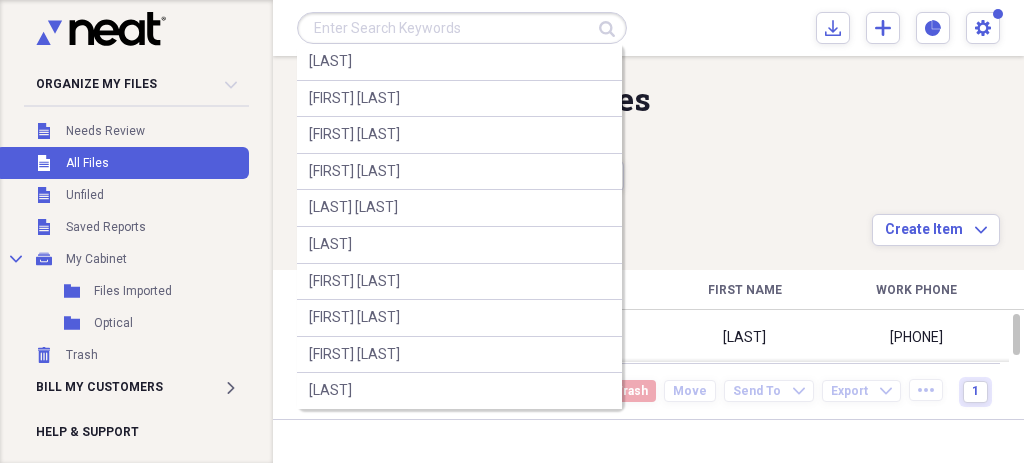 click at bounding box center (462, 28) 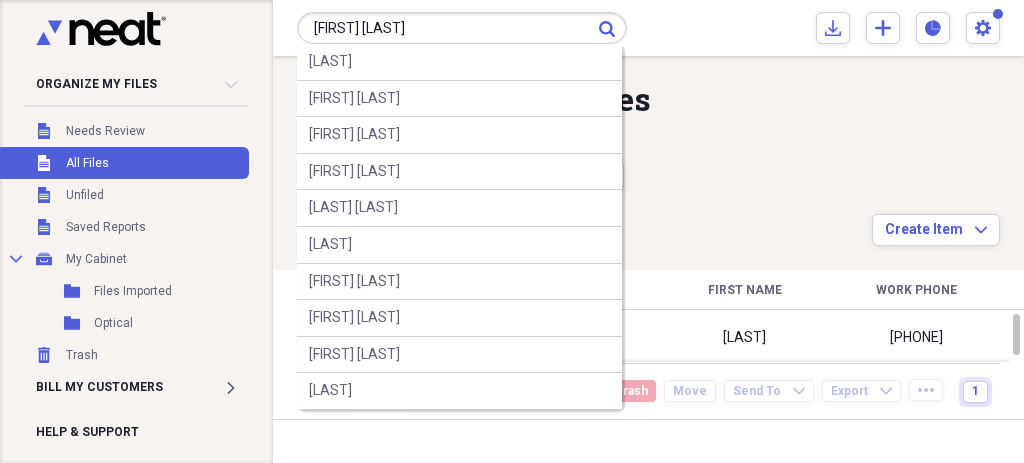 type on "ALCIBIADES GUILARTE" 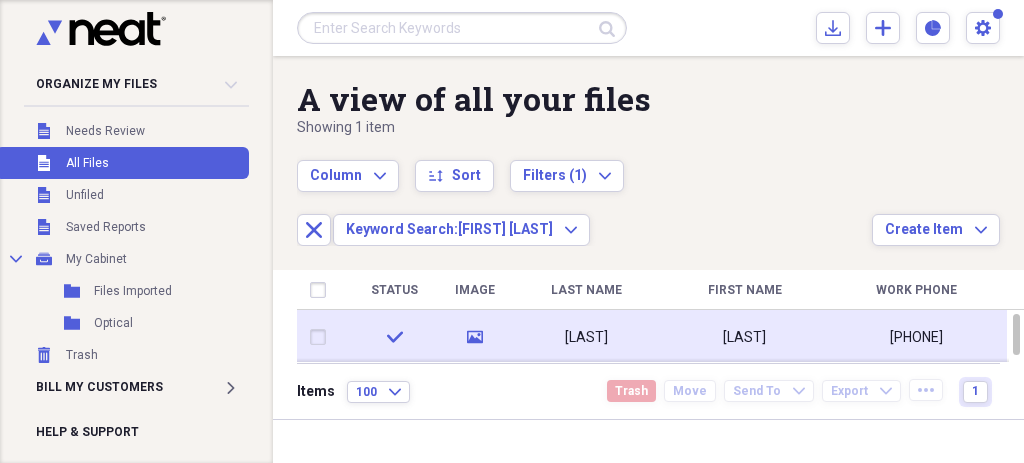 click on "GUILARTE" at bounding box center (586, 337) 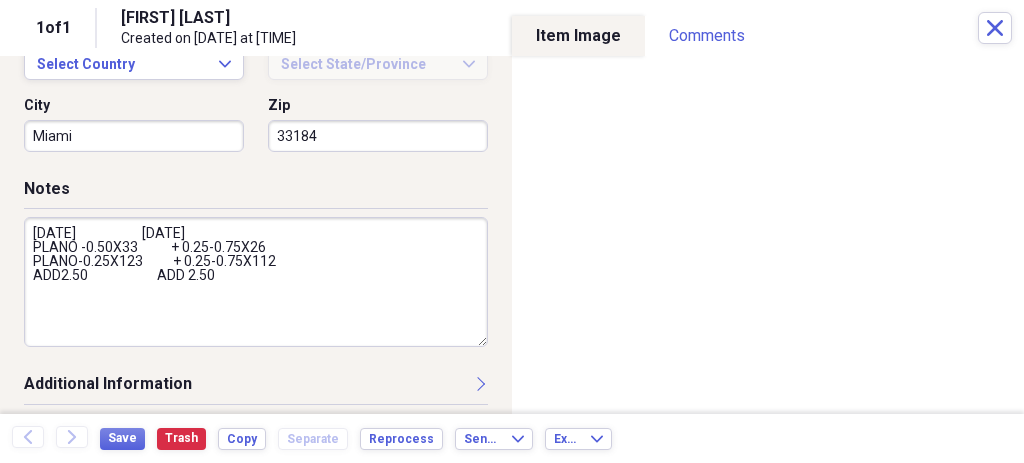 scroll, scrollTop: 756, scrollLeft: 0, axis: vertical 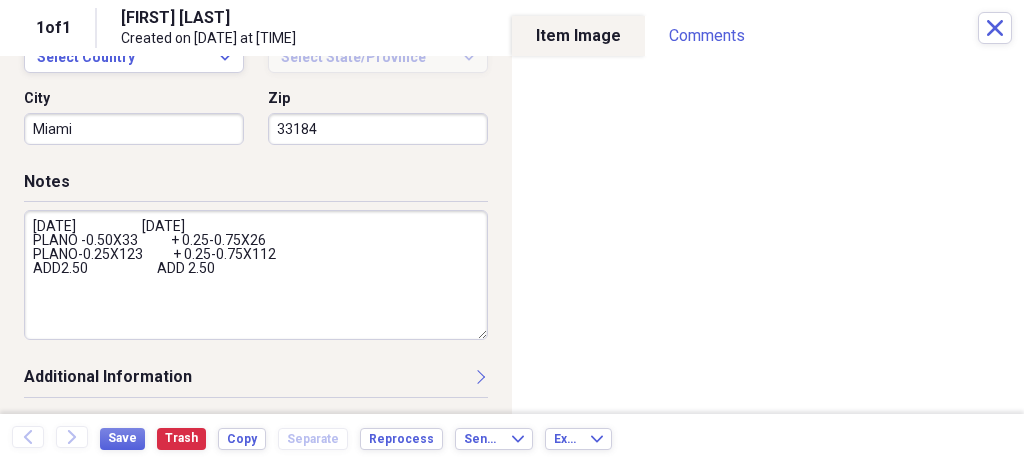 click on "04/04/2023                      09/11/2024
PLANO -0.50X33           + 0.25-0.75X26
PLANO-0.25X123          + 0.25-0.75X112
ADD2.50                       ADD 2.50" at bounding box center [256, 275] 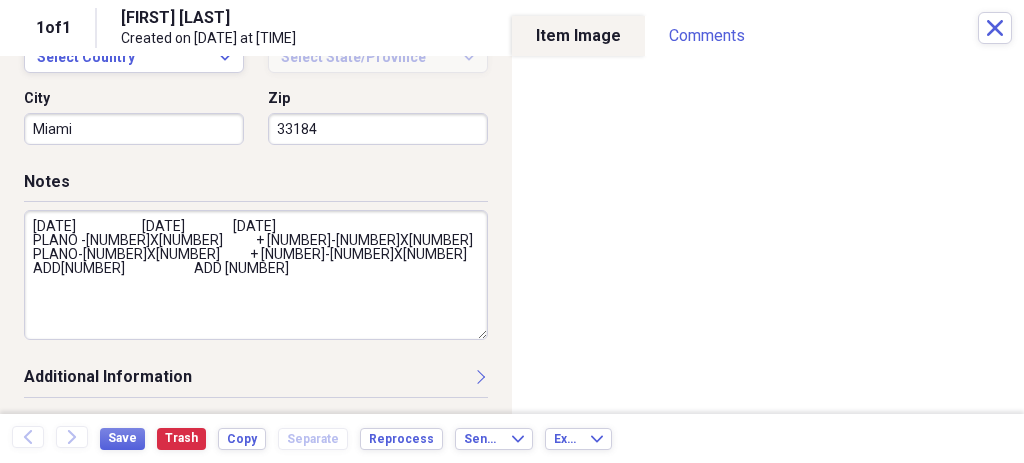 click on "04/04/2023                      09/11/2024                07/18/2025
PLANO -0.50X33           + 0.25-0.75X26
PLANO-0.25X123          + 0.25-0.75X112
ADD2.50                       ADD 2.50" at bounding box center (256, 275) 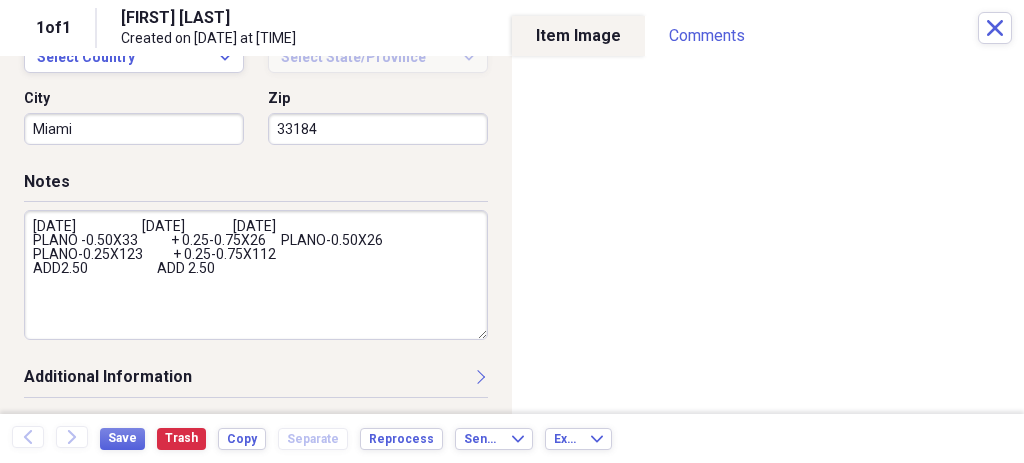 click on "04/04/2023                      09/11/2024                07/18/2025
PLANO -0.50X33           + 0.25-0.75X26     PLANO-0.50X26
PLANO-0.25X123          + 0.25-0.75X112
ADD2.50                       ADD 2.50" at bounding box center (256, 275) 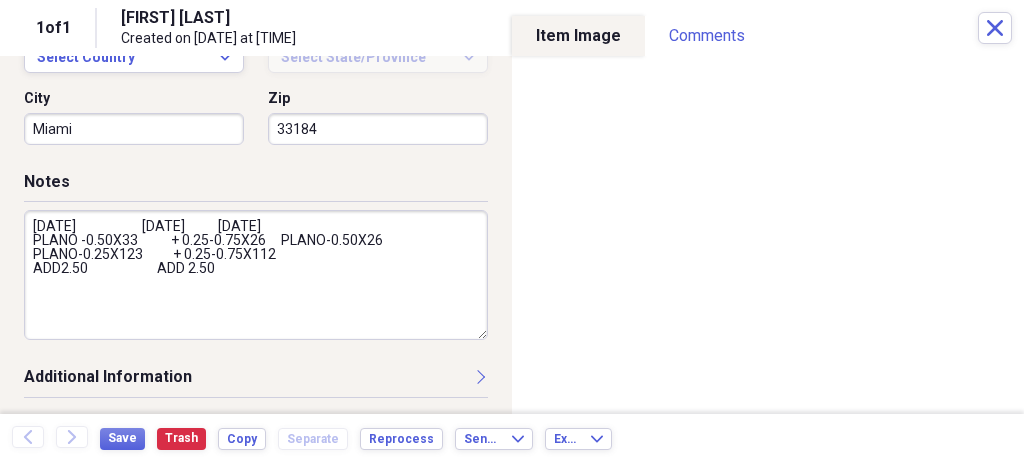 click on "04/04/2023                      09/11/2024           07/18/2025
PLANO -0.50X33           + 0.25-0.75X26     PLANO-0.50X26
PLANO-0.25X123          + 0.25-0.75X112
ADD2.50                       ADD 2.50" at bounding box center (256, 275) 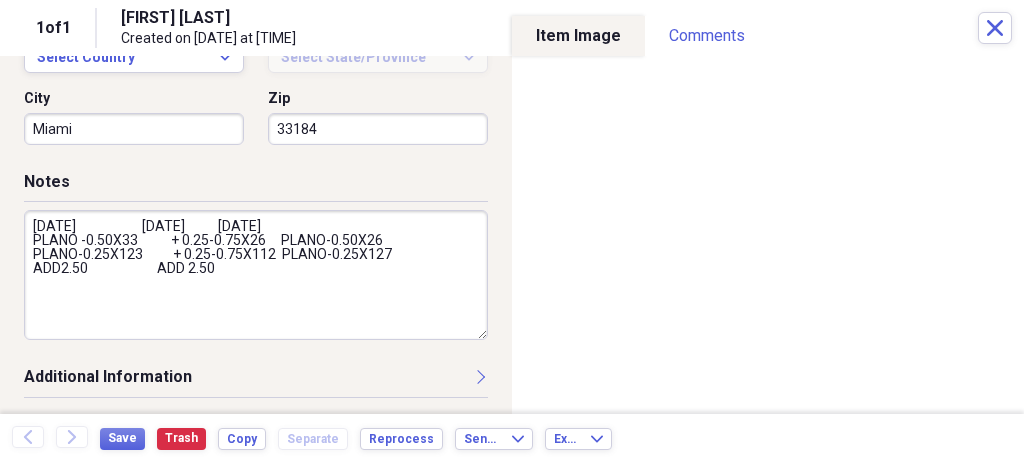 click on "04/04/2023                      09/11/2024           07/18/2025
PLANO -0.50X33           + 0.25-0.75X26     PLANO-0.50X26
PLANO-0.25X123          + 0.25-0.75X112  PLANO-0.25X127
ADD2.50                       ADD 2.50" at bounding box center (256, 275) 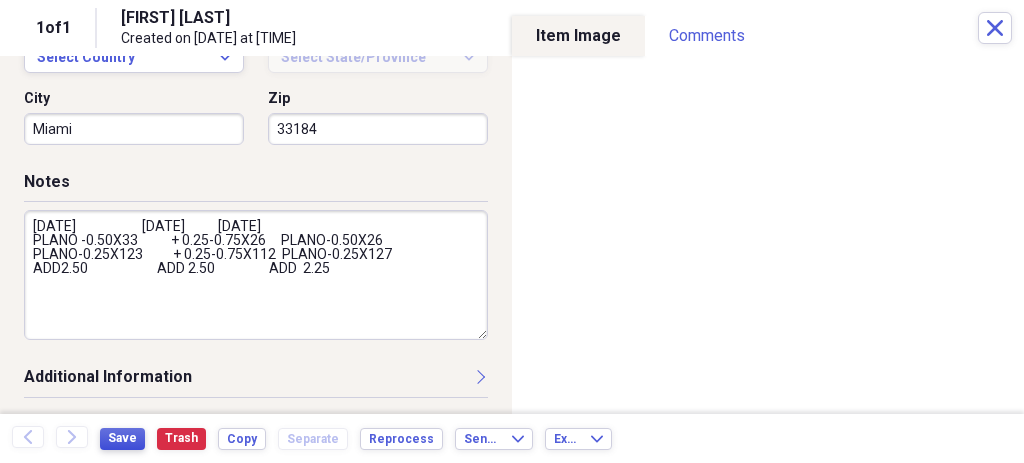 type on "04/04/2023                      09/11/2024           07/18/2025
PLANO -0.50X33           + 0.25-0.75X26     PLANO-0.50X26
PLANO-0.25X123          + 0.25-0.75X112  PLANO-0.25X127
ADD2.50                       ADD 2.50                  ADD  2.25" 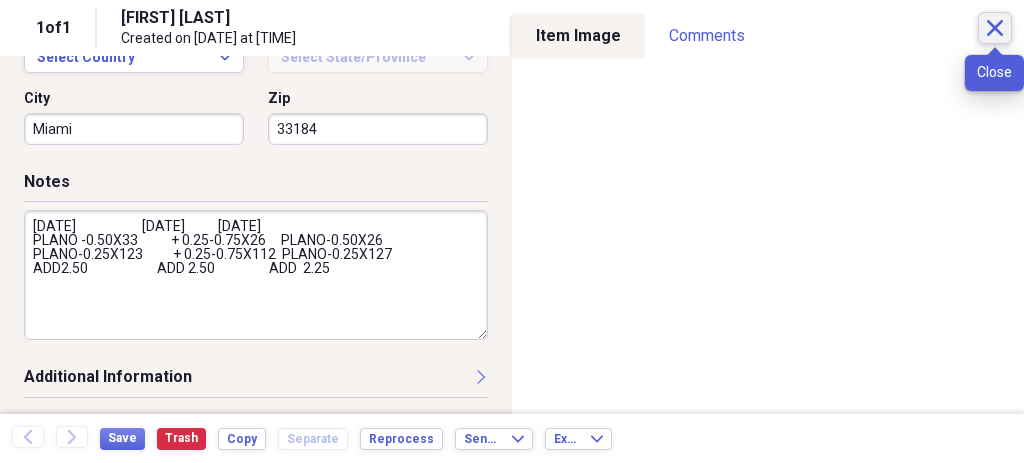 click on "Close" 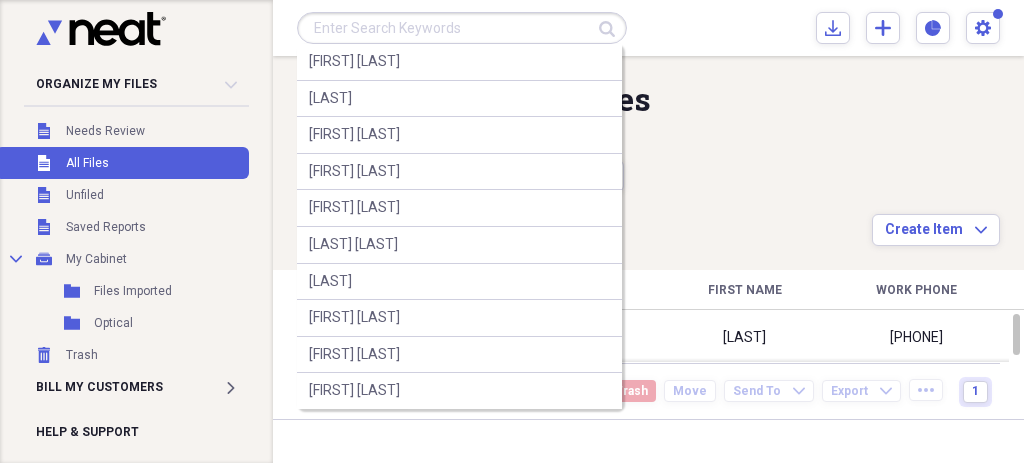 click at bounding box center (462, 28) 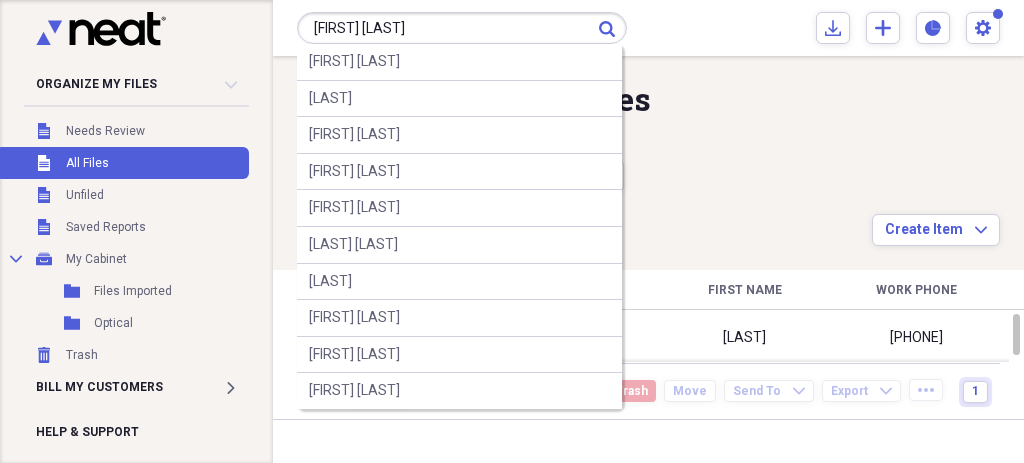 type on "[FIRST] [LAST]" 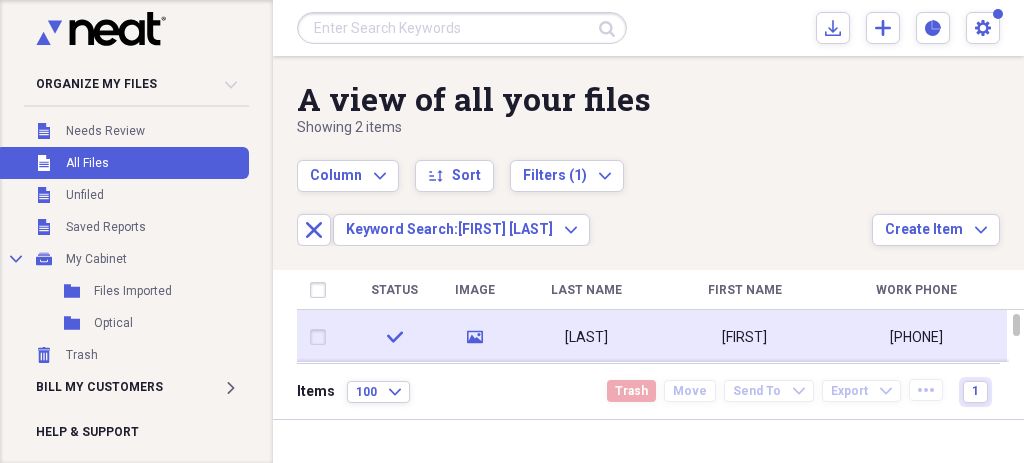 click on "CABAL" at bounding box center (586, 337) 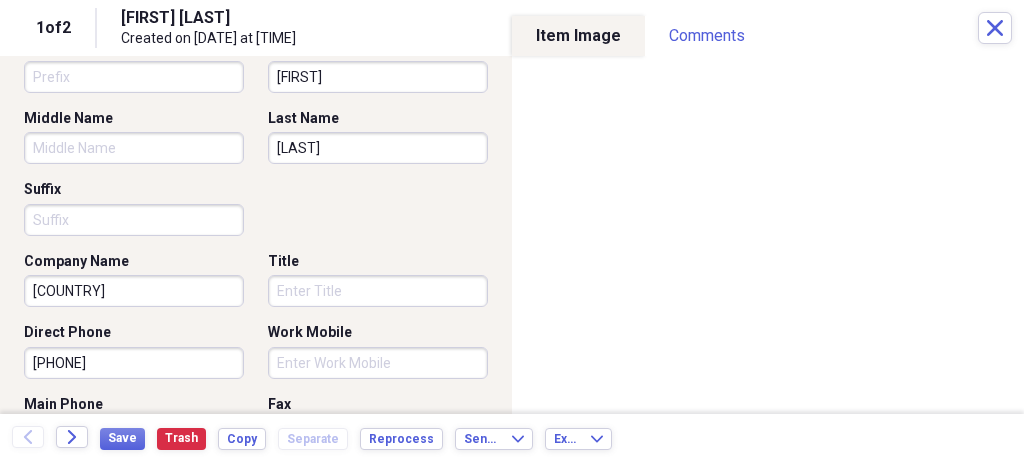 scroll, scrollTop: 125, scrollLeft: 0, axis: vertical 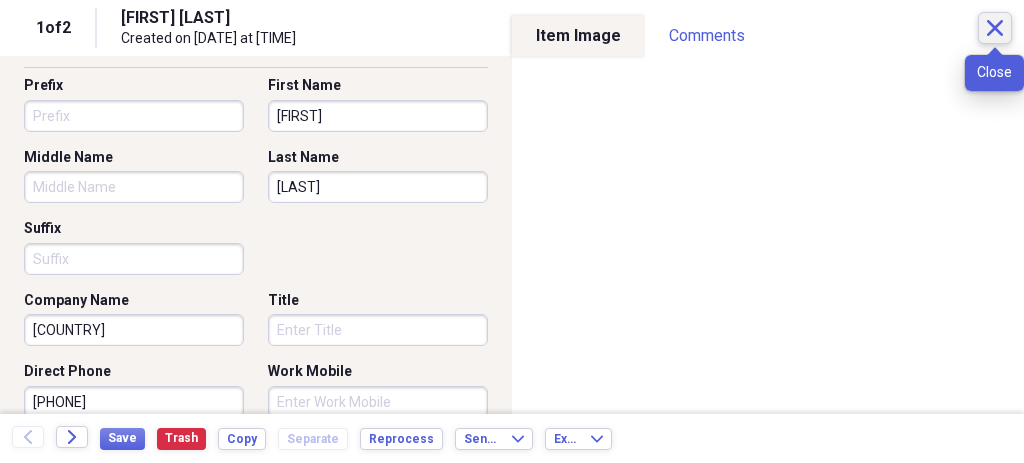 click on "Close" 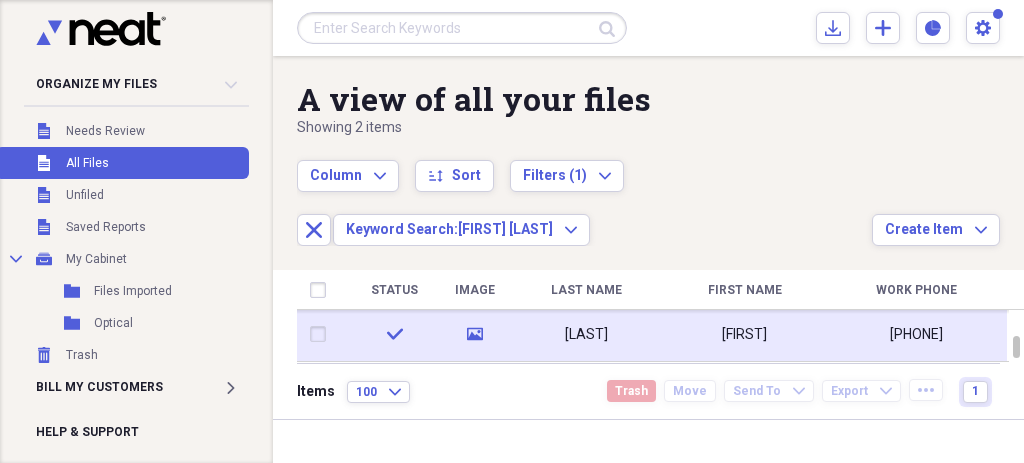 click on "CABAL" at bounding box center [586, 334] 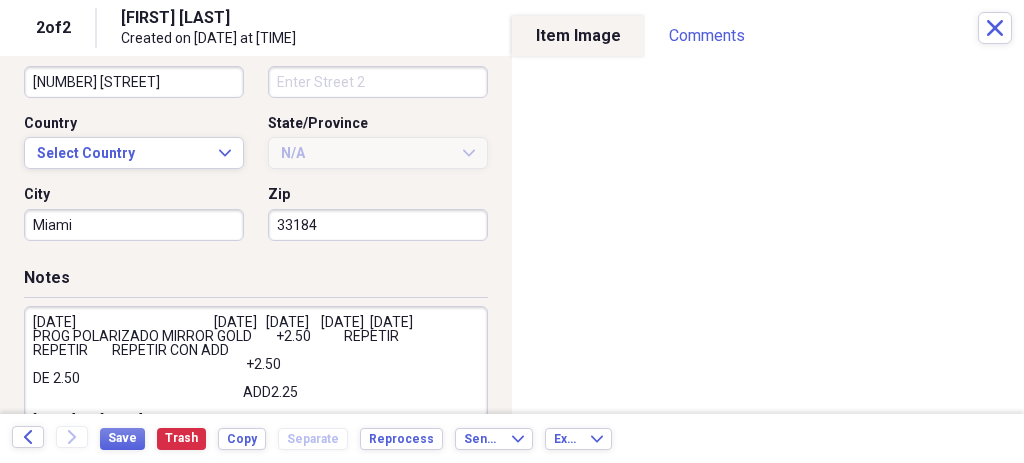 scroll, scrollTop: 677, scrollLeft: 0, axis: vertical 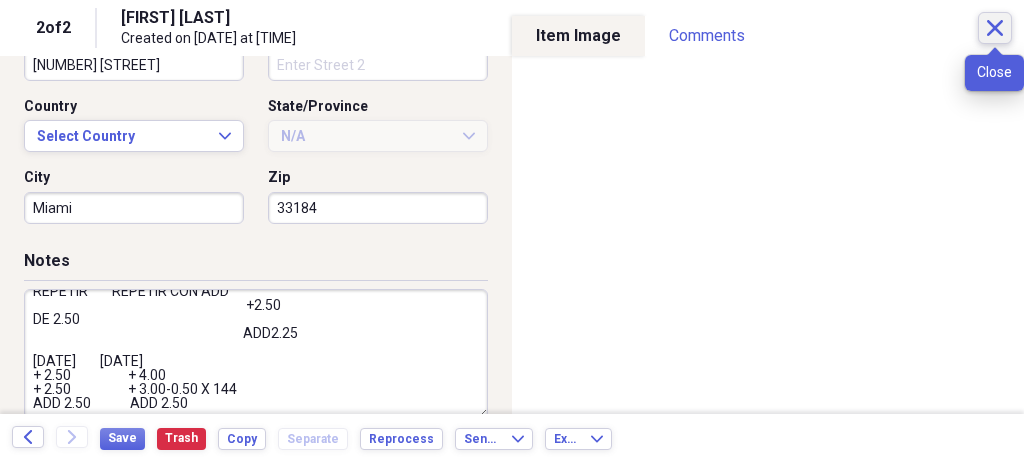 click 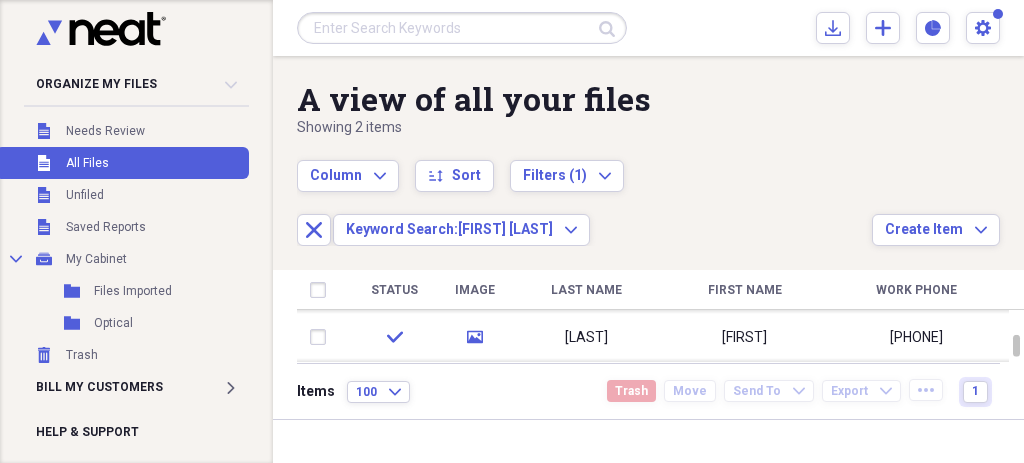 click at bounding box center (462, 28) 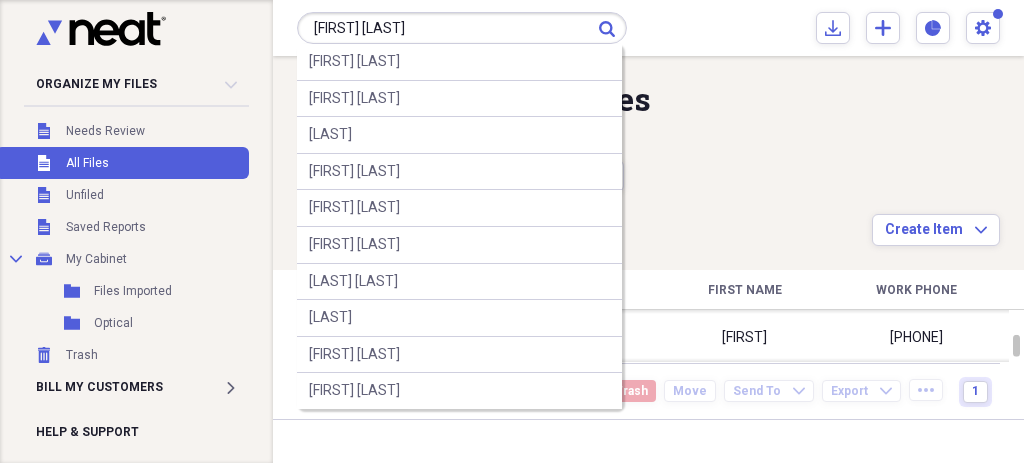 type on "[FIRST] [LAST]" 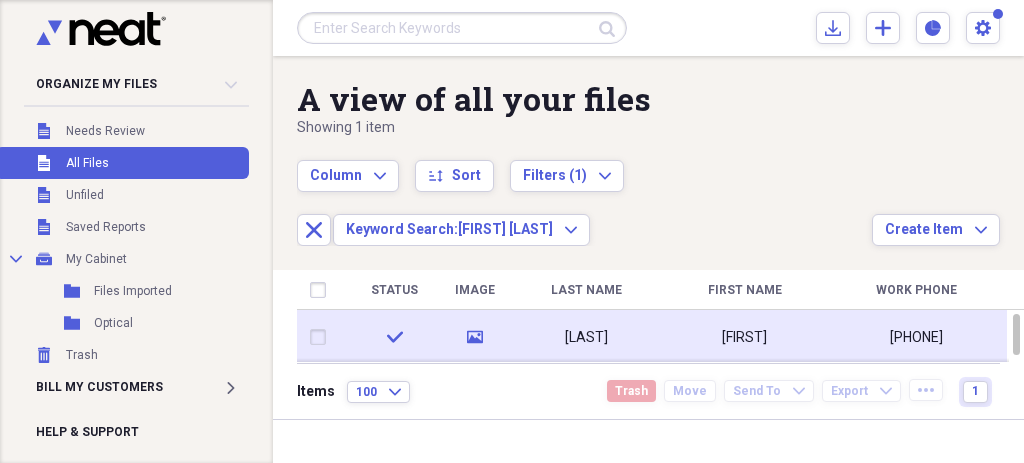 click on "OSCAR" at bounding box center (744, 337) 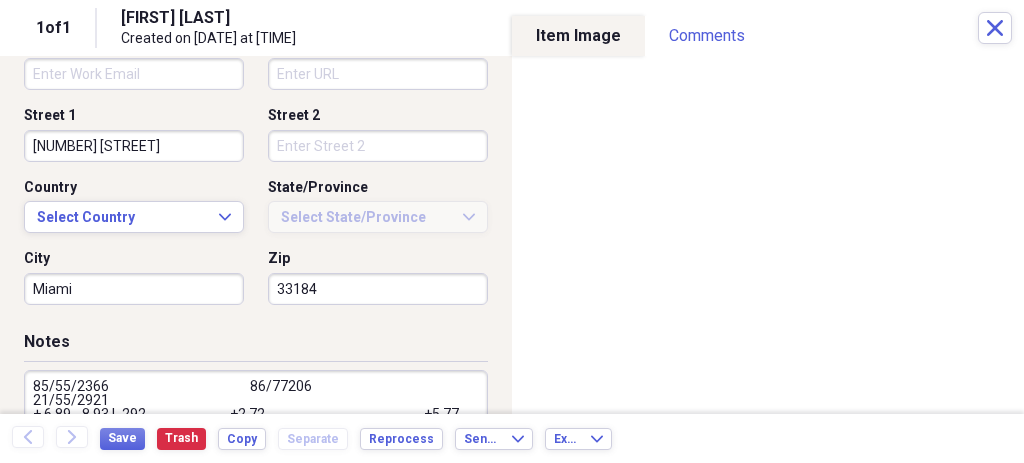 scroll, scrollTop: 756, scrollLeft: 0, axis: vertical 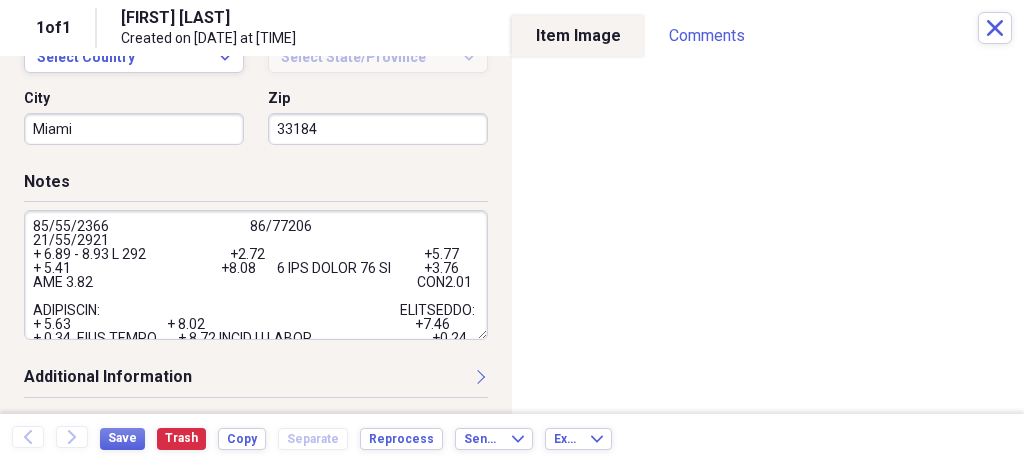 drag, startPoint x: 277, startPoint y: 219, endPoint x: 109, endPoint y: 221, distance: 168.0119 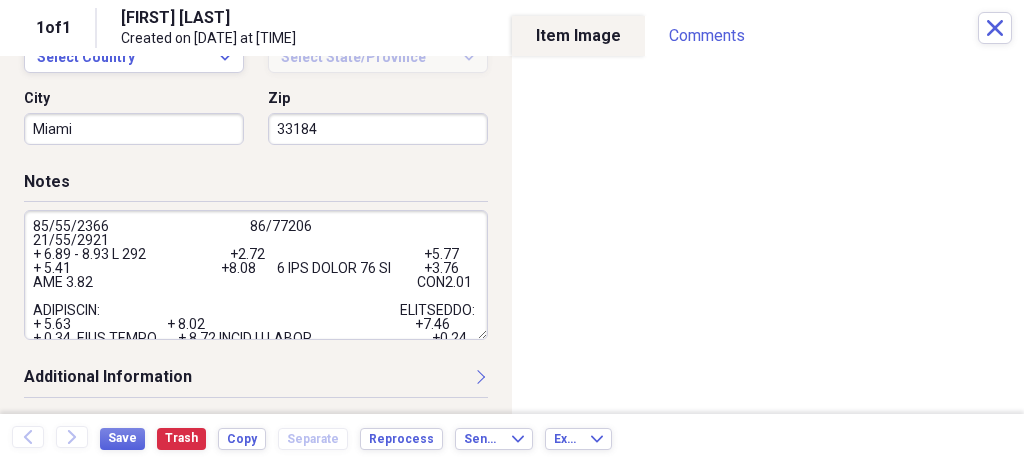 click at bounding box center (256, 275) 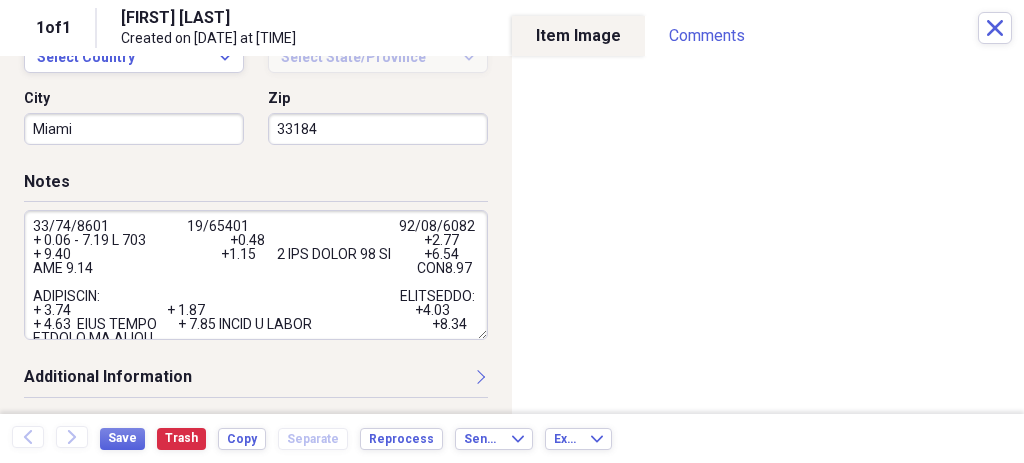 click at bounding box center [256, 275] 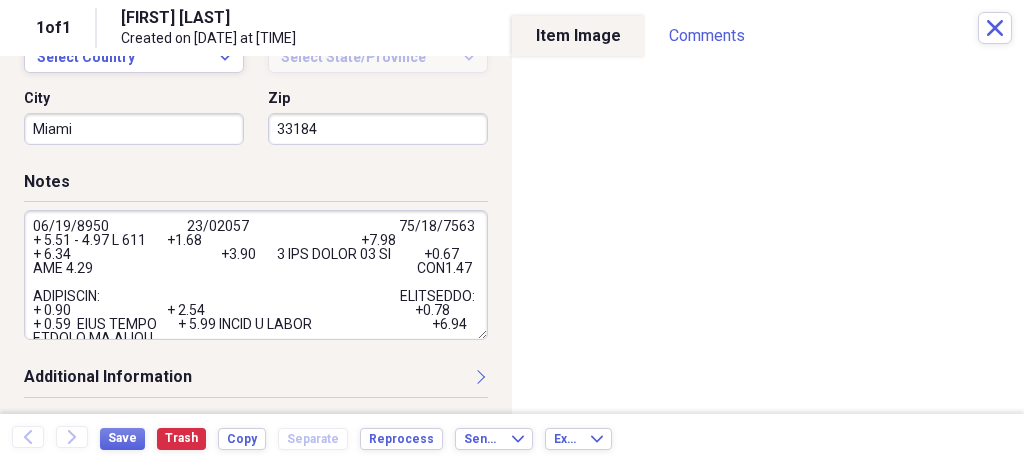 click at bounding box center (256, 275) 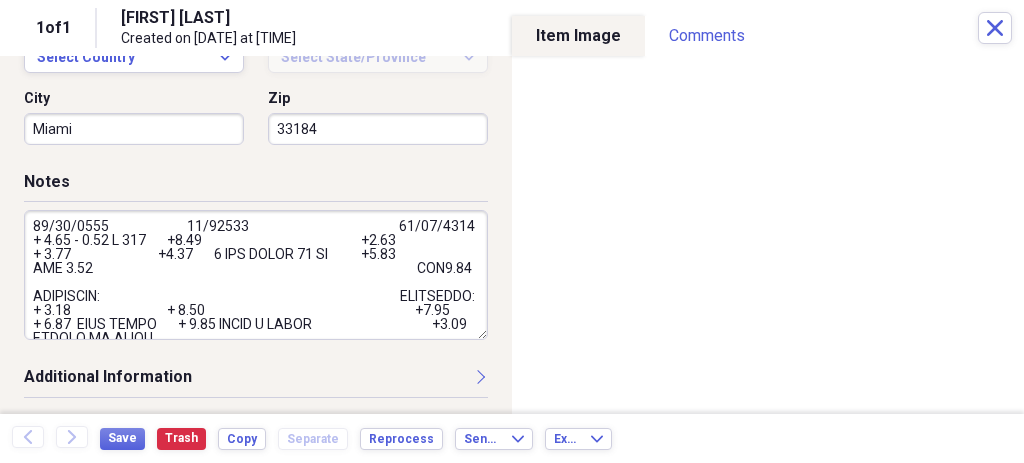 click at bounding box center [256, 275] 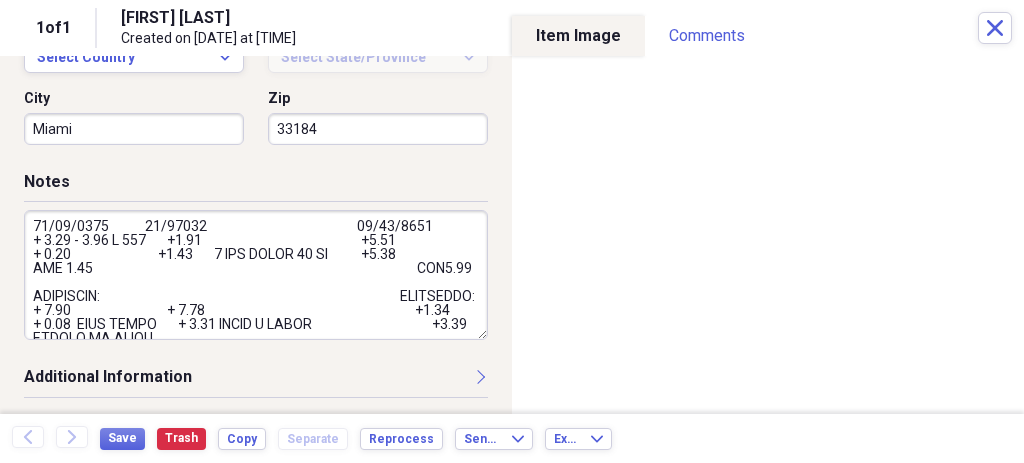 click at bounding box center (256, 275) 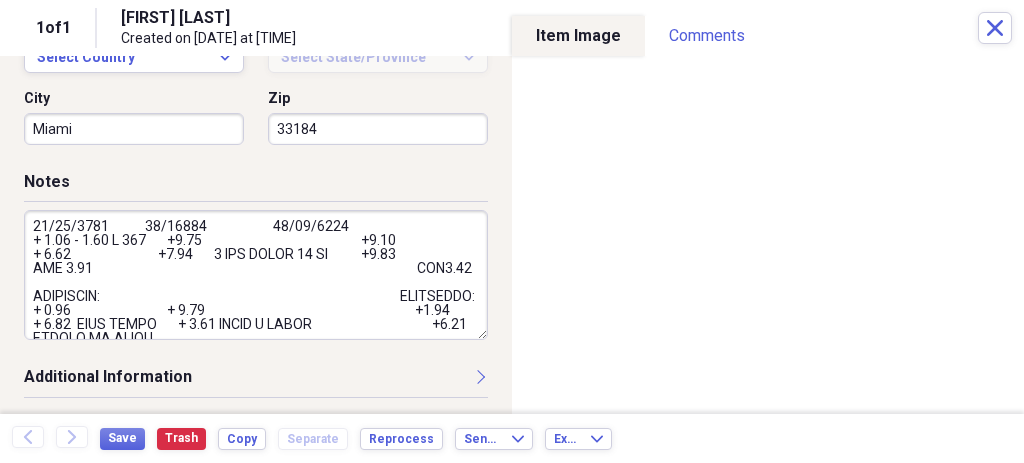 click at bounding box center (256, 275) 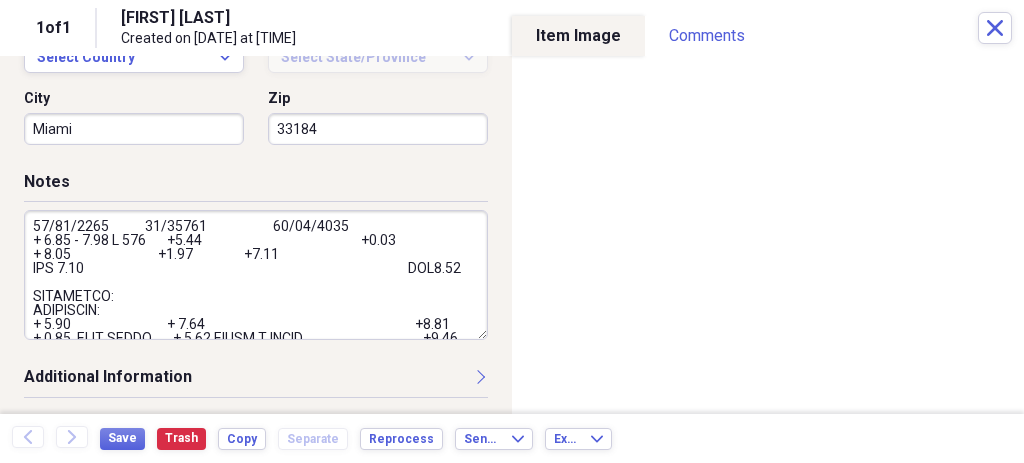 click at bounding box center (256, 275) 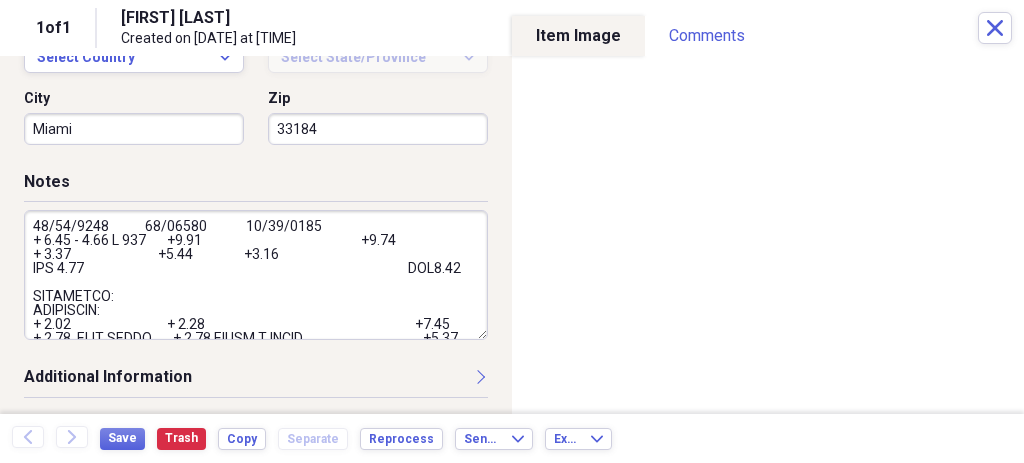 click at bounding box center (256, 275) 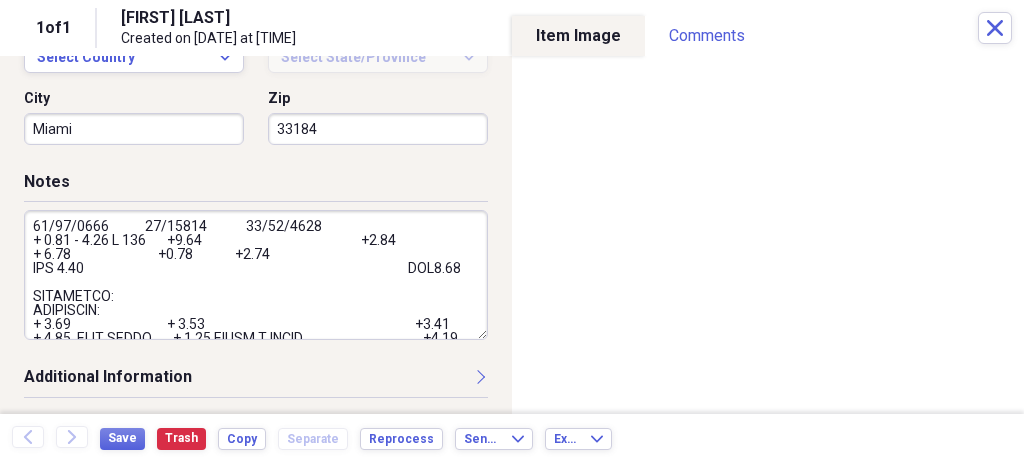 click at bounding box center (256, 275) 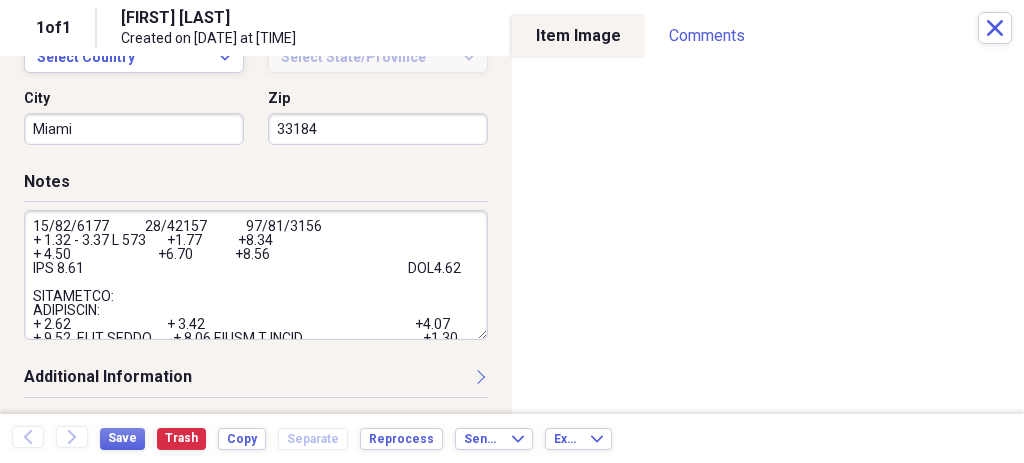 click at bounding box center [256, 275] 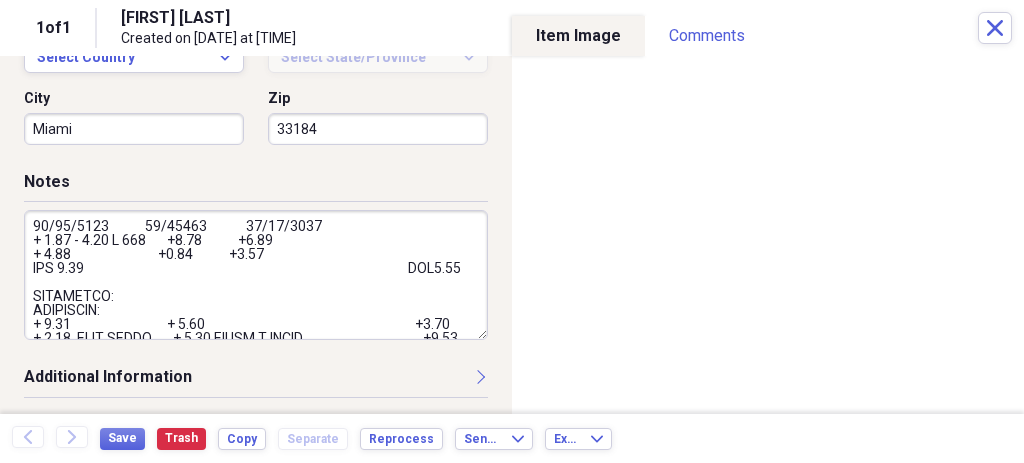 click at bounding box center (256, 275) 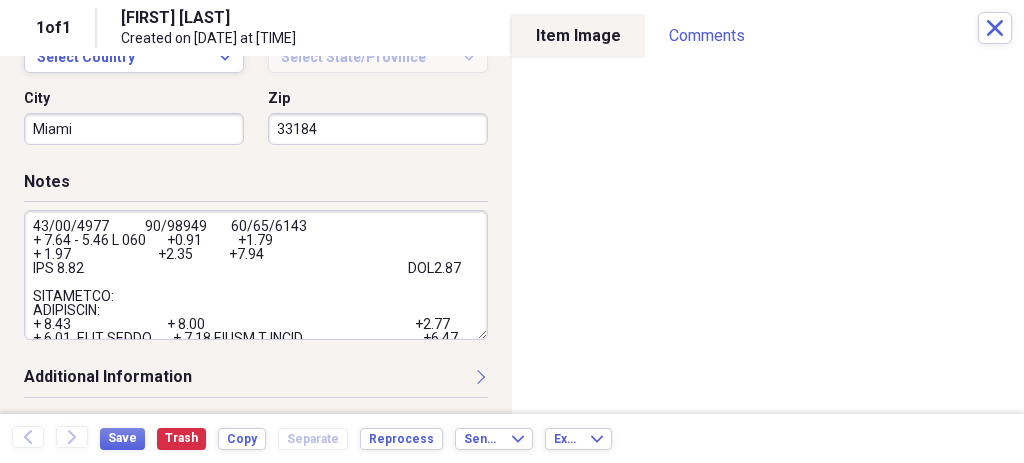 click at bounding box center (256, 275) 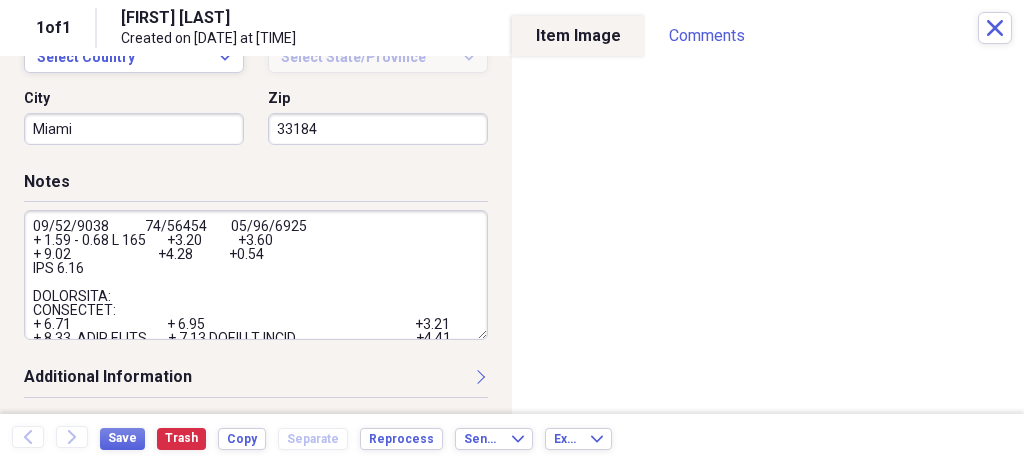 click at bounding box center (256, 275) 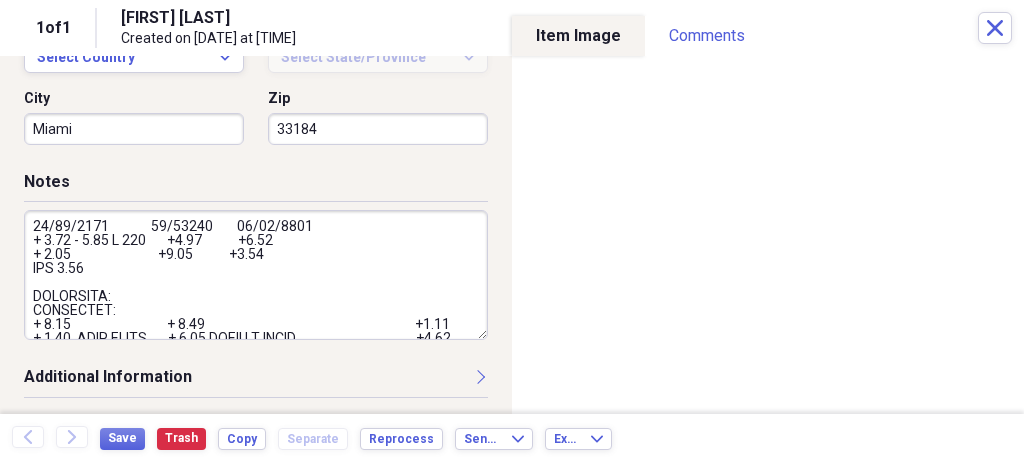 click at bounding box center [256, 275] 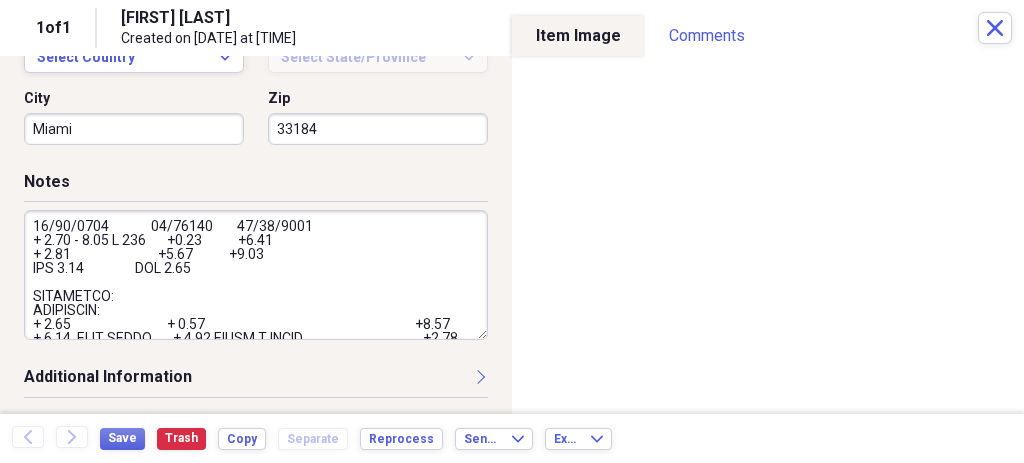 click at bounding box center [256, 275] 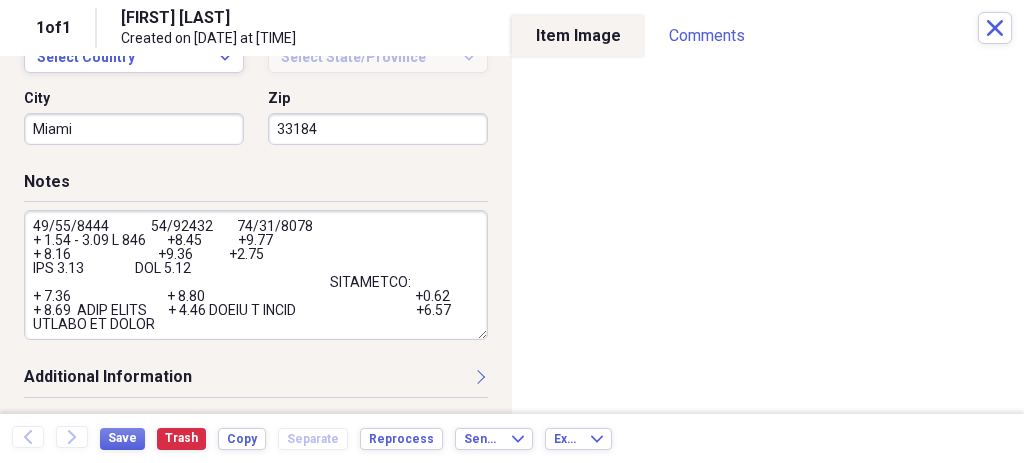click at bounding box center (256, 275) 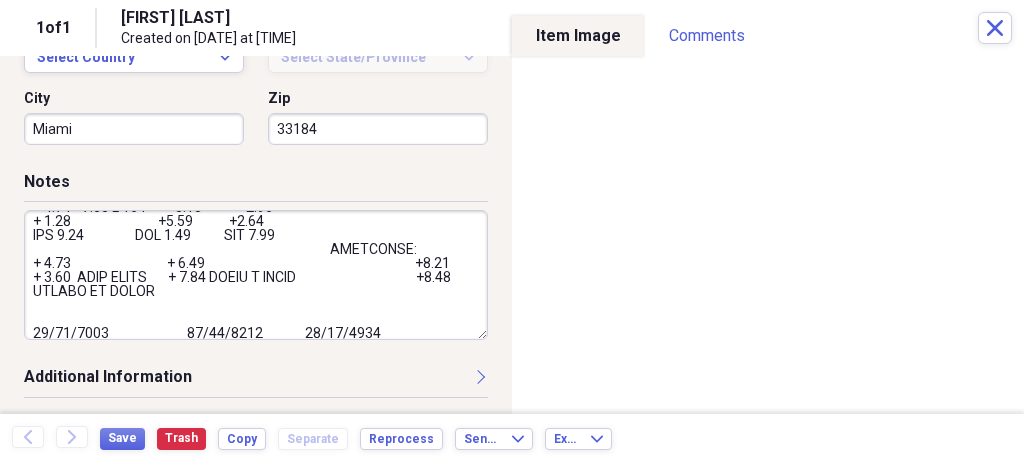 scroll, scrollTop: 34, scrollLeft: 0, axis: vertical 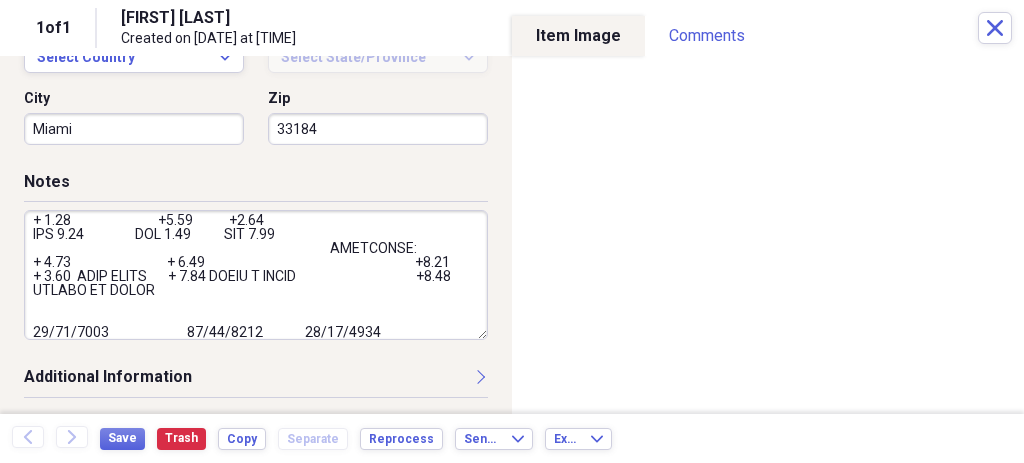 click at bounding box center [256, 275] 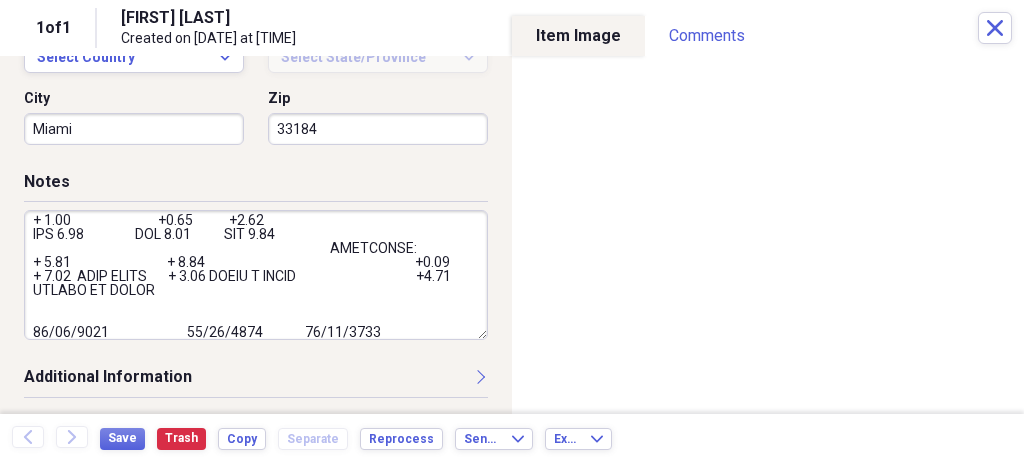 click at bounding box center (256, 275) 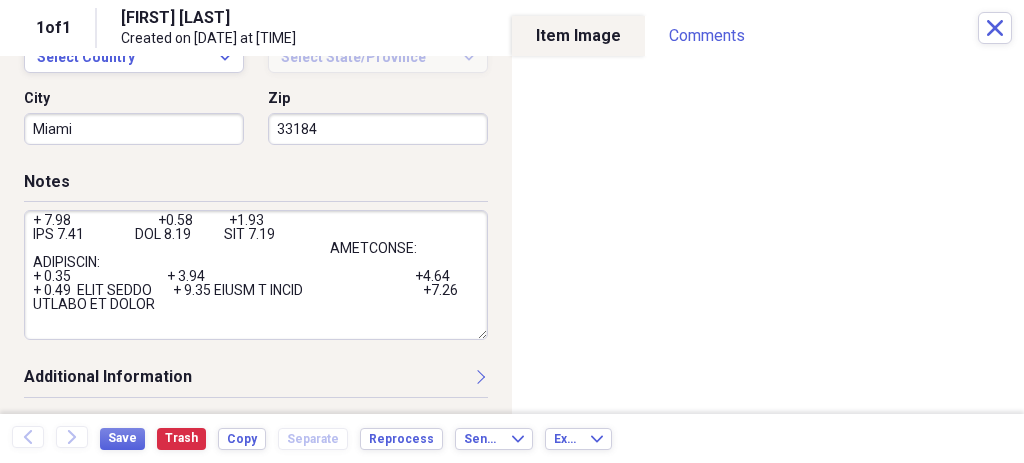 click at bounding box center (256, 275) 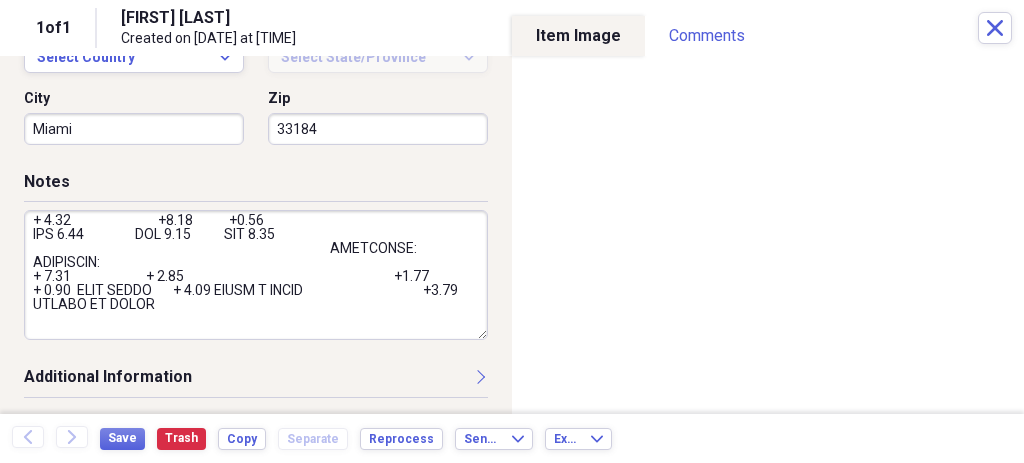 click at bounding box center (256, 275) 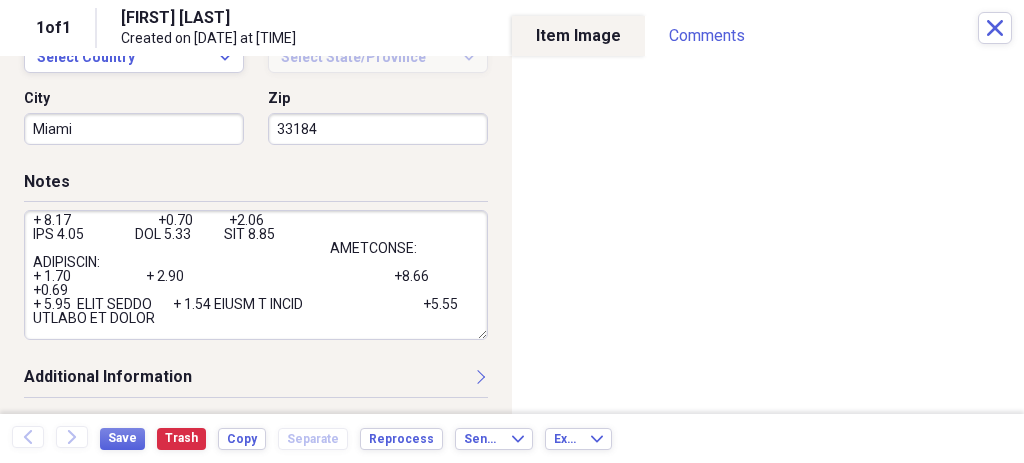click at bounding box center (256, 275) 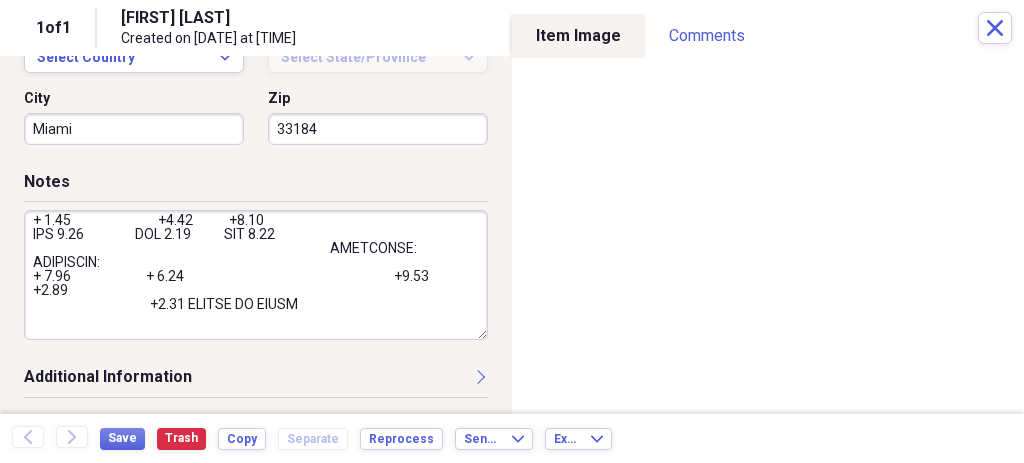 click at bounding box center [256, 275] 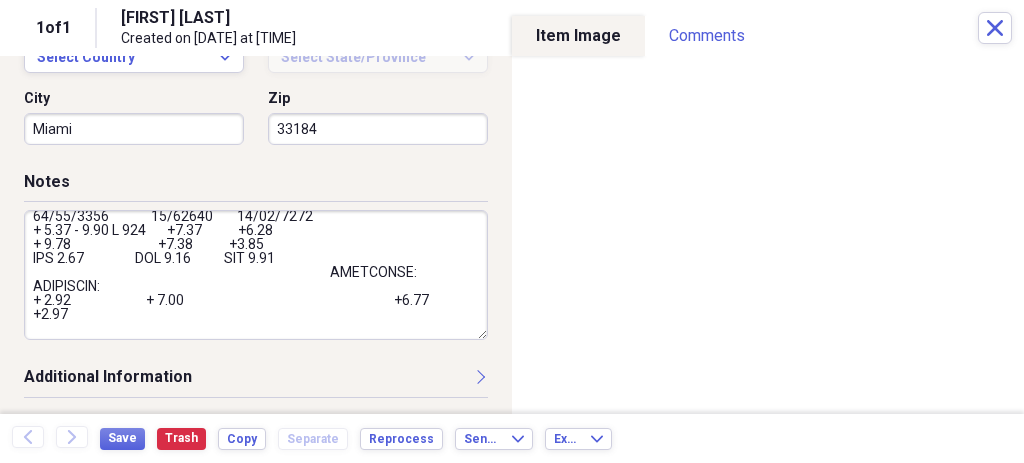 scroll, scrollTop: 5, scrollLeft: 0, axis: vertical 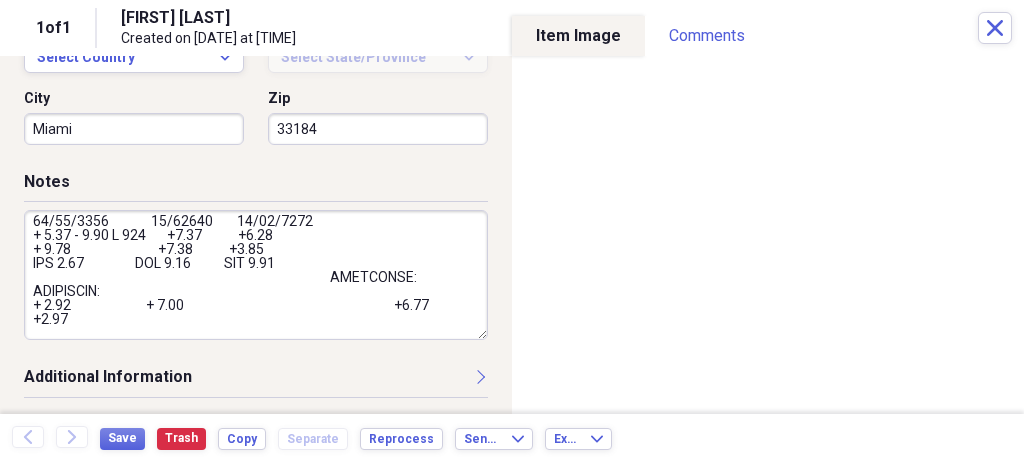 click at bounding box center [256, 275] 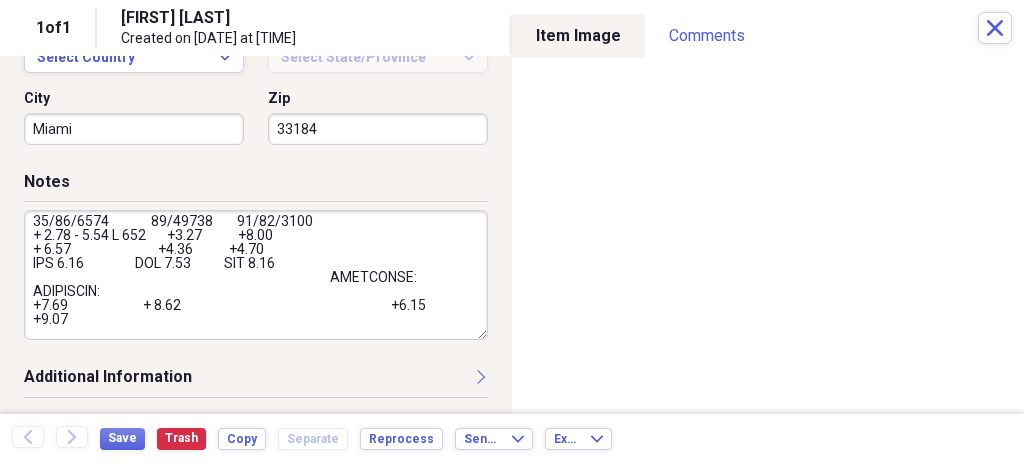 click at bounding box center (256, 275) 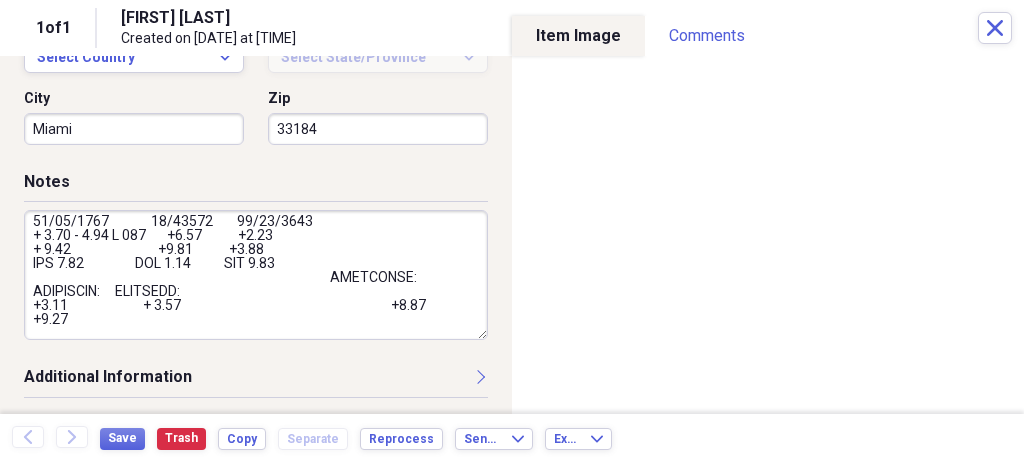 click at bounding box center (256, 275) 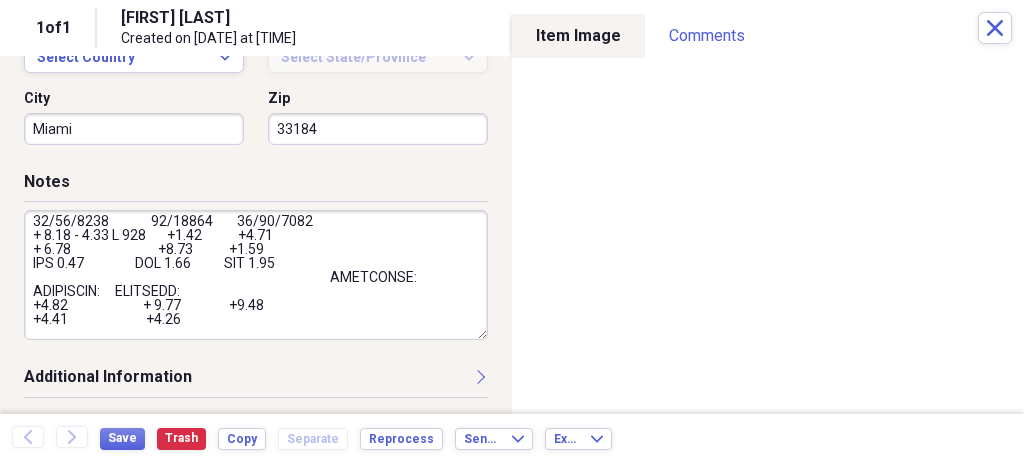 click at bounding box center (256, 275) 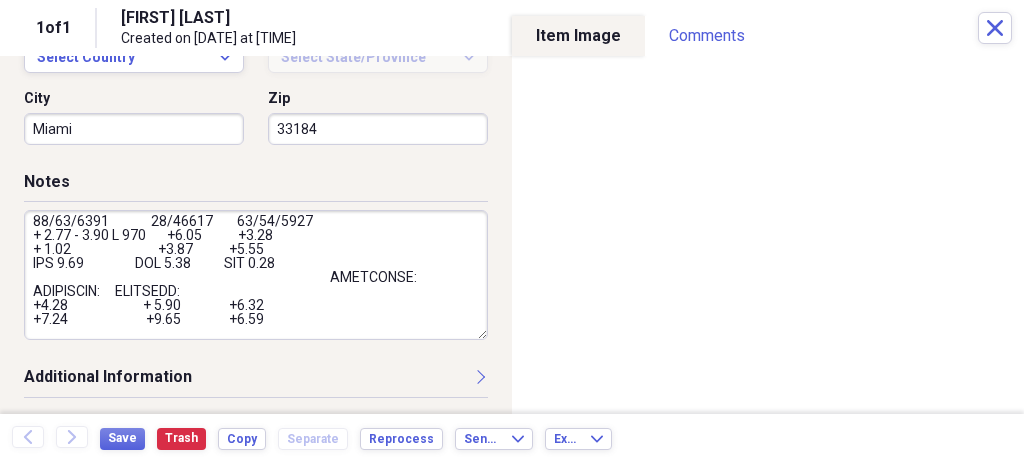 click at bounding box center (256, 275) 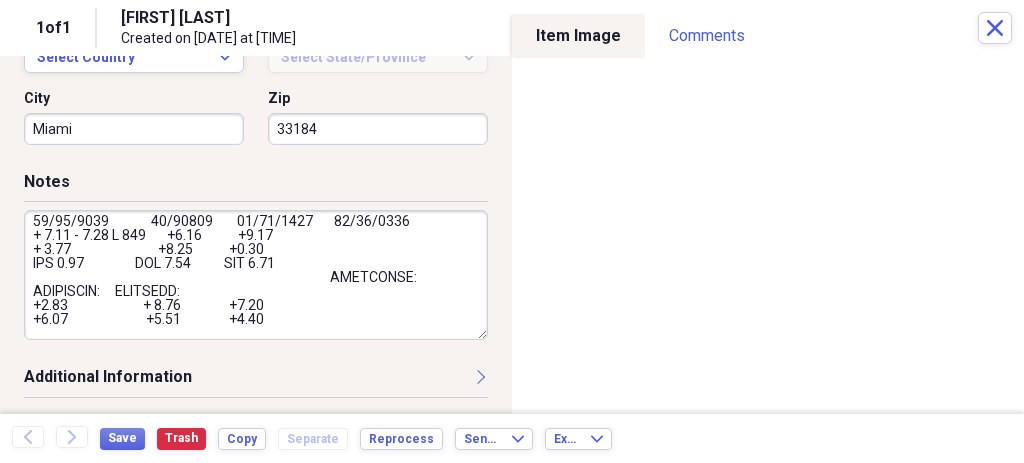 click at bounding box center (256, 275) 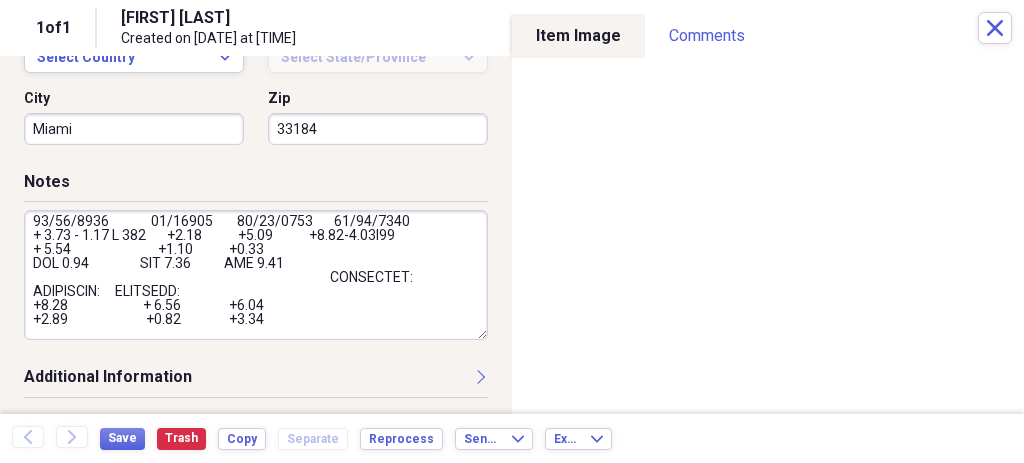 click at bounding box center [256, 275] 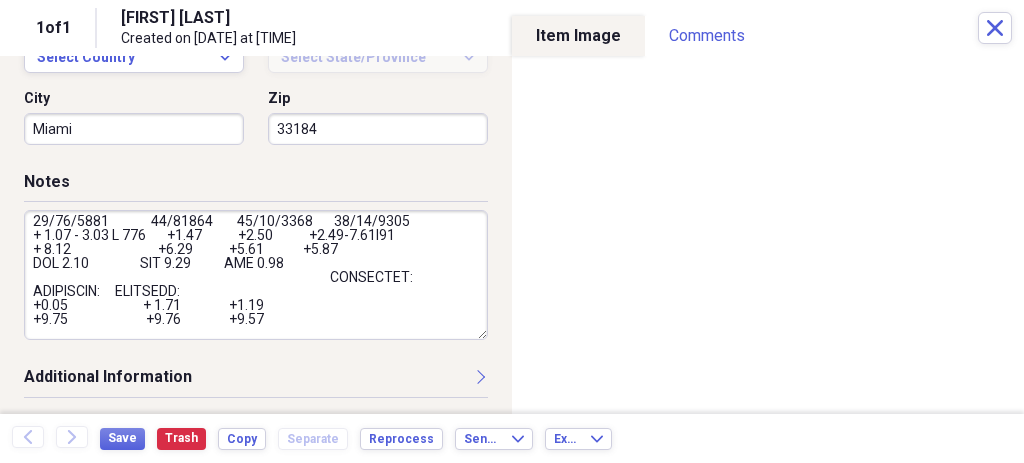 click at bounding box center (256, 275) 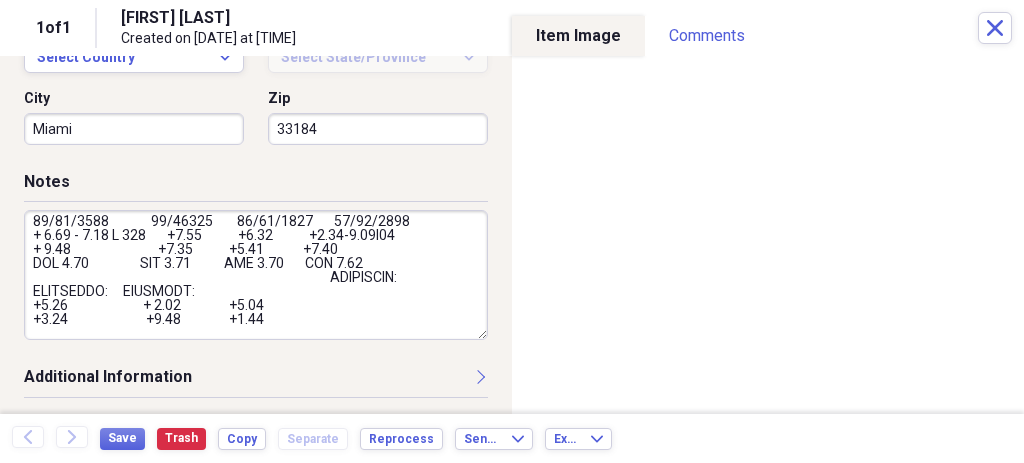 click at bounding box center (256, 275) 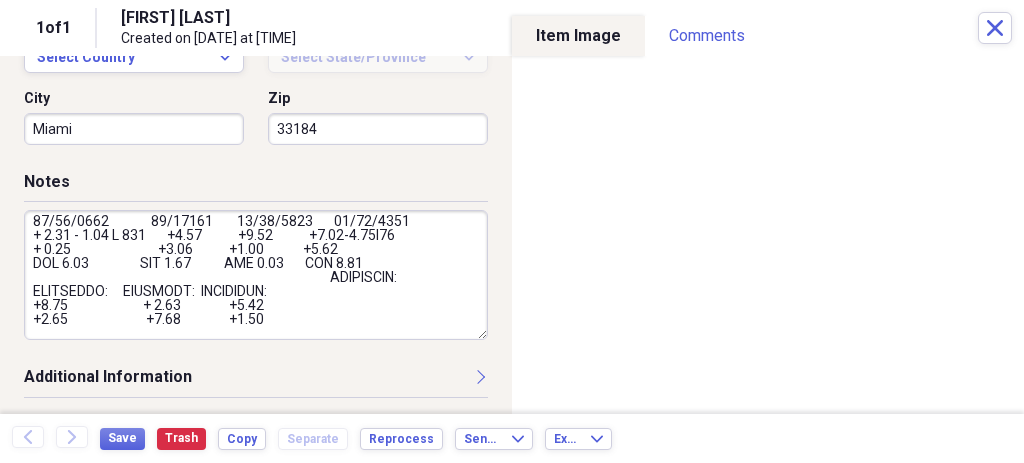 click at bounding box center (256, 275) 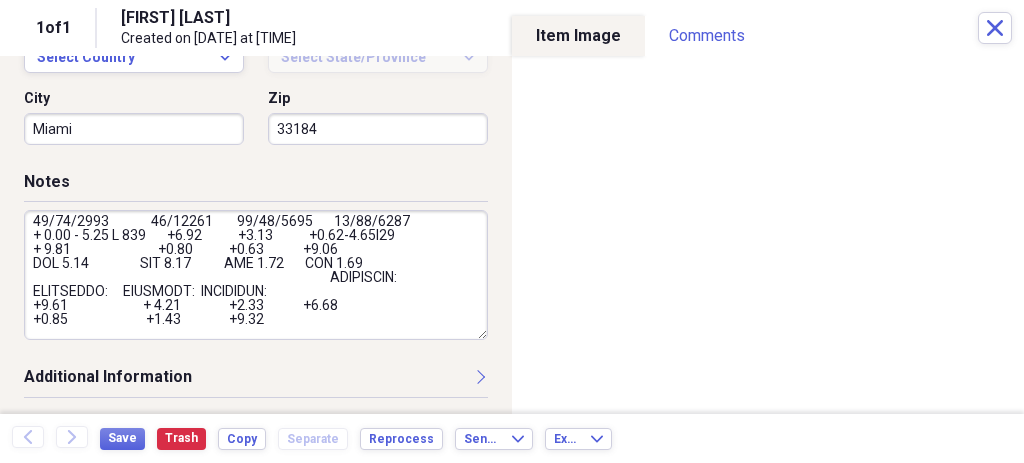 click at bounding box center (256, 275) 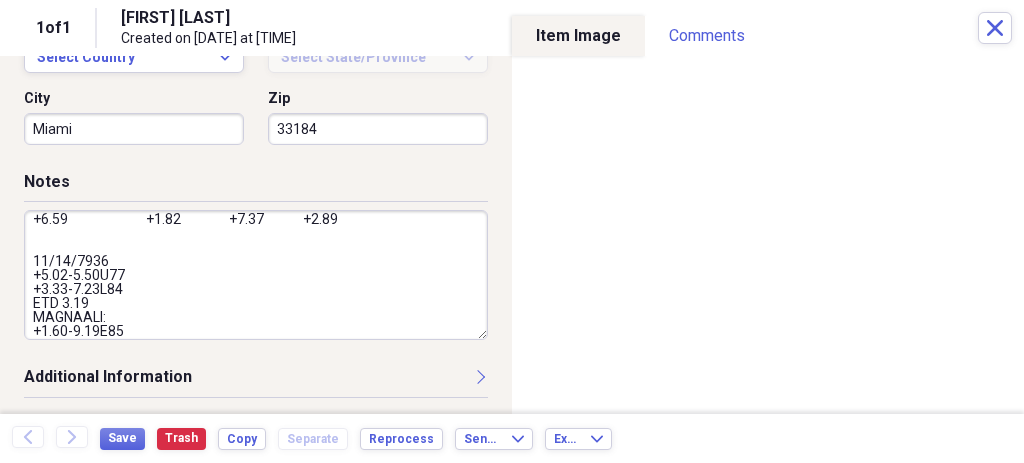 scroll, scrollTop: 119, scrollLeft: 0, axis: vertical 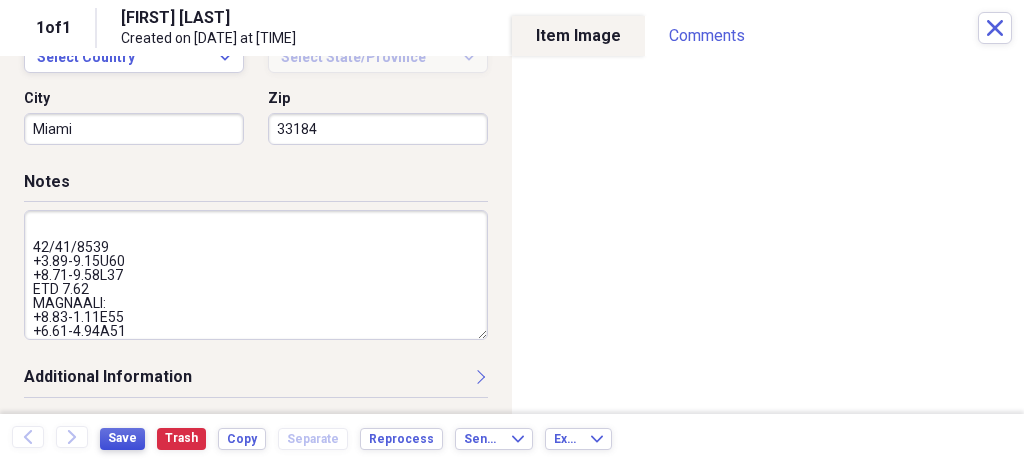 click on "Save" at bounding box center [122, 438] 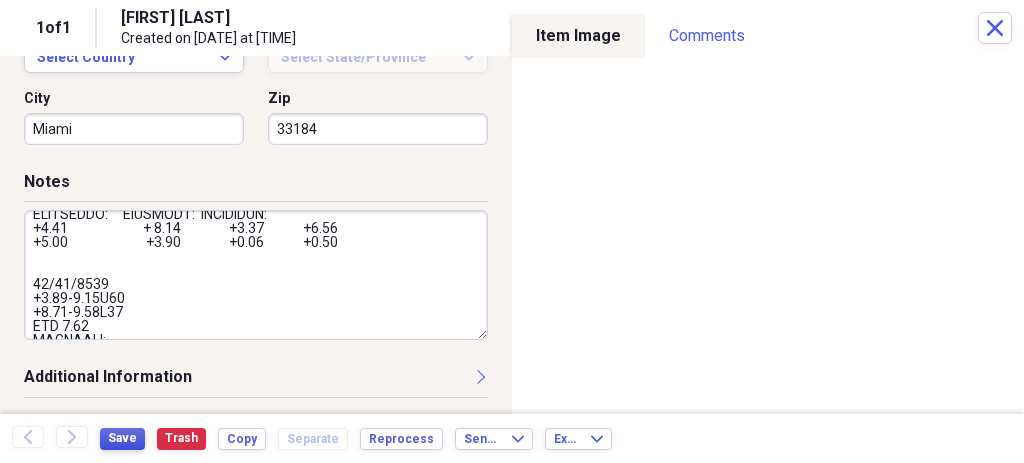 scroll, scrollTop: 0, scrollLeft: 0, axis: both 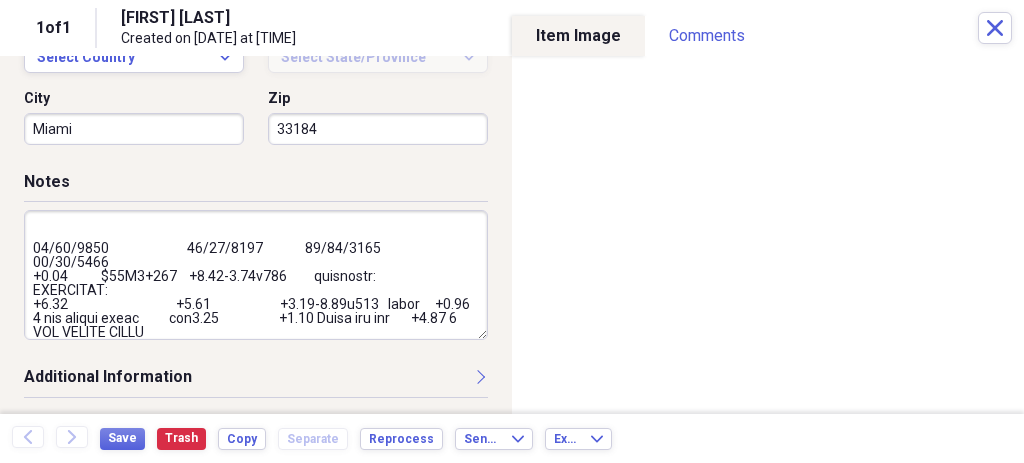 drag, startPoint x: 405, startPoint y: 300, endPoint x: 345, endPoint y: 181, distance: 133.2704 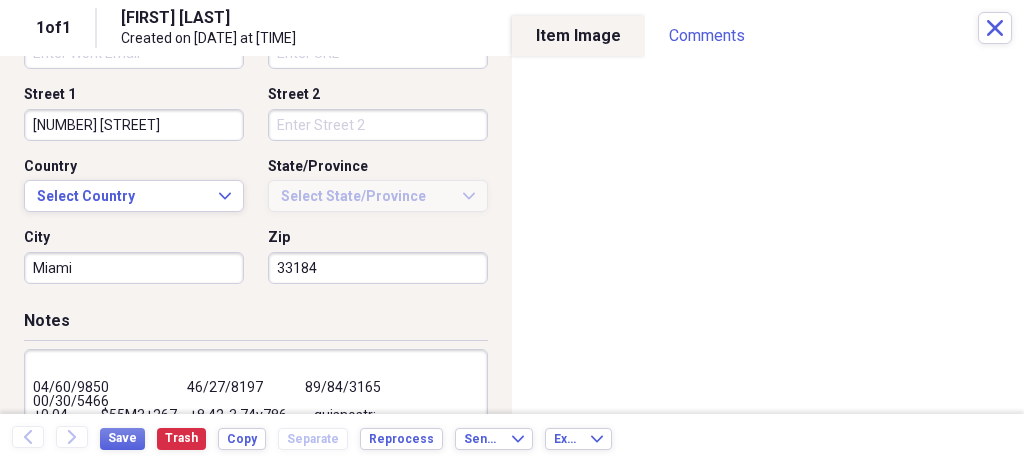 scroll, scrollTop: 756, scrollLeft: 0, axis: vertical 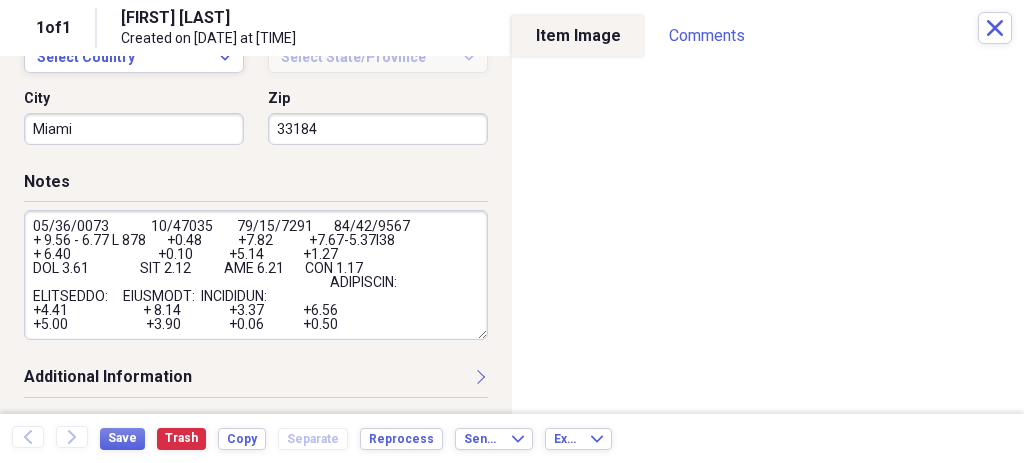 click at bounding box center (256, 275) 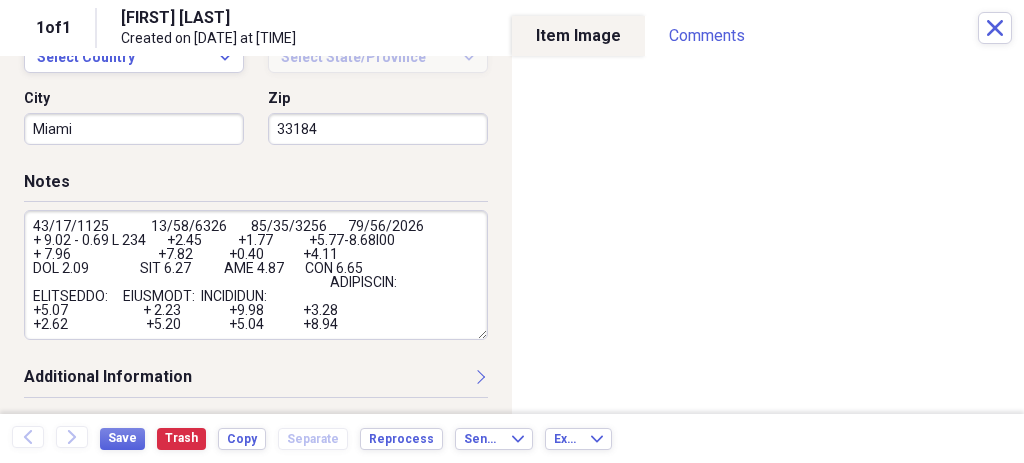 click at bounding box center [256, 275] 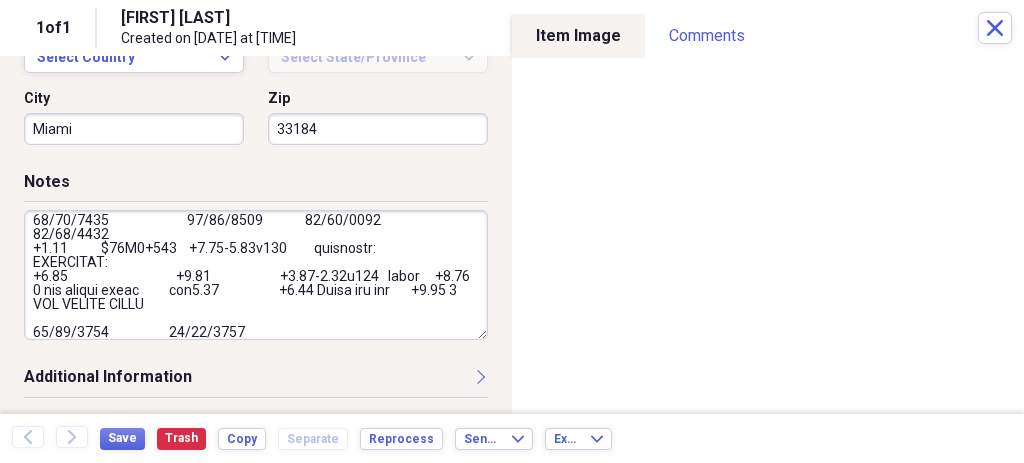 scroll, scrollTop: 272, scrollLeft: 0, axis: vertical 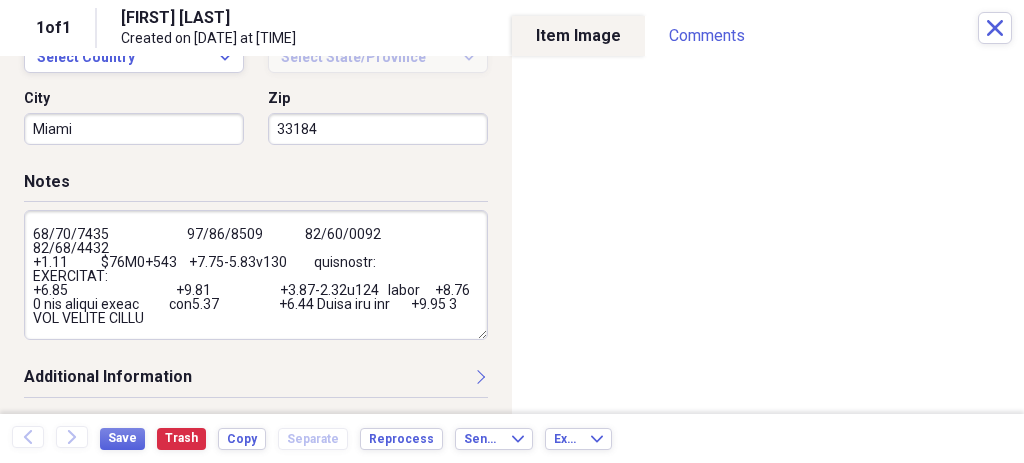 click at bounding box center [256, 275] 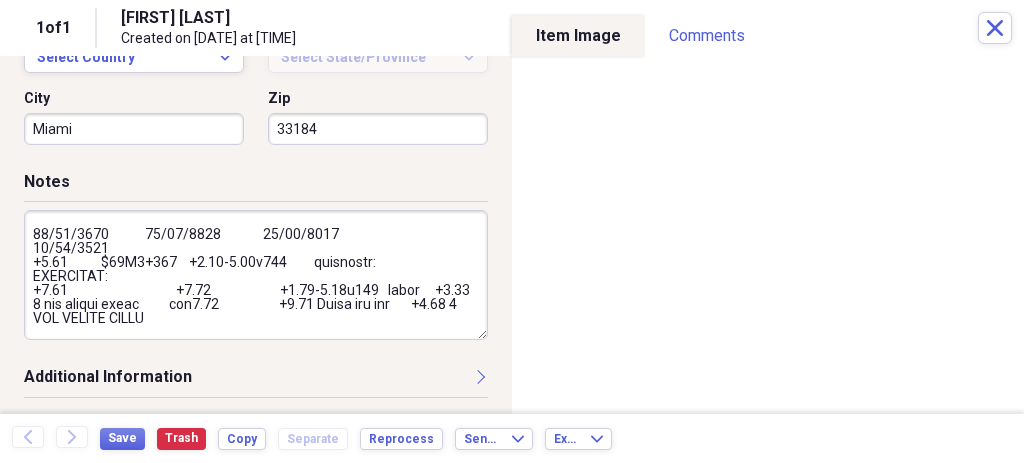 click at bounding box center [256, 275] 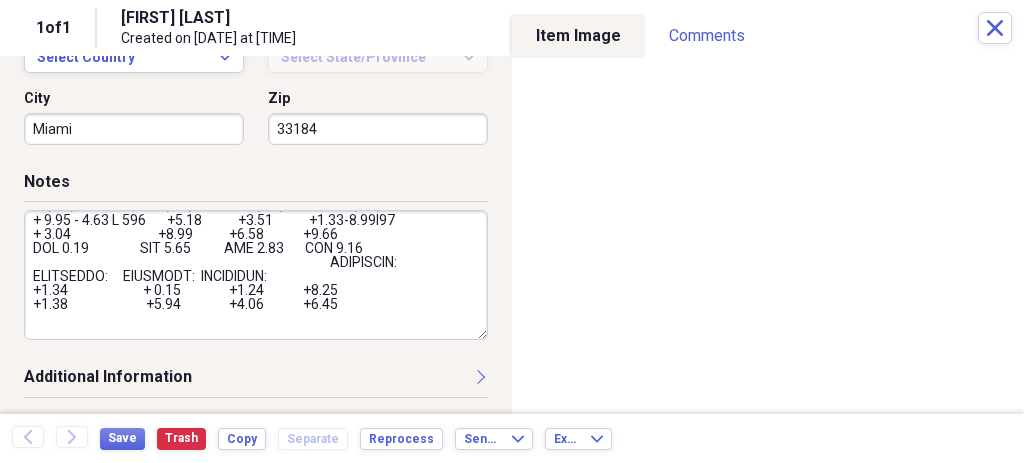 scroll, scrollTop: 0, scrollLeft: 0, axis: both 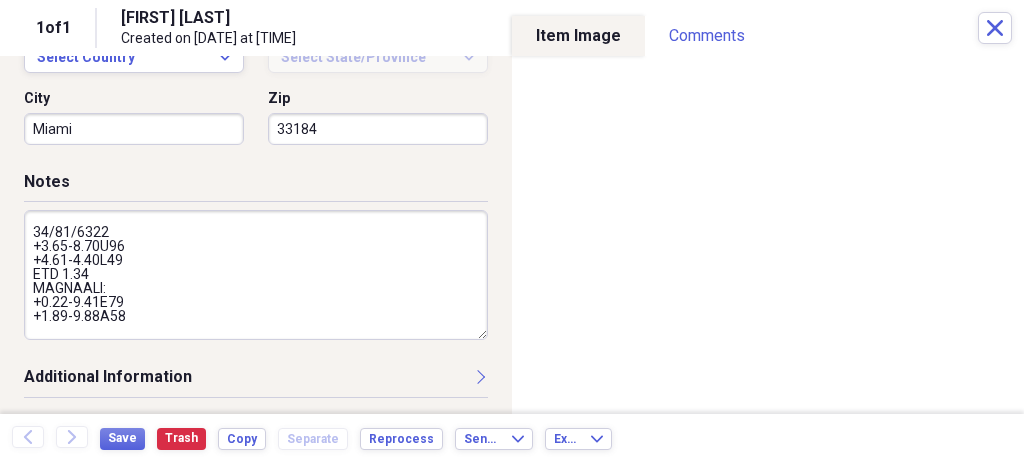 click at bounding box center [256, 275] 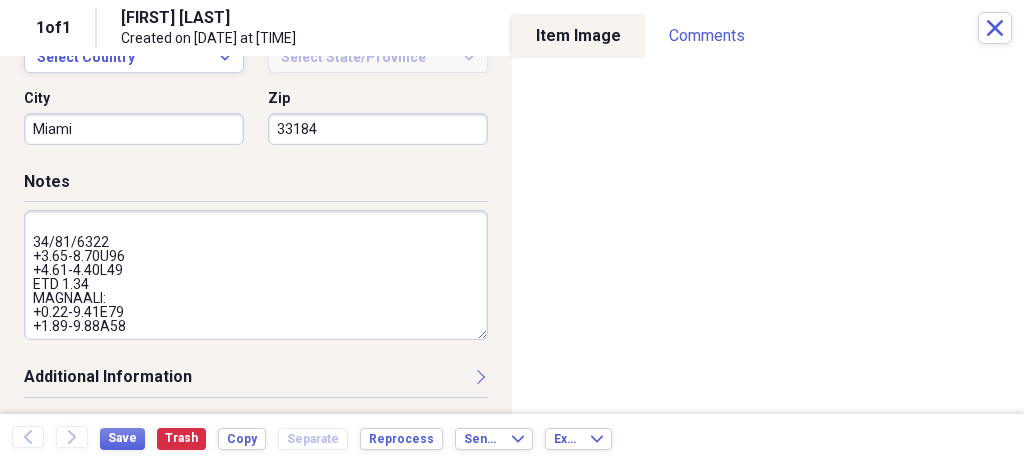 click at bounding box center (256, 275) 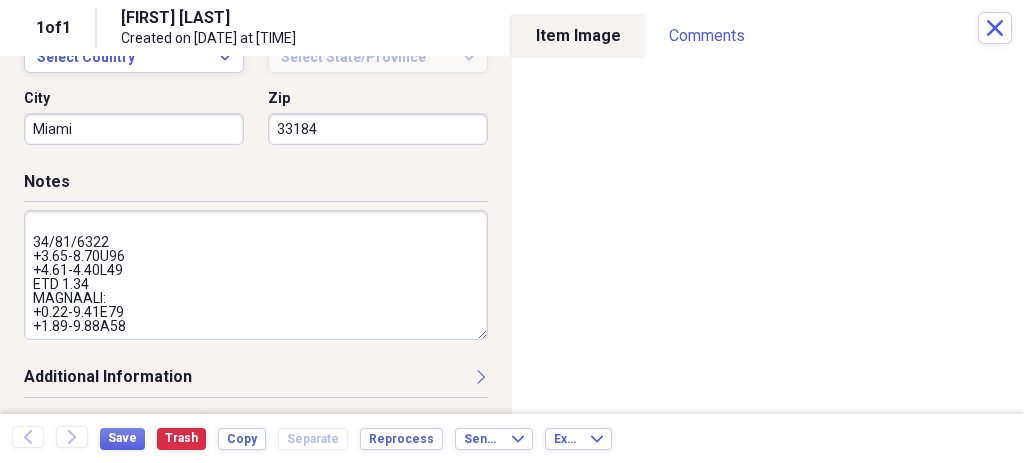 drag, startPoint x: 113, startPoint y: 242, endPoint x: 94, endPoint y: 238, distance: 19.416489 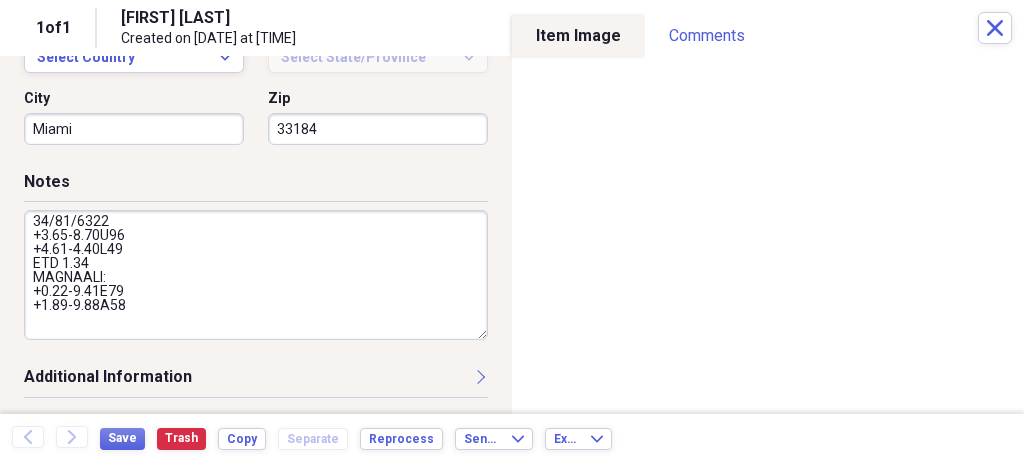 scroll, scrollTop: 180, scrollLeft: 0, axis: vertical 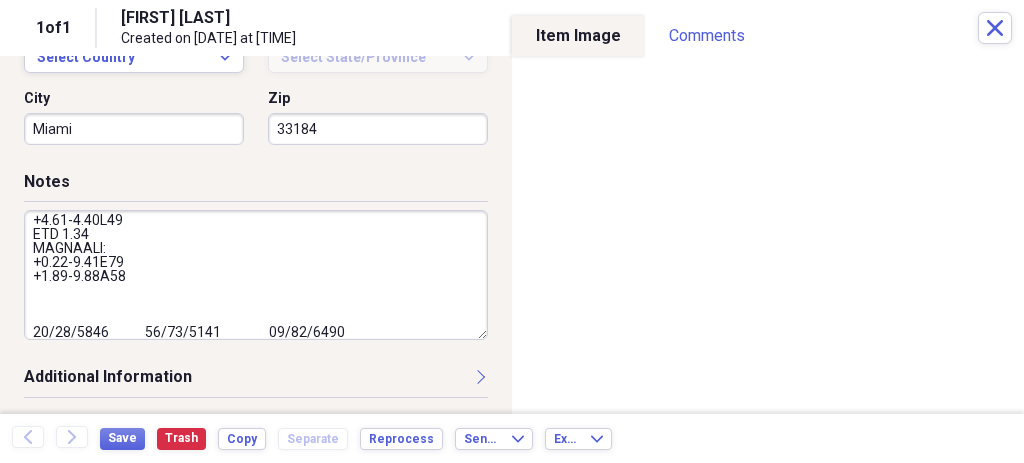drag, startPoint x: 31, startPoint y: 244, endPoint x: 49, endPoint y: 338, distance: 95.707886 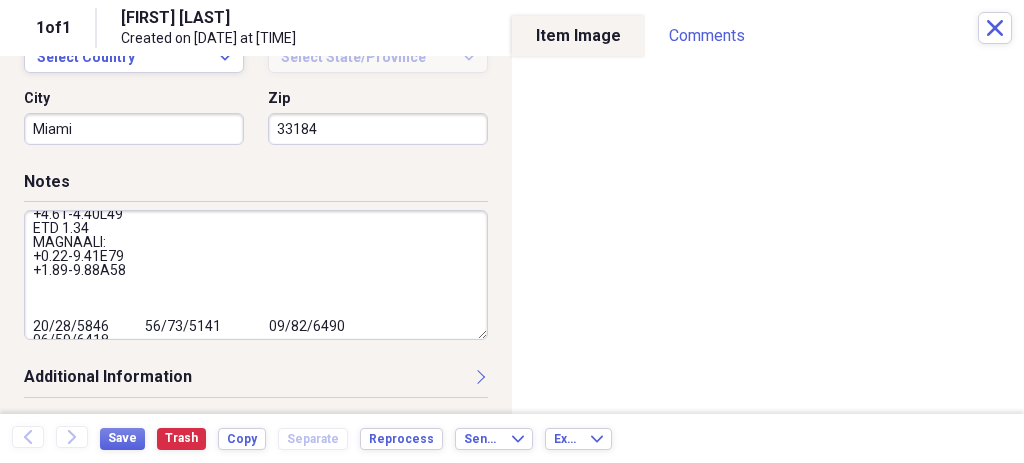 click at bounding box center (256, 275) 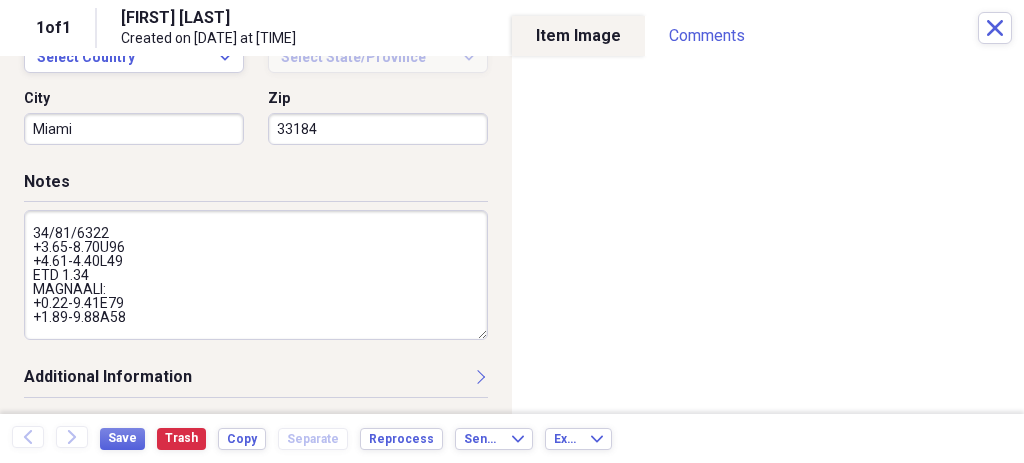 scroll, scrollTop: 132, scrollLeft: 0, axis: vertical 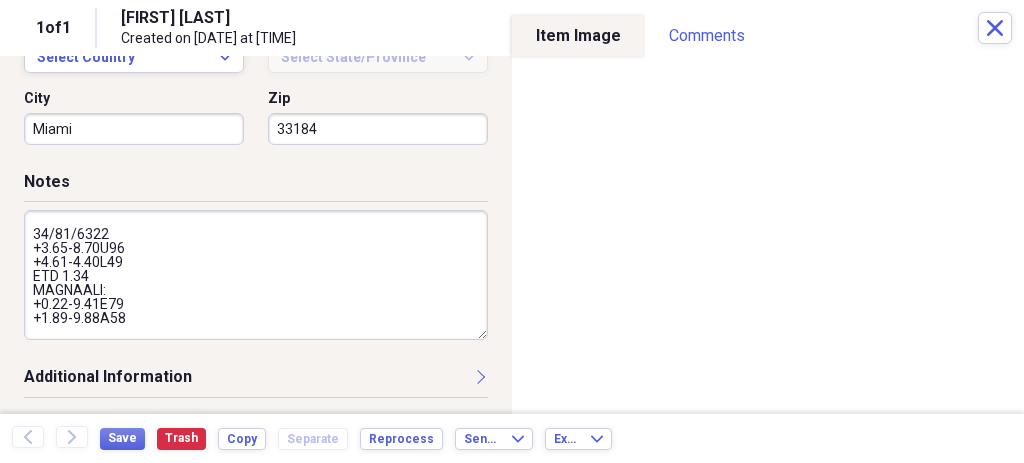 drag, startPoint x: 30, startPoint y: 229, endPoint x: 33, endPoint y: 249, distance: 20.22375 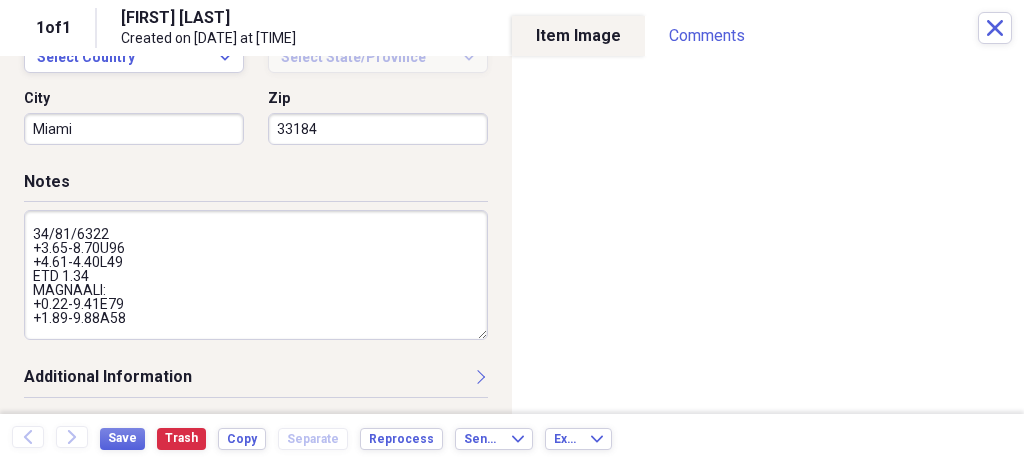 drag, startPoint x: 31, startPoint y: 234, endPoint x: 32, endPoint y: 267, distance: 33.01515 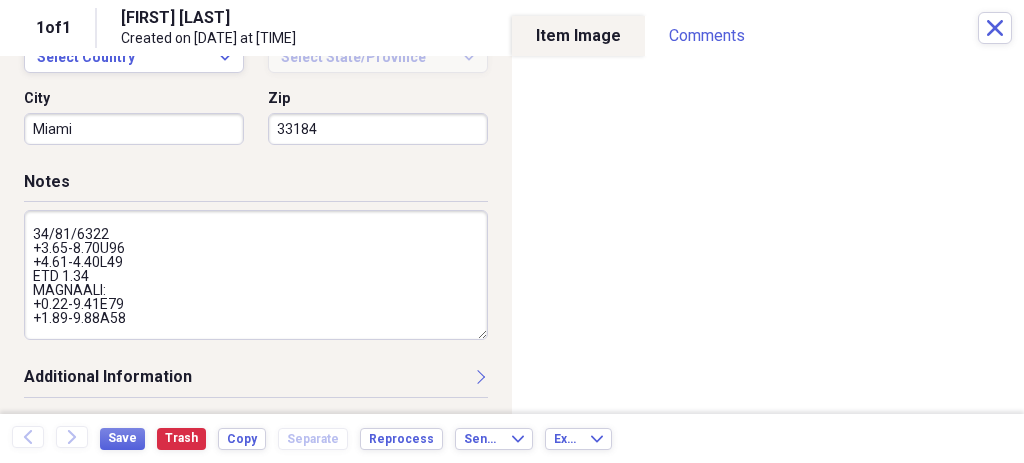 click at bounding box center (256, 275) 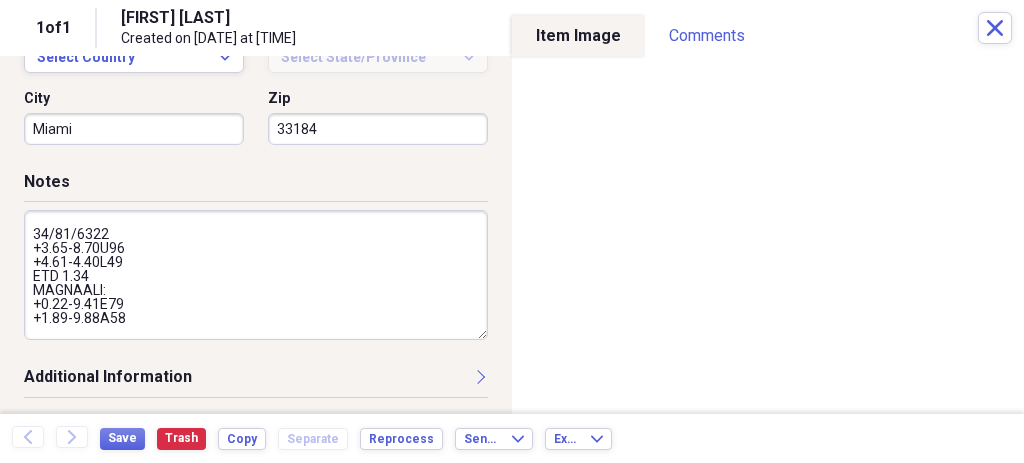 click at bounding box center (256, 275) 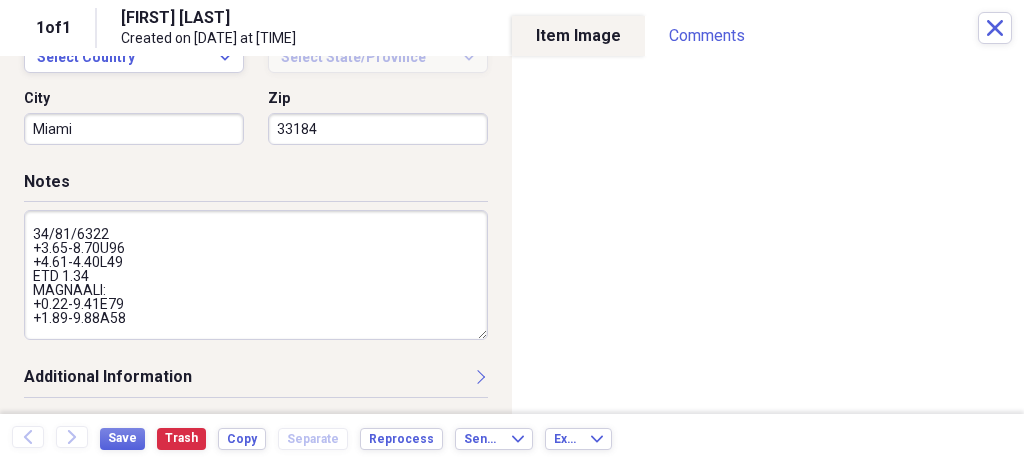 click at bounding box center (256, 275) 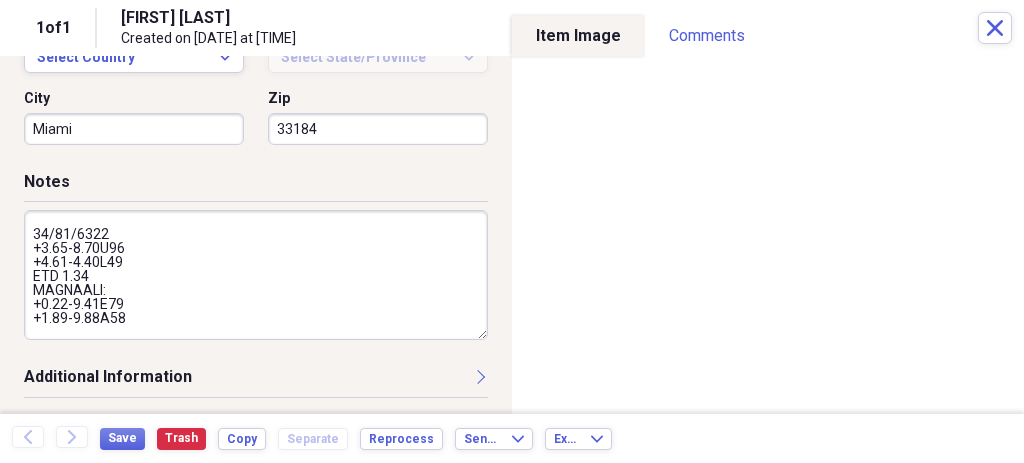 click at bounding box center [256, 275] 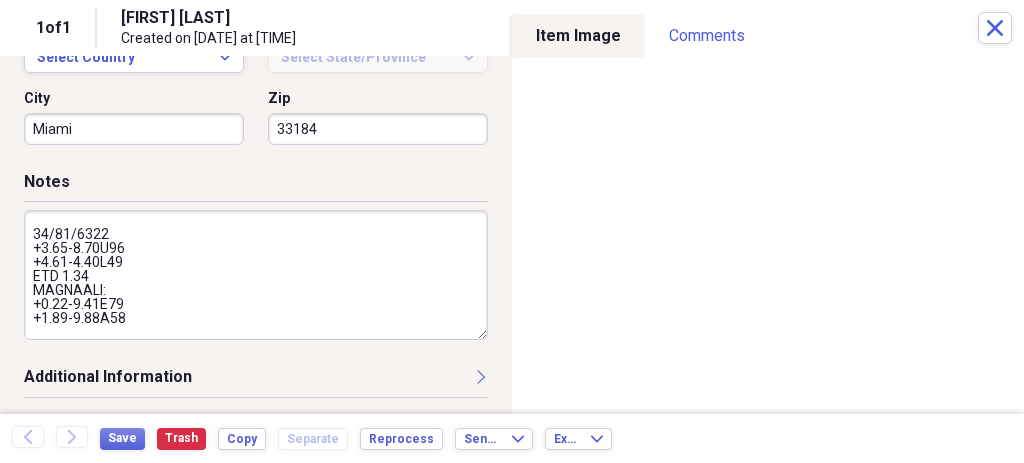 drag, startPoint x: 34, startPoint y: 315, endPoint x: 32, endPoint y: 230, distance: 85.02353 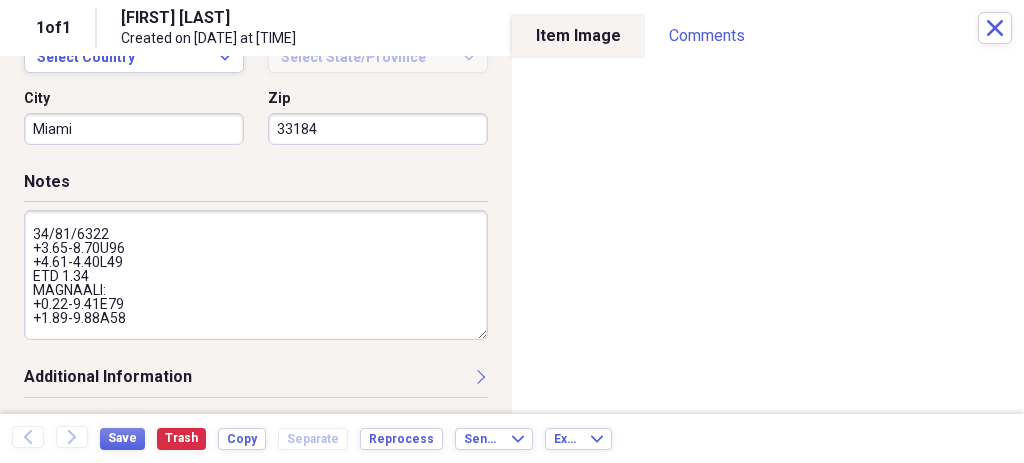 click at bounding box center (256, 275) 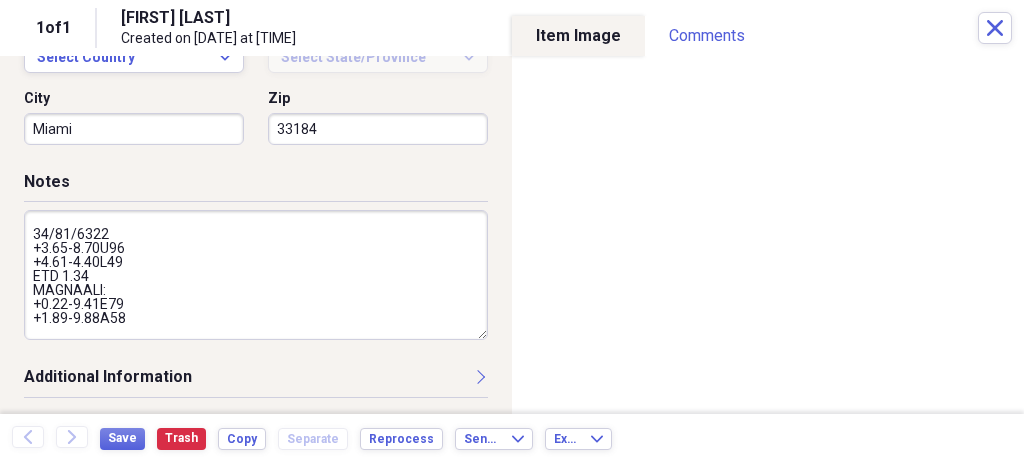 click at bounding box center (256, 275) 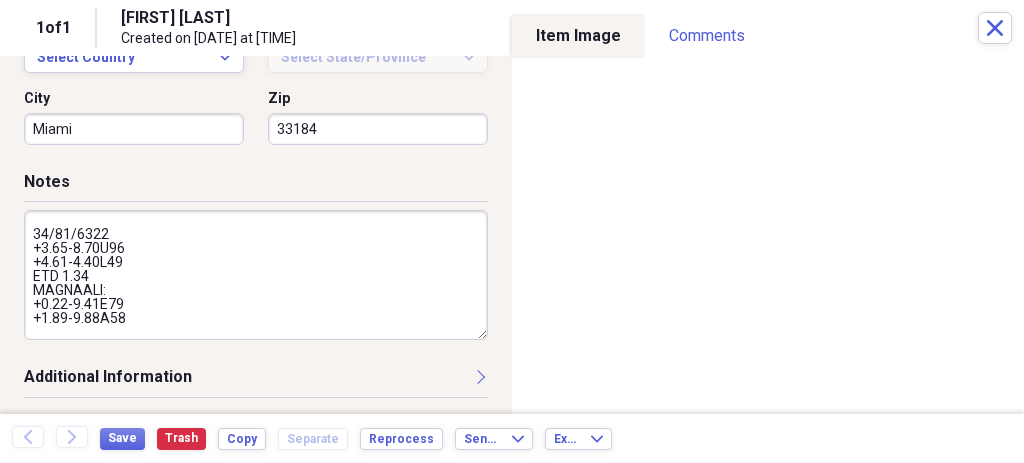 click at bounding box center (256, 275) 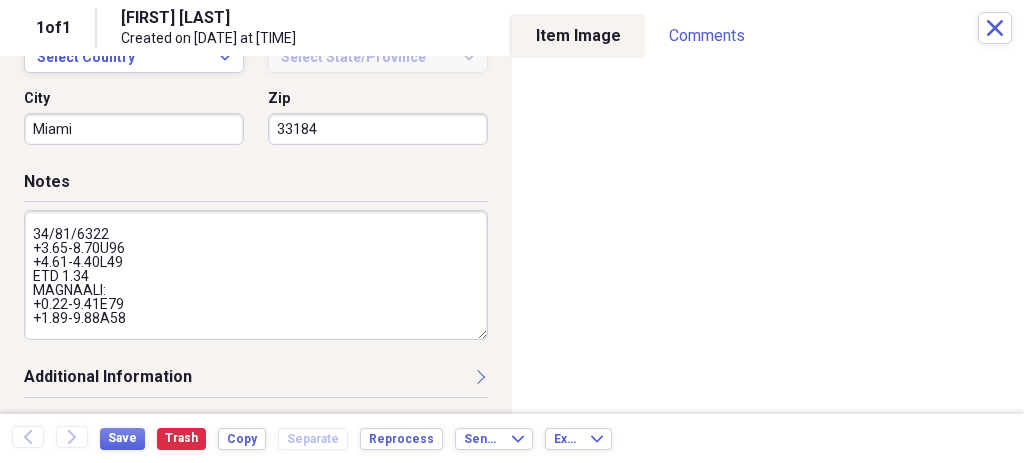 drag, startPoint x: 130, startPoint y: 316, endPoint x: 125, endPoint y: 296, distance: 20.615528 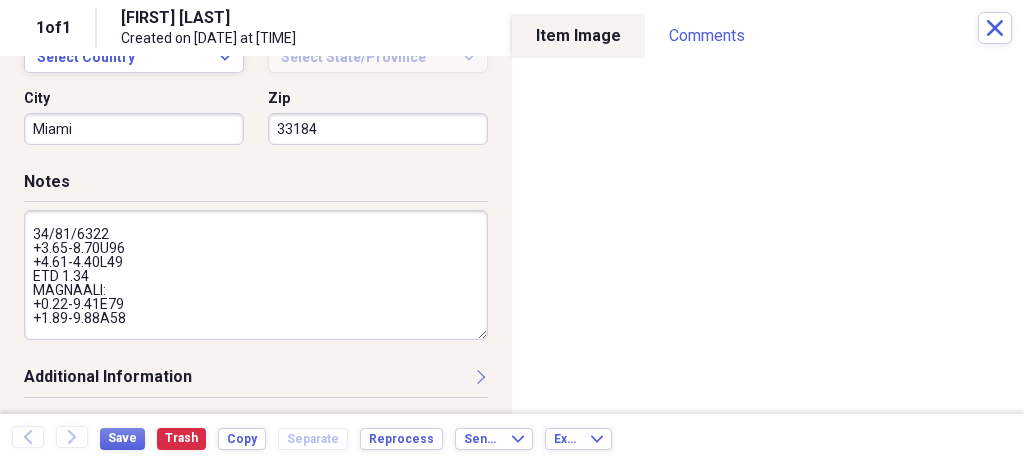 click at bounding box center [256, 275] 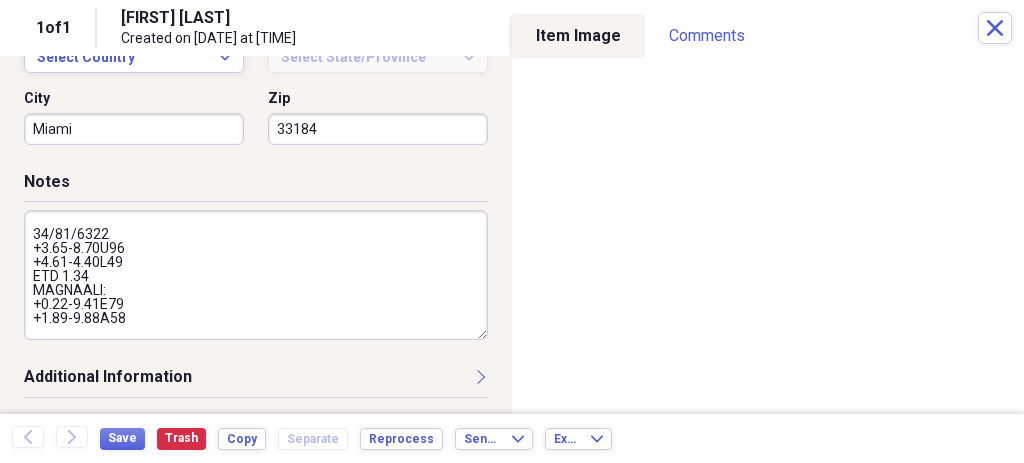 click at bounding box center [256, 275] 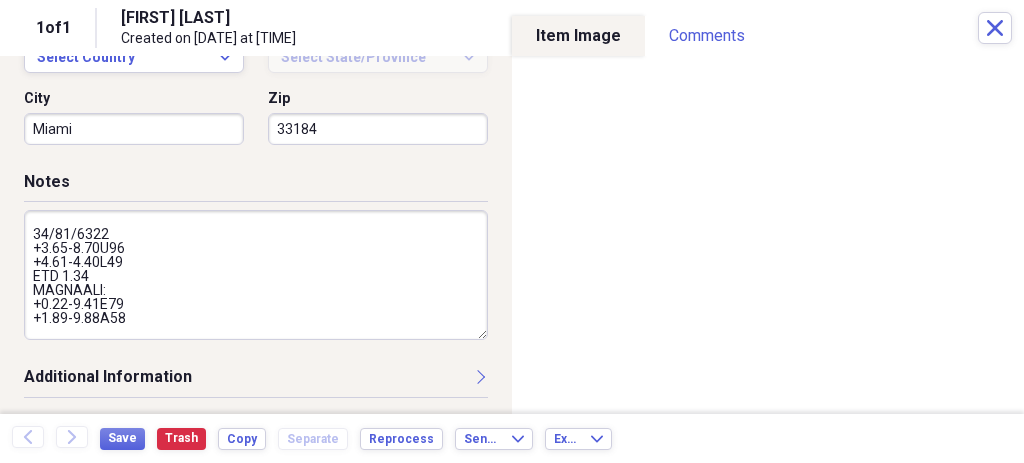 click at bounding box center [256, 275] 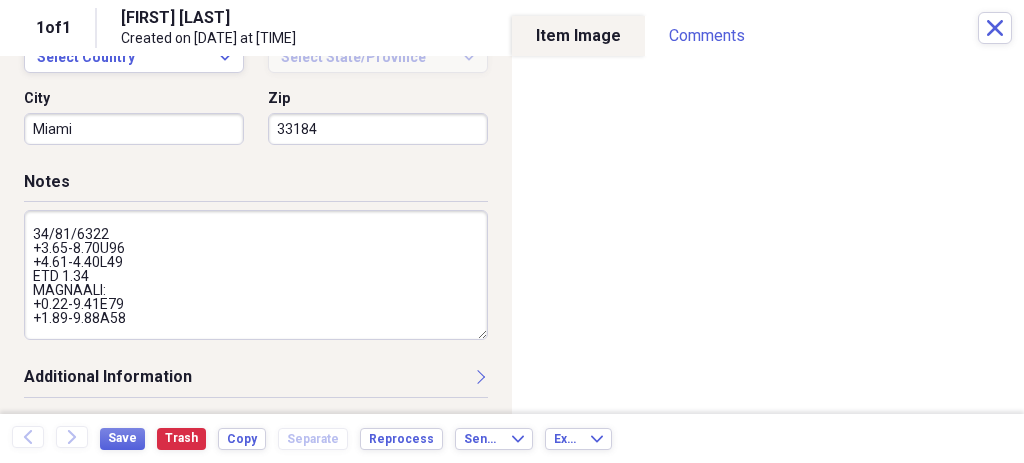 scroll, scrollTop: 144, scrollLeft: 0, axis: vertical 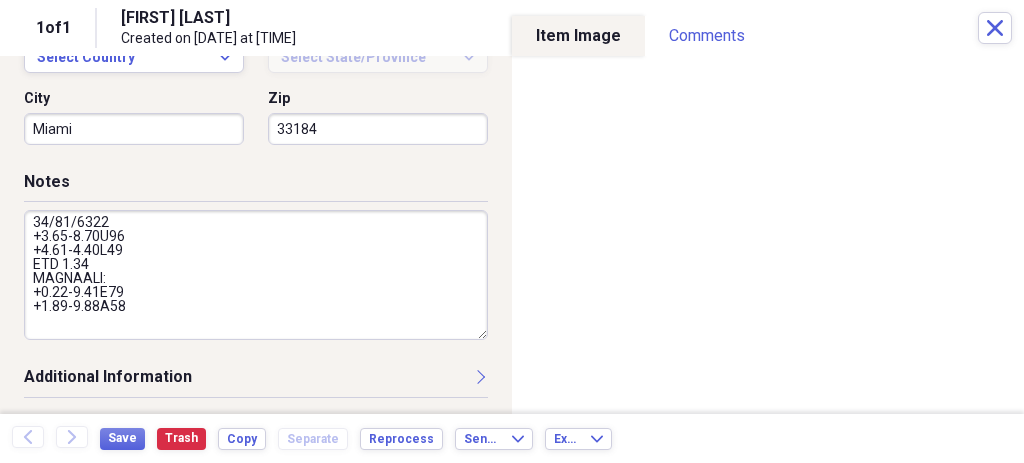click at bounding box center (256, 275) 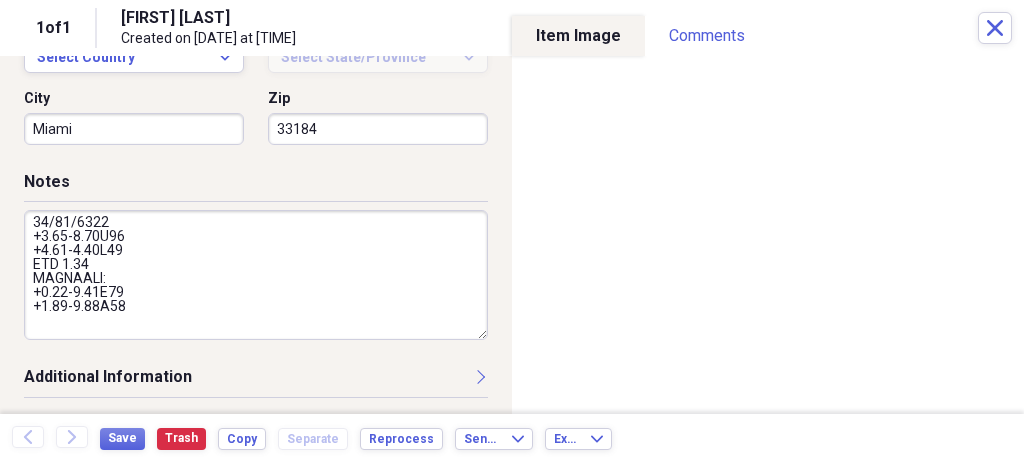 click at bounding box center [256, 275] 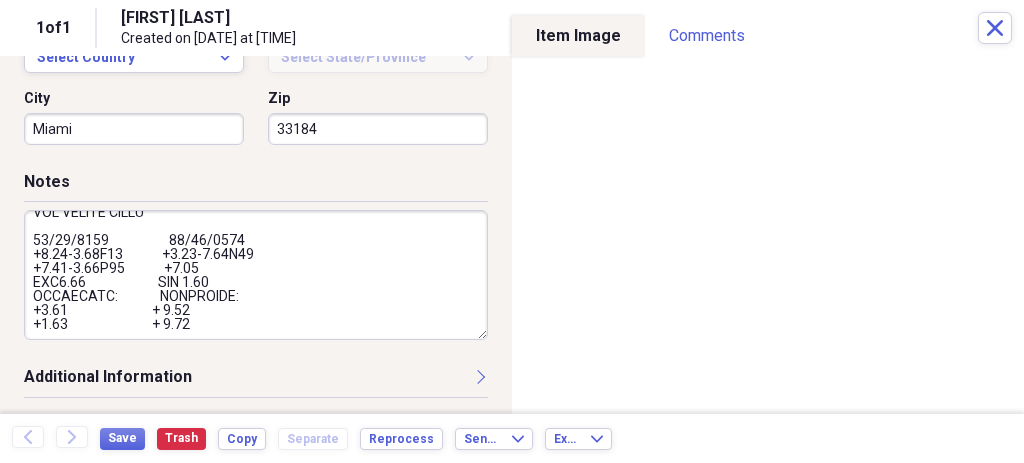 scroll, scrollTop: 392, scrollLeft: 0, axis: vertical 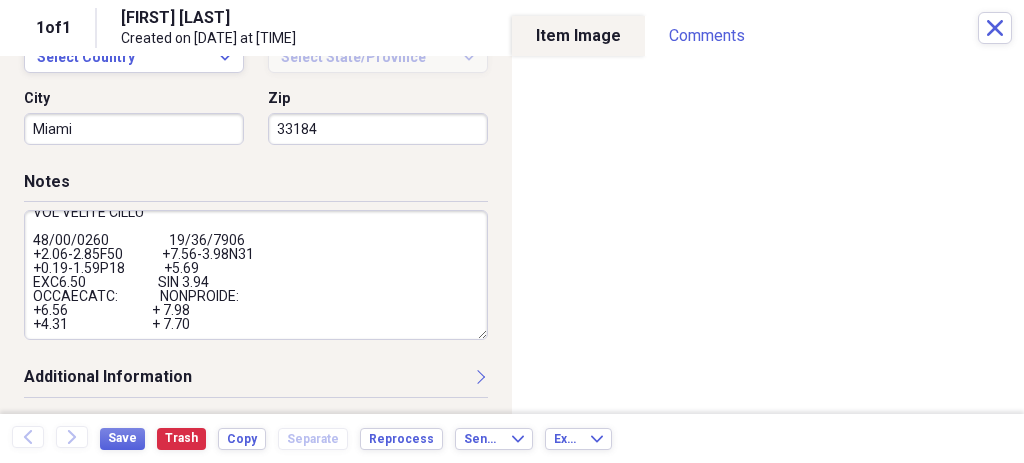 paste on "06/27/2025
+2.75-0.75X94
+2.25-0.75X88
ADD 2.50
CONTACTO:
+2.75-0.75X90" 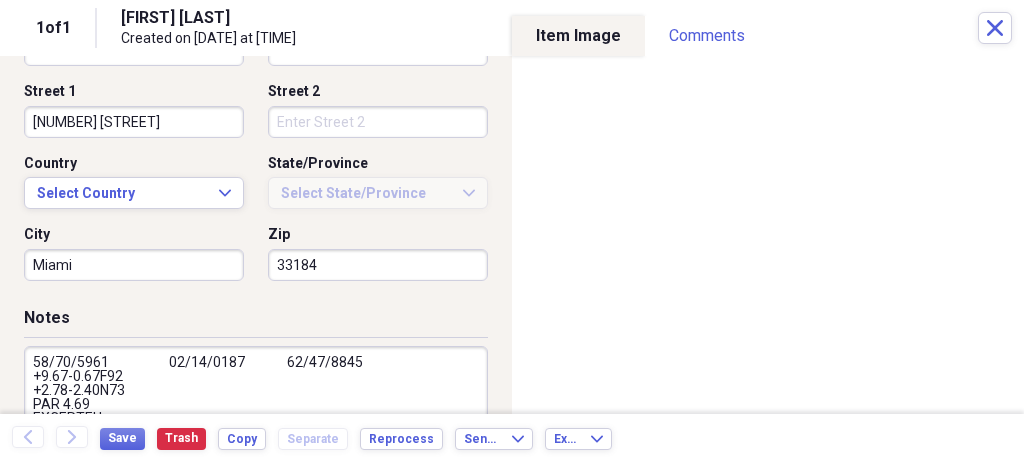 scroll, scrollTop: 619, scrollLeft: 0, axis: vertical 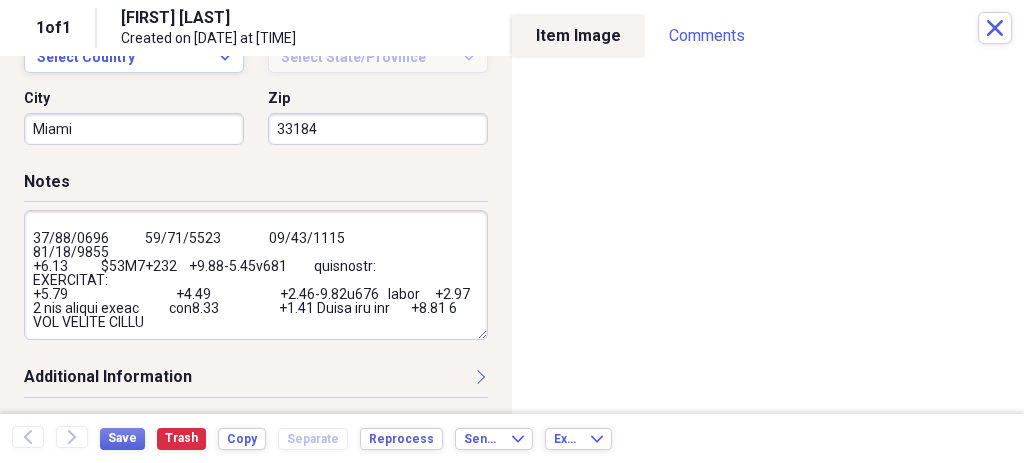drag, startPoint x: 32, startPoint y: 234, endPoint x: 77, endPoint y: 316, distance: 93.53609 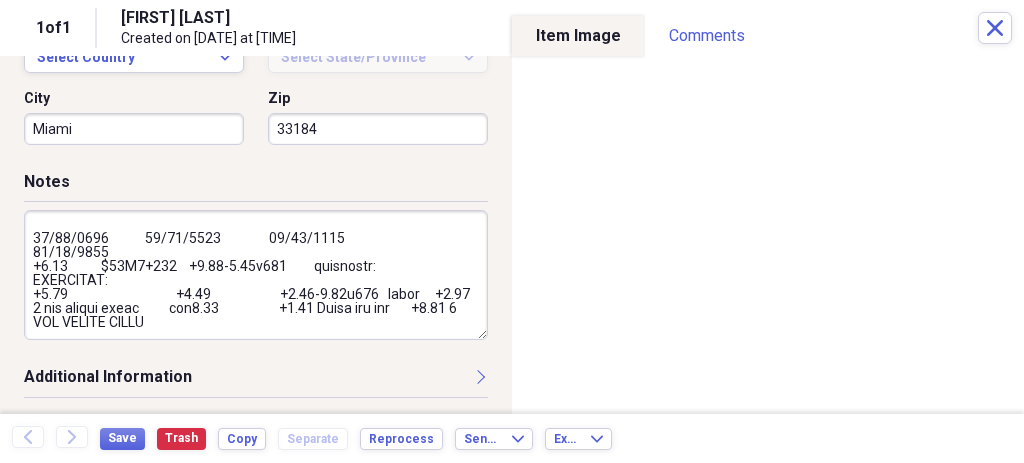 click at bounding box center [256, 275] 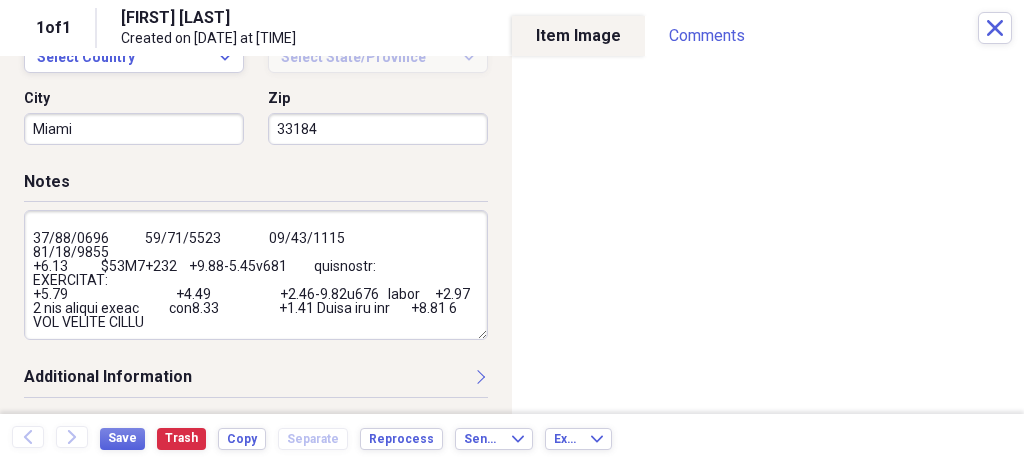 click at bounding box center (256, 275) 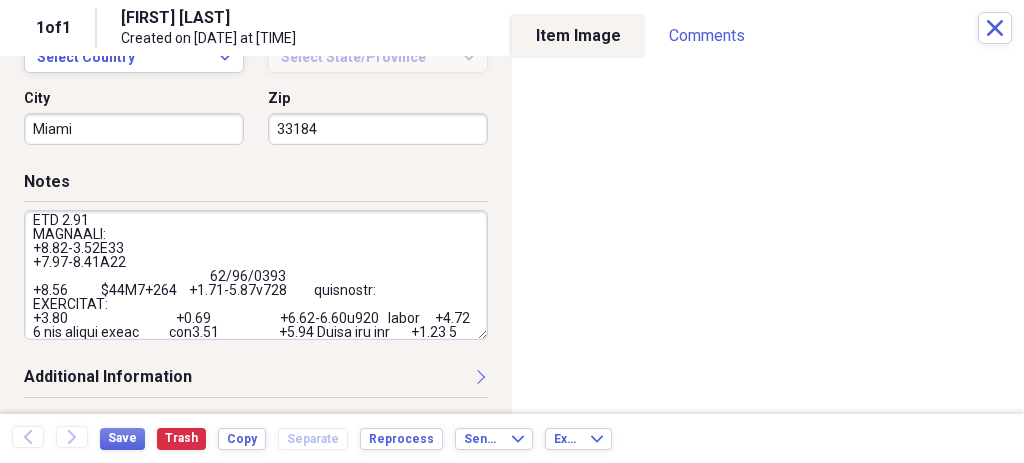 scroll, scrollTop: 188, scrollLeft: 0, axis: vertical 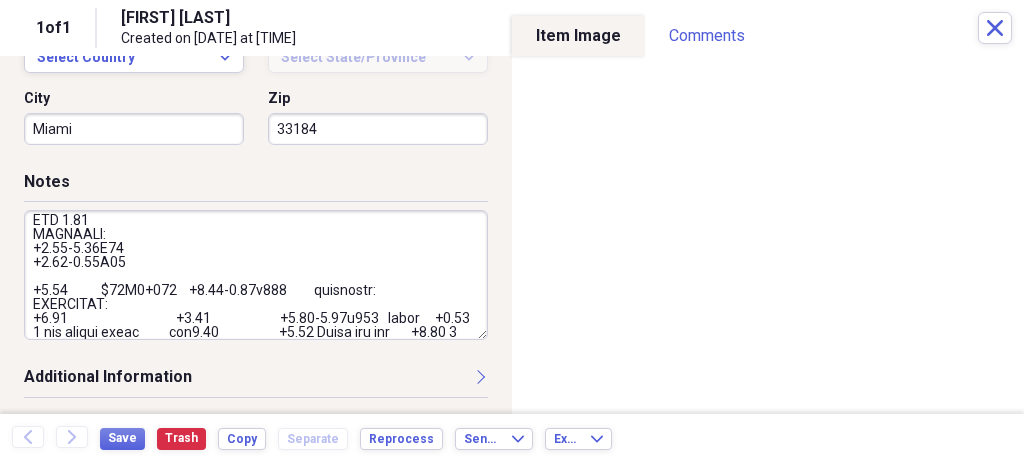 click at bounding box center (256, 275) 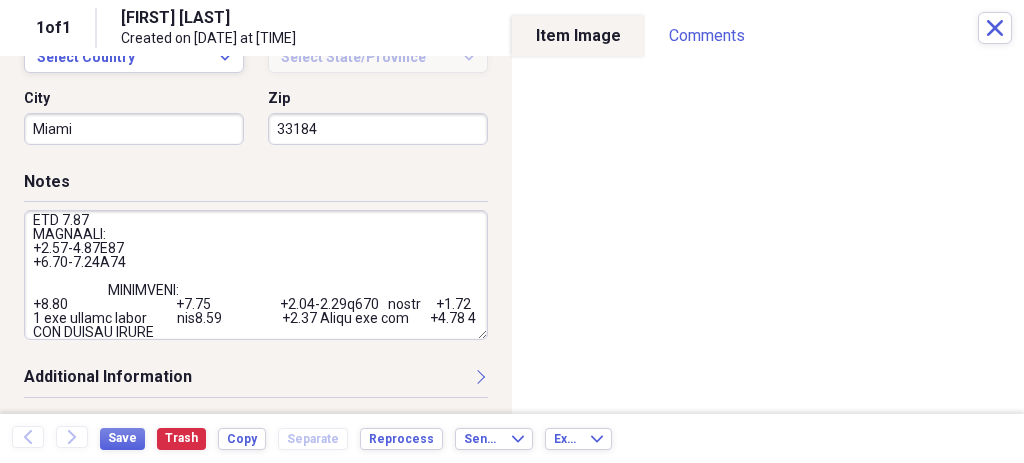 click at bounding box center (256, 275) 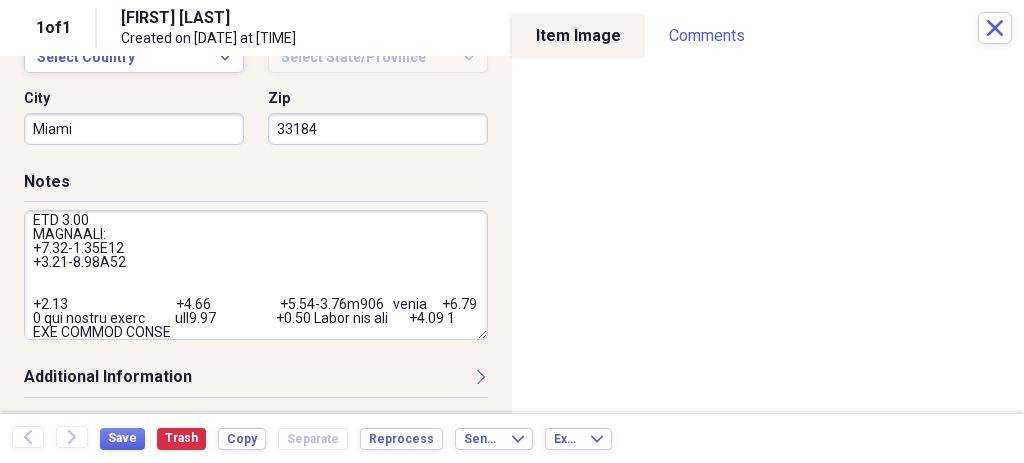 click at bounding box center [256, 275] 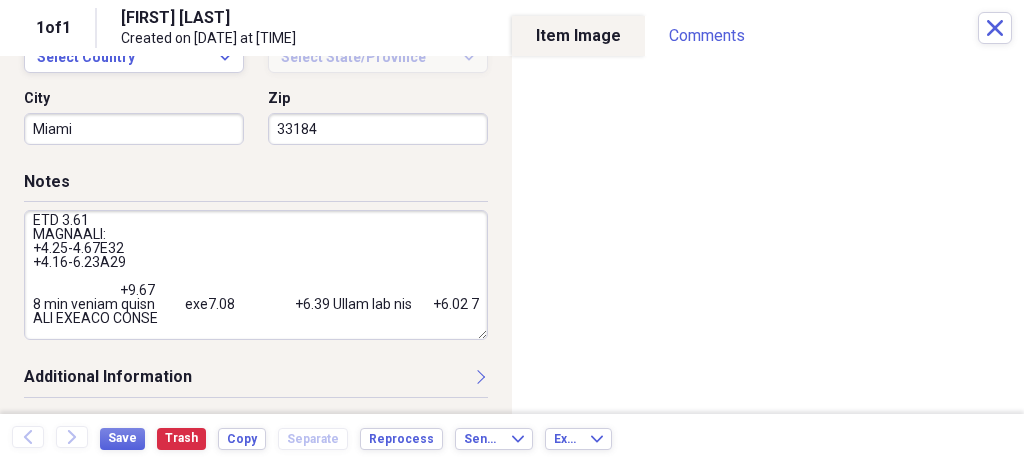 click at bounding box center [256, 275] 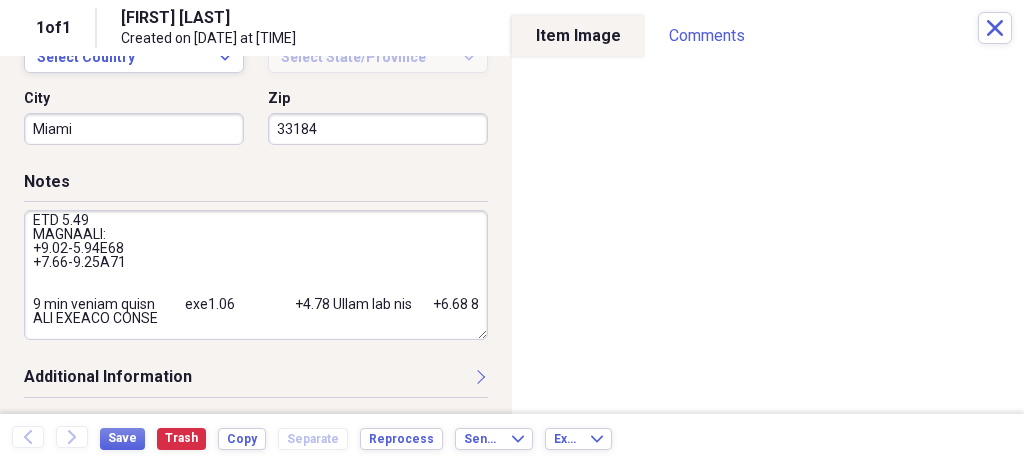click at bounding box center [256, 275] 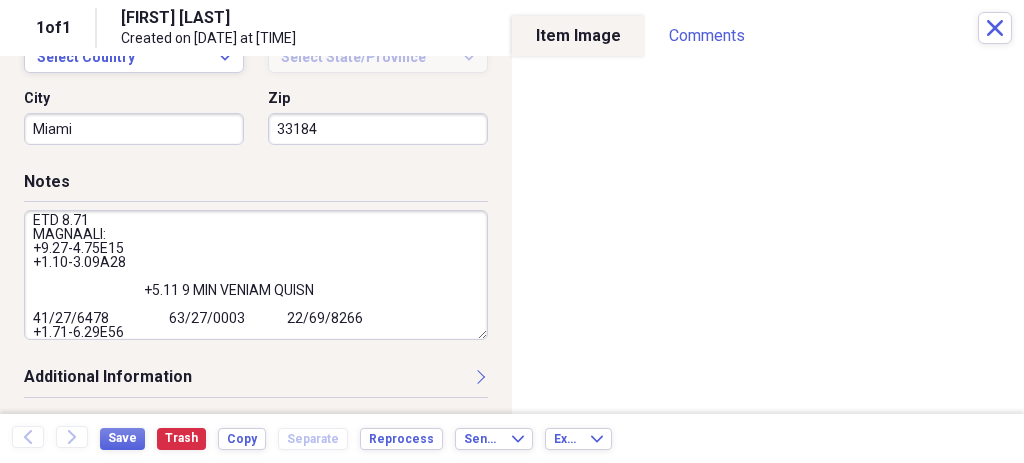 click at bounding box center [256, 275] 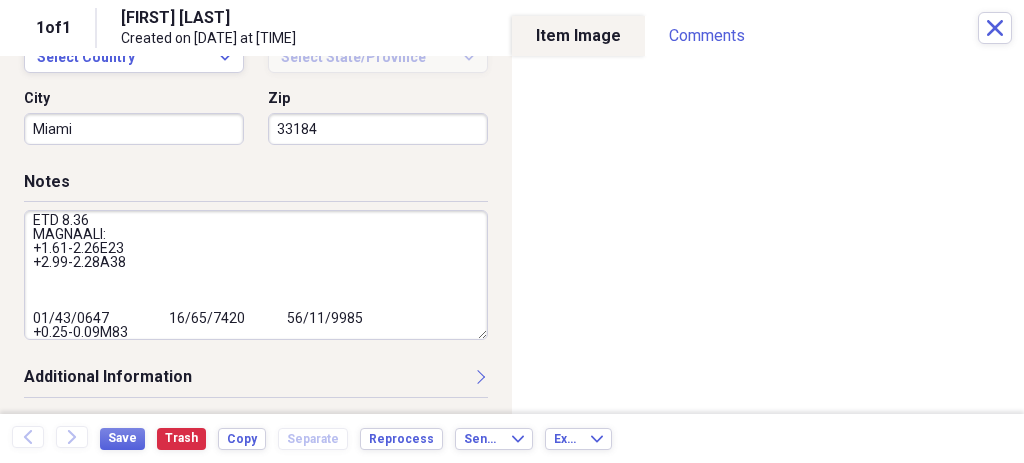 click at bounding box center (256, 275) 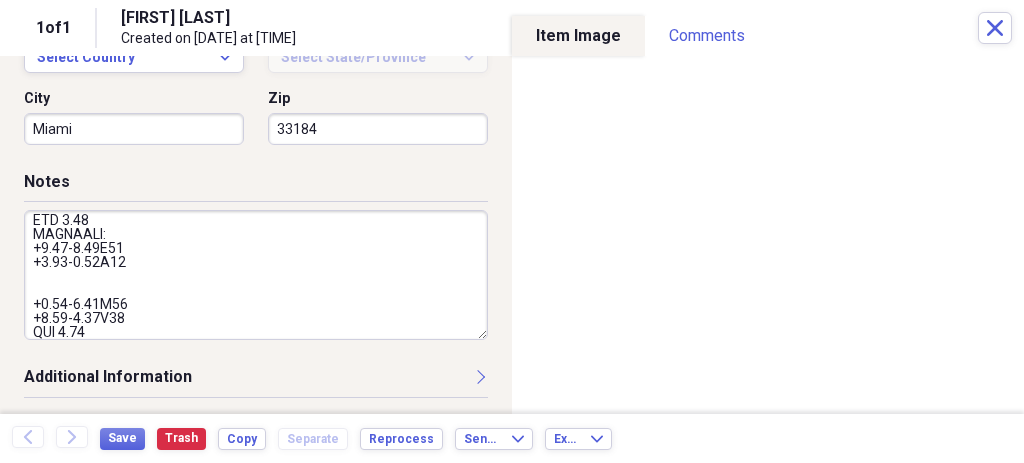 click at bounding box center [256, 275] 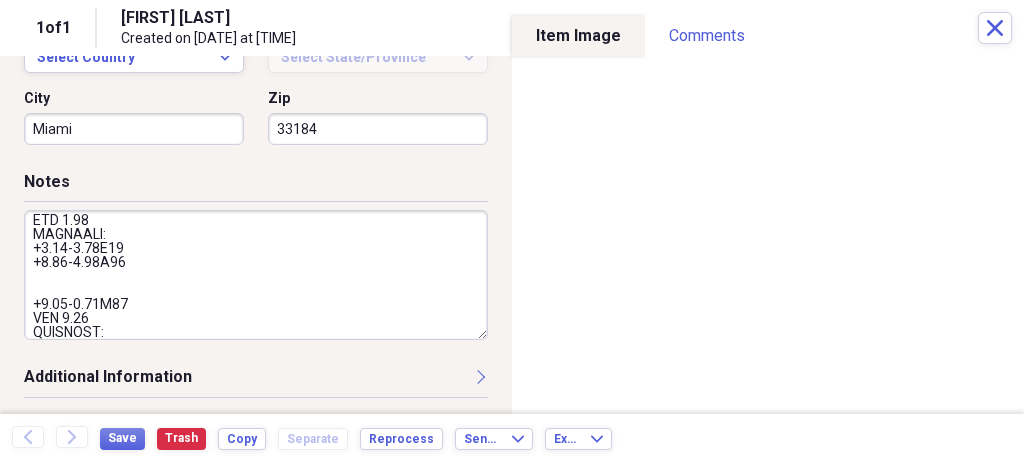 click at bounding box center (256, 275) 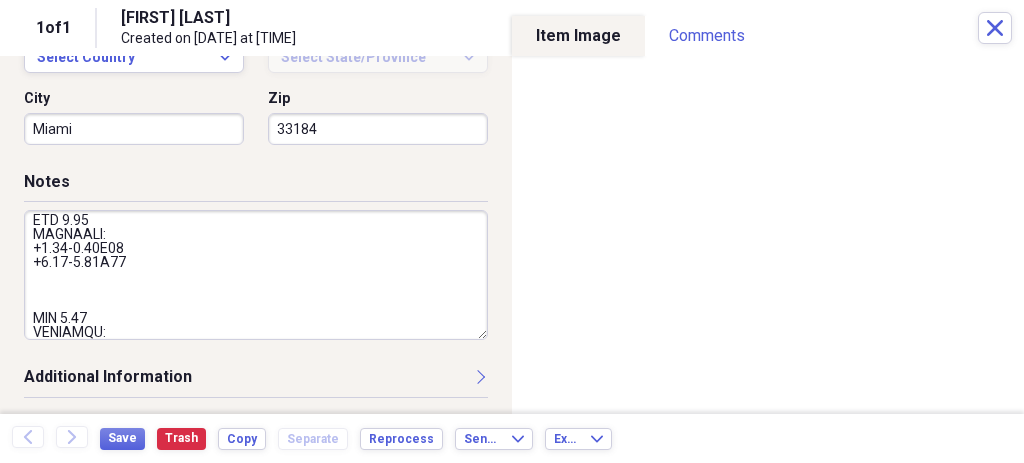 click at bounding box center (256, 275) 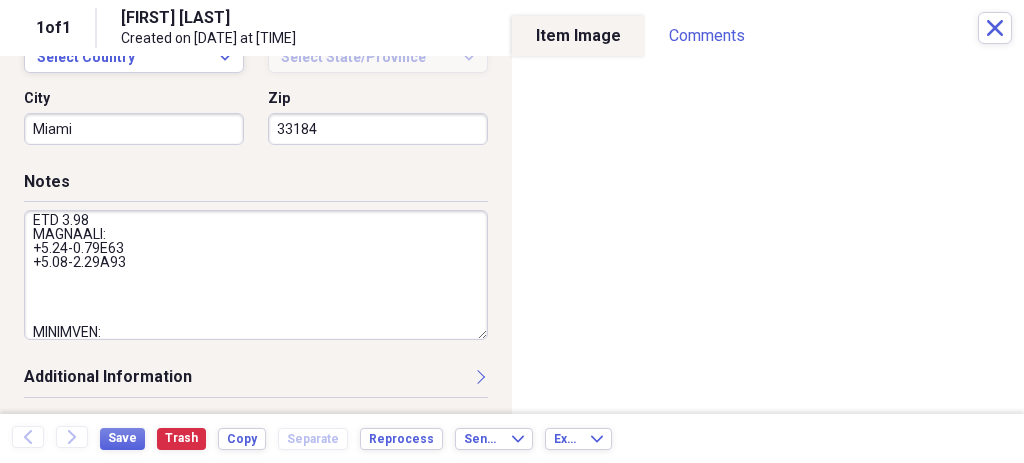 click at bounding box center (256, 275) 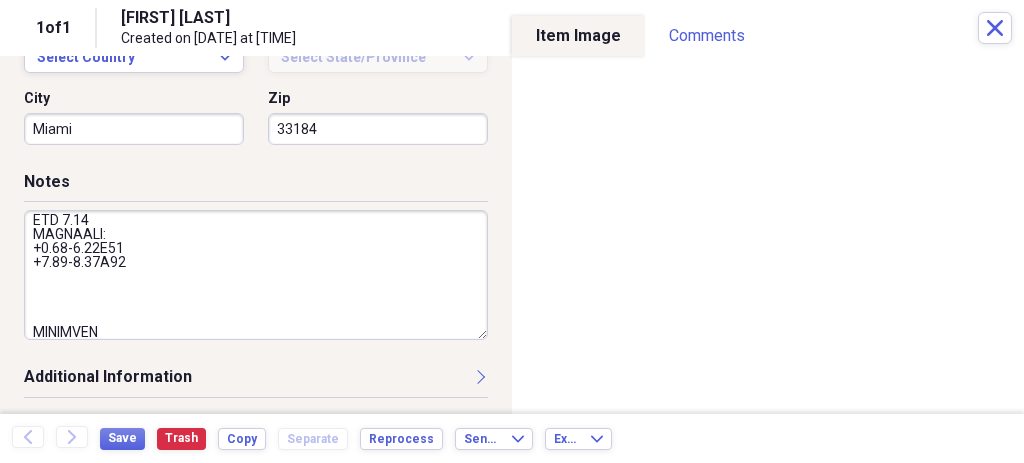 scroll, scrollTop: 189, scrollLeft: 0, axis: vertical 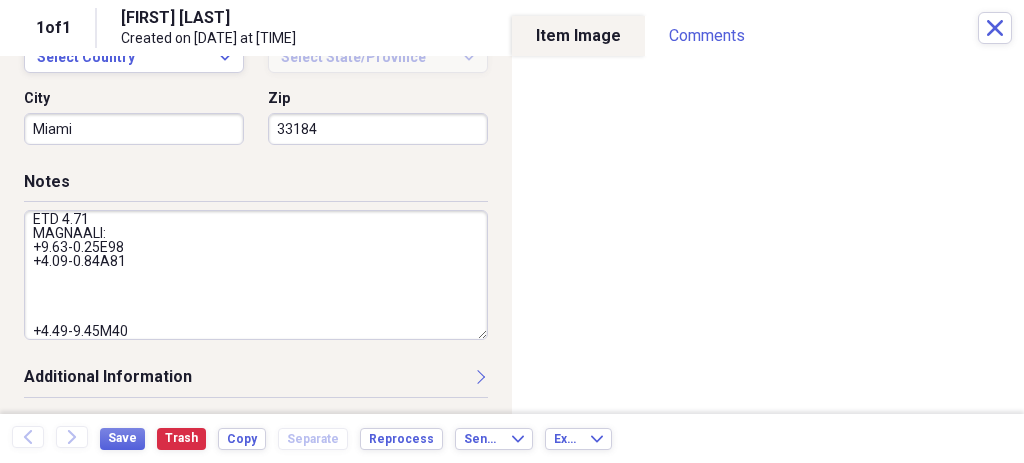 click at bounding box center (256, 275) 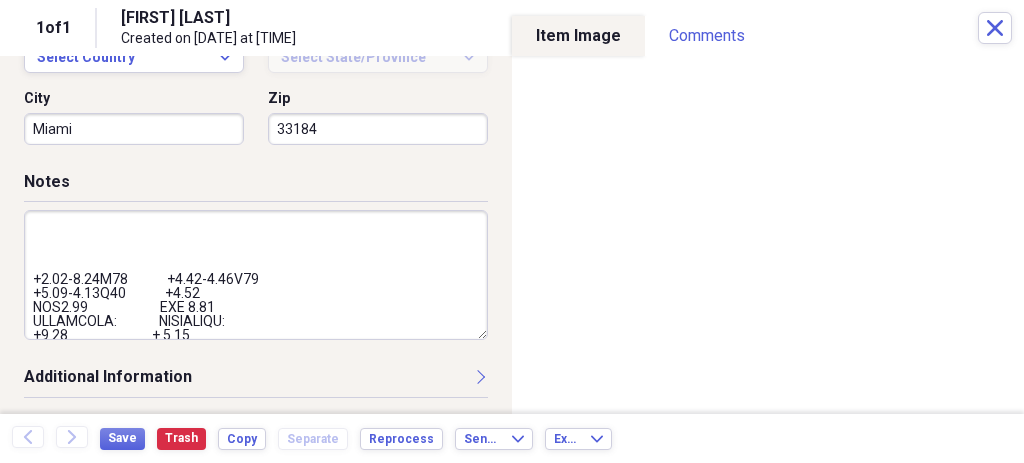 scroll, scrollTop: 293, scrollLeft: 0, axis: vertical 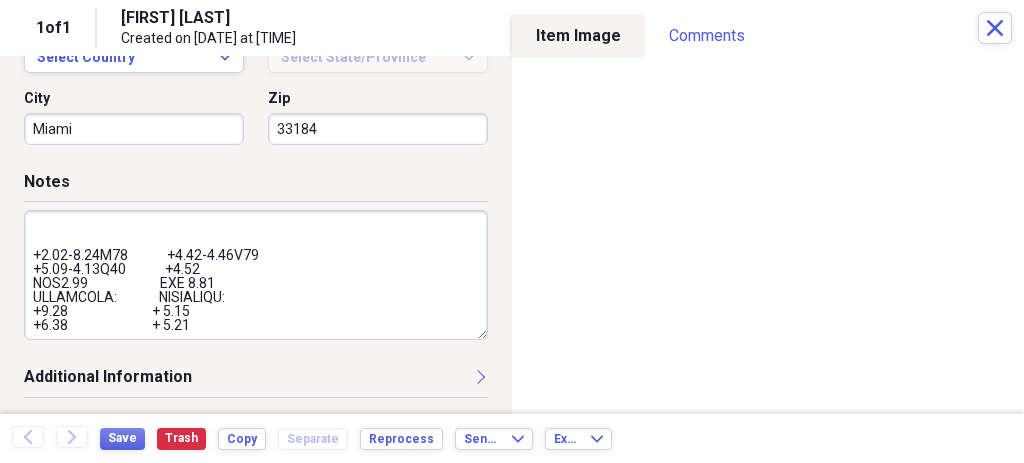 click at bounding box center [256, 275] 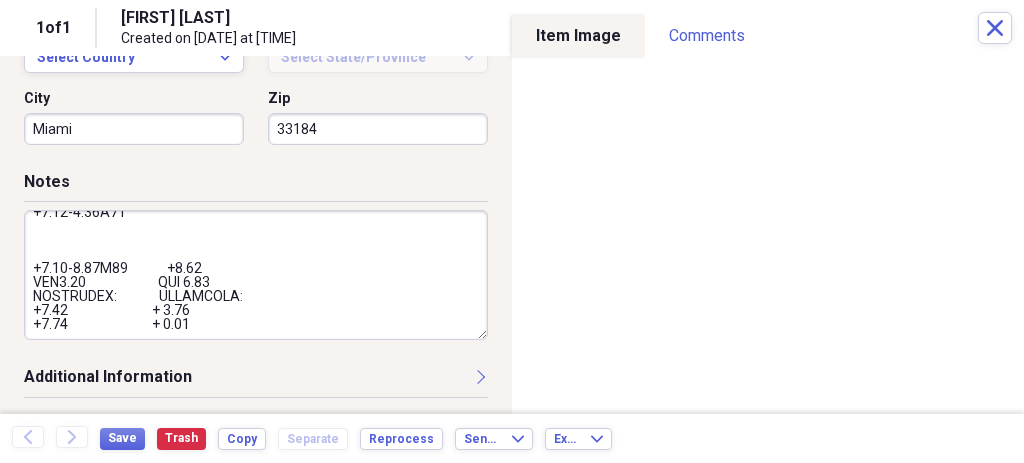 scroll, scrollTop: 237, scrollLeft: 0, axis: vertical 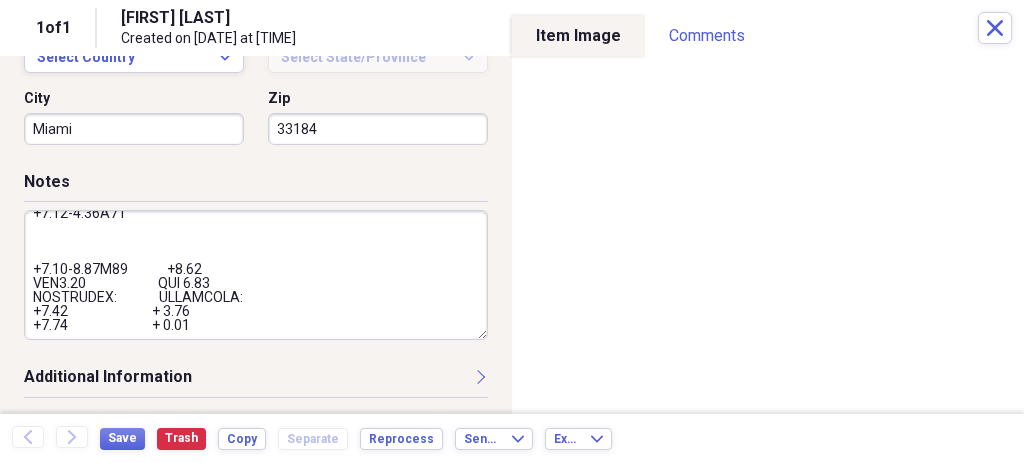 click at bounding box center [256, 275] 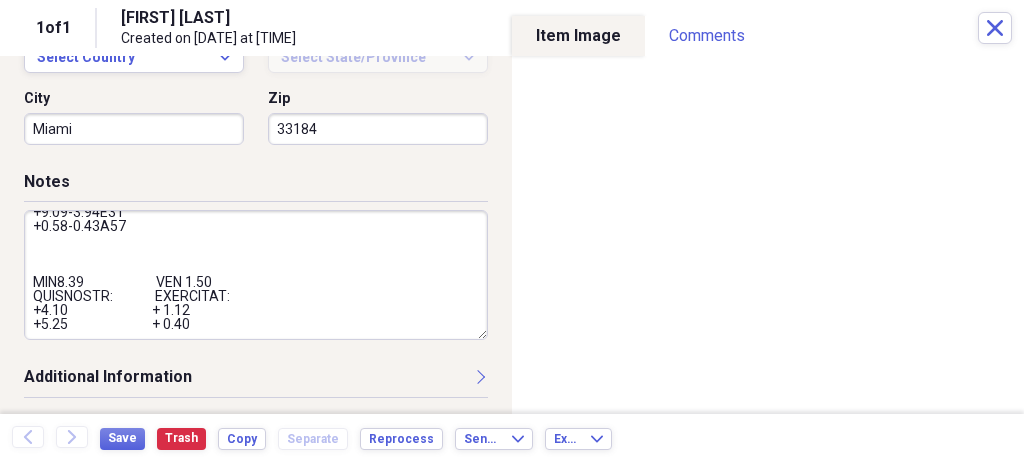 scroll, scrollTop: 224, scrollLeft: 0, axis: vertical 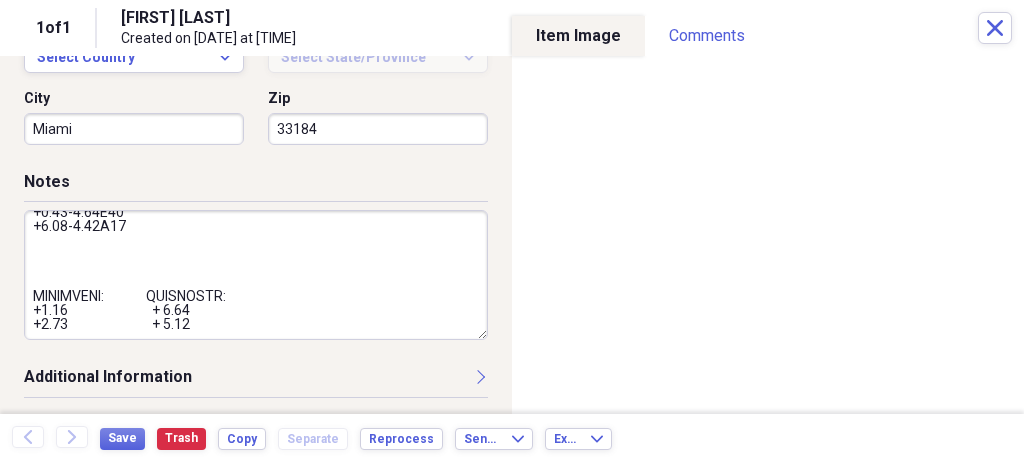click at bounding box center (256, 275) 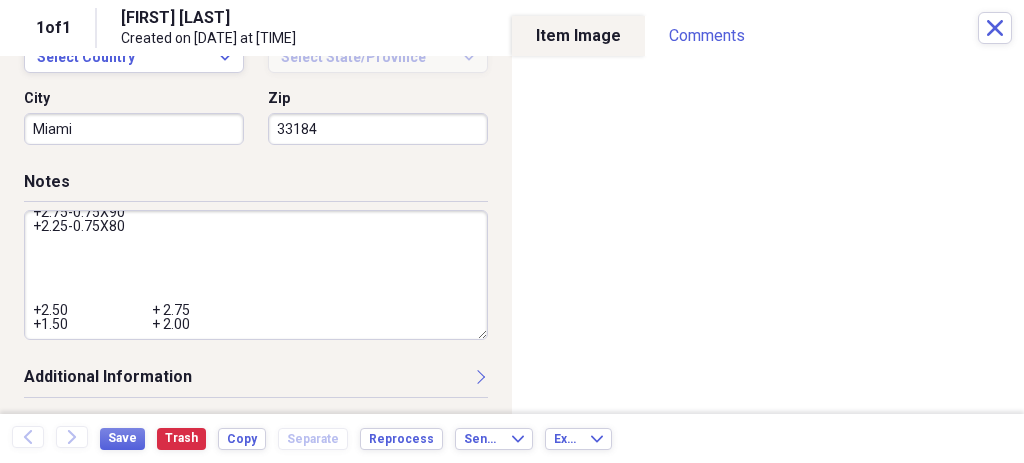 click on "11/18/2021              04/01/2022     07/22/2022       08/02/2024
+ 2.75 - 0.25 X 100       +2.75            +2.25            +2.75-0.25X85
+ 2.00                             +2.00            +1.50             +2.00
ADD 2.50                 ADD 2.50           ADD 2.50       ADD 2.50
CONTACTOS:        CONTACTOS:     CONTACTO:  CONTACTOS:
+2.75                         + 2.75                +2.25             +2.75                                                            +2.00                          +2.00                +1.50             +2.00
06/27/2025
+2.75-0.75X94
+2.25-0.75X88
ADD 2.50
CONTACTO:
+2.75-0.75X90
+2.25-0.75X80
+2.50                            + 2.75
+1.50                            + 2.00" at bounding box center (256, 275) 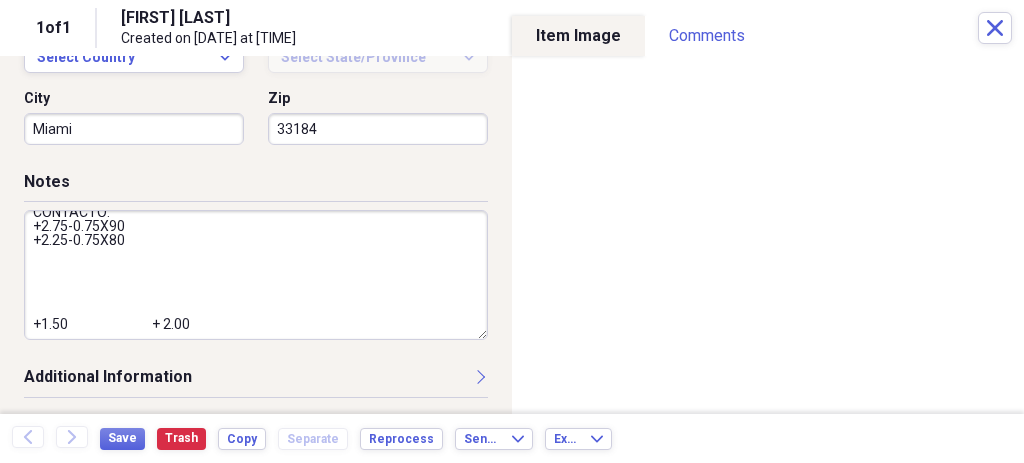scroll, scrollTop: 210, scrollLeft: 0, axis: vertical 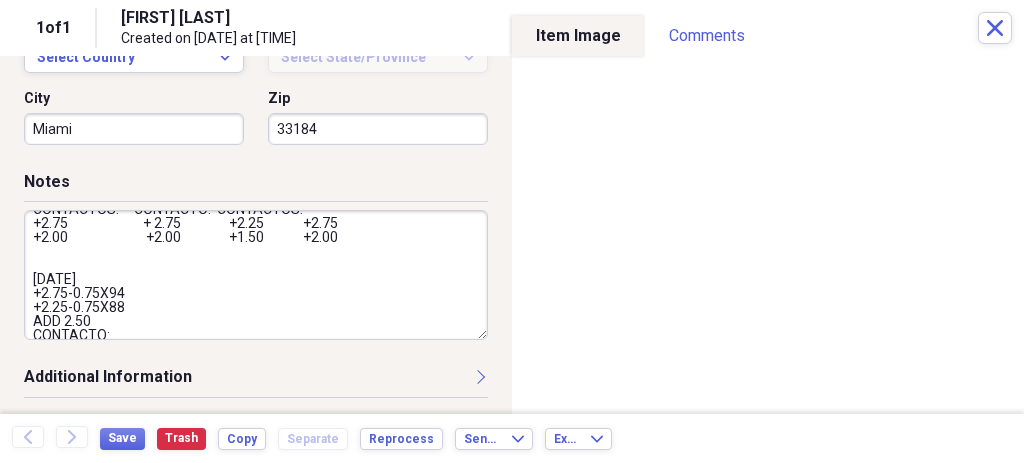 click on "11/18/2021              04/01/2022     07/22/2022       08/02/2024
+ 2.75 - 0.25 X 100       +2.75            +2.25            +2.75-0.25X85
+ 2.00                             +2.00            +1.50             +2.00
ADD 2.50                 ADD 2.50           ADD 2.50       ADD 2.50
CONTACTOS:        CONTACTOS:     CONTACTO:  CONTACTOS:
+2.75                         + 2.75                +2.25             +2.75                                                            +2.00                          +2.00                +1.50             +2.00
06/27/2025
+2.75-0.75X94
+2.25-0.75X88
ADD 2.50
CONTACTO:
+2.75-0.75X90
+2.25-0.75X80" at bounding box center [256, 275] 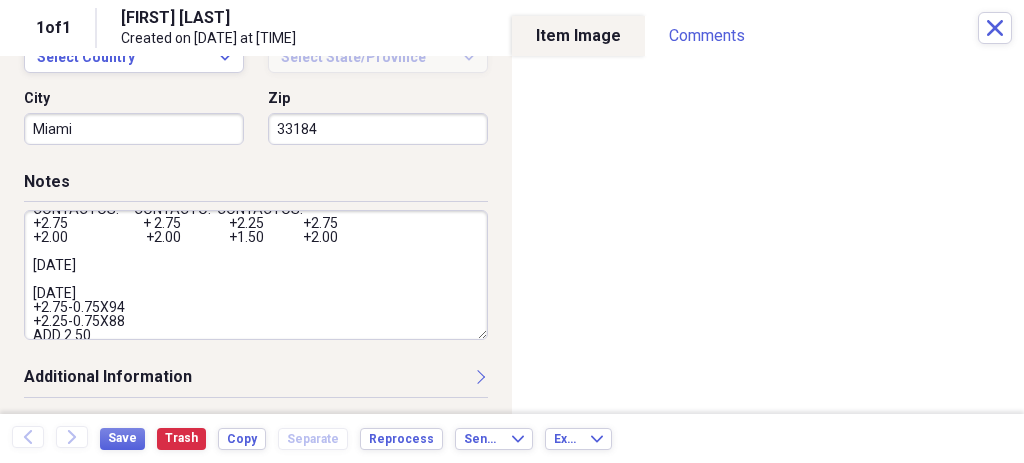 click on "11/18/2021              04/01/2022     07/22/2022       08/02/2024
+ 2.75 - 0.25 X 100       +2.75            +2.25            +2.75-0.25X85
+ 2.00                             +2.00            +1.50             +2.00
ADD 2.50                 ADD 2.50           ADD 2.50       ADD 2.50
CONTACTOS:        CONTACTOS:     CONTACTO:  CONTACTOS:
+2.75                         + 2.75                +2.25             +2.75                                                            +2.00                          +2.00                +1.50             +2.00
12/23/2022
06/27/2025
+2.75-0.75X94
+2.25-0.75X88
ADD 2.50
CONTACTO:
+2.75-0.75X90
+2.25-0.75X80" at bounding box center (256, 275) 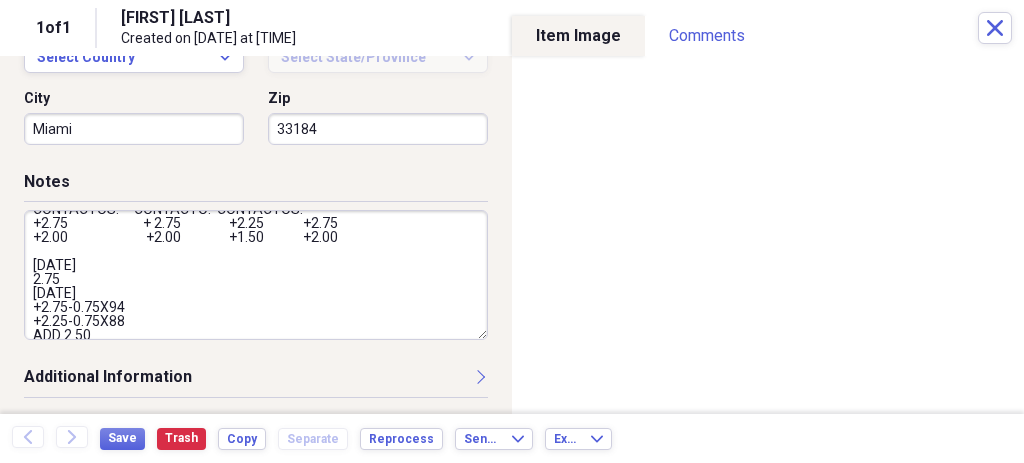 click on "11/18/2021              04/01/2022     07/22/2022       08/02/2024
+ 2.75 - 0.25 X 100       +2.75            +2.25            +2.75-0.25X85
+ 2.00                             +2.00            +1.50             +2.00
ADD 2.50                 ADD 2.50           ADD 2.50       ADD 2.50
CONTACTOS:        CONTACTOS:     CONTACTO:  CONTACTOS:
+2.75                         + 2.75                +2.25             +2.75                                                            +2.00                          +2.00                +1.50             +2.00
12/23/2022
2.75
06/27/2025
+2.75-0.75X94
+2.25-0.75X88
ADD 2.50
CONTACTO:
+2.75-0.75X90
+2.25-0.75X80" at bounding box center (256, 275) 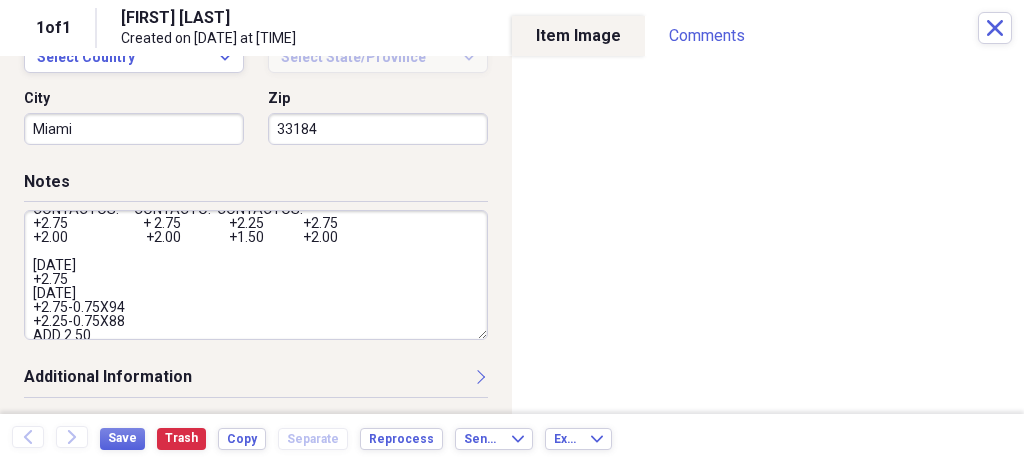click on "11/18/2021              04/01/2022     07/22/2022       08/02/2024
+ 2.75 - 0.25 X 100       +2.75            +2.25            +2.75-0.25X85
+ 2.00                             +2.00            +1.50             +2.00
ADD 2.50                 ADD 2.50           ADD 2.50       ADD 2.50
CONTACTOS:        CONTACTOS:     CONTACTO:  CONTACTOS:
+2.75                         + 2.75                +2.25             +2.75                                                            +2.00                          +2.00                +1.50             +2.00
12/23/2022
+2.75
06/27/2025
+2.75-0.75X94
+2.25-0.75X88
ADD 2.50
CONTACTO:
+2.75-0.75X90
+2.25-0.75X80" at bounding box center [256, 275] 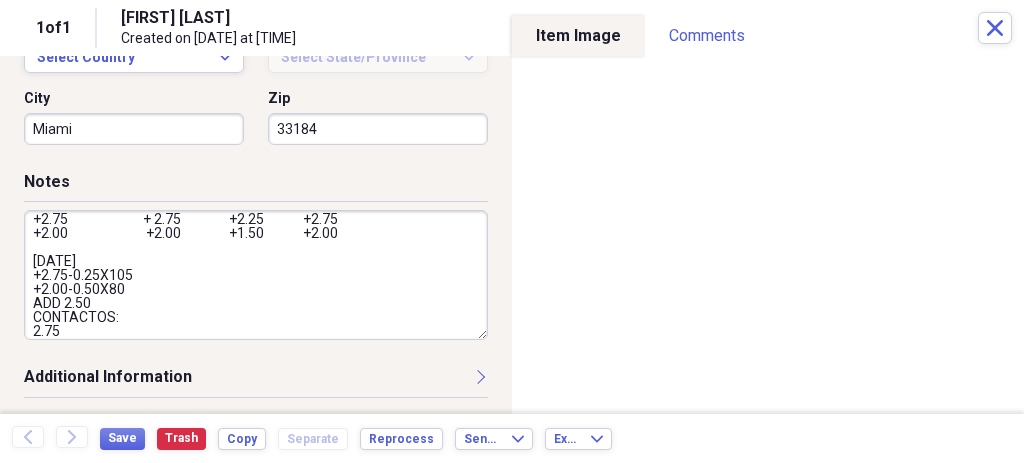 scroll, scrollTop: 105, scrollLeft: 0, axis: vertical 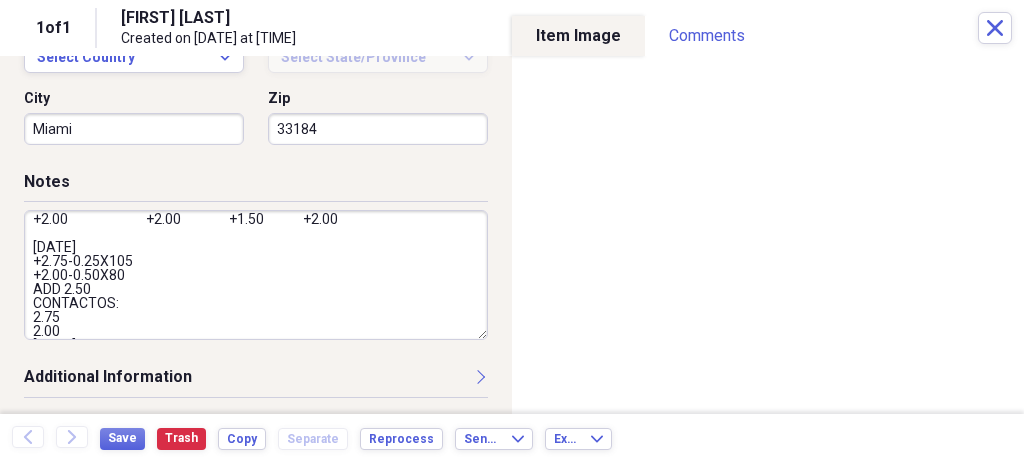 click on "11/18/2021              04/01/2022     07/22/2022       08/02/2024
+ 2.75 - 0.25 X 100       +2.75            +2.25            +2.75-0.25X85
+ 2.00                             +2.00            +1.50             +2.00
ADD 2.50                 ADD 2.50           ADD 2.50       ADD 2.50
CONTACTOS:        CONTACTOS:     CONTACTO:  CONTACTOS:
+2.75                         + 2.75                +2.25             +2.75                                                            +2.00                          +2.00                +1.50             +2.00
12/23/2022
+2.75-0.25X105
+2.00-0.50X80
ADD 2.50
CONTACTOS:
2.75
2.00
06/27/2025
+2.75-0.75X94
+2.25-0.75X88
ADD 2.50
CONTACTO:
+2.75-0.75X90
+2.25-0.75X80" at bounding box center (256, 275) 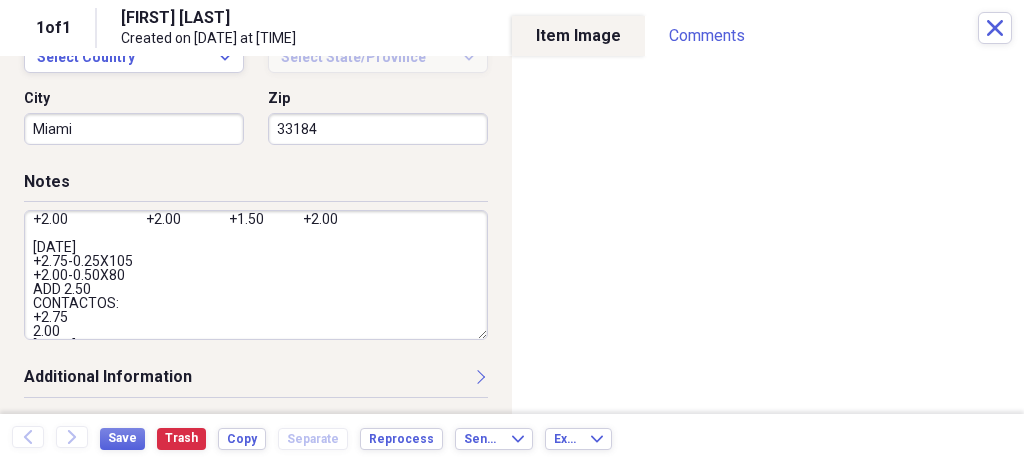 click on "11/18/2021              04/01/2022     07/22/2022       08/02/2024
+ 2.75 - 0.25 X 100       +2.75            +2.25            +2.75-0.25X85
+ 2.00                             +2.00            +1.50             +2.00
ADD 2.50                 ADD 2.50           ADD 2.50       ADD 2.50
CONTACTOS:        CONTACTOS:     CONTACTO:  CONTACTOS:
+2.75                         + 2.75                +2.25             +2.75                                                            +2.00                          +2.00                +1.50             +2.00
12/23/2022
+2.75-0.25X105
+2.00-0.50X80
ADD 2.50
CONTACTOS:
+2.75
2.00
06/27/2025
+2.75-0.75X94
+2.25-0.75X88
ADD 2.50
CONTACTO:
+2.75-0.75X90
+2.25-0.75X80" at bounding box center [256, 275] 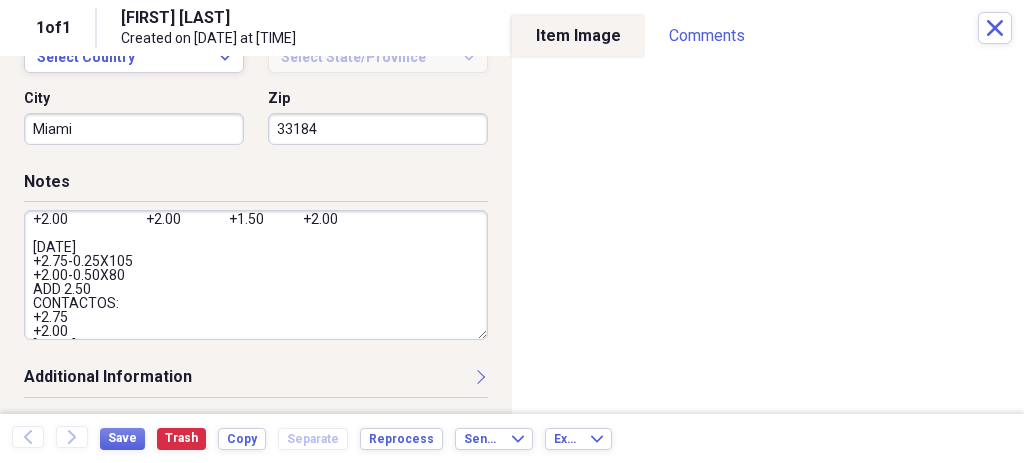click on "11/18/2021              04/01/2022     07/22/2022       08/02/2024
+ 2.75 - 0.25 X 100       +2.75            +2.25            +2.75-0.25X85
+ 2.00                             +2.00            +1.50             +2.00
ADD 2.50                 ADD 2.50           ADD 2.50       ADD 2.50
CONTACTOS:        CONTACTOS:     CONTACTO:  CONTACTOS:
+2.75                         + 2.75                +2.25             +2.75                                                            +2.00                          +2.00                +1.50             +2.00
12/23/2022
+2.75-0.25X105
+2.00-0.50X80
ADD 2.50
CONTACTOS:
+2.75
+2.00
06/27/2025
+2.75-0.75X94
+2.25-0.75X88
ADD 2.50
CONTACTO:
+2.75-0.75X90
+2.25-0.75X80" at bounding box center (256, 275) 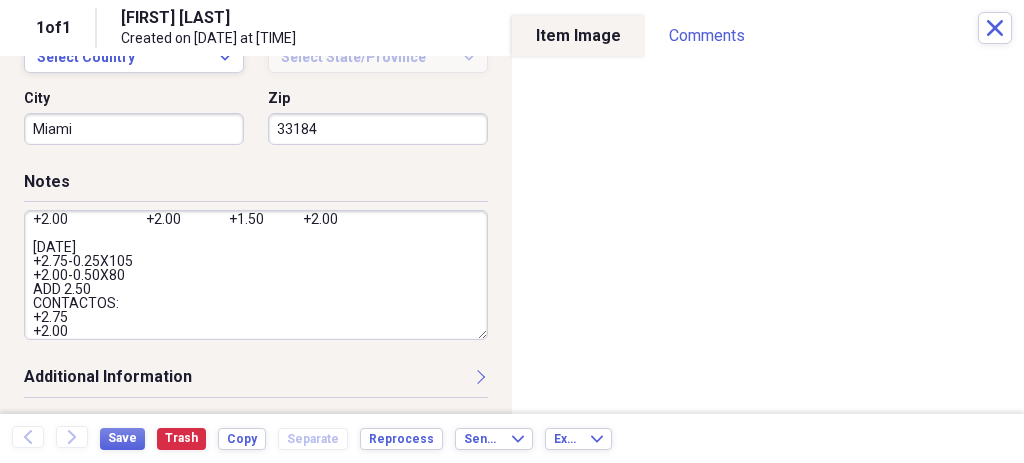 scroll, scrollTop: 119, scrollLeft: 0, axis: vertical 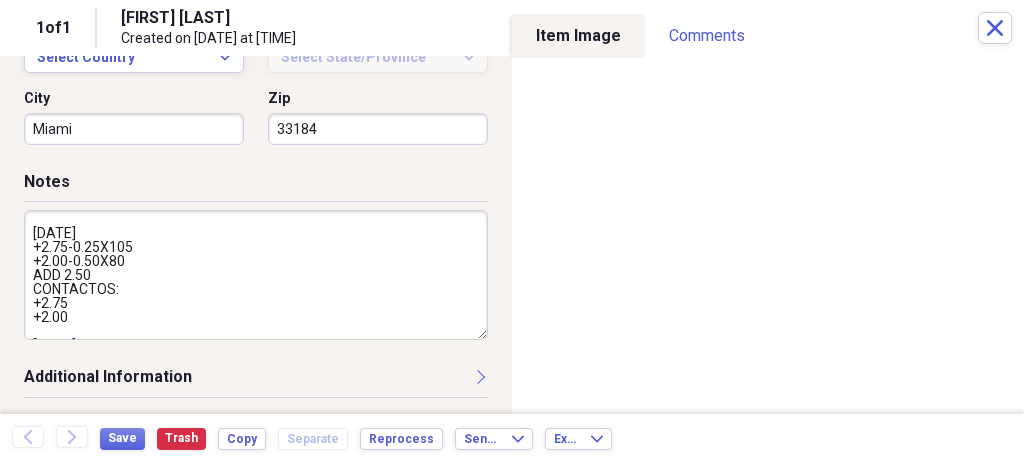 click on "11/18/2021              04/01/2022     07/22/2022       08/02/2024
+ 2.75 - 0.25 X 100       +2.75            +2.25            +2.75-0.25X85
+ 2.00                             +2.00            +1.50             +2.00
ADD 2.50                 ADD 2.50           ADD 2.50       ADD 2.50
CONTACTOS:        CONTACTOS:     CONTACTO:  CONTACTOS:
+2.75                         + 2.75                +2.25             +2.75                                                            +2.00                          +2.00                +1.50             +2.00
12/23/2022
+2.75-0.25X105
+2.00-0.50X80
ADD 2.50
CONTACTOS:
+2.75
+2.00
06/27/2025
+2.75-0.75X94
+2.25-0.75X88
ADD 2.50
CONTACTO:
+2.75-0.75X90
+2.25-0.75X80" at bounding box center [256, 275] 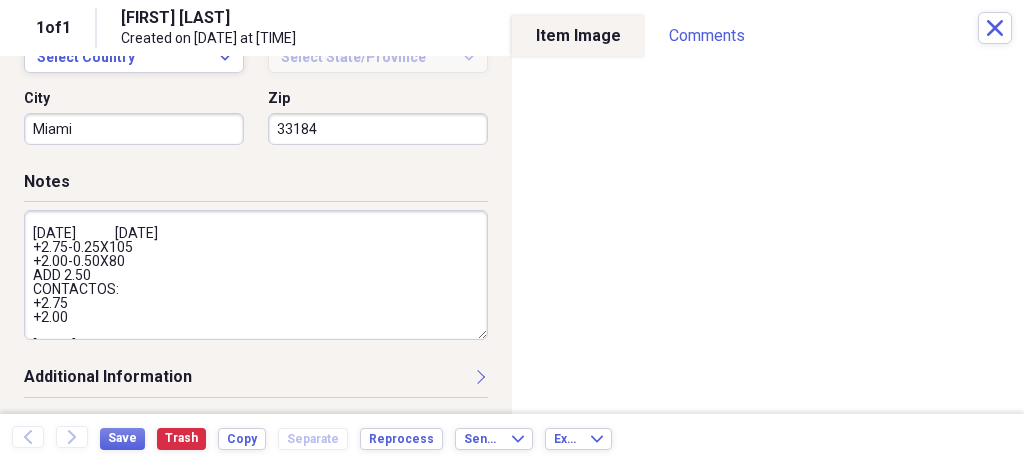 click on "11/18/2021              04/01/2022     07/22/2022       08/02/2024
+ 2.75 - 0.25 X 100       +2.75            +2.25            +2.75-0.25X85
+ 2.00                             +2.00            +1.50             +2.00
ADD 2.50                 ADD 2.50           ADD 2.50       ADD 2.50
CONTACTOS:        CONTACTOS:     CONTACTO:  CONTACTOS:
+2.75                         + 2.75                +2.25             +2.75                                                            +2.00                          +2.00                +1.50             +2.00
12/23/2022             01/19/2023
+2.75-0.25X105
+2.00-0.50X80
ADD 2.50
CONTACTOS:
+2.75
+2.00
06/27/2025
+2.75-0.75X94
+2.25-0.75X88
ADD 2.50
CONTACTO:
+2.75-0.75X90
+2.25-0.75X80" at bounding box center [256, 275] 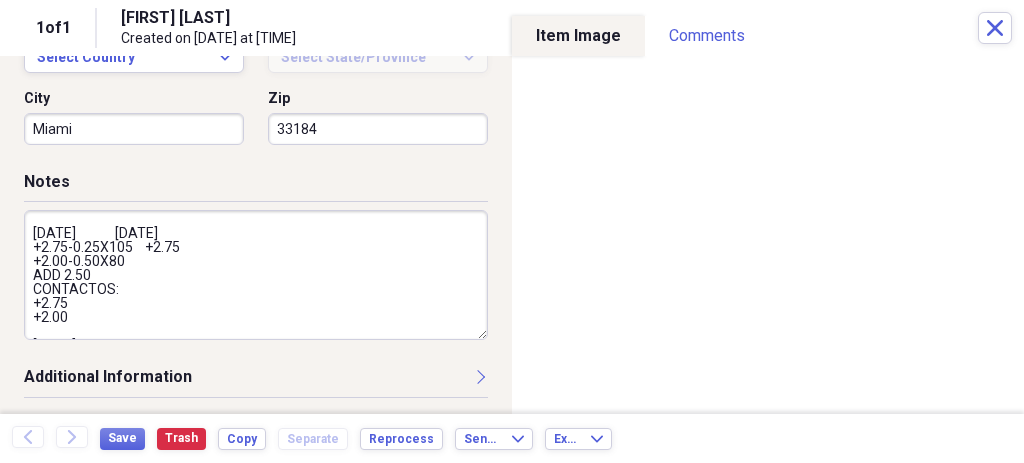 click at bounding box center (256, 275) 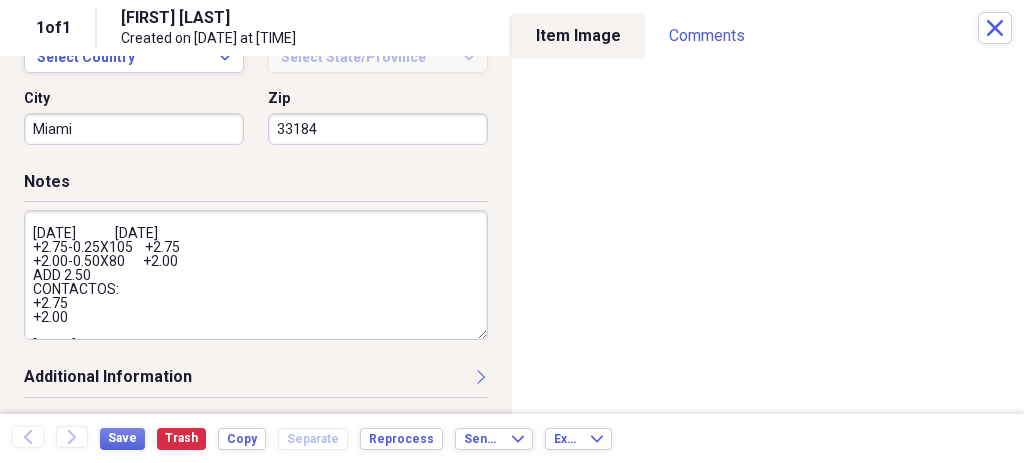 click at bounding box center [256, 275] 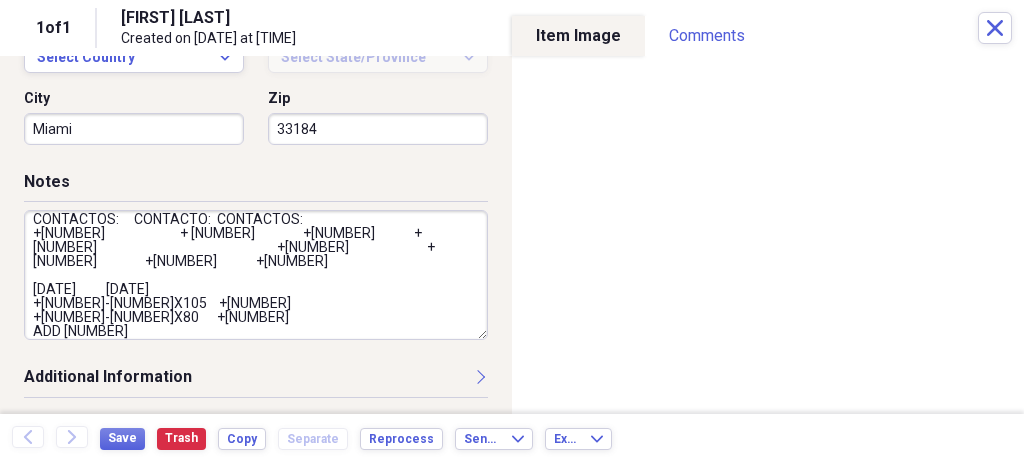 click at bounding box center (256, 275) 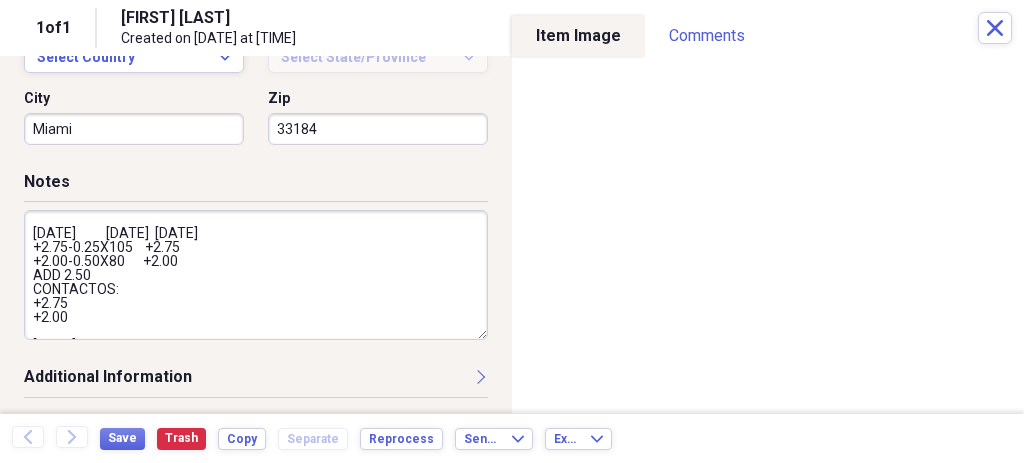 click at bounding box center (256, 275) 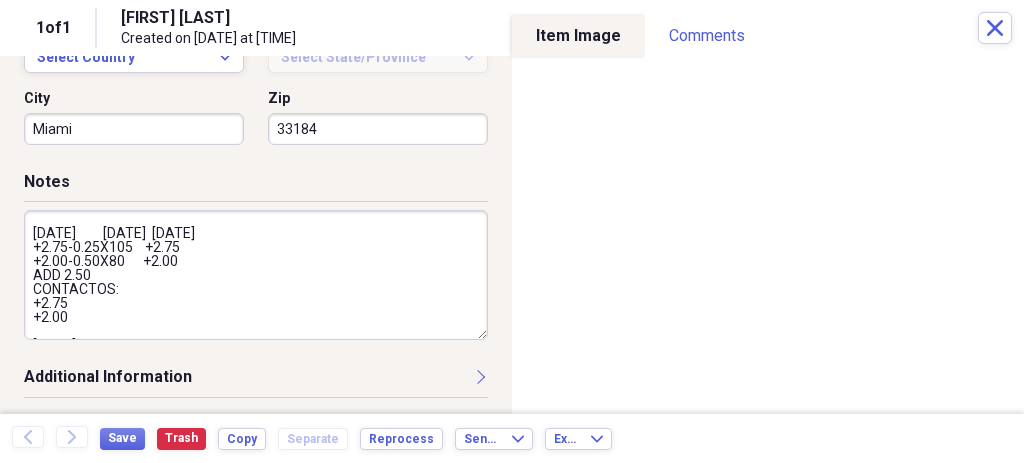 click at bounding box center (256, 275) 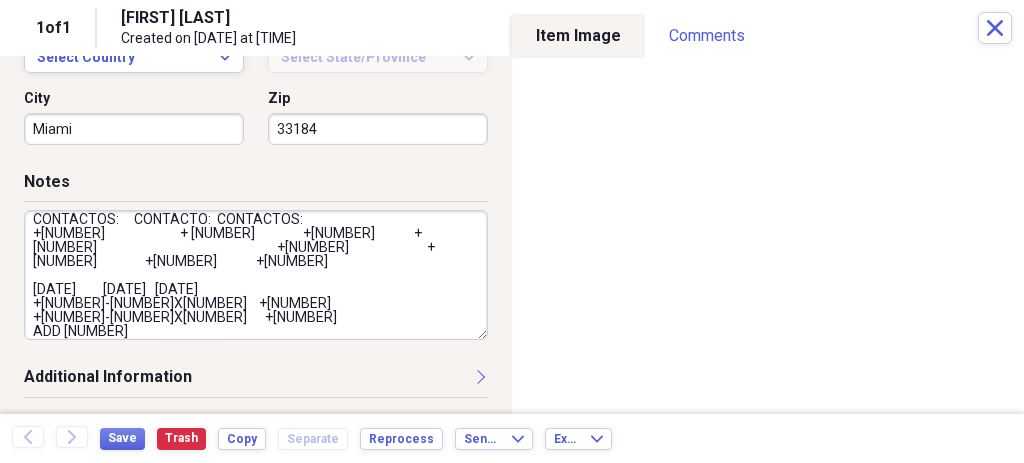 click at bounding box center (256, 275) 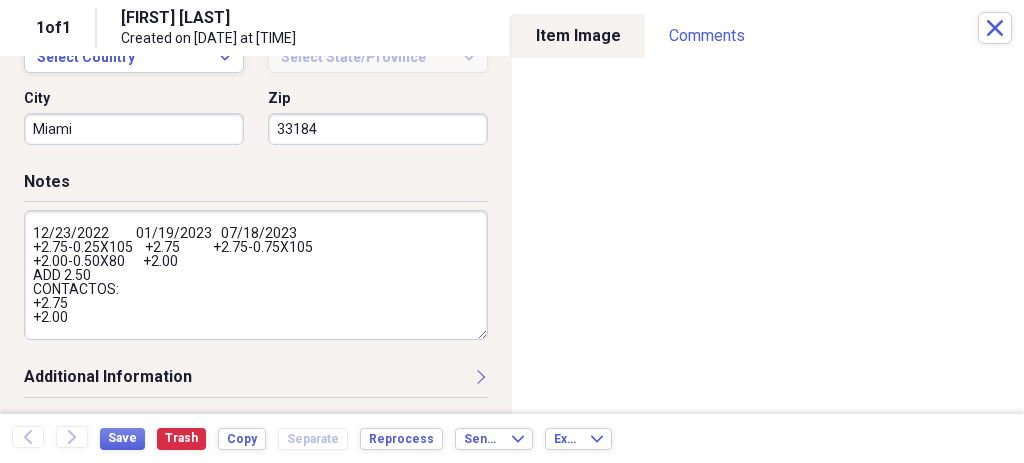 click at bounding box center (256, 275) 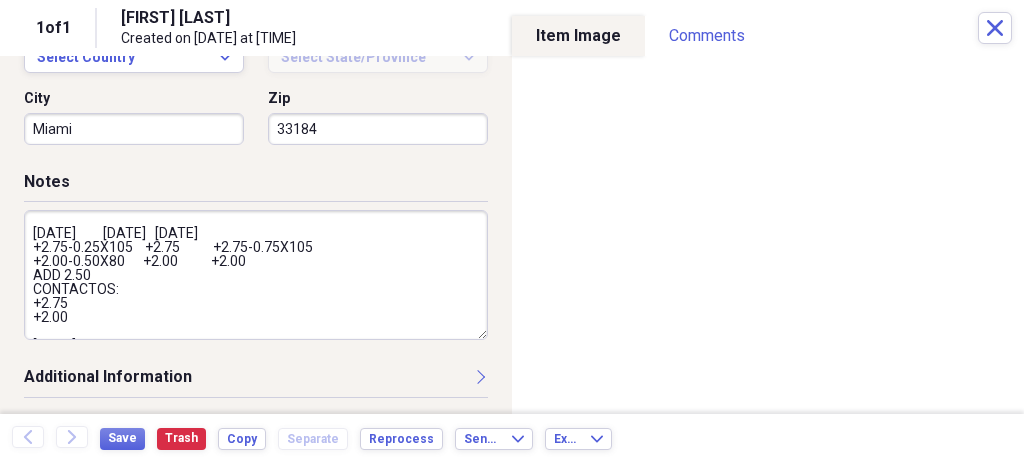 click at bounding box center (256, 275) 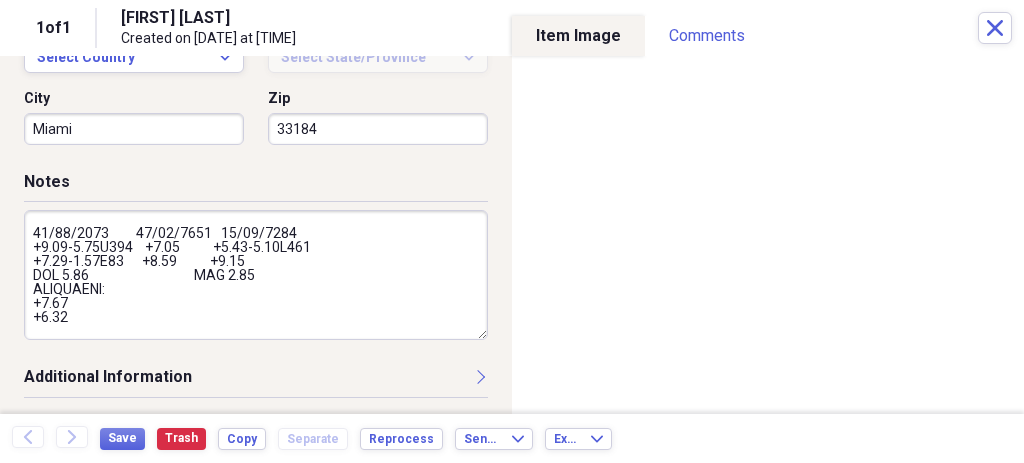click at bounding box center [256, 275] 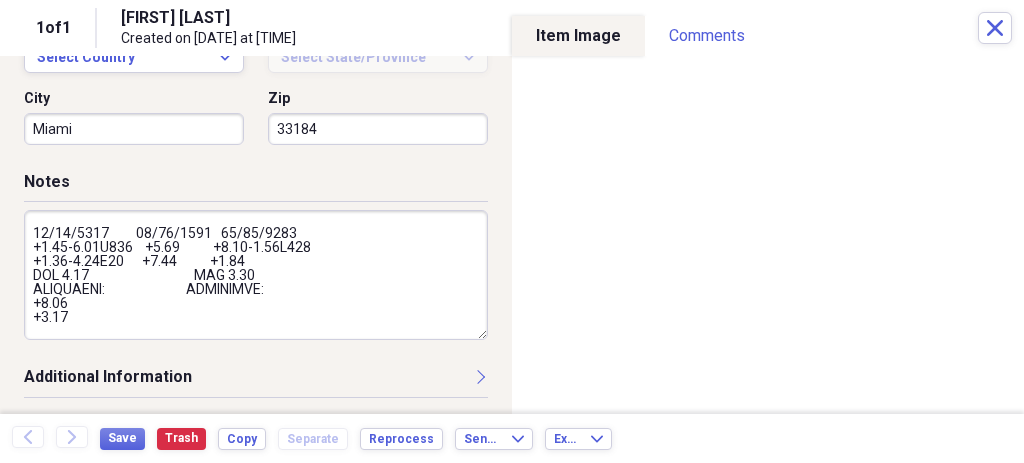 click at bounding box center (256, 275) 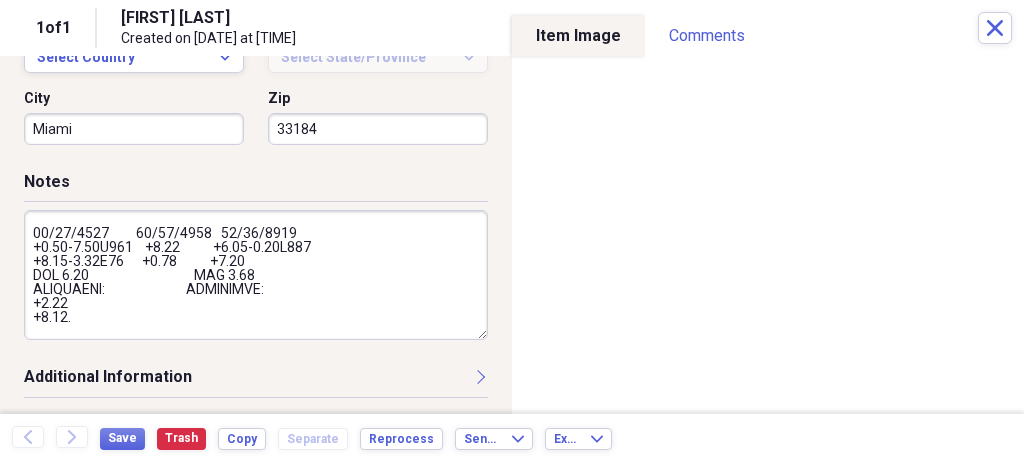 click at bounding box center [256, 275] 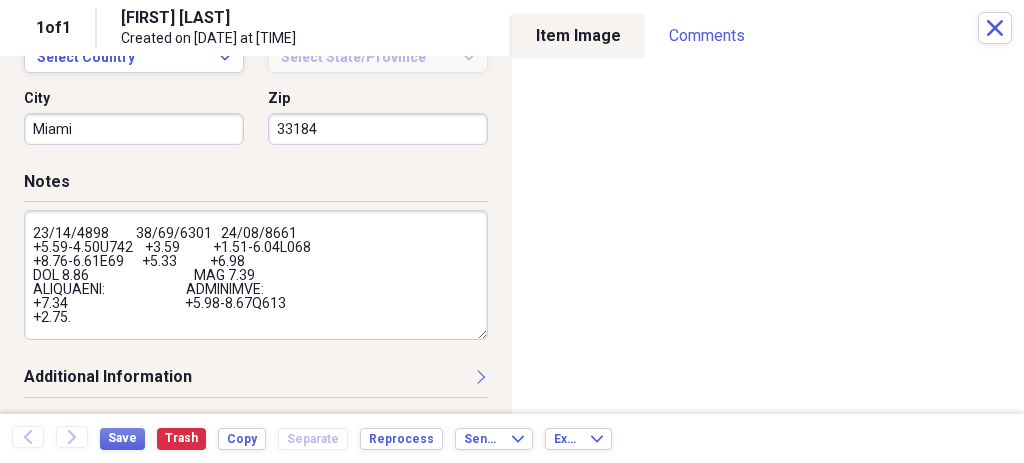 click at bounding box center [256, 275] 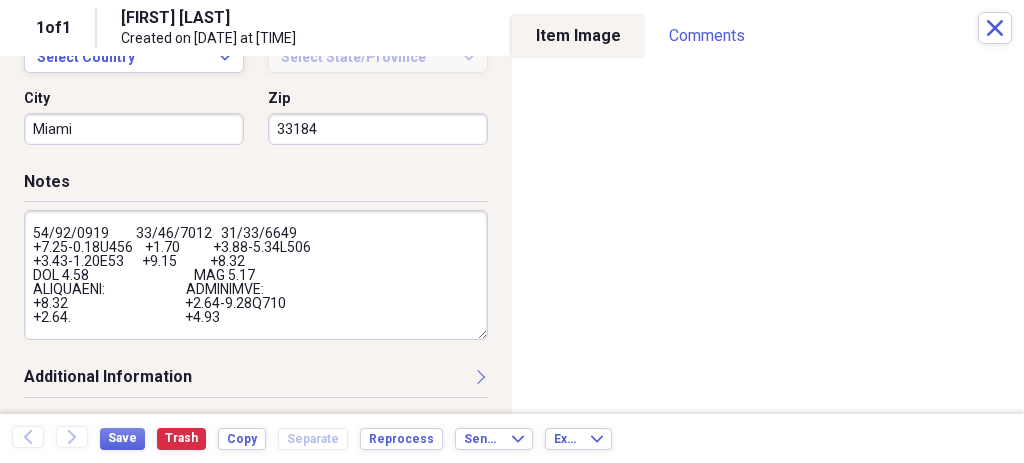 click at bounding box center [256, 275] 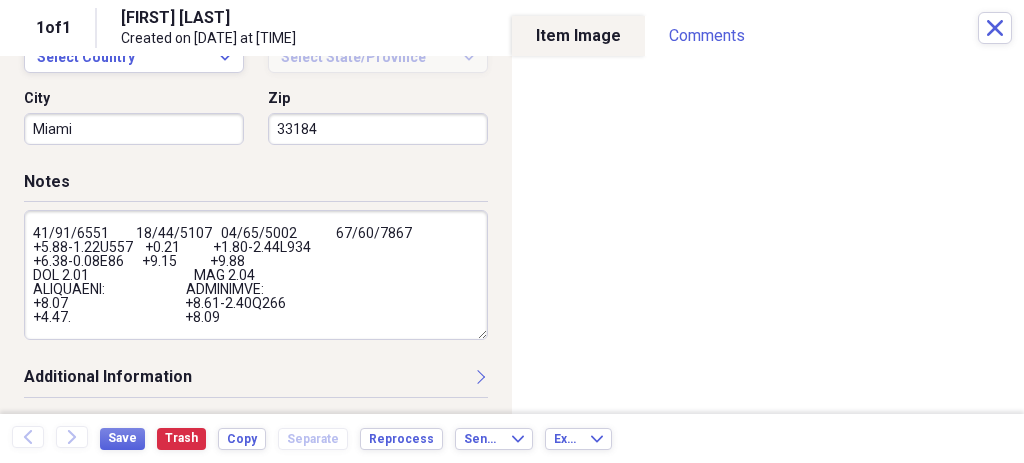 click at bounding box center (256, 275) 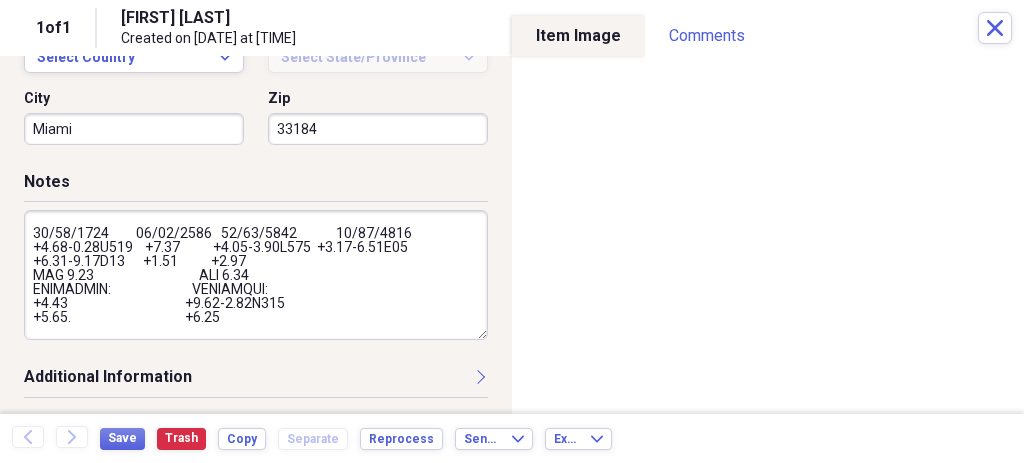 click at bounding box center (256, 275) 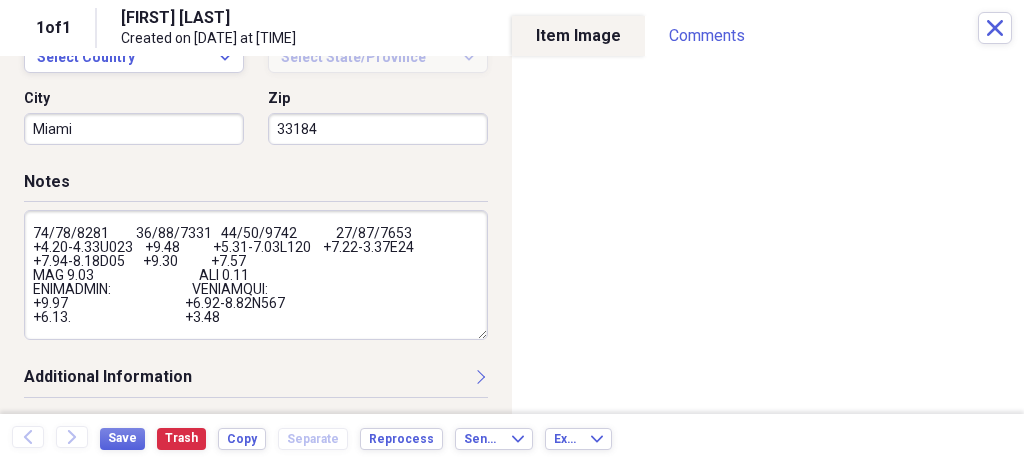 click at bounding box center [256, 275] 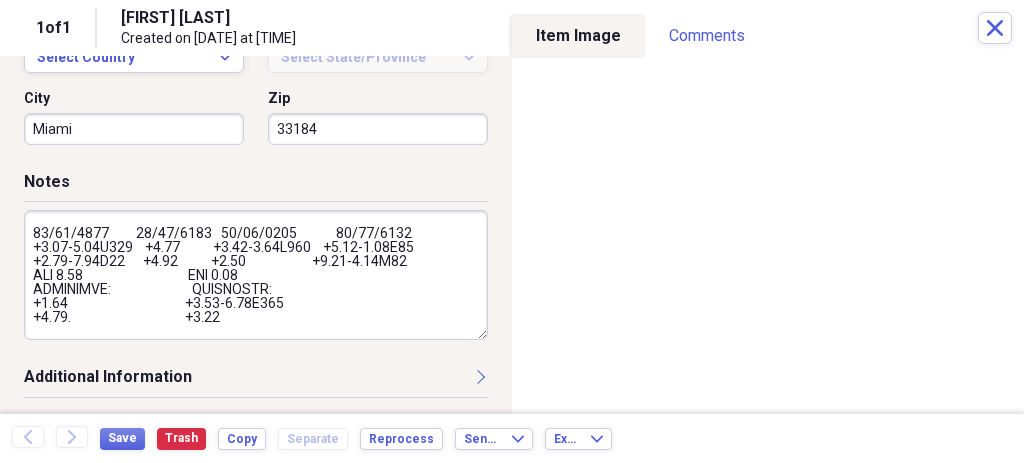 click at bounding box center (256, 275) 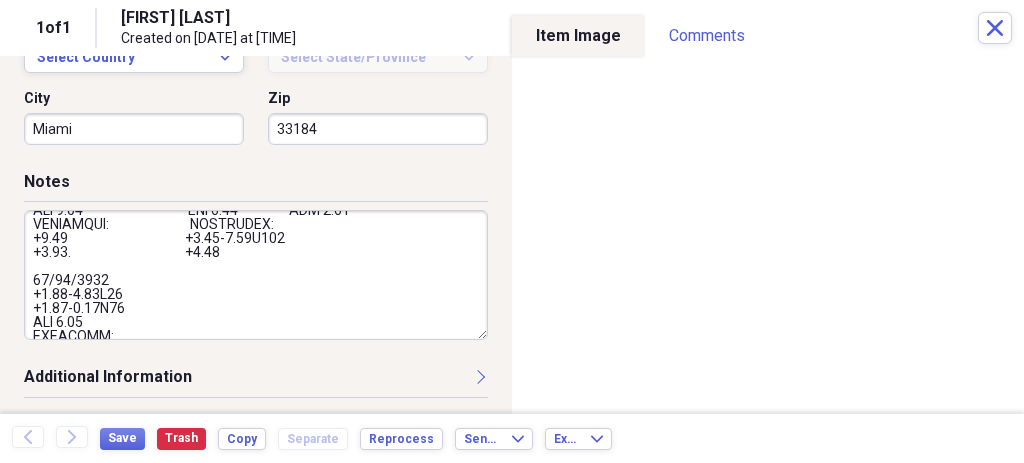scroll, scrollTop: 182, scrollLeft: 0, axis: vertical 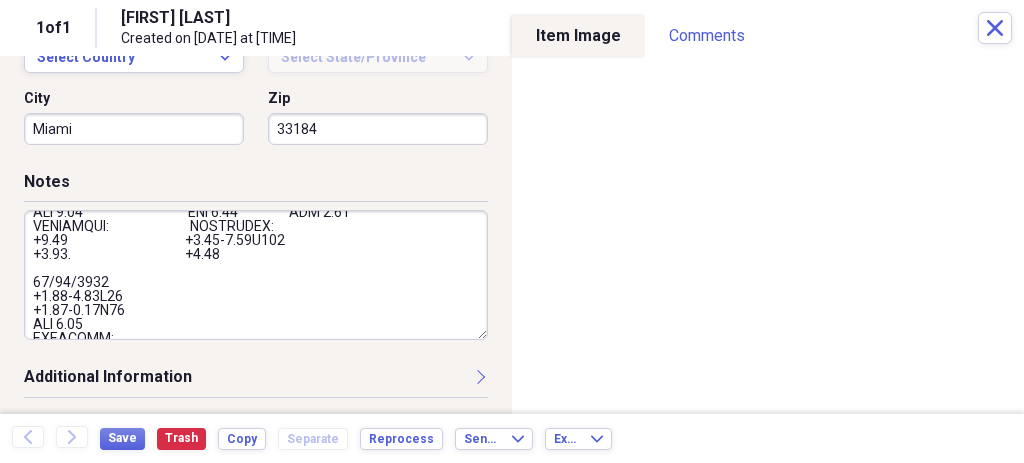 click at bounding box center (256, 275) 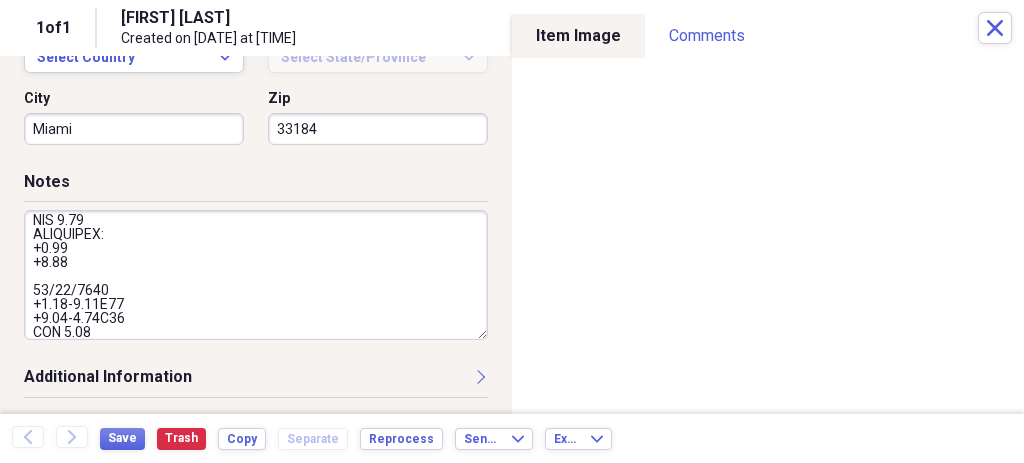 scroll, scrollTop: 286, scrollLeft: 0, axis: vertical 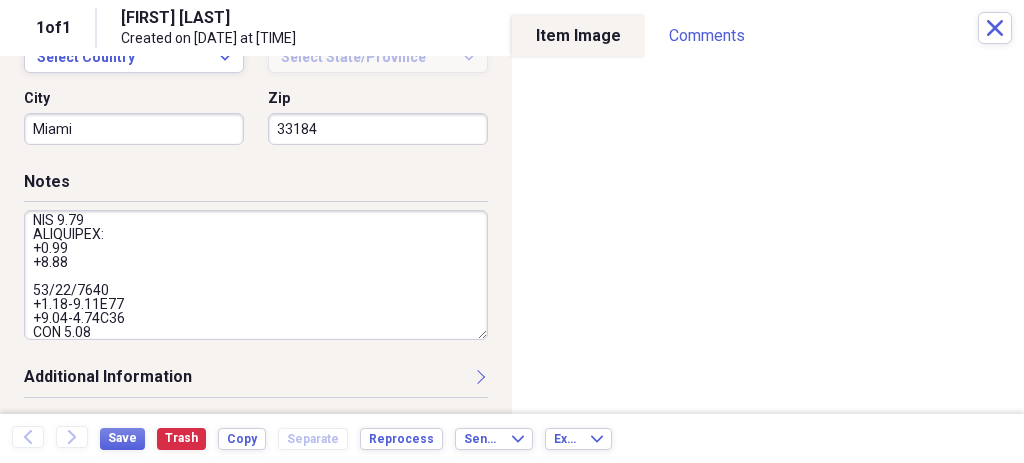click at bounding box center (256, 275) 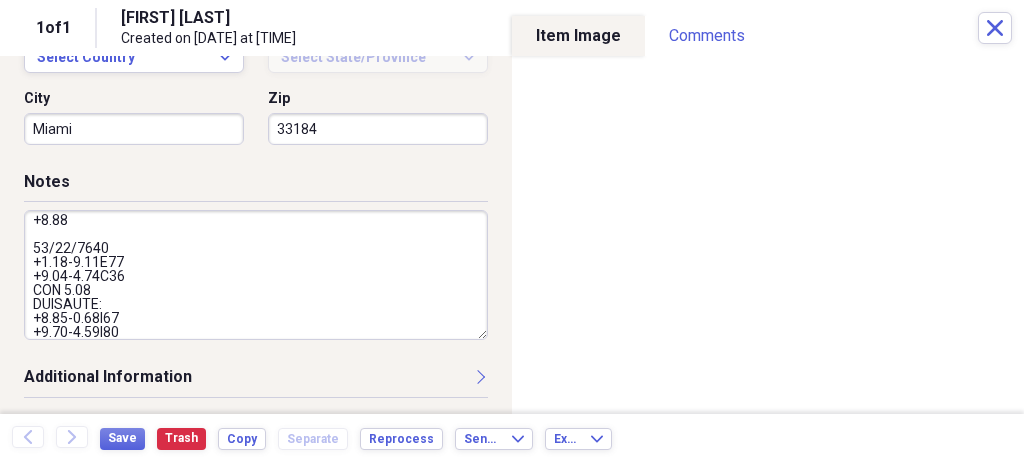 scroll, scrollTop: 321, scrollLeft: 0, axis: vertical 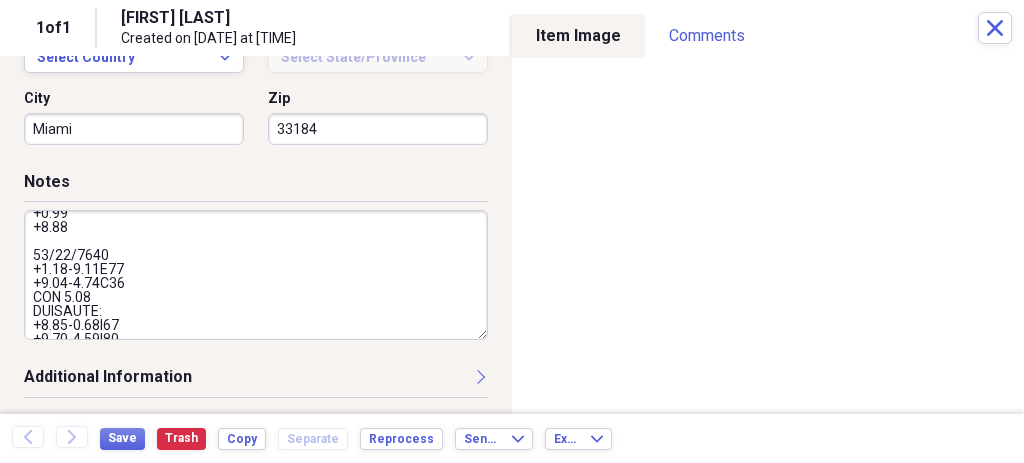 drag, startPoint x: 31, startPoint y: 253, endPoint x: 42, endPoint y: 304, distance: 52.17279 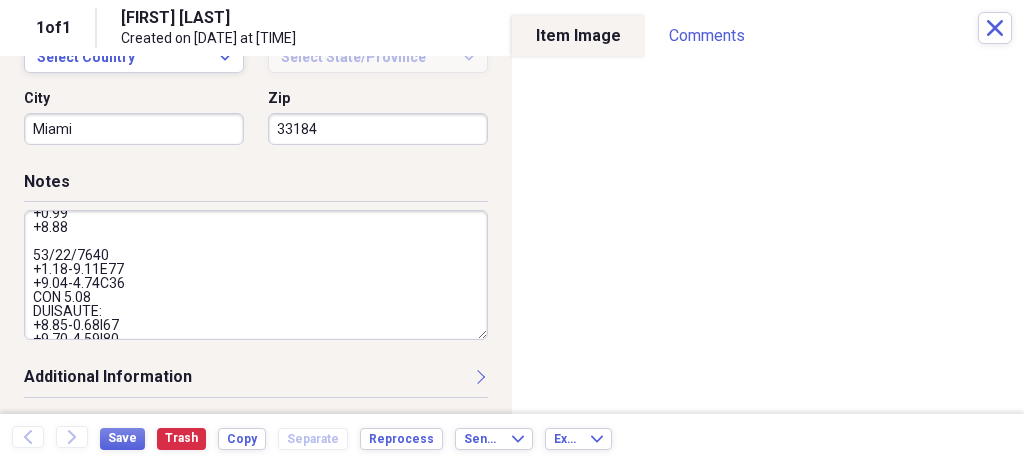 click at bounding box center [256, 275] 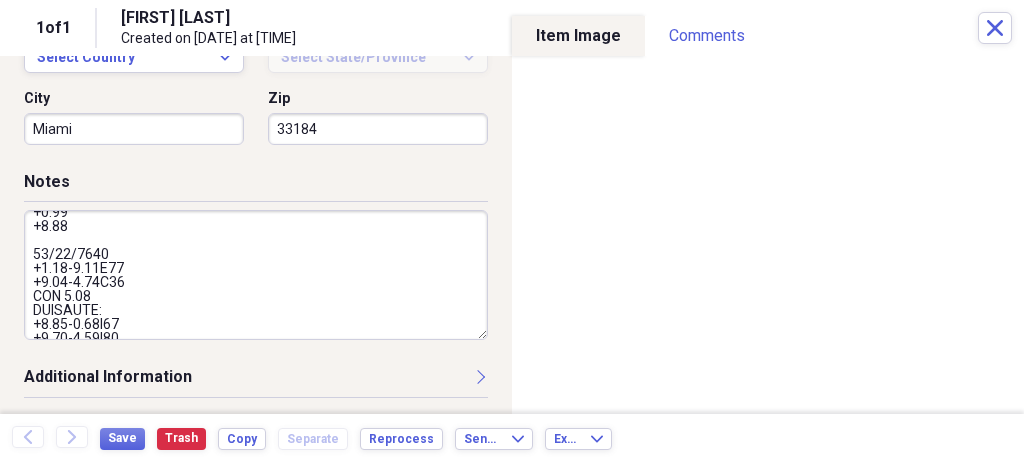 click at bounding box center [256, 275] 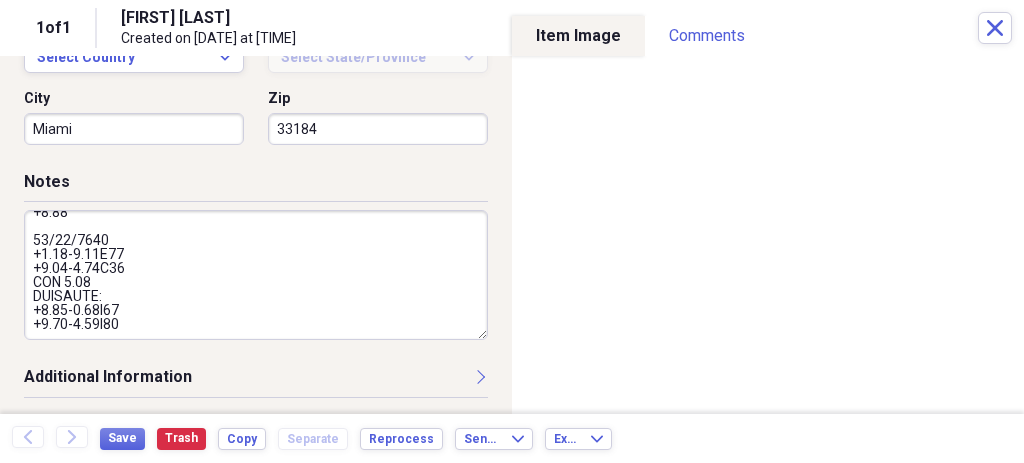 scroll, scrollTop: 392, scrollLeft: 0, axis: vertical 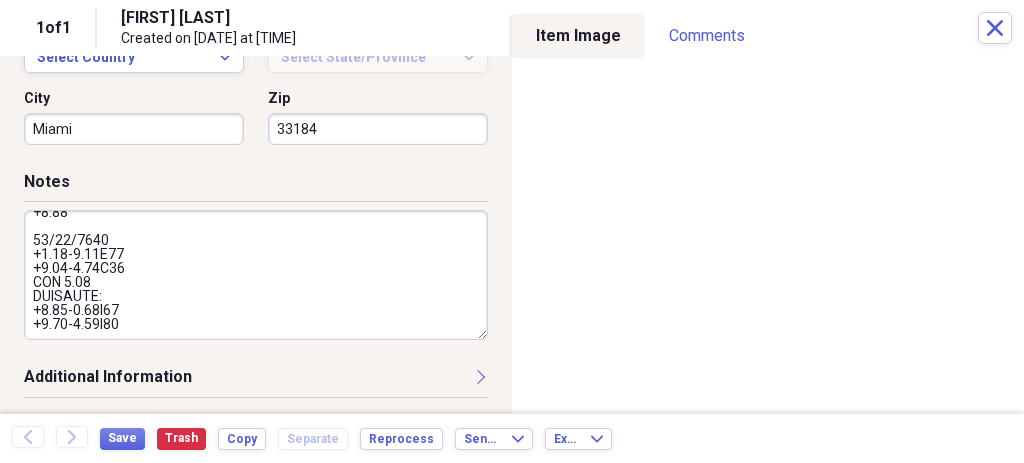 drag, startPoint x: 30, startPoint y: 251, endPoint x: 51, endPoint y: 365, distance: 115.918076 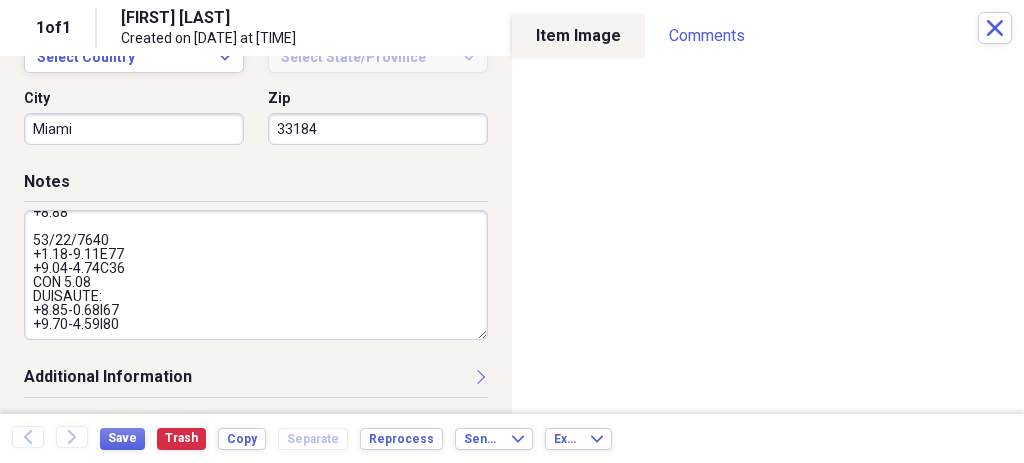 paste 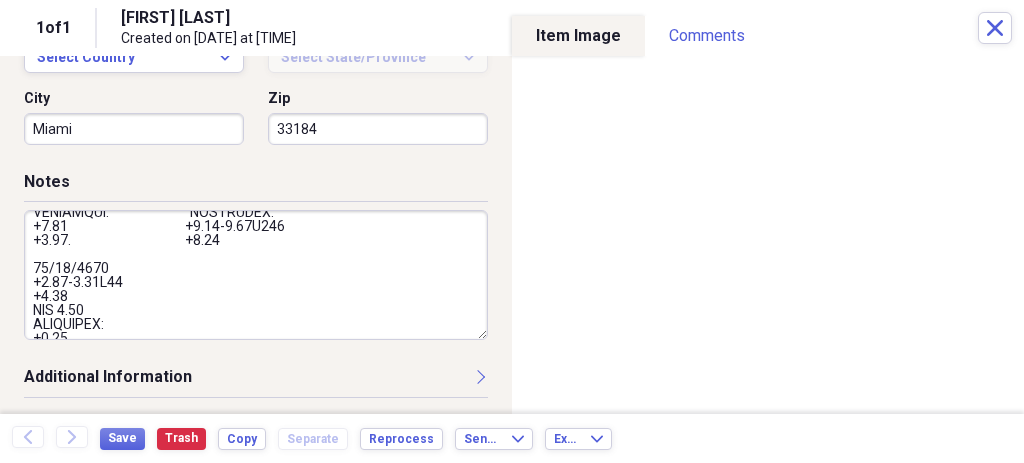 scroll, scrollTop: 192, scrollLeft: 0, axis: vertical 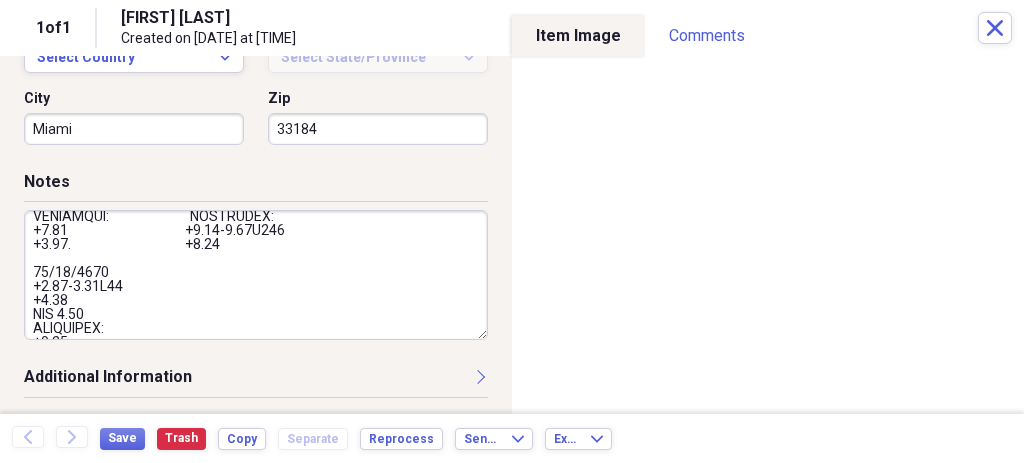 click at bounding box center (256, 275) 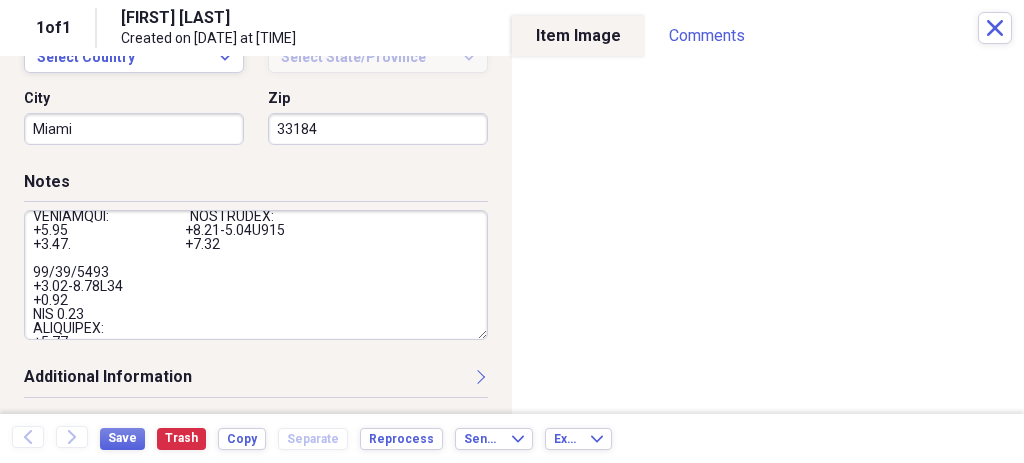 paste on "06/27/2025
+2.75-0.75X94
+2.25-0.75X88
ADD 2.50
CONTACTO:
+2.75-0.75X90" 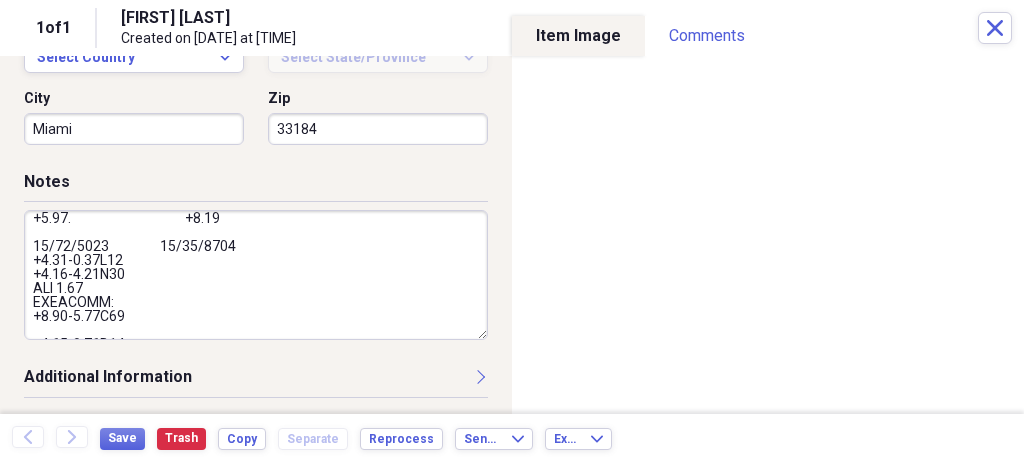 scroll, scrollTop: 217, scrollLeft: 0, axis: vertical 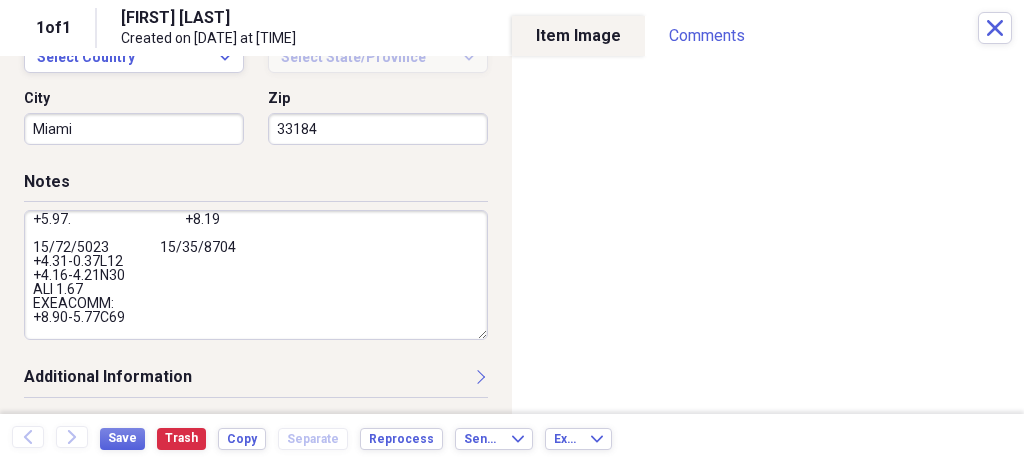 click at bounding box center [256, 275] 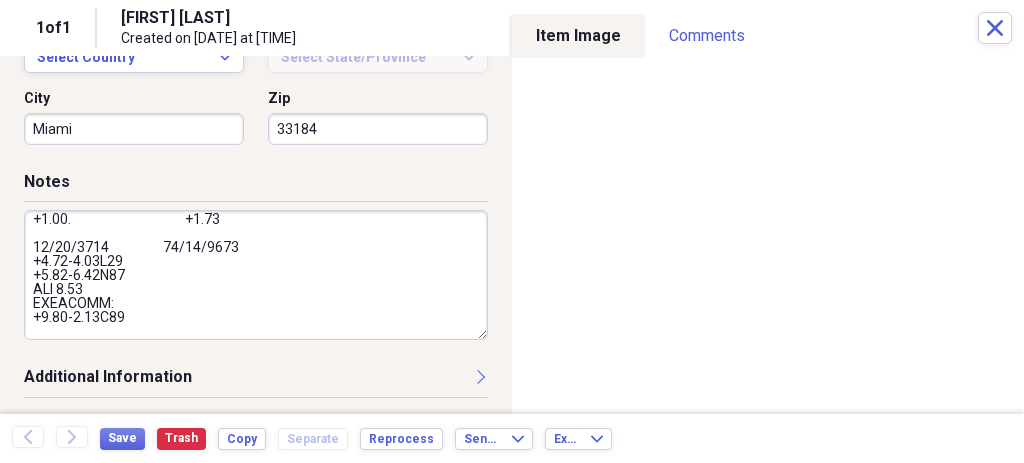 click at bounding box center [256, 275] 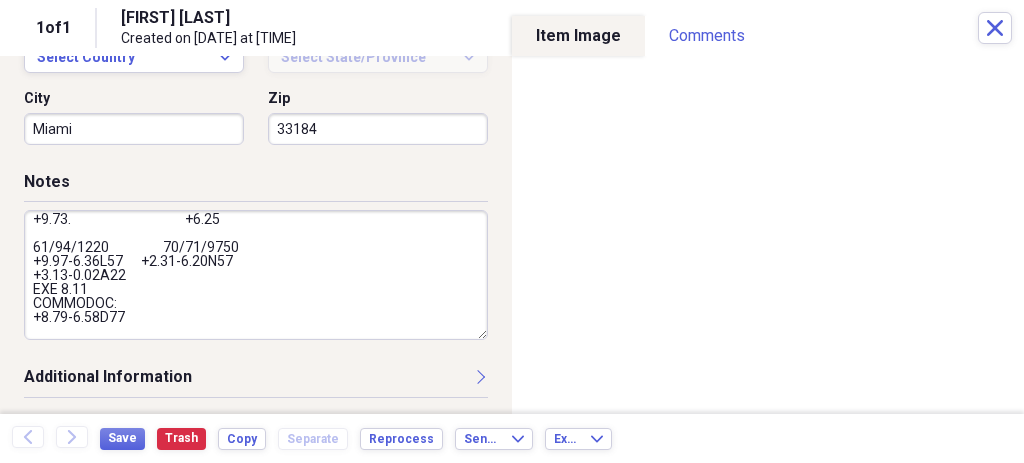 click at bounding box center (256, 275) 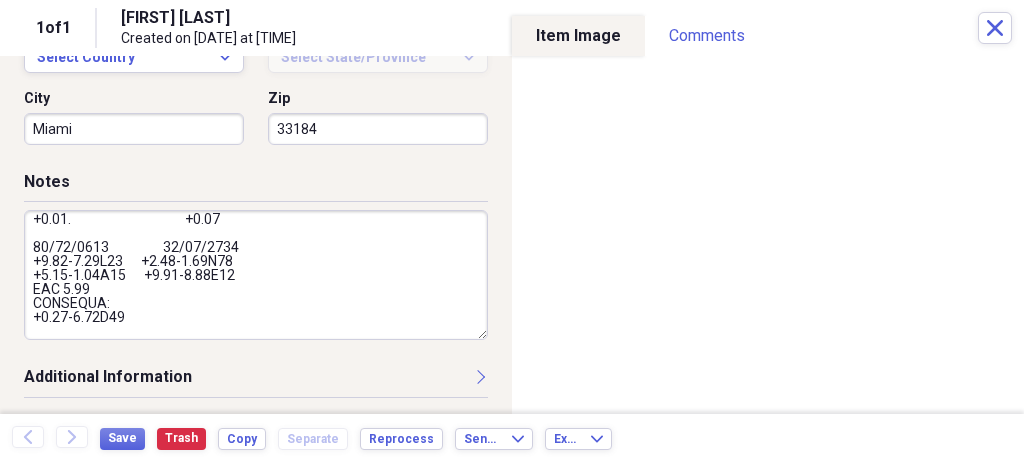 click at bounding box center [256, 275] 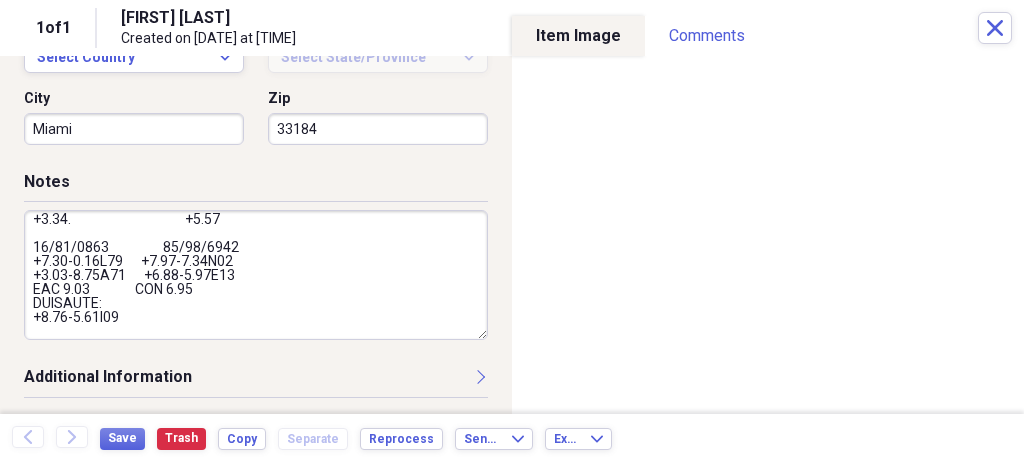 click at bounding box center (256, 275) 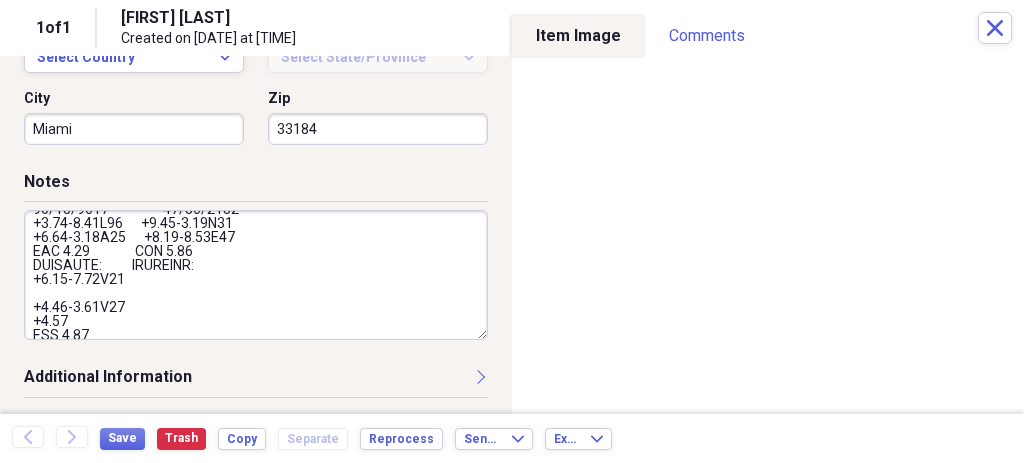 scroll, scrollTop: 254, scrollLeft: 0, axis: vertical 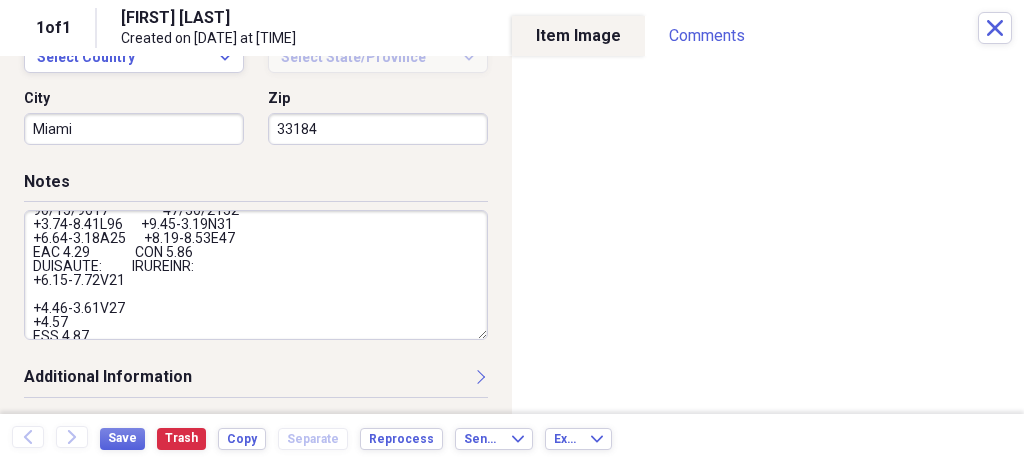 click at bounding box center [256, 275] 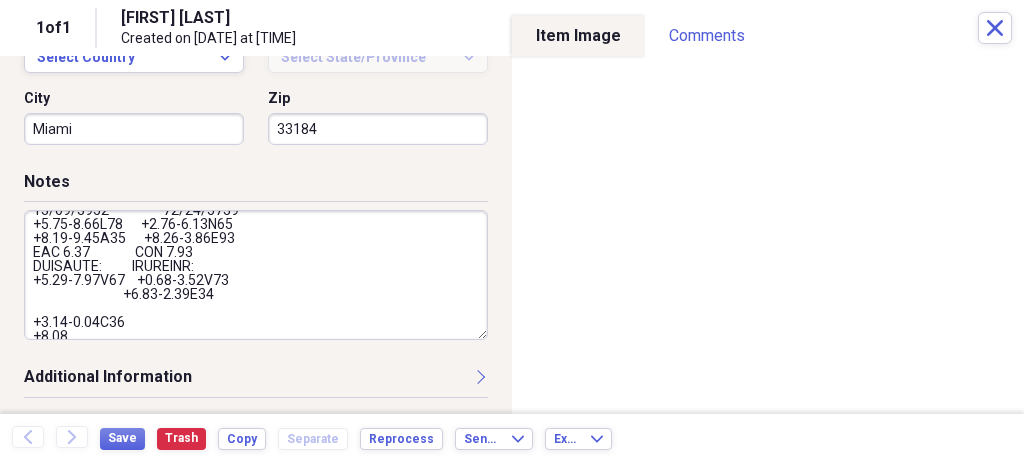 click at bounding box center (256, 275) 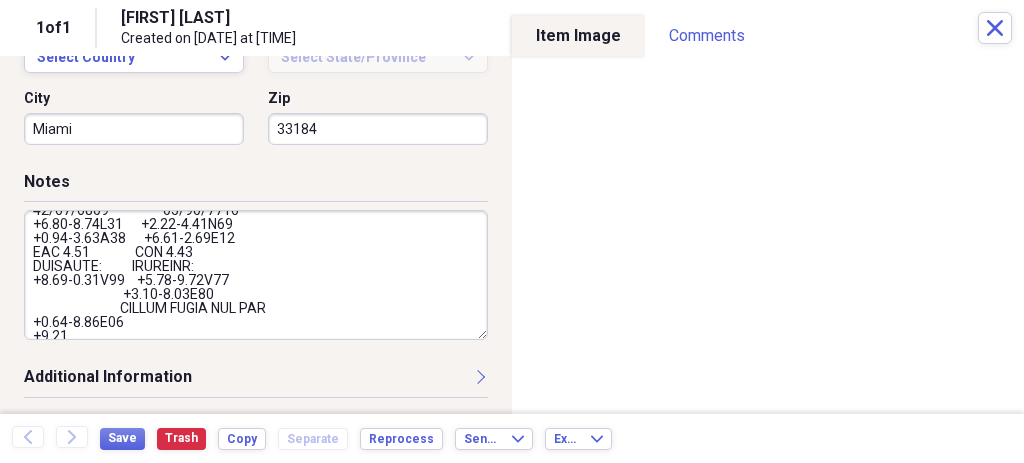 click at bounding box center [256, 275] 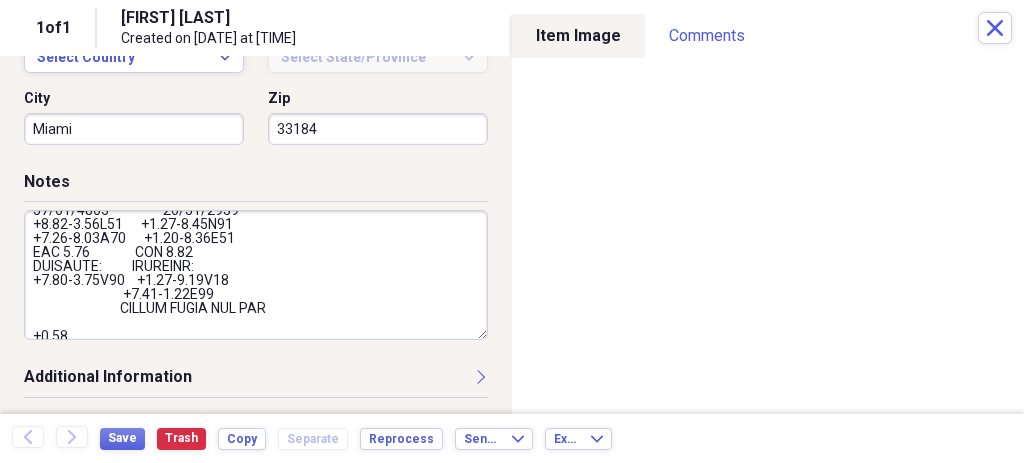 click at bounding box center [256, 275] 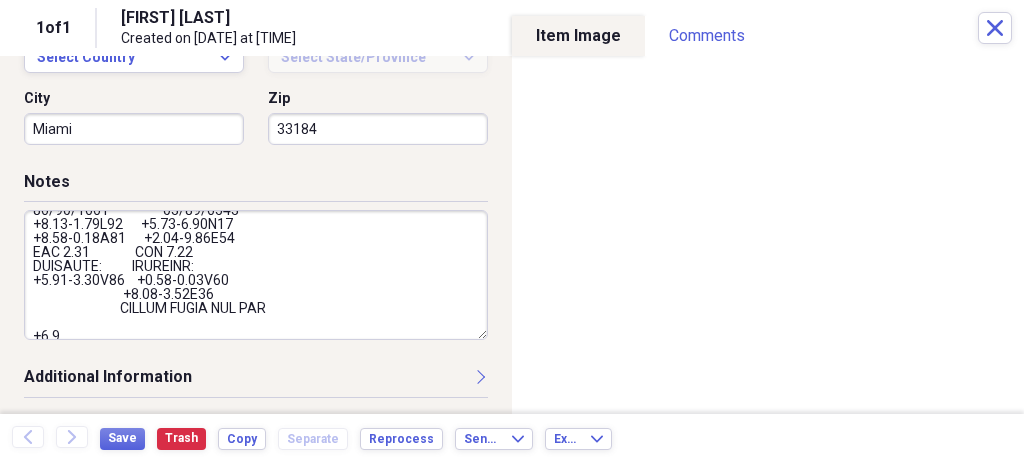 scroll, scrollTop: 259, scrollLeft: 0, axis: vertical 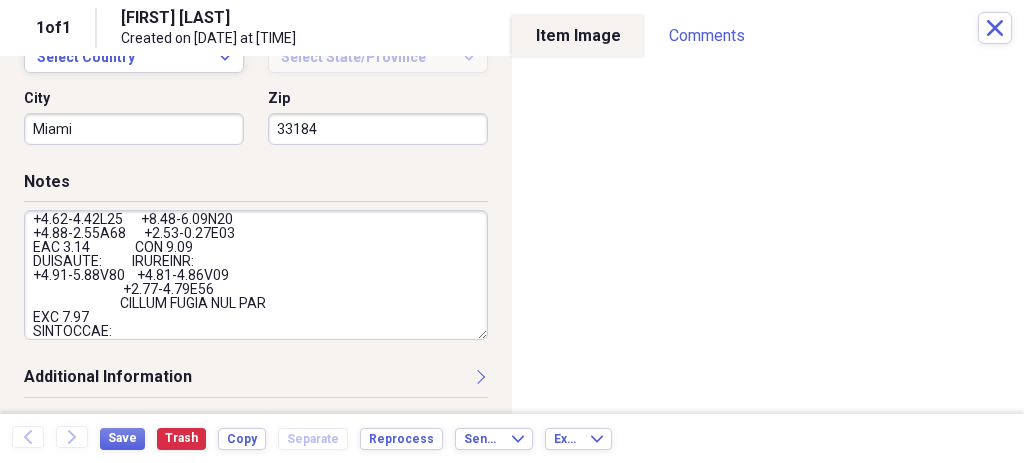 click at bounding box center [256, 275] 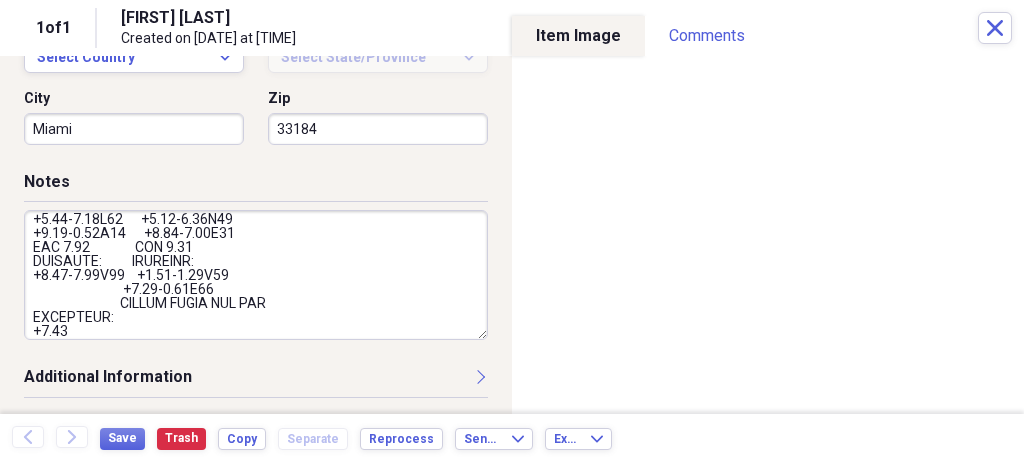 click at bounding box center (256, 275) 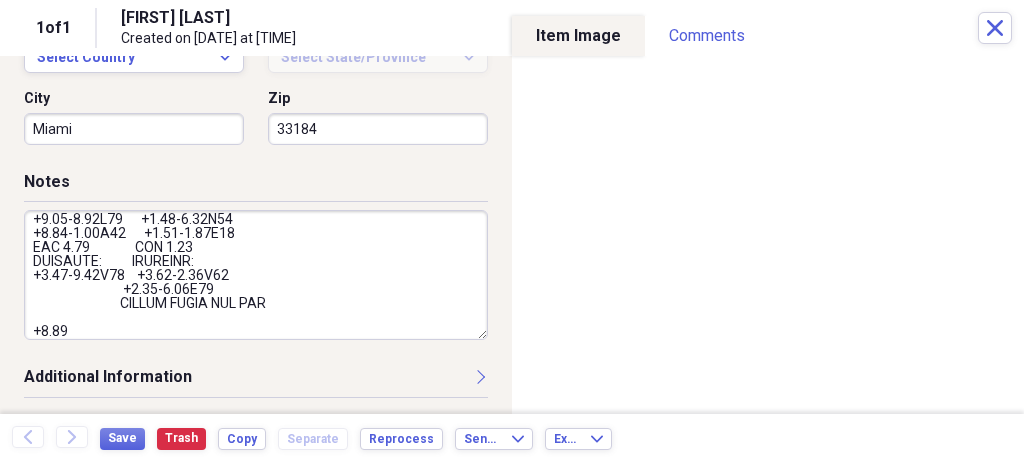 click at bounding box center (256, 275) 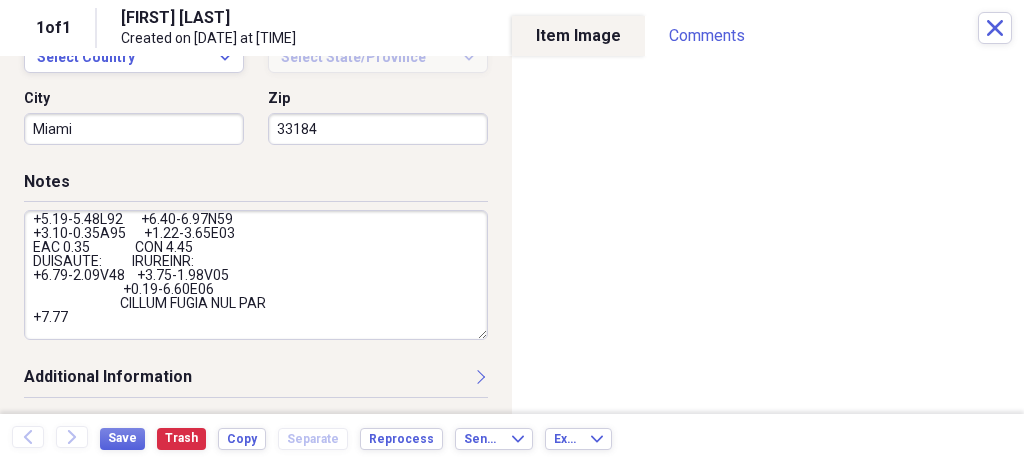 click at bounding box center (256, 275) 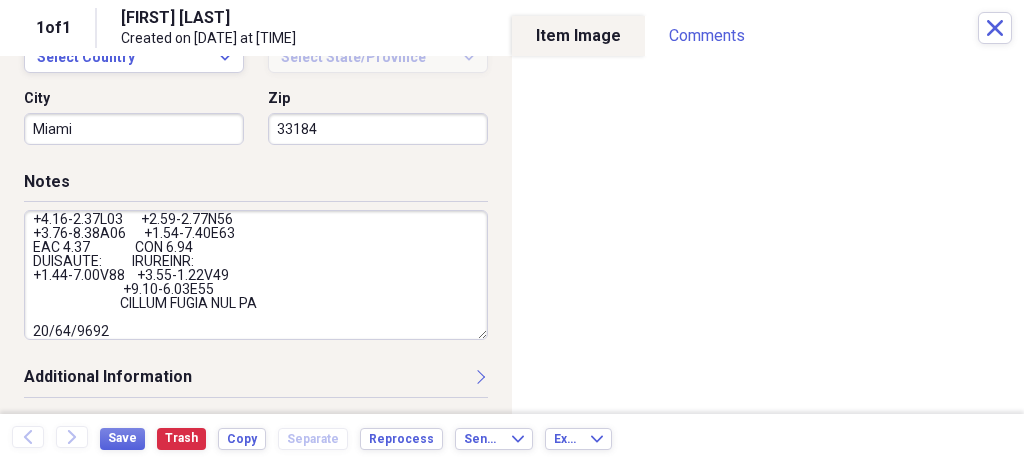 drag, startPoint x: 69, startPoint y: 316, endPoint x: 112, endPoint y: 330, distance: 45.221676 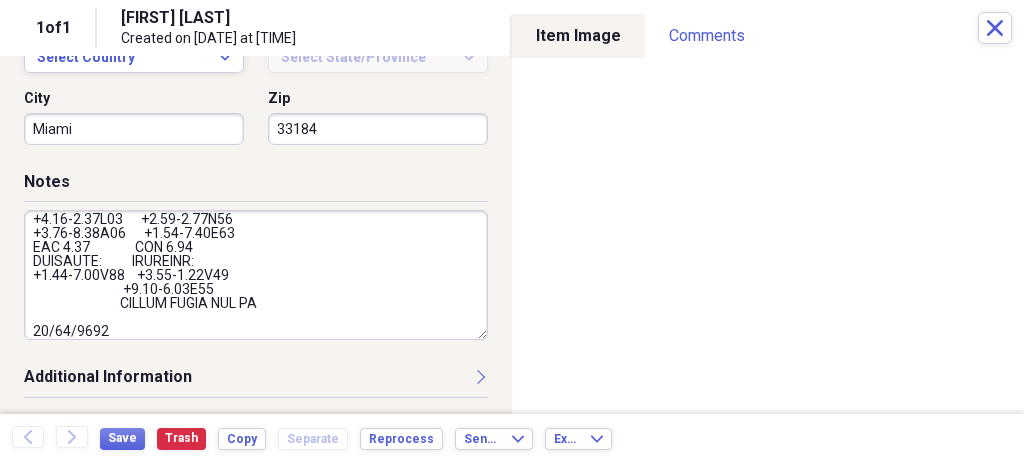 click at bounding box center [256, 275] 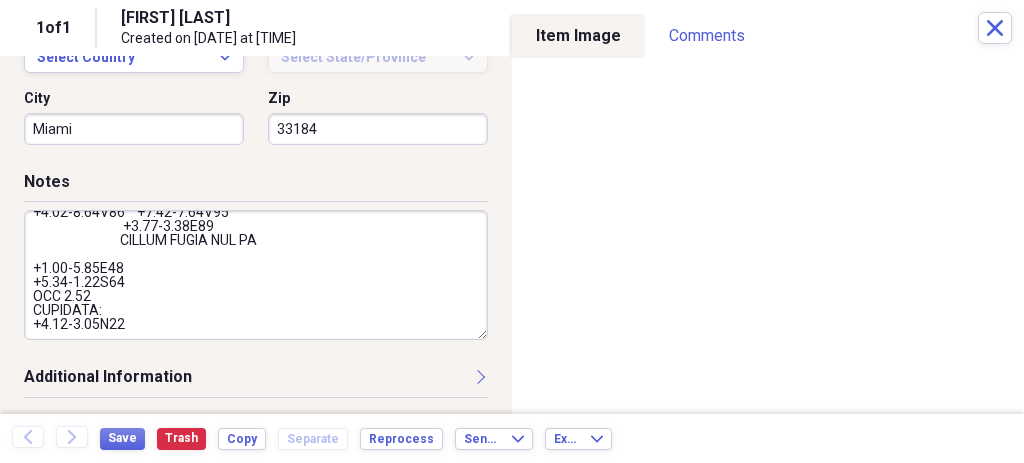 scroll, scrollTop: 336, scrollLeft: 0, axis: vertical 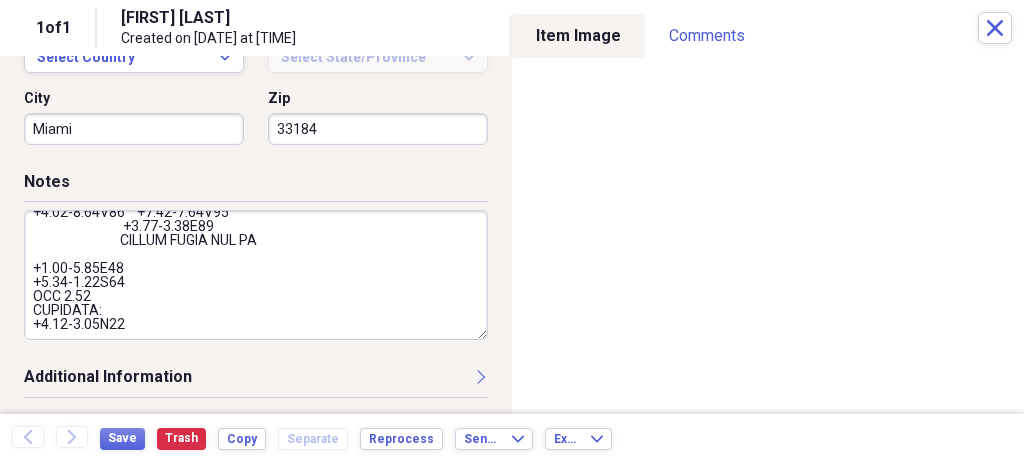 click at bounding box center (256, 275) 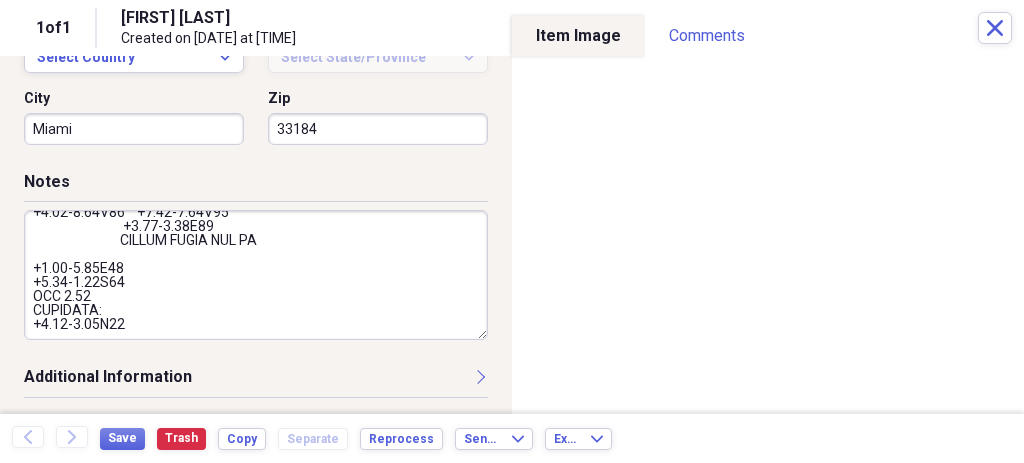drag, startPoint x: 32, startPoint y: 254, endPoint x: 57, endPoint y: 343, distance: 92.44458 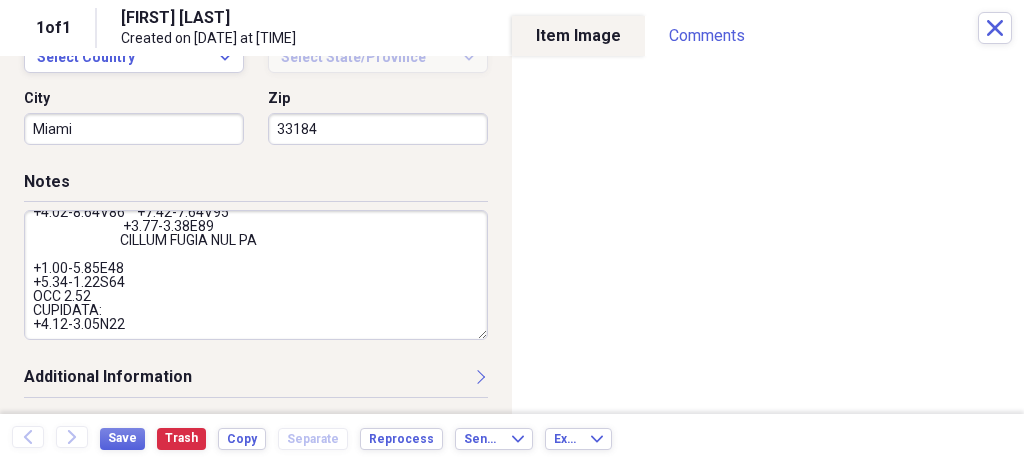 click at bounding box center [256, 283] 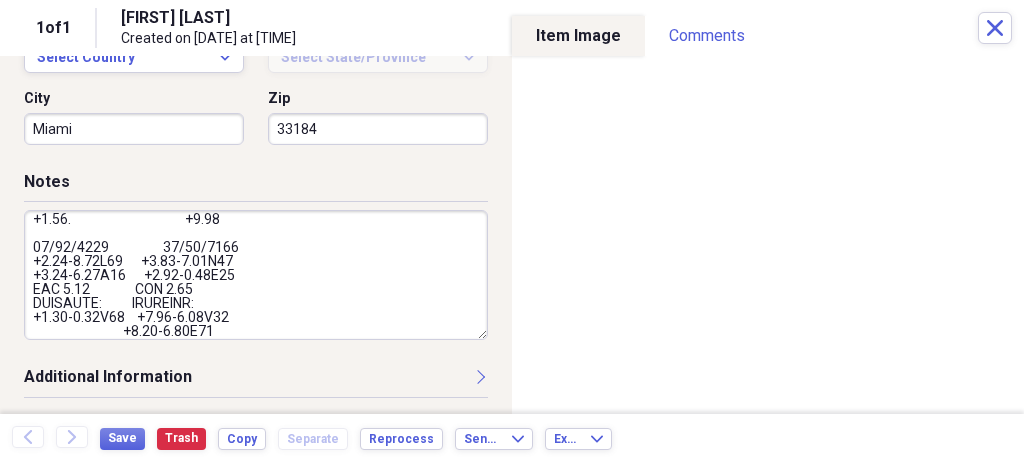 scroll, scrollTop: 214, scrollLeft: 0, axis: vertical 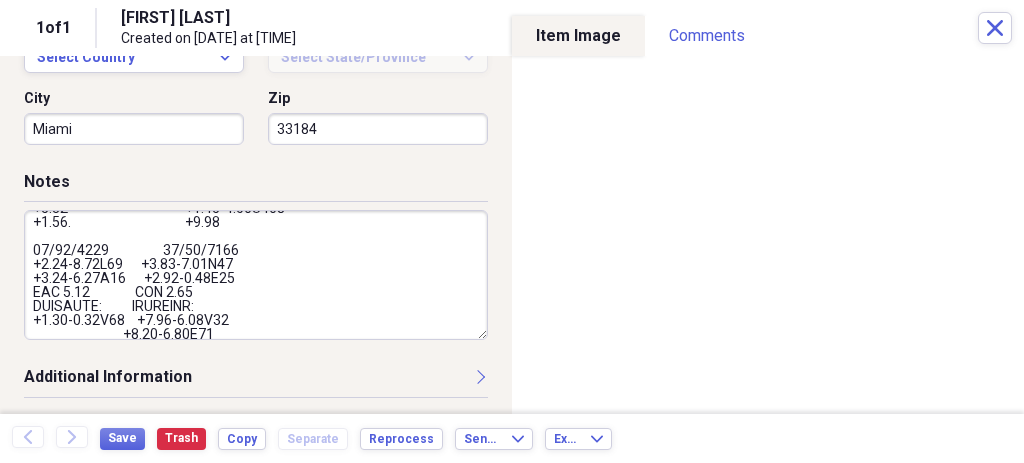 click at bounding box center [256, 275] 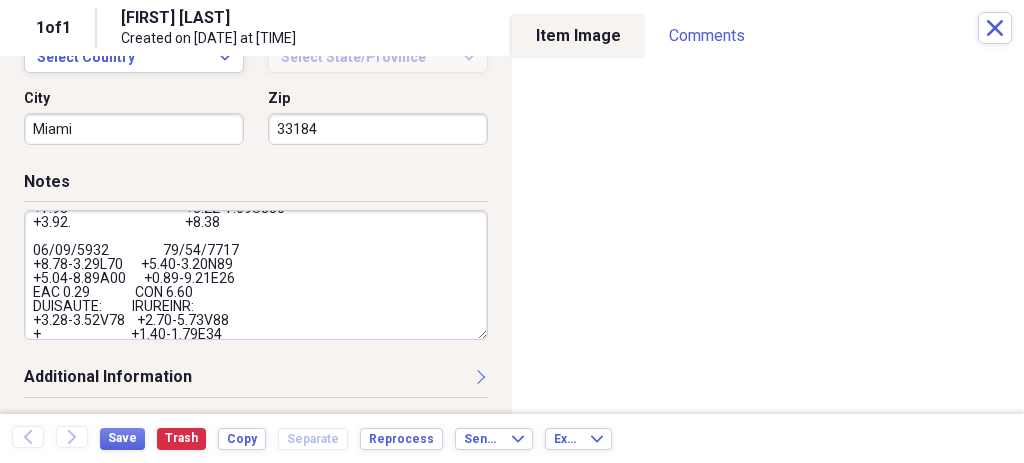 scroll, scrollTop: 217, scrollLeft: 0, axis: vertical 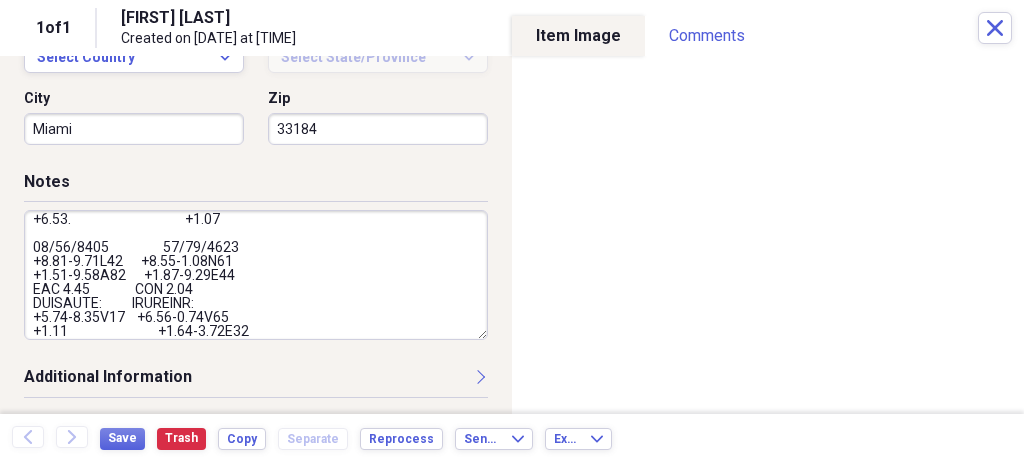 click at bounding box center [256, 275] 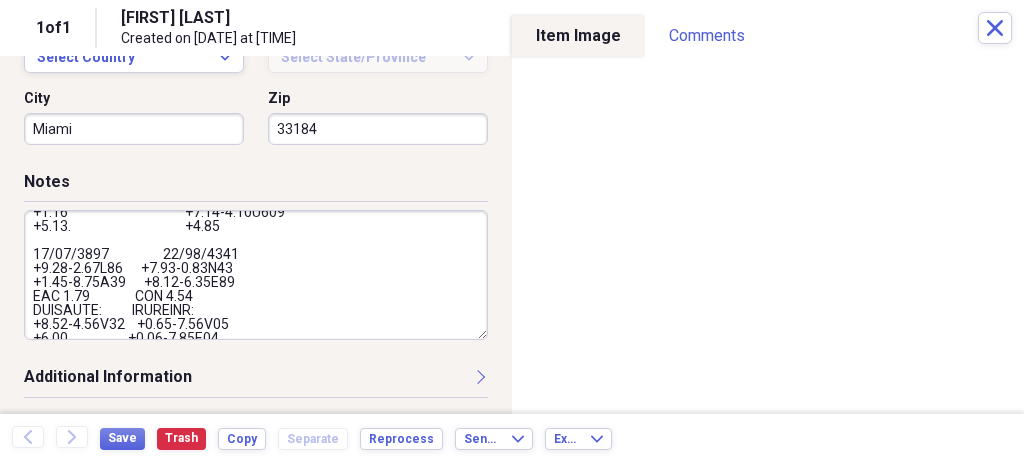 scroll, scrollTop: 210, scrollLeft: 0, axis: vertical 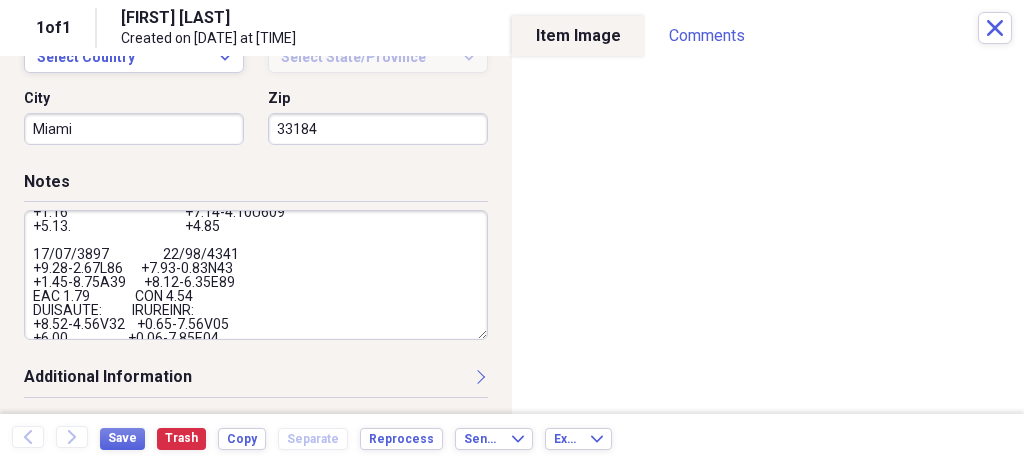 click at bounding box center (256, 275) 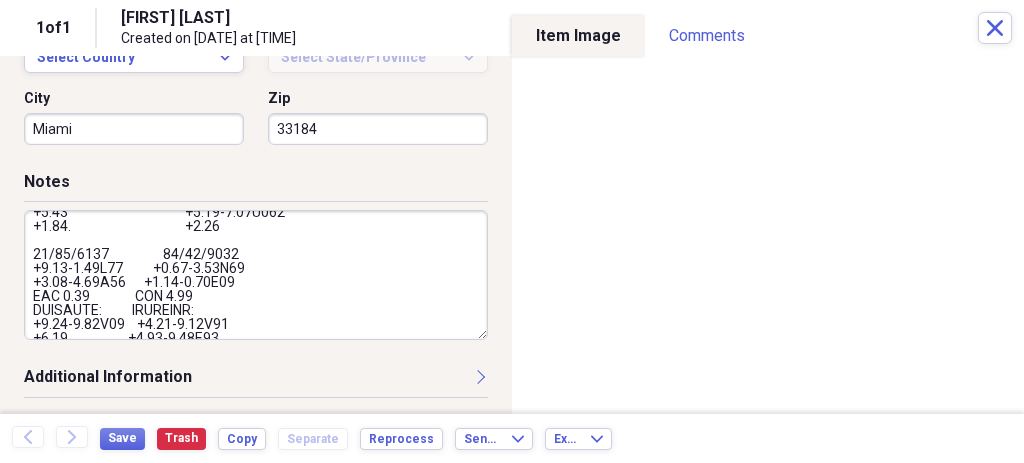 click at bounding box center [256, 275] 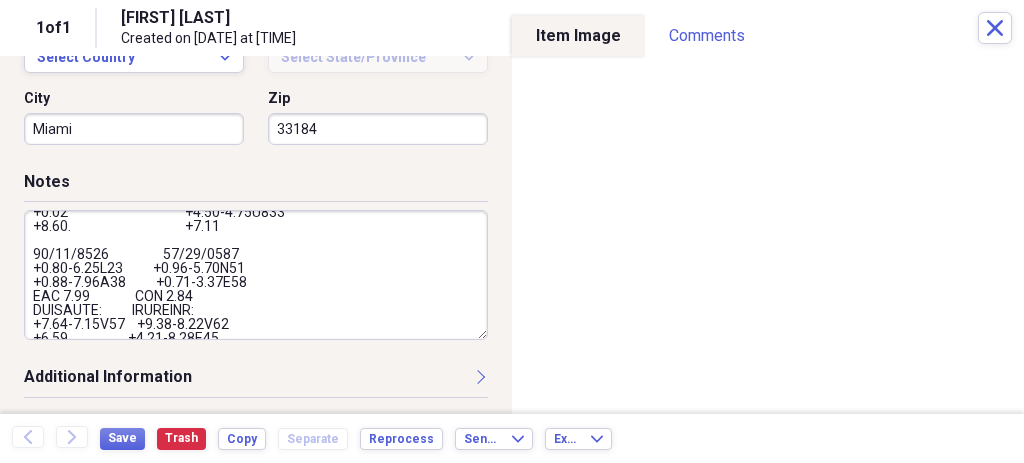 click at bounding box center [256, 275] 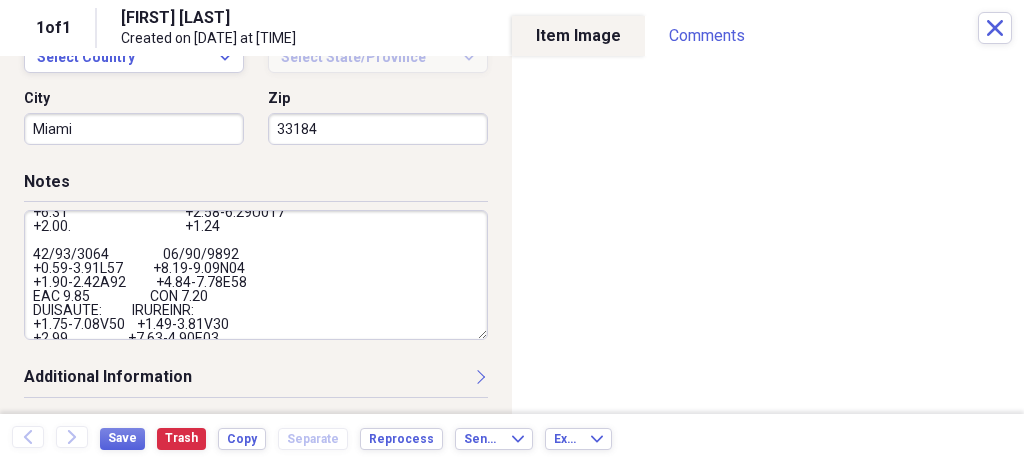 click at bounding box center [256, 275] 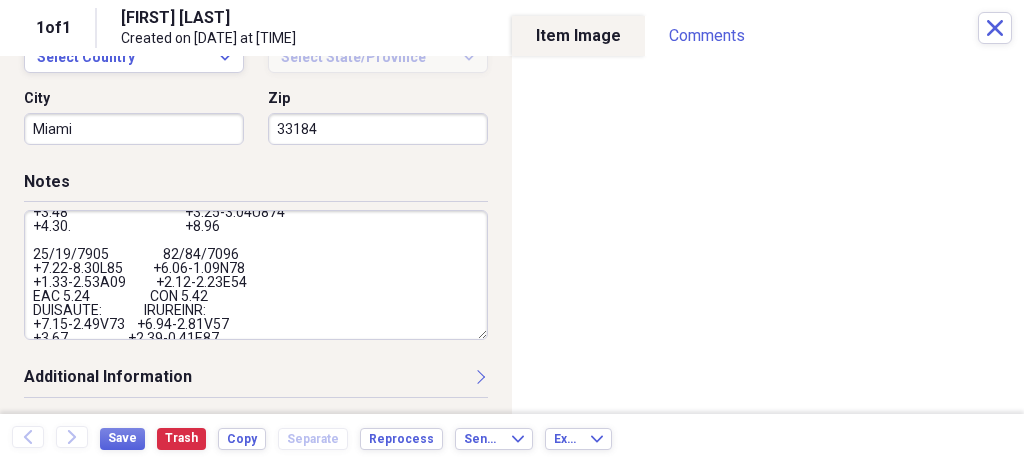 click at bounding box center [256, 275] 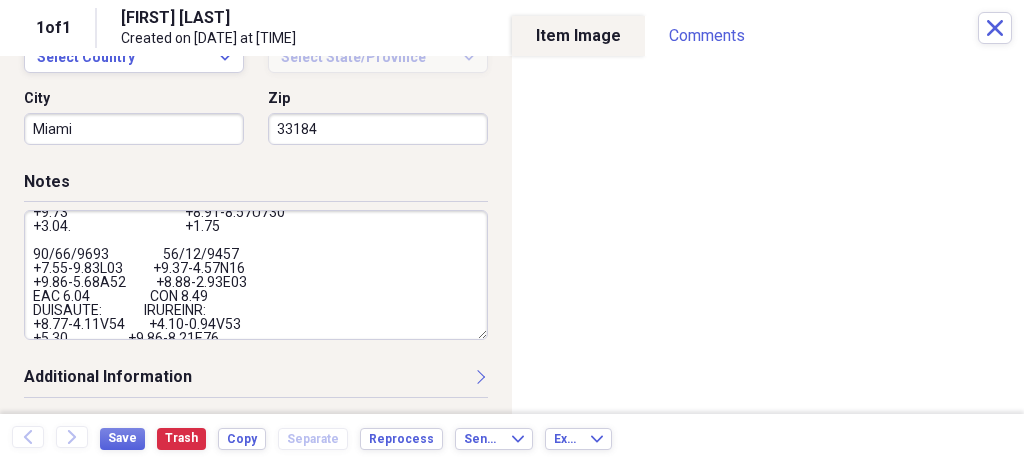 click at bounding box center [256, 275] 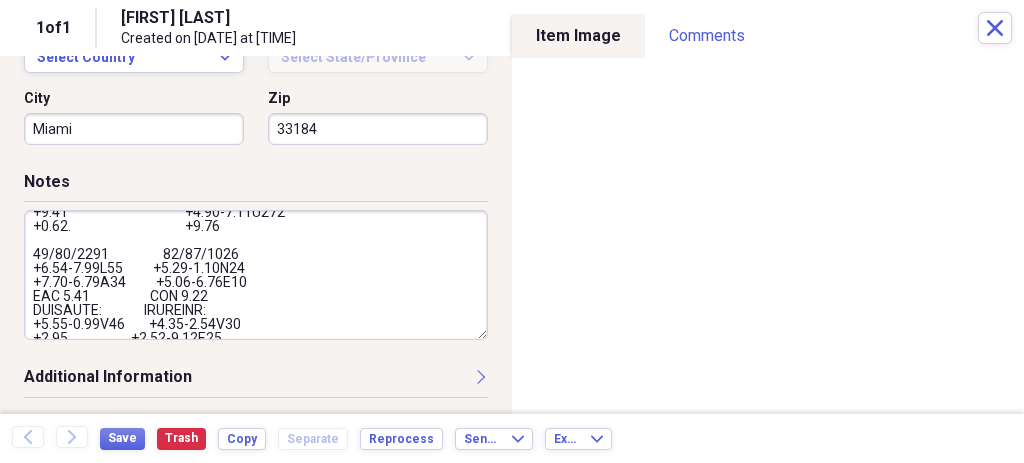scroll, scrollTop: 217, scrollLeft: 0, axis: vertical 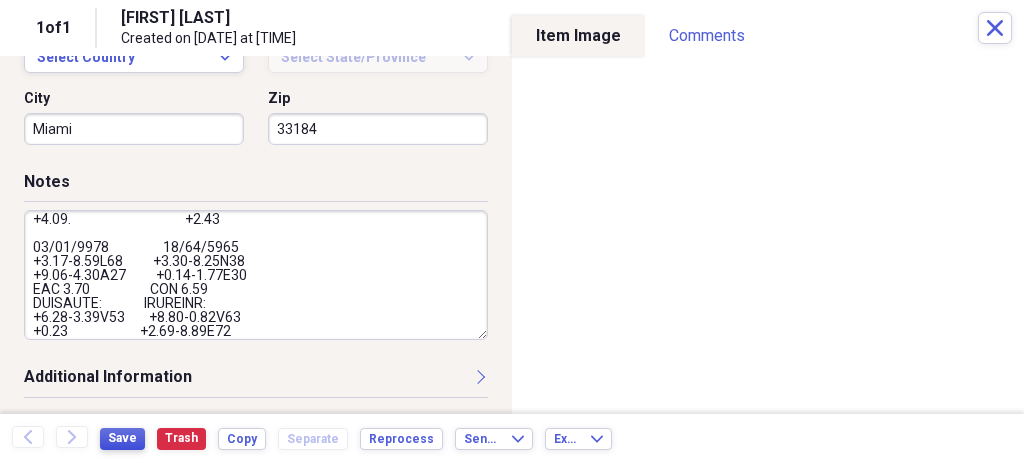 click on "Save" at bounding box center (122, 438) 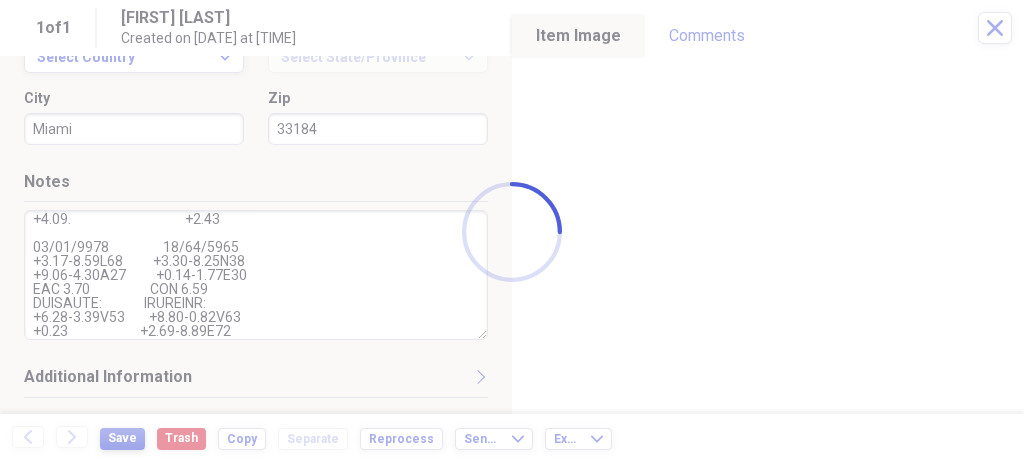 type on "11/18/2021              04/01/2022     07/22/2022       08/02/2024
+ 2.75 - 0.25 X 100       +2.75            +2.25            +2.75-0.25X85
+ 2.00                             +2.00            +1.50             +2.00
ADD 2.50                 ADD 2.50           ADD 2.50       ADD 2.50
CONTACTOS:        CONTACTOS:     CONTACTO:  CONTACTOS:
+2.75                         + 2.75                +2.25             +2.75                                                            +2.00                          +2.00                +1.50             +2.00
12/23/2022         01/19/2023   07/18/2023             04/04/2024
+2.75-0.25X105    +2.75           +2.75-0.75X105    +2.50-0.50X80
+2.00-0.50X80      +2.00           +2.00                      +1.50-0.25X75
ADD 2.50                                   ADD 2.50                 ADD ..." 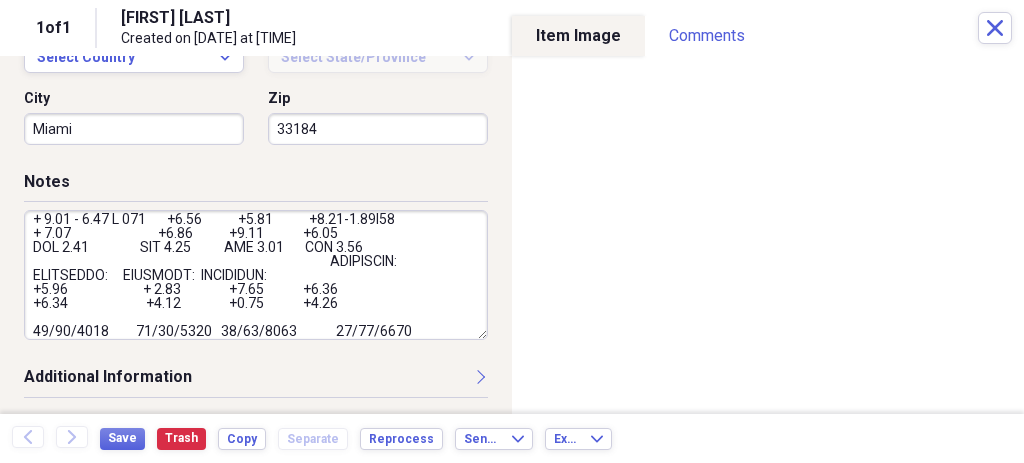 scroll, scrollTop: 0, scrollLeft: 0, axis: both 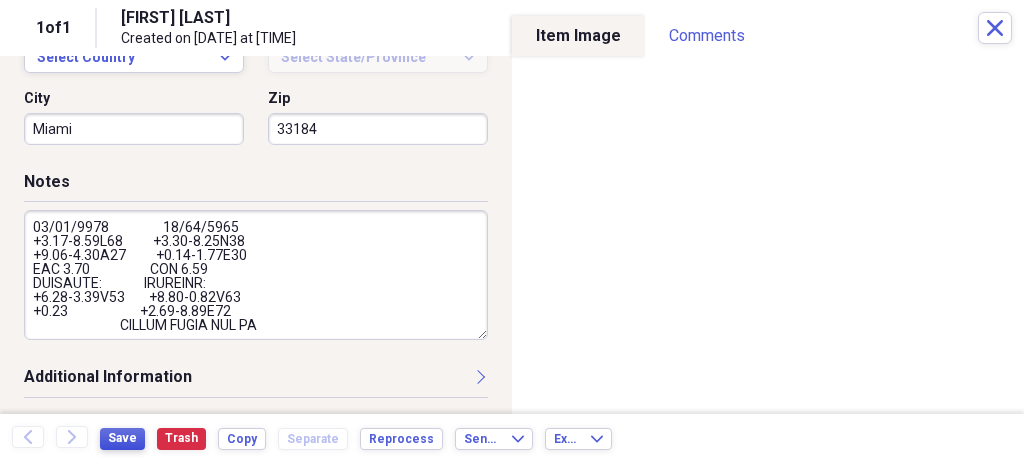 click on "Save" at bounding box center [122, 438] 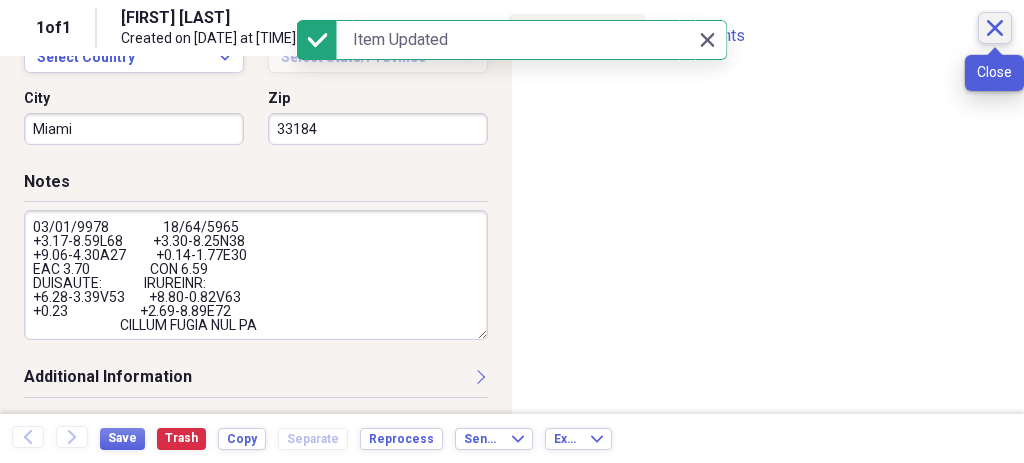 click on "Close" at bounding box center [995, 28] 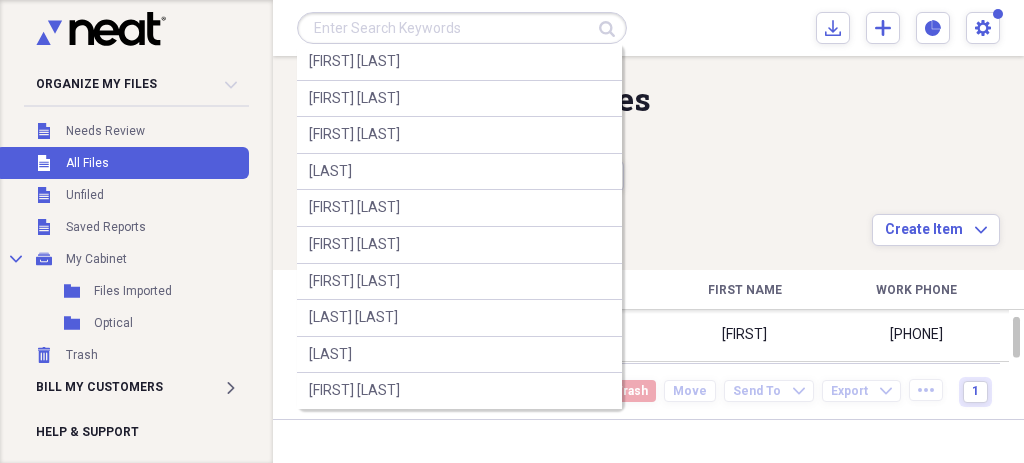 click at bounding box center (462, 28) 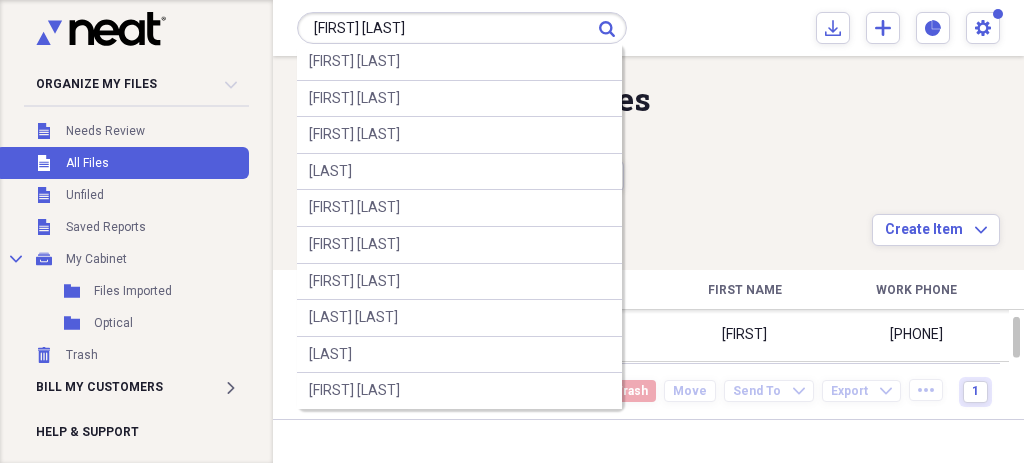 type on "[FIRST] [LAST]" 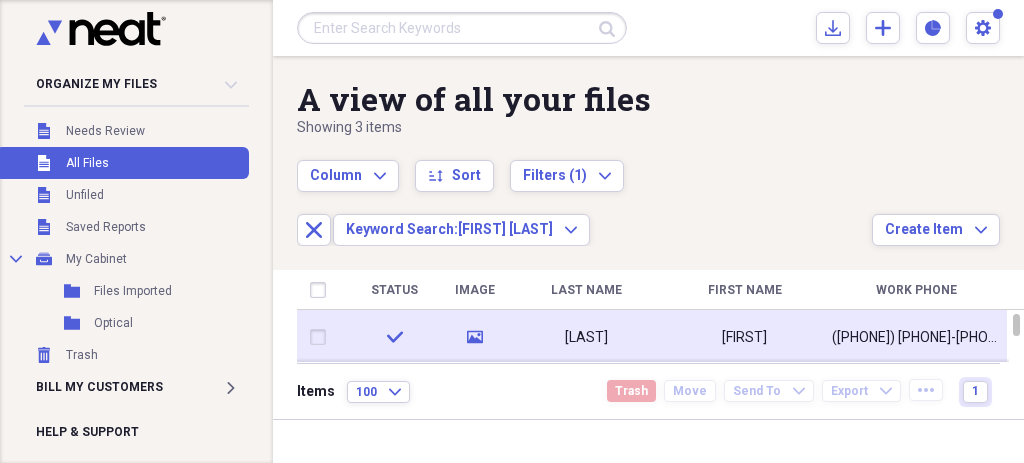 click on "[NAME]" at bounding box center [744, 337] 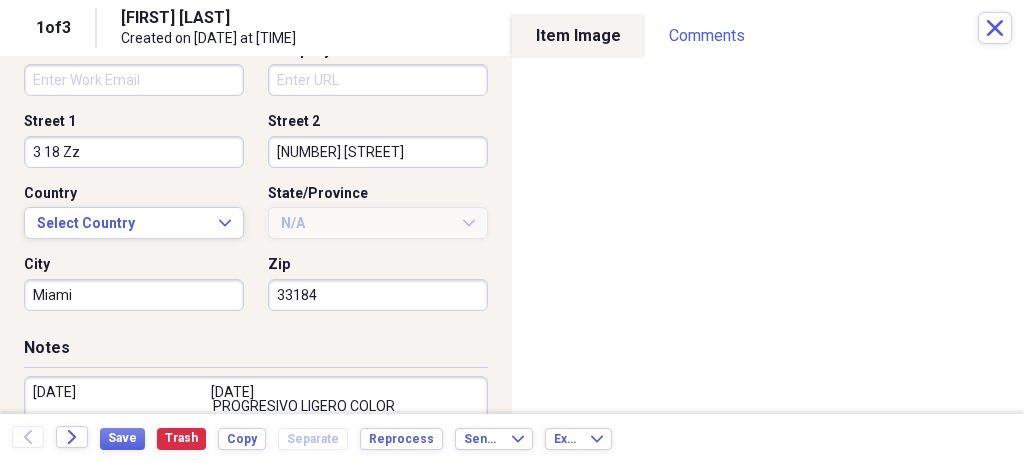 scroll, scrollTop: 756, scrollLeft: 0, axis: vertical 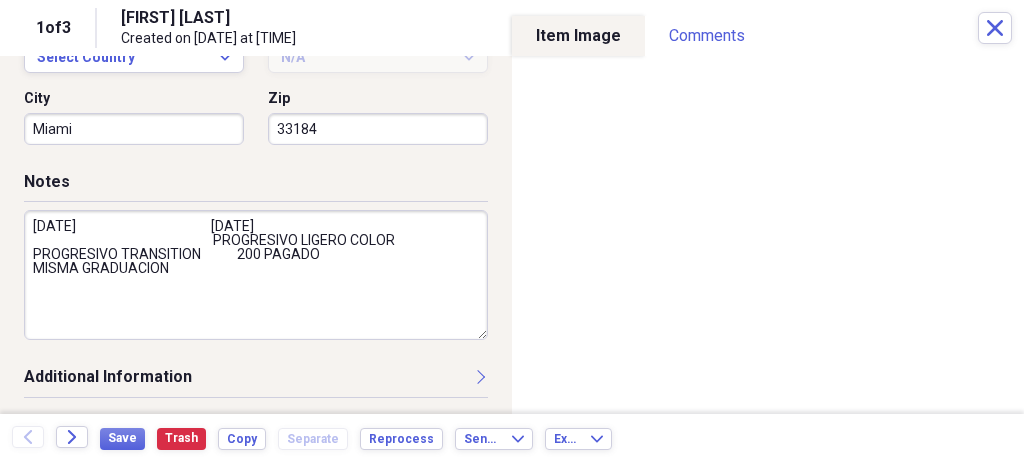 click on "08/16/2022                                             02/05/2025
PROGRESIVO LIGERO COLOR
PROGRESIVO TRANSITION            200 PAGADO
MISMA GRADUACION" at bounding box center [256, 275] 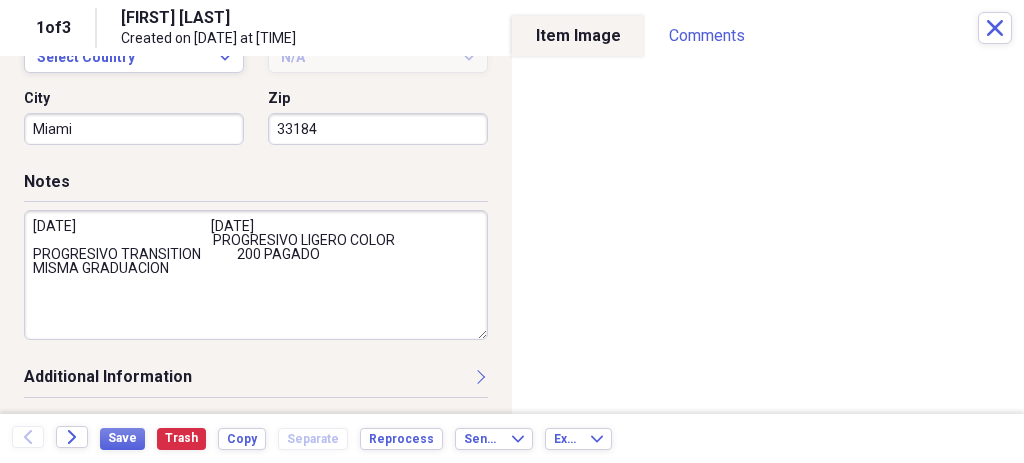 click on "08/16/2022                                             02/05/2025
PROGRESIVO LIGERO COLOR
PROGRESIVO TRANSITION            200 PAGADO
MISMA GRADUACION" at bounding box center (256, 275) 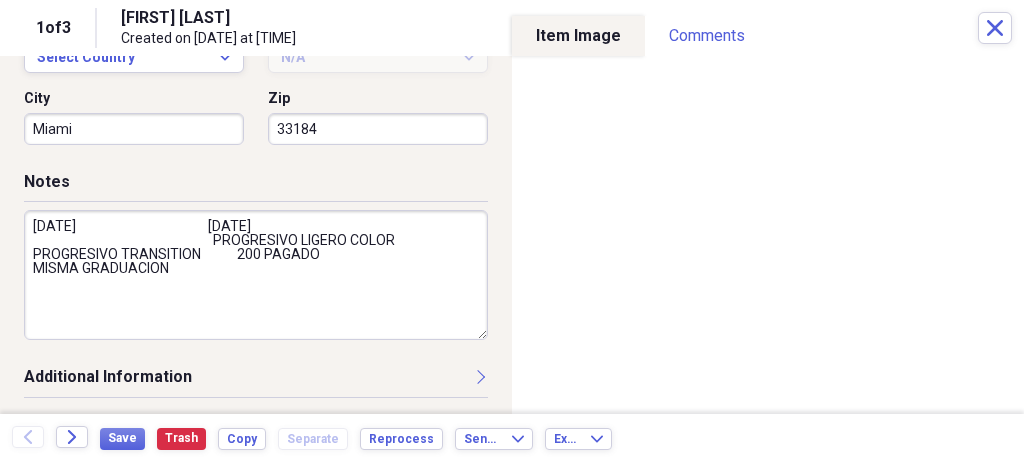 click on "08/16/2022                                            02/05/2025
PROGRESIVO LIGERO COLOR
PROGRESIVO TRANSITION            200 PAGADO
MISMA GRADUACION" at bounding box center (256, 275) 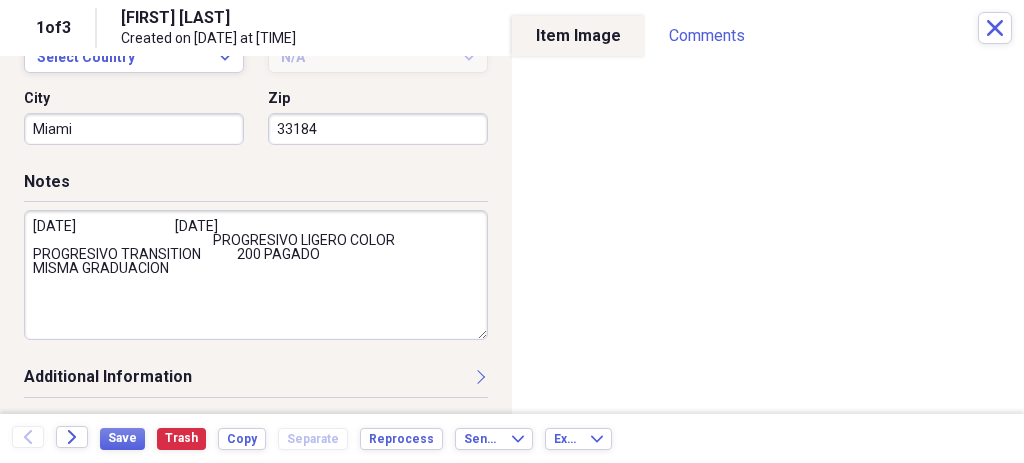 click on "08/16/2022                                 02/05/2025
PROGRESIVO LIGERO COLOR
PROGRESIVO TRANSITION            200 PAGADO
MISMA GRADUACION" at bounding box center (256, 275) 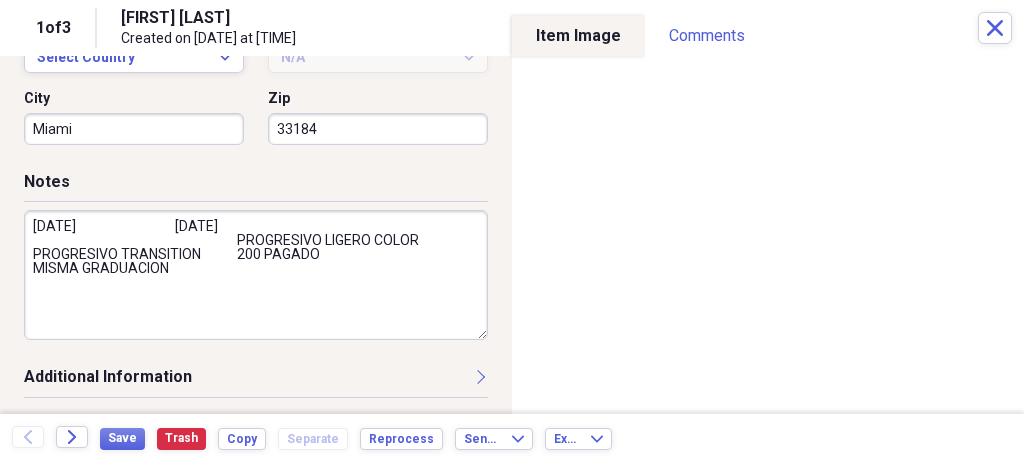 click on "08/16/2022                                 02/05/2025
PROGRESIVO LIGERO COLOR
PROGRESIVO TRANSITION            200 PAGADO
MISMA GRADUACION" at bounding box center [256, 275] 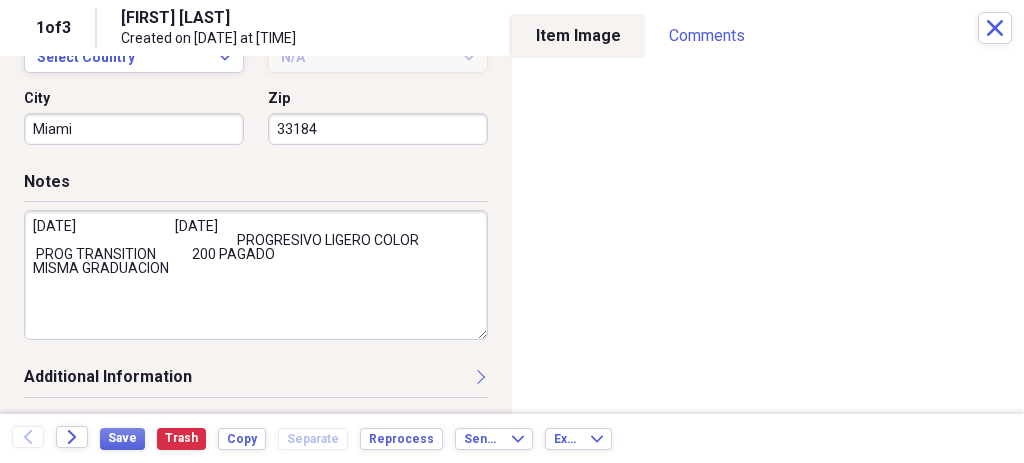 click on "08/16/2022                                 02/05/2025
PROGRESIVO LIGERO COLOR
PROG TRANSITION            200 PAGADO
MISMA GRADUACION" at bounding box center [256, 275] 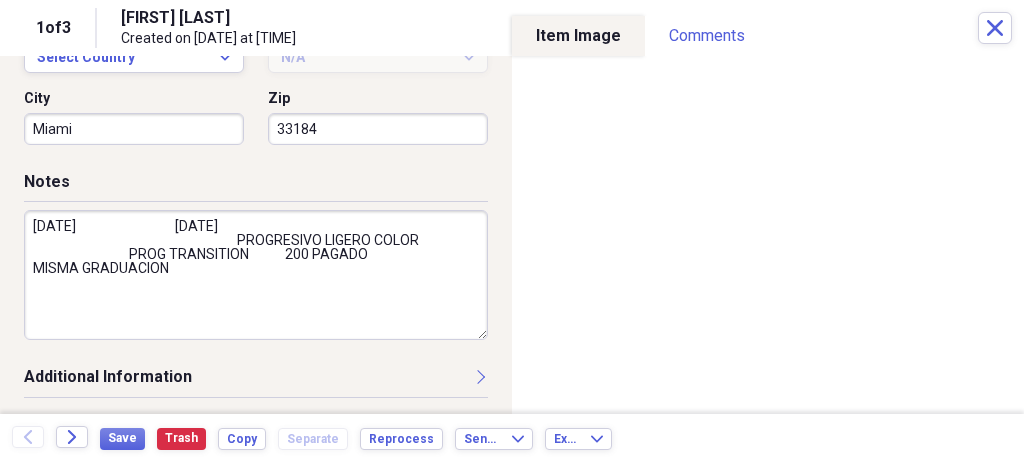 click on "08/16/2022                                 02/05/2025
PROGRESIVO LIGERO COLOR
PROG TRANSITION            200 PAGADO
MISMA GRADUACION" at bounding box center [256, 275] 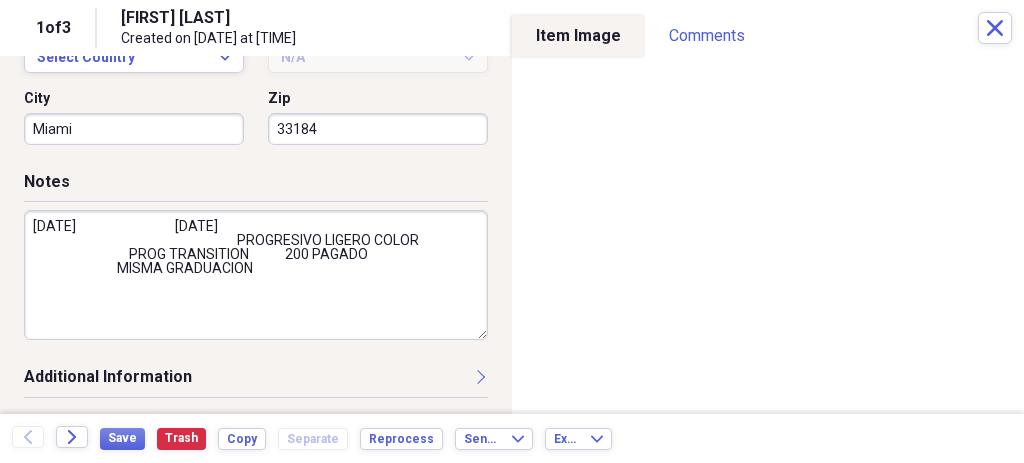 click on "08/16/2022                                 02/05/2025
PROGRESIVO LIGERO COLOR
PROG TRANSITION            200 PAGADO
MISMA GRADUACION" at bounding box center (256, 275) 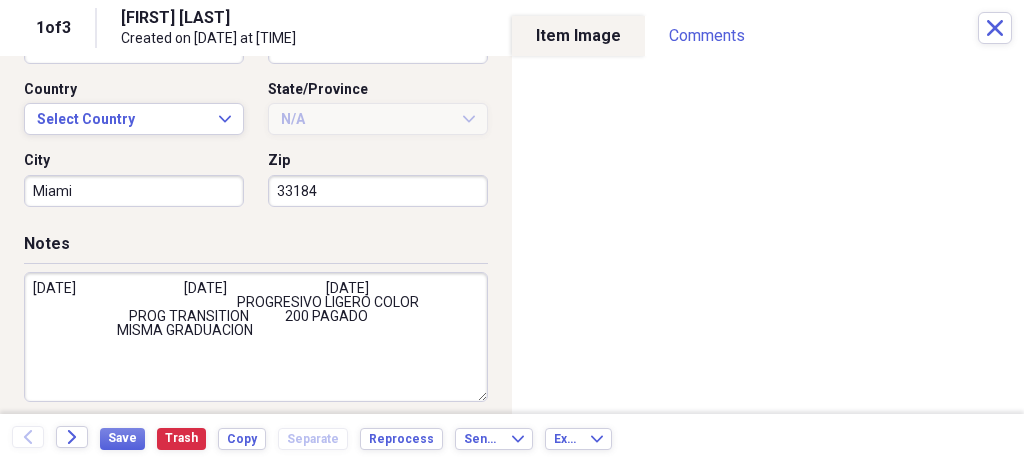 scroll, scrollTop: 694, scrollLeft: 0, axis: vertical 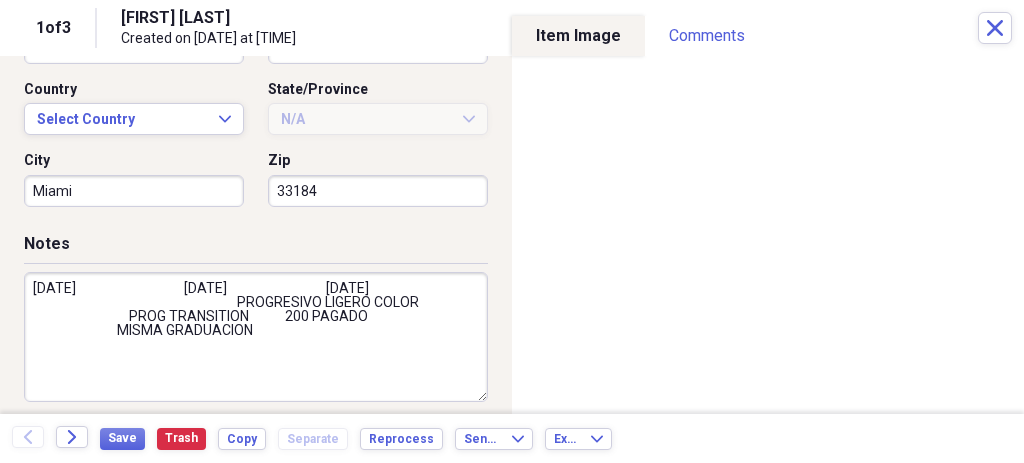 click on "11/19/2024                                    08/16/2022                                 02/05/2025
PROGRESIVO LIGERO COLOR
PROG TRANSITION            200 PAGADO
MISMA GRADUACION" at bounding box center [256, 337] 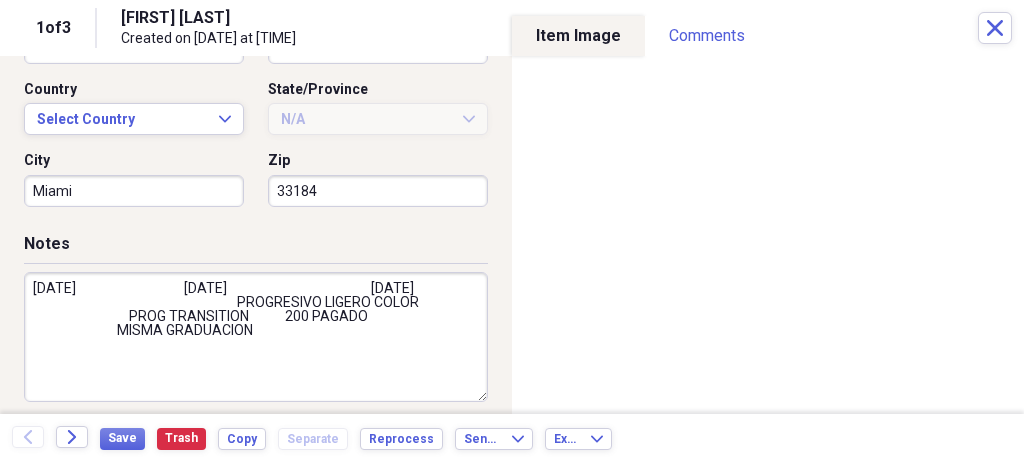 click on "11/19/2024                                    08/16/2022                                                02/05/2025
PROGRESIVO LIGERO COLOR
PROG TRANSITION            200 PAGADO
MISMA GRADUACION" at bounding box center [256, 337] 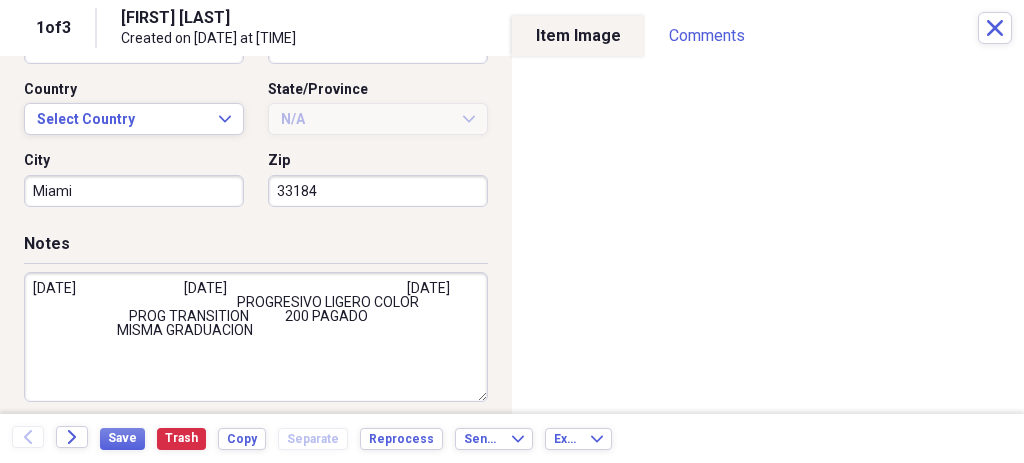 click on "11/19/2024                                    08/16/2022                                                            02/05/2025
PROGRESIVO LIGERO COLOR
PROG TRANSITION            200 PAGADO
MISMA GRADUACION" at bounding box center (256, 337) 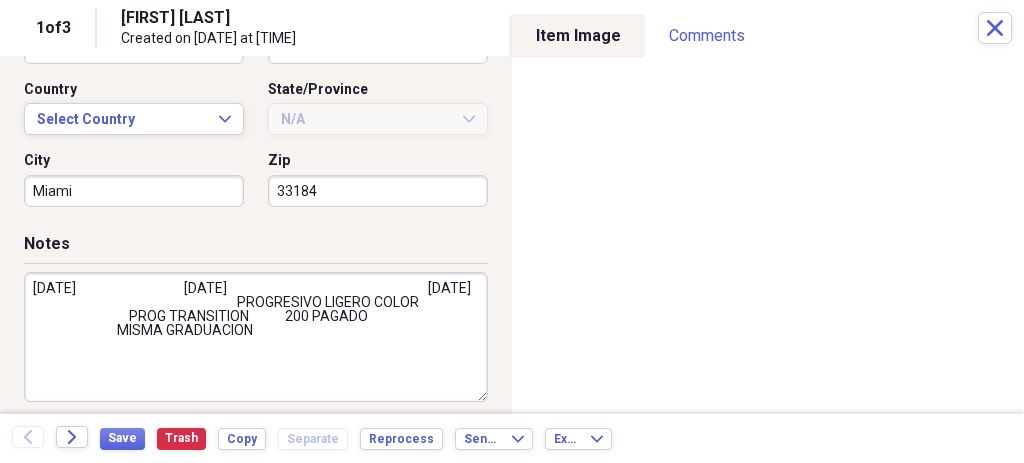 click on "11/19/2024                                    08/16/2022                                                                   02/05/2025
PROGRESIVO LIGERO COLOR
PROG TRANSITION            200 PAGADO
MISMA GRADUACION" at bounding box center (256, 337) 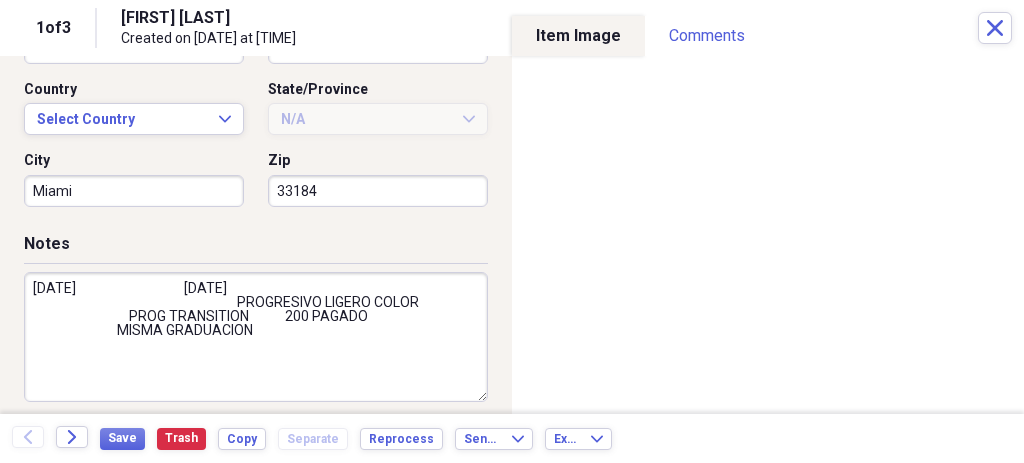 click on "11/19/2024                                    08/16/2022
PROGRESIVO LIGERO COLOR
PROG TRANSITION            200 PAGADO
MISMA GRADUACION" at bounding box center [256, 337] 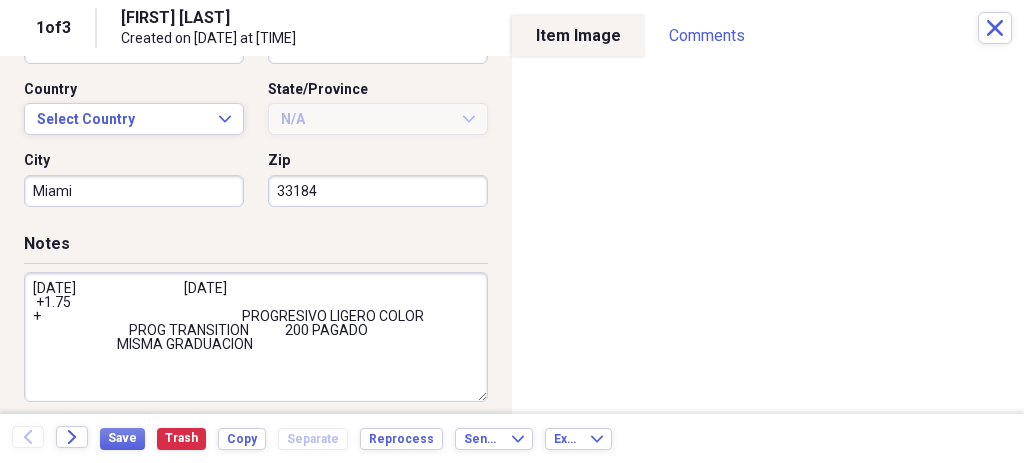 click on "11/19/2024                                    08/16/2022
+1.75
+                                                                   PROGRESIVO LIGERO COLOR
PROG TRANSITION            200 PAGADO
MISMA GRADUACION" at bounding box center [256, 337] 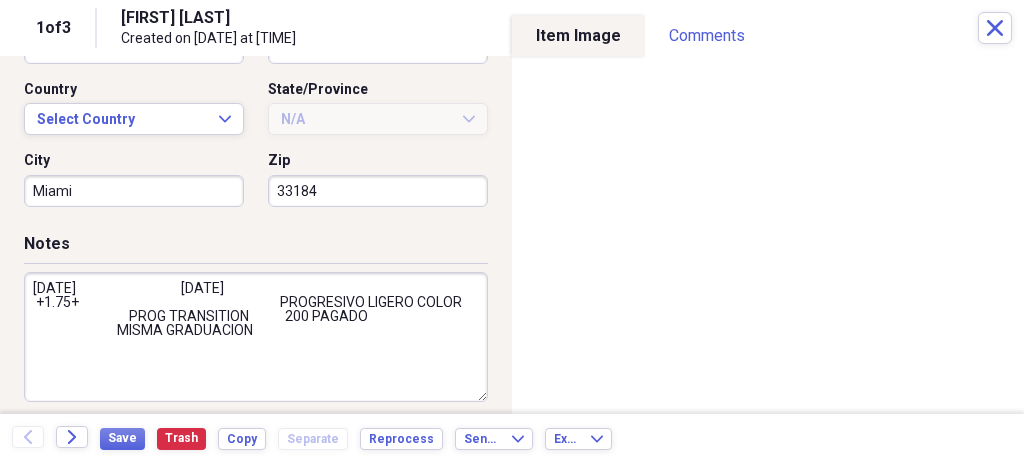 click on "11/19/2024                                    08/16/2022
+1.75+                                                                   PROGRESIVO LIGERO COLOR
PROG TRANSITION            200 PAGADO
MISMA GRADUACION" at bounding box center [256, 337] 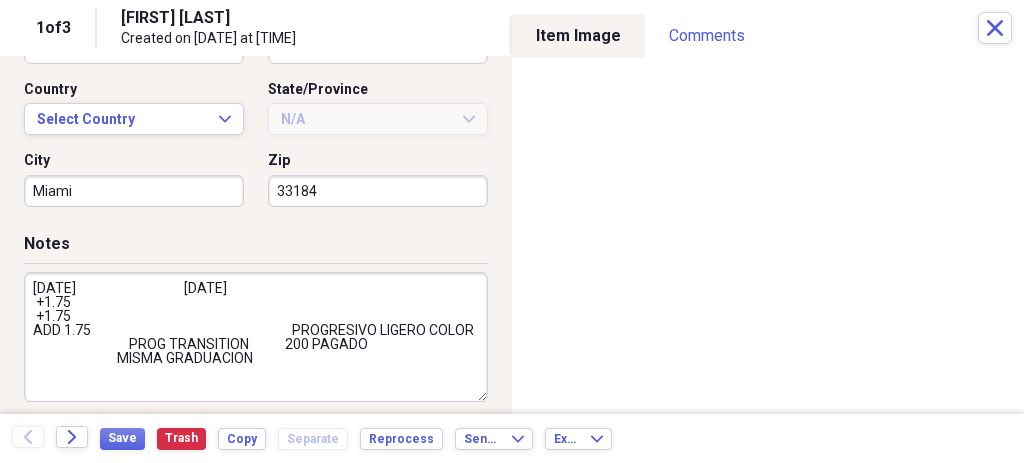 click on "11/19/2024                                    08/16/2022
+1.75
+1.75
ADD 1.75                                                                   PROGRESIVO LIGERO COLOR
PROG TRANSITION            200 PAGADO
MISMA GRADUACION" at bounding box center (256, 337) 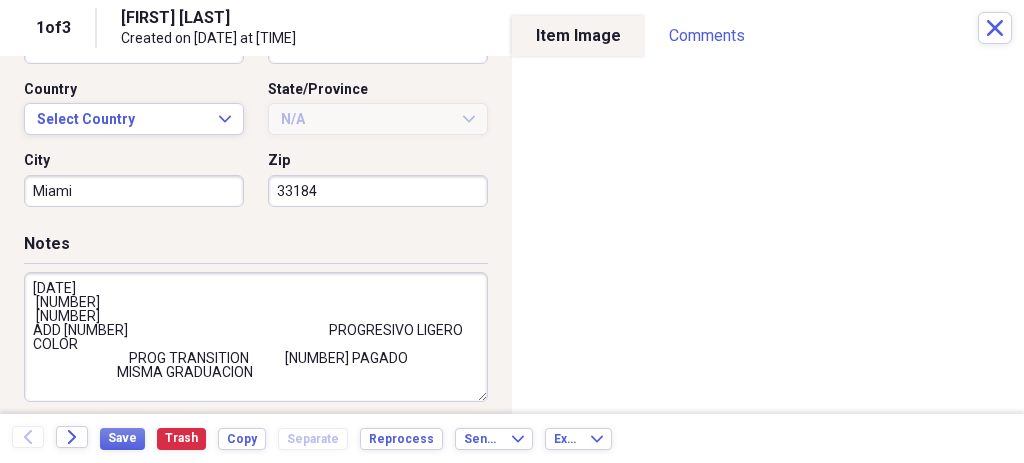 click on "11/19/2024
+1.75
+1.75
ADD 1.75                                                                   PROGRESIVO LIGERO COLOR
PROG TRANSITION            200 PAGADO
MISMA GRADUACION" at bounding box center (256, 337) 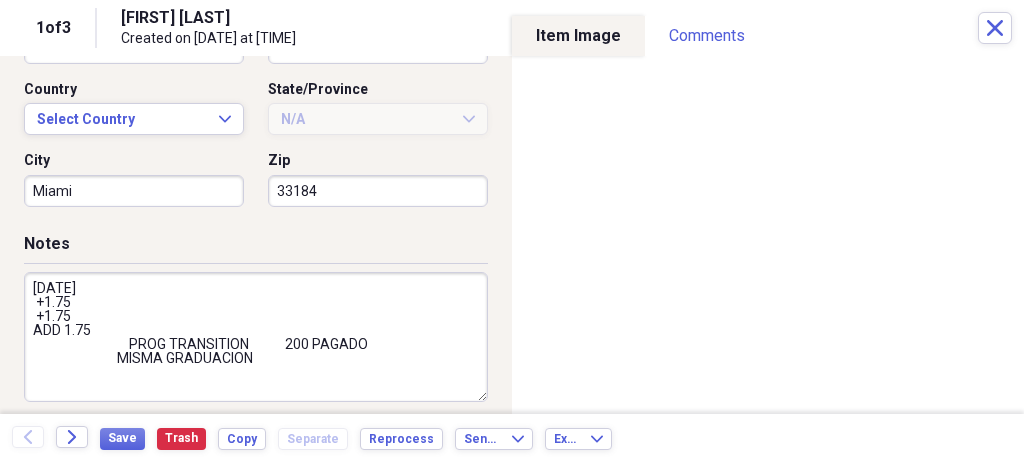 click on "11/19/2024
+1.75
+1.75
ADD 1.75
PROG TRANSITION            200 PAGADO
MISMA GRADUACION" at bounding box center [256, 337] 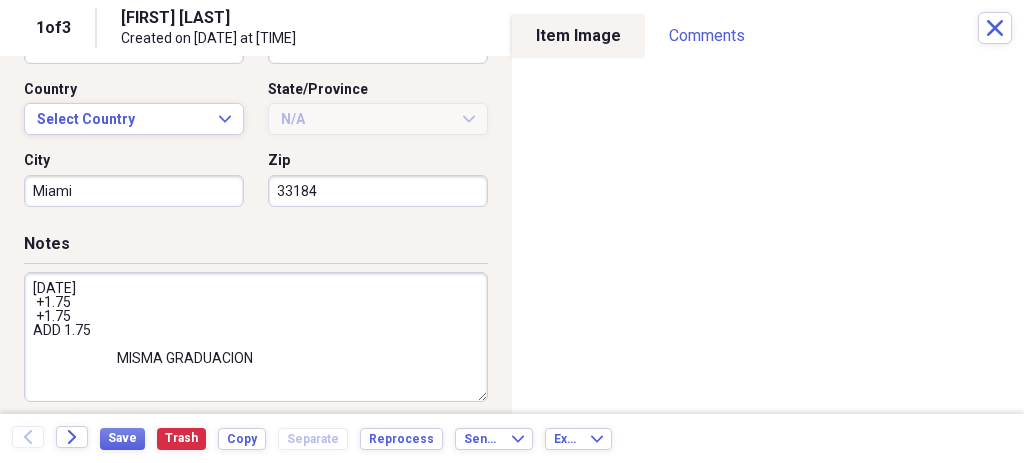 click on "11/19/2024
+1.75
+1.75
ADD 1.75
MISMA GRADUACION" at bounding box center [256, 337] 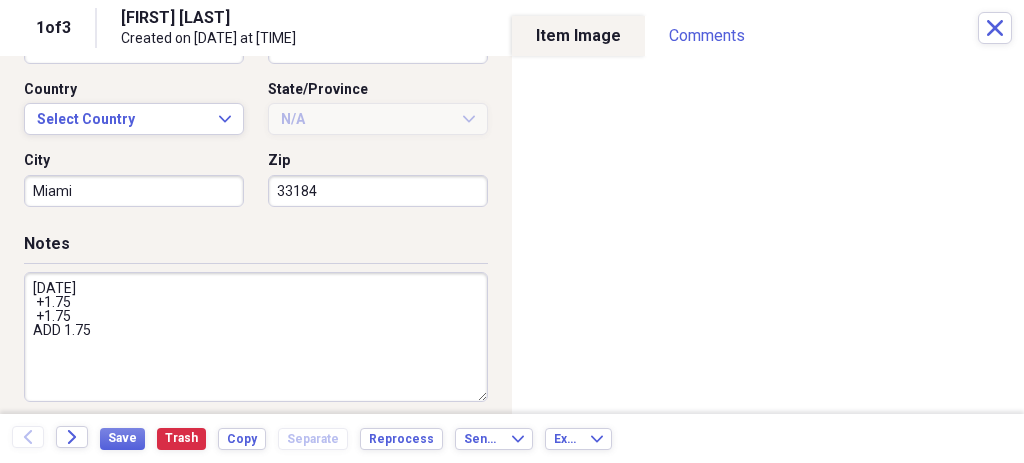click on "11/19/2024
+1.75
+1.75
ADD 1.75" at bounding box center [256, 337] 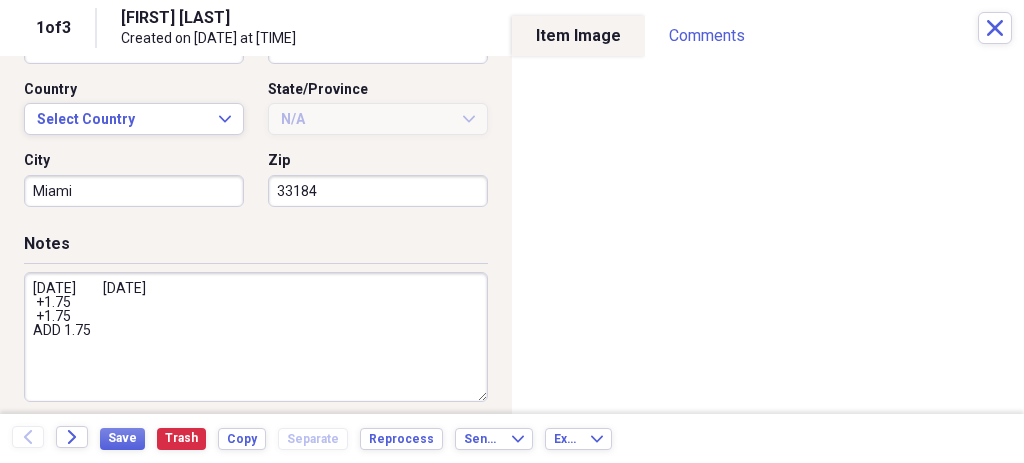 click on "11/19/2024         06/03/2025
+1.75
+1.75
ADD 1.75" at bounding box center (256, 337) 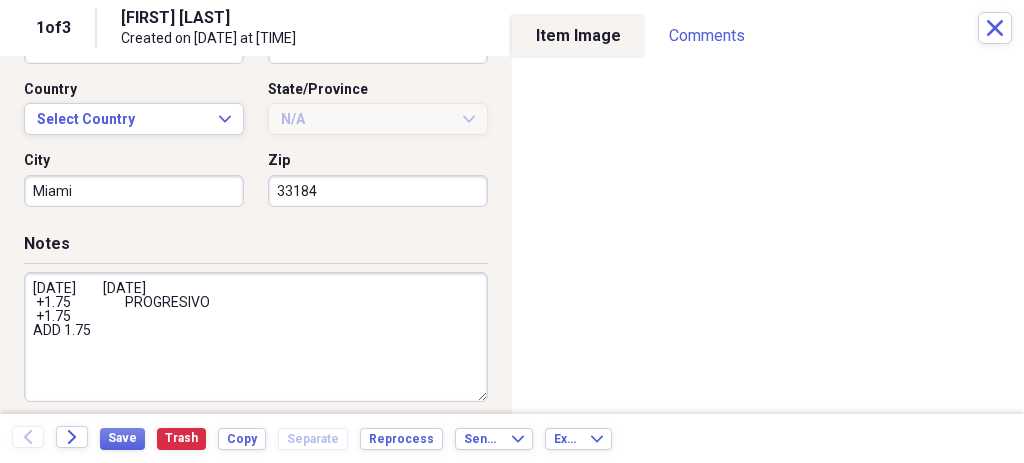 click on "11/19/2024         06/03/2025
+1.75                  PROGRESIVO
+1.75
ADD 1.75" at bounding box center [256, 337] 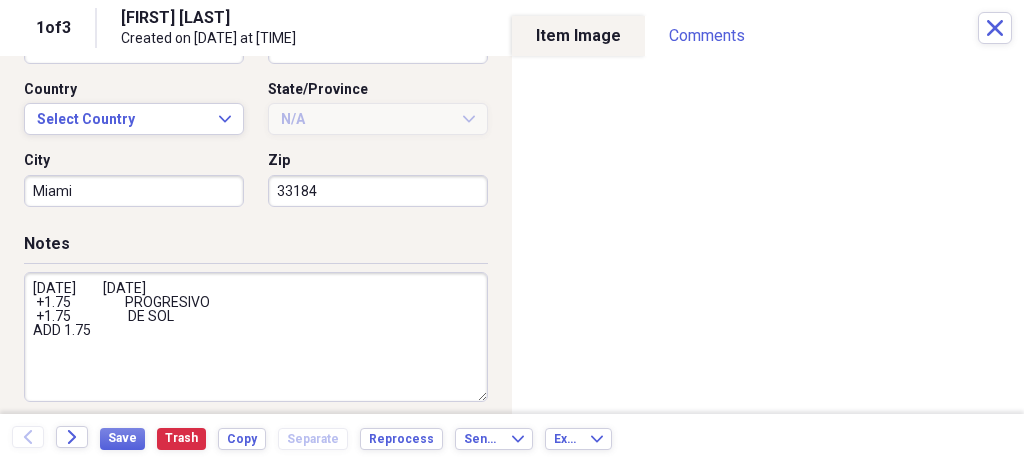 drag, startPoint x: 136, startPoint y: 310, endPoint x: 233, endPoint y: 284, distance: 100.4241 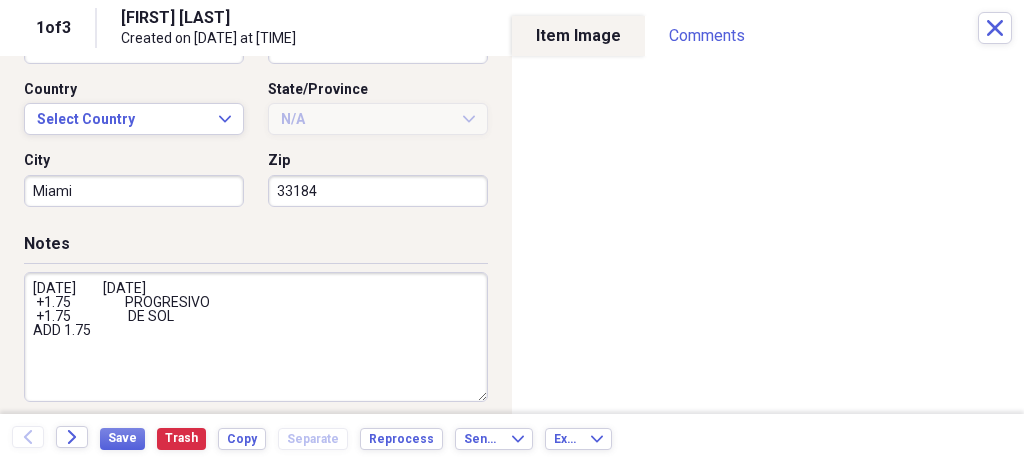 click on "11/19/2024         06/03/2025
+1.75                  PROGRESIVO
+1.75                   DE SOL
ADD 1.75" at bounding box center [256, 337] 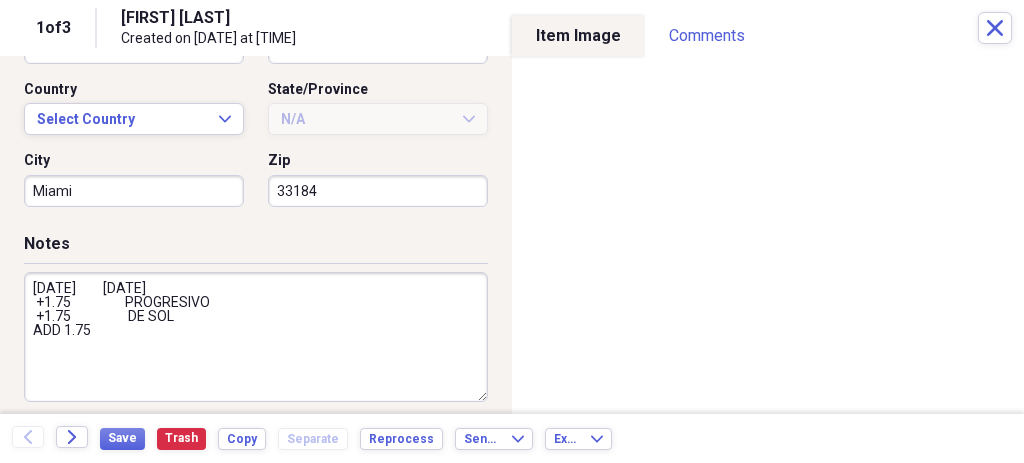 click on "11/19/2024         06/03/2025
+1.75                  PROGRESIVO
+1.75                   DE SOL
ADD 1.75" at bounding box center (256, 337) 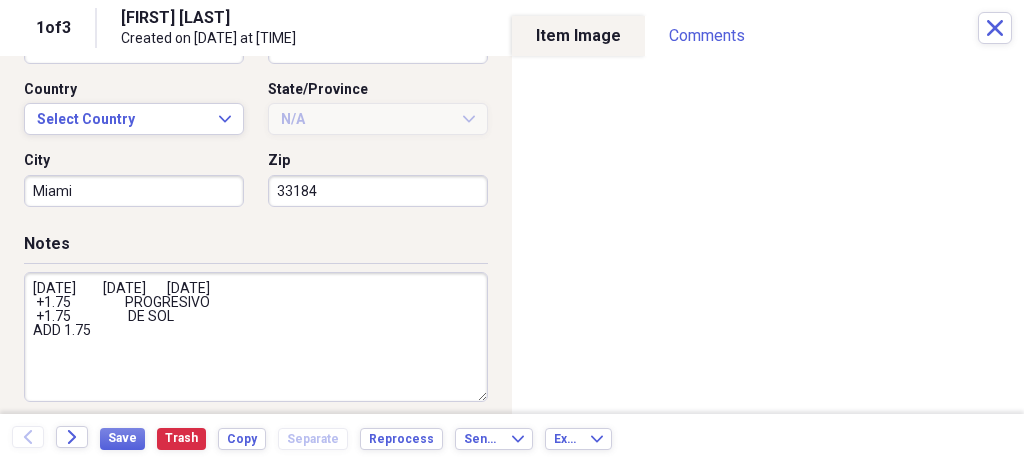 click on "11/19/2024         06/03/2025       07/26/2025
+1.75                  PROGRESIVO
+1.75                   DE SOL
ADD 1.75" at bounding box center [256, 337] 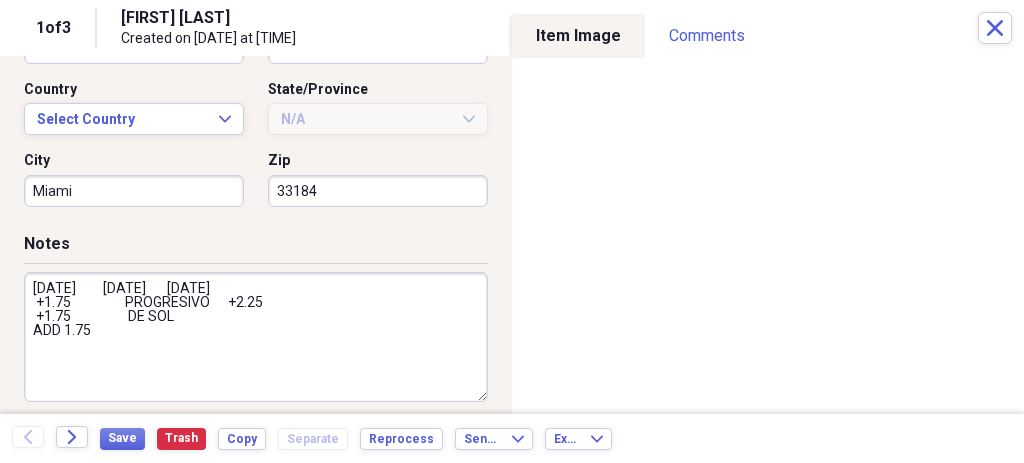 click on "11/19/2024         06/03/2025       07/26/2025
+1.75                  PROGRESIVO      +2.25
+1.75                   DE SOL
ADD 1.75" at bounding box center [256, 337] 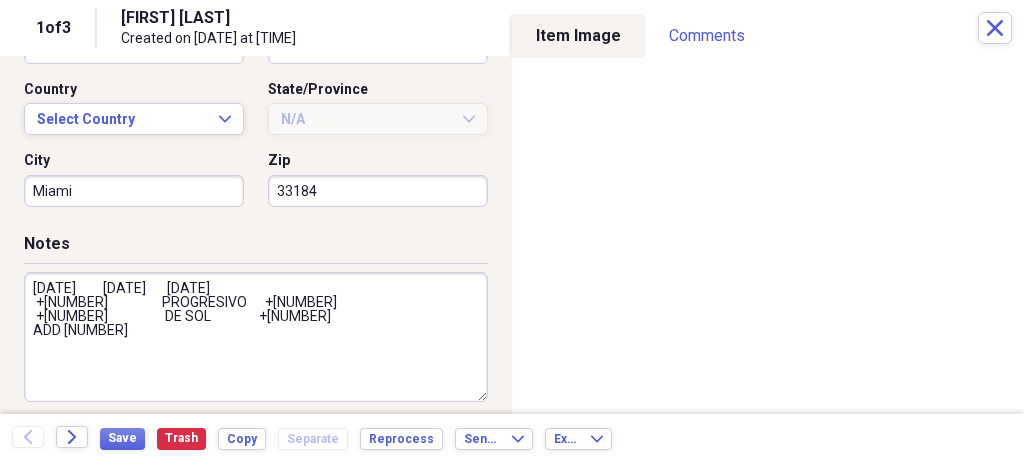 click on "11/19/2024         06/03/2025       07/26/2025
+1.75                  PROGRESIVO      +2.25
+1.75                   DE SOL                +2.00
ADD 1.75" at bounding box center (256, 337) 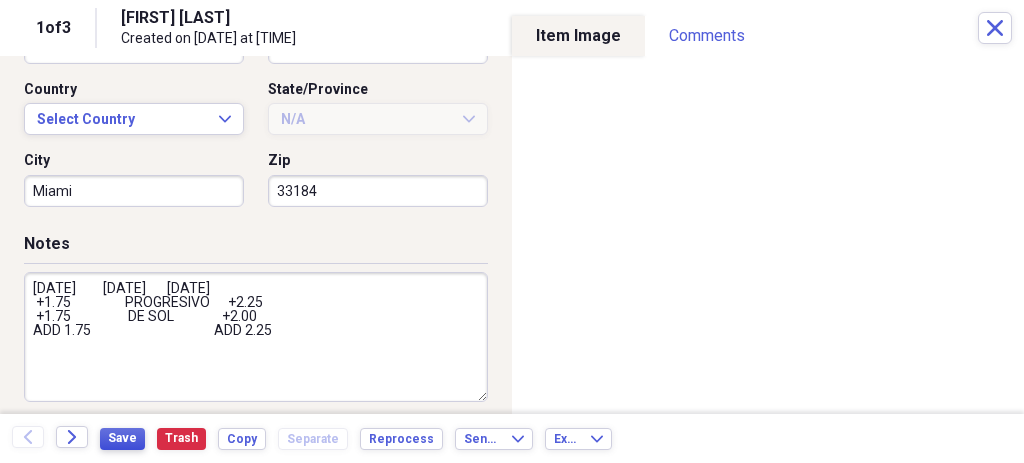 click on "Save" at bounding box center (122, 438) 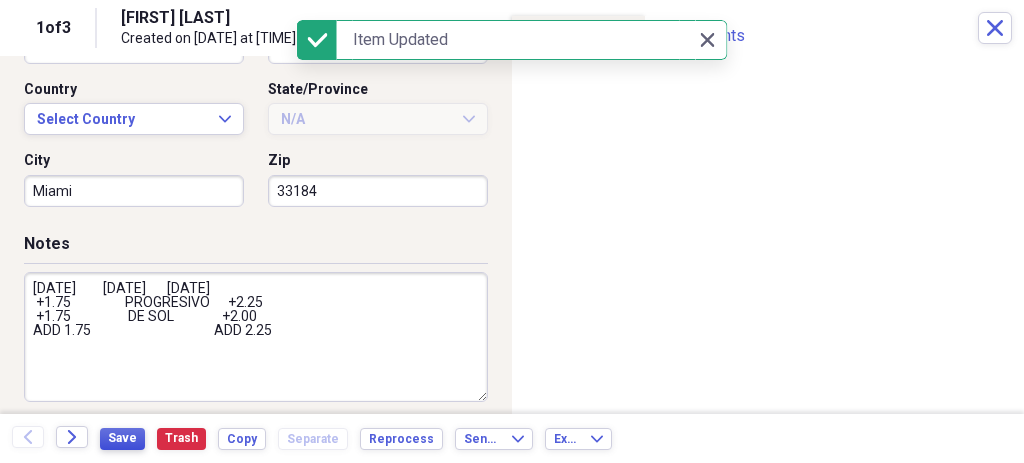 type on "[DATE]         [DATE]       [DATE]
+1.75                  PROGRESIVO      +2.25
+1.75                   DE SOL                +2.00
ADD 1.75                                         ADD 2.25" 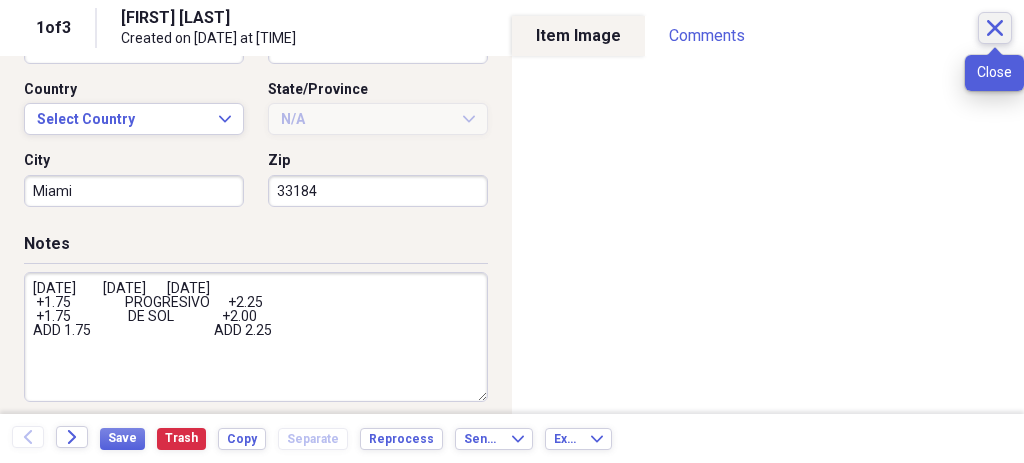 click on "Close" 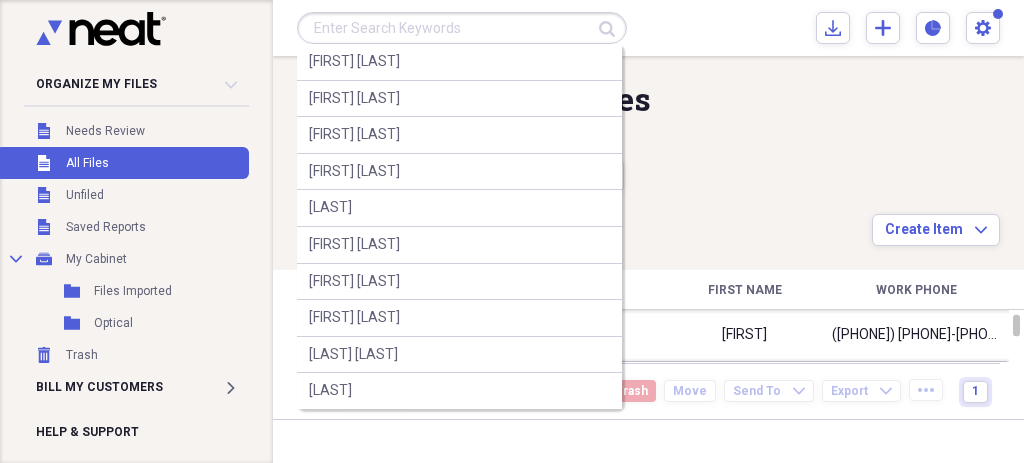 click at bounding box center (462, 28) 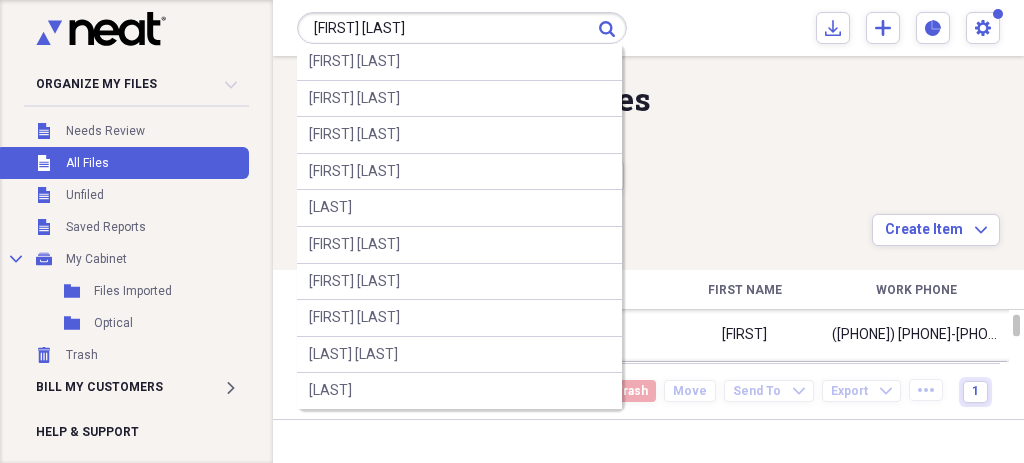 type on "[FIRST] [LAST]" 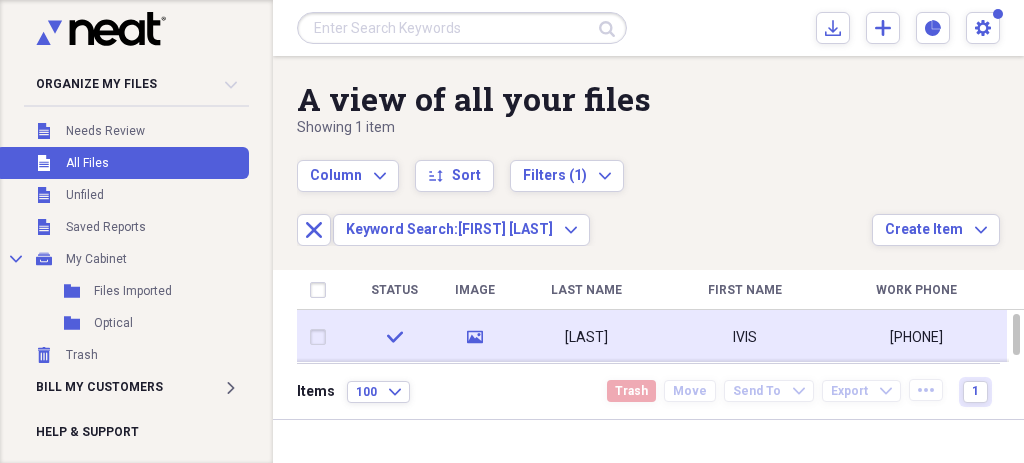 click on "IVIS" at bounding box center [744, 337] 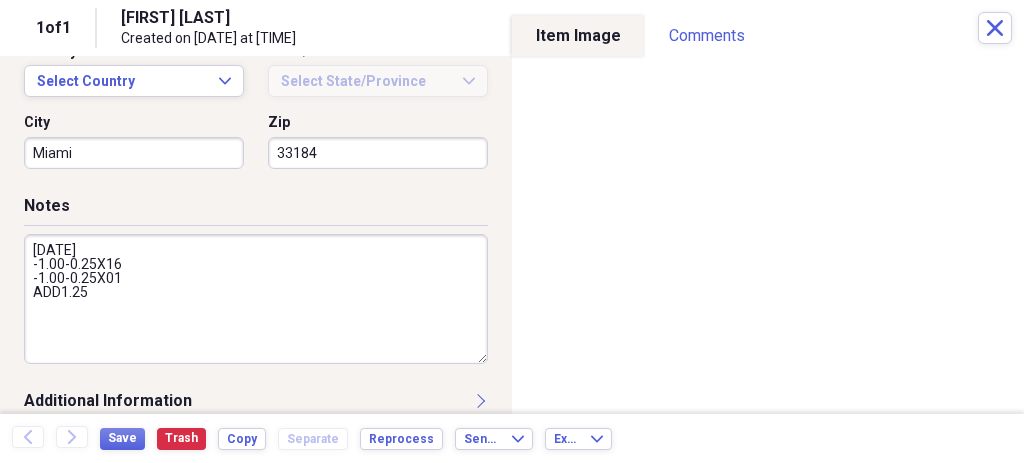 scroll, scrollTop: 740, scrollLeft: 0, axis: vertical 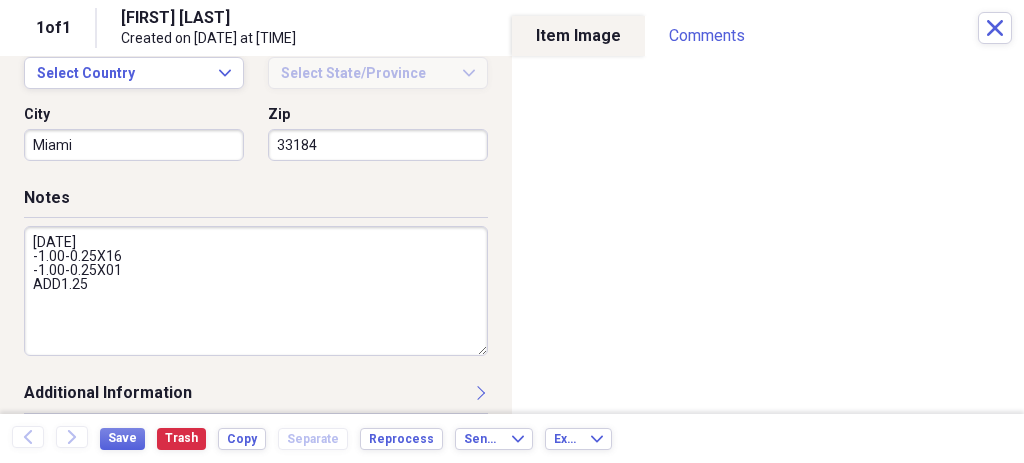 click on "07/05/2023
-1.00-0.25X16
-1.00-0.25X01
ADD1.25" at bounding box center (256, 291) 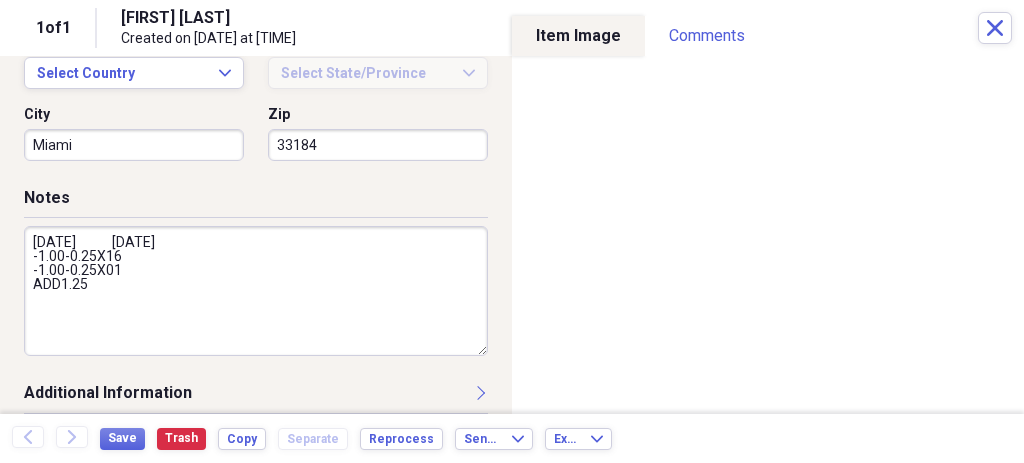 drag, startPoint x: 118, startPoint y: 242, endPoint x: 227, endPoint y: 281, distance: 115.767006 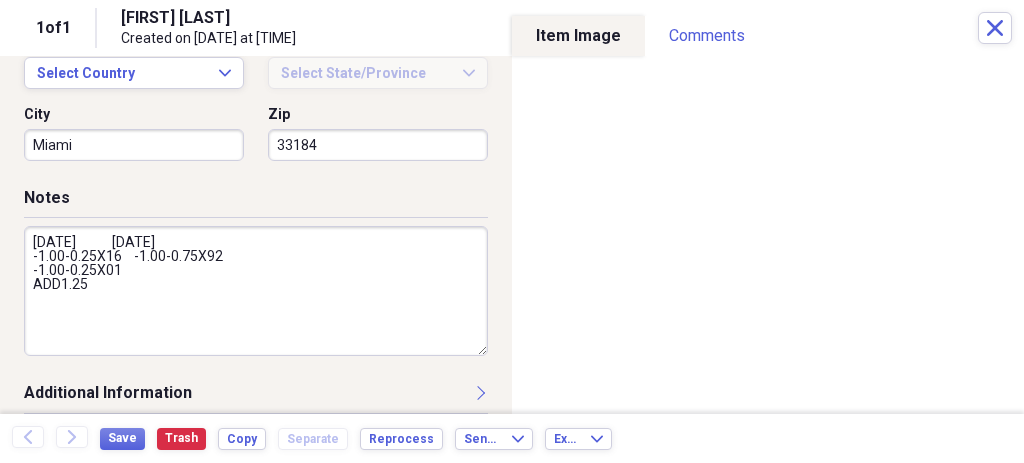 click on "07/05/2023            07/19/2025
-1.00-0.25X16    -1.00-0.75X92
-1.00-0.25X01
ADD1.25" at bounding box center (256, 291) 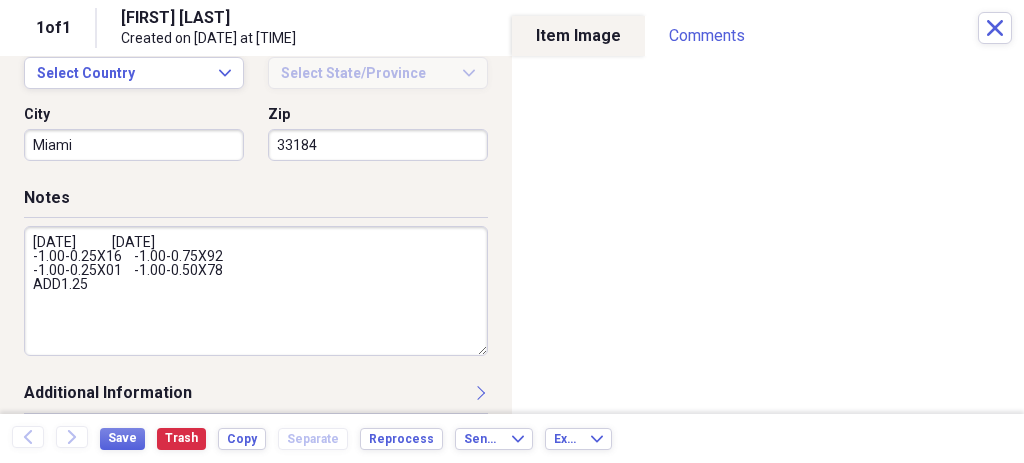 click on "07/05/2023            07/19/2025
-1.00-0.25X16    -1.00-0.75X92
-1.00-0.25X01    -1.00-0.50X78
ADD1.25" at bounding box center [256, 291] 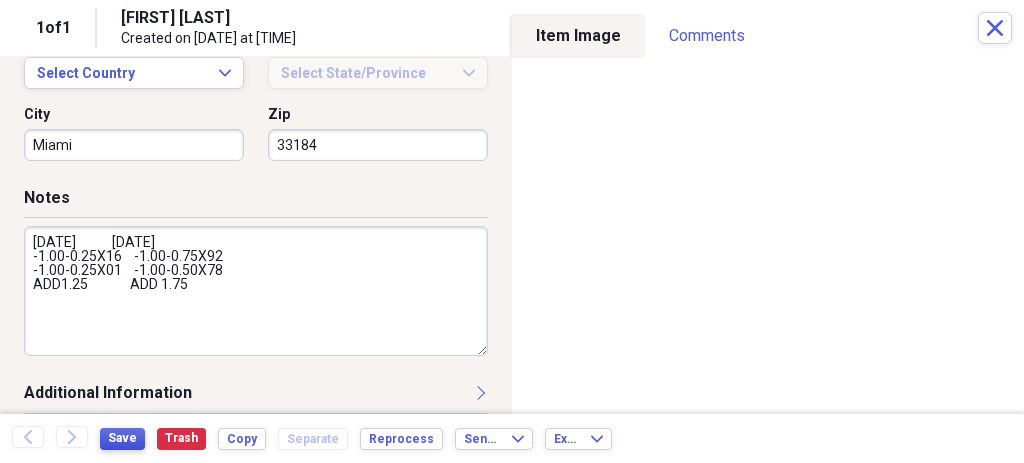 type on "07/05/2023            07/19/2025
-1.00-0.25X16    -1.00-0.75X92
-1.00-0.25X01    -1.00-0.50X78
ADD1.25              ADD 1.75" 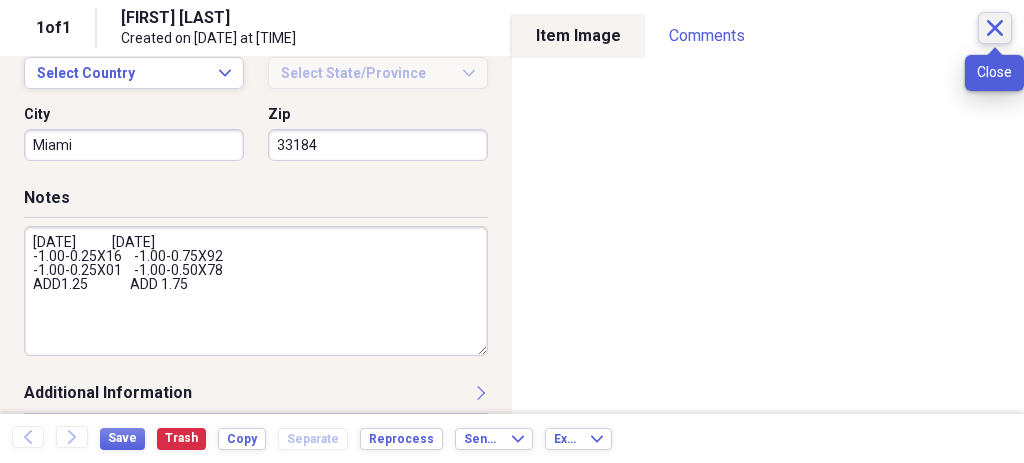 click on "Close" at bounding box center [995, 28] 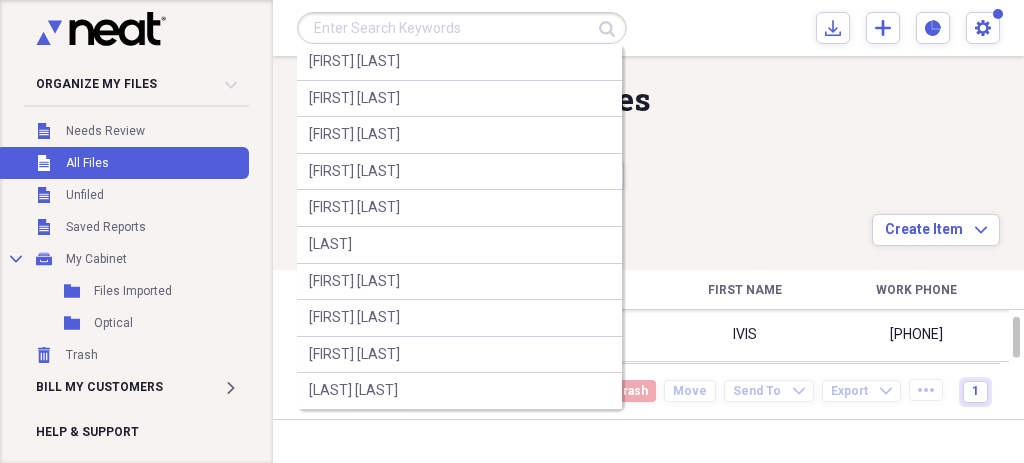 click at bounding box center (462, 28) 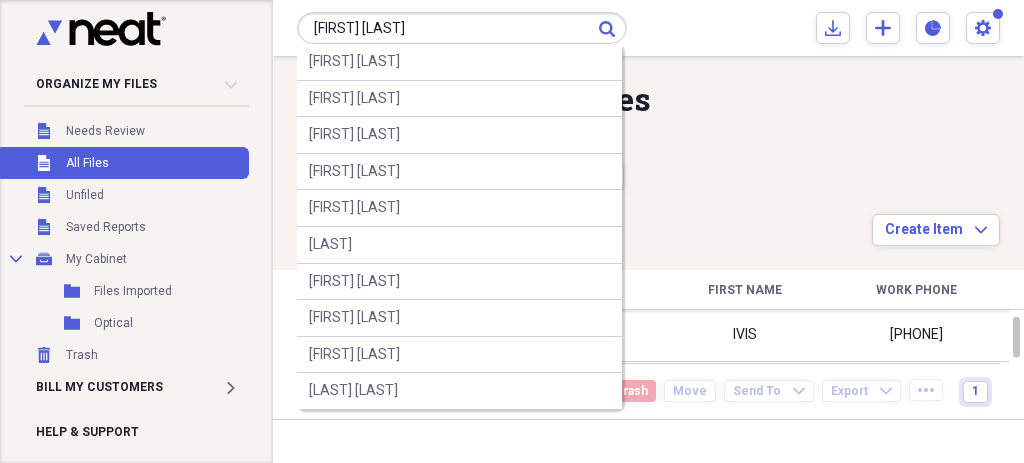 type on "[FIRST] [LAST]" 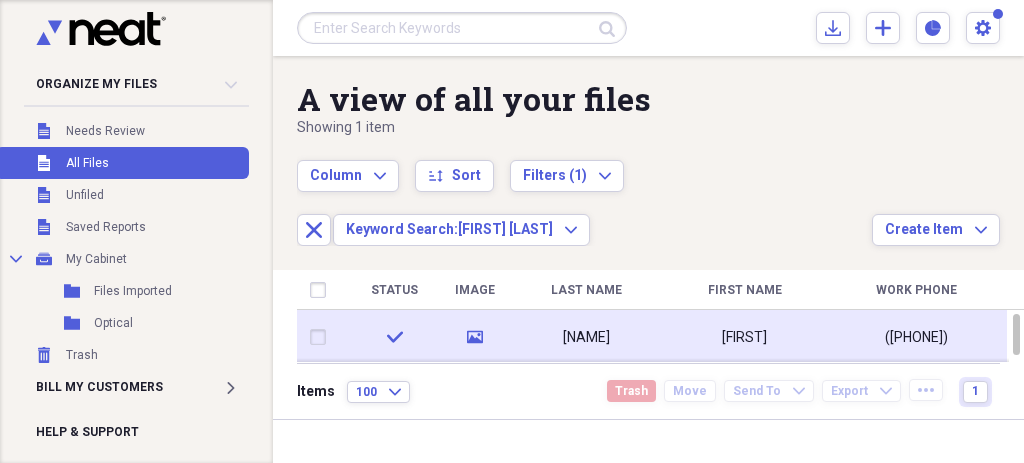 click on "ANDRES" at bounding box center [744, 337] 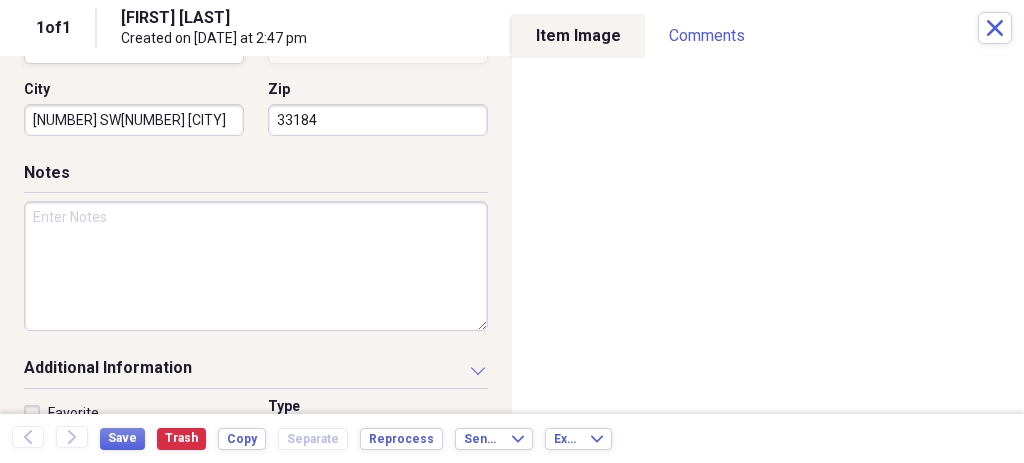 scroll, scrollTop: 766, scrollLeft: 0, axis: vertical 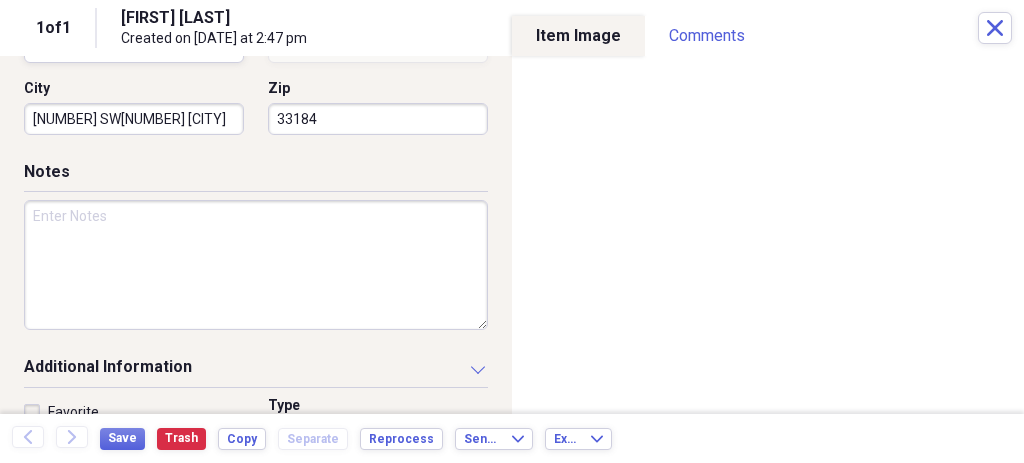 click at bounding box center [256, 265] 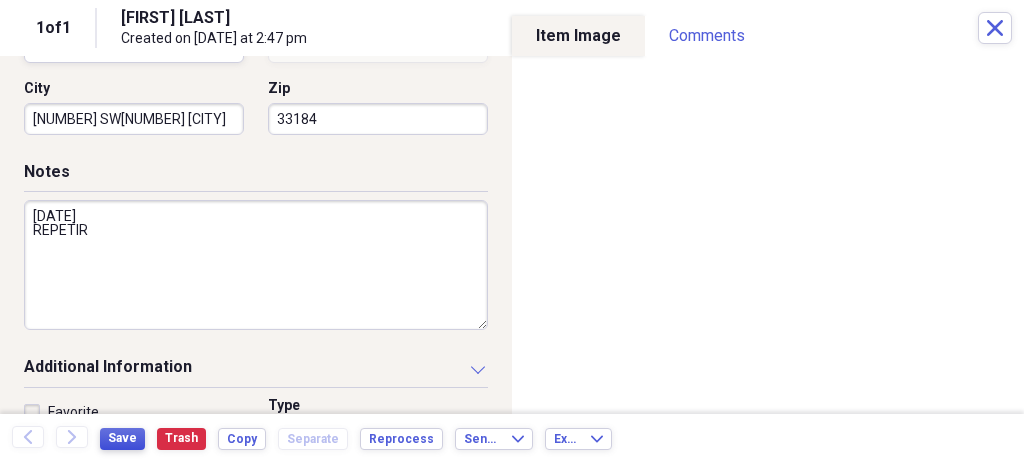 type on "07/17/2025
REPETIR" 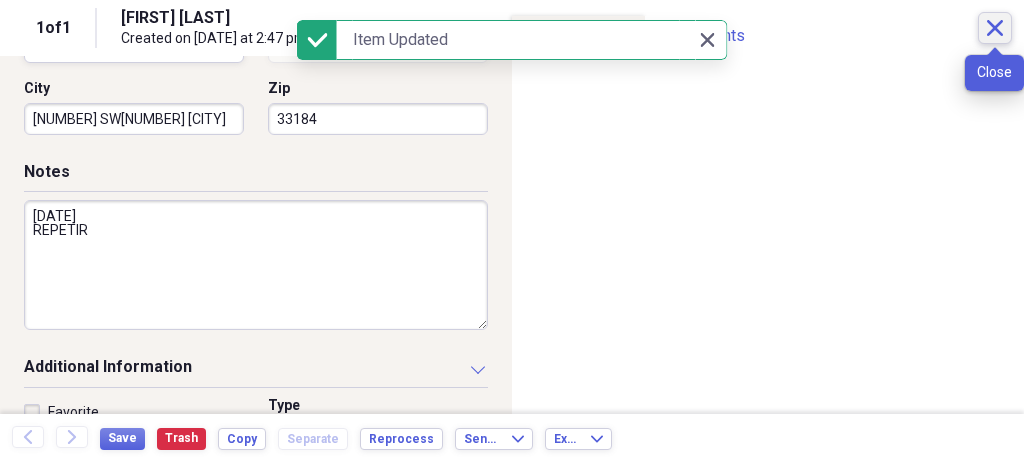 click 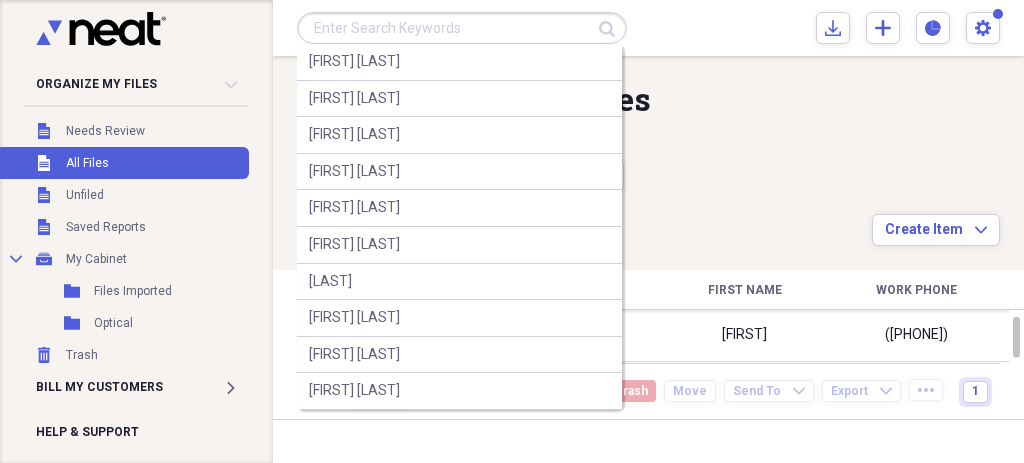 click at bounding box center (462, 28) 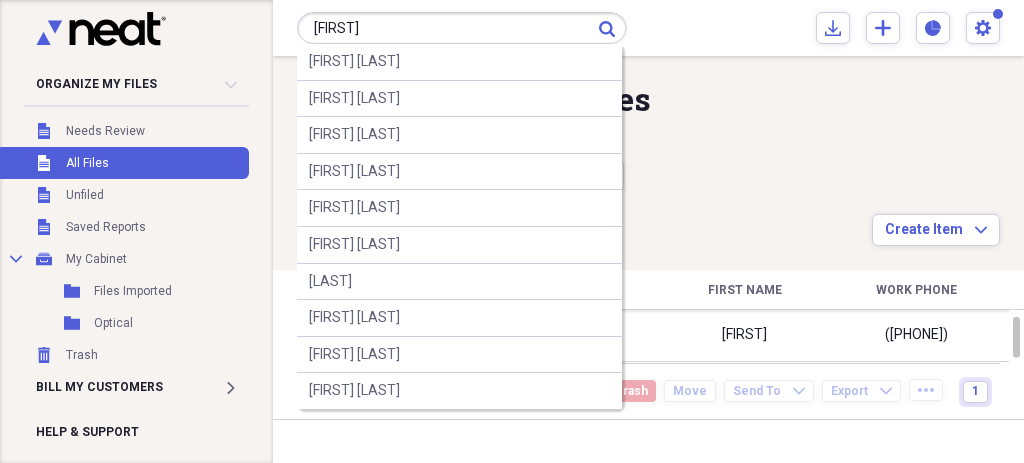 type on "[FIRST]" 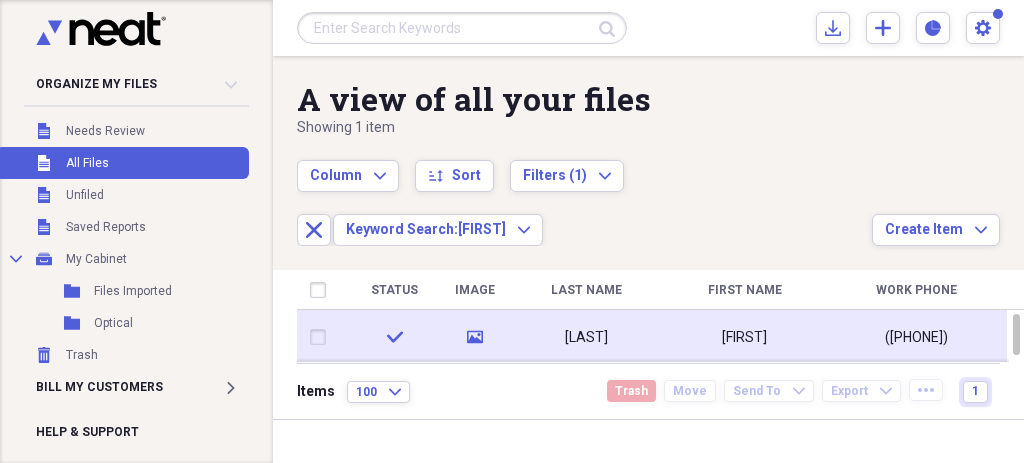 click on "[FIRST]" at bounding box center (744, 337) 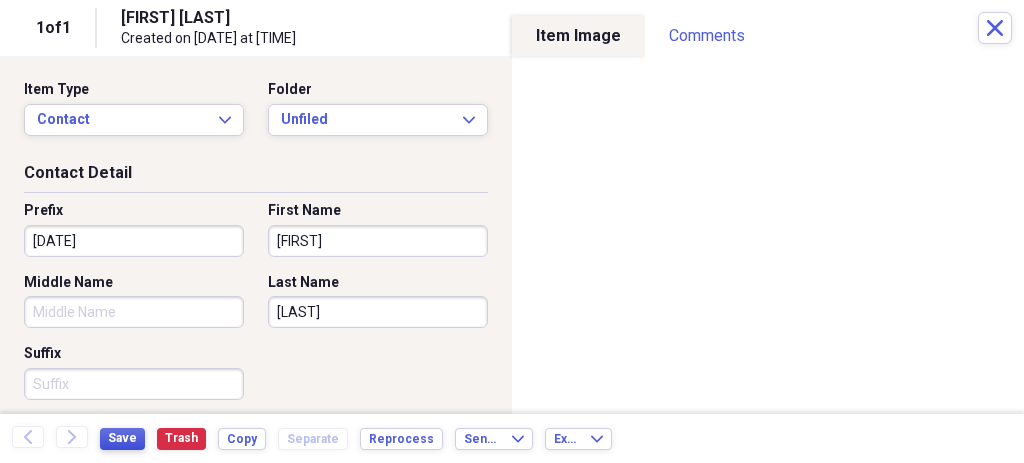 click on "Save" at bounding box center (122, 438) 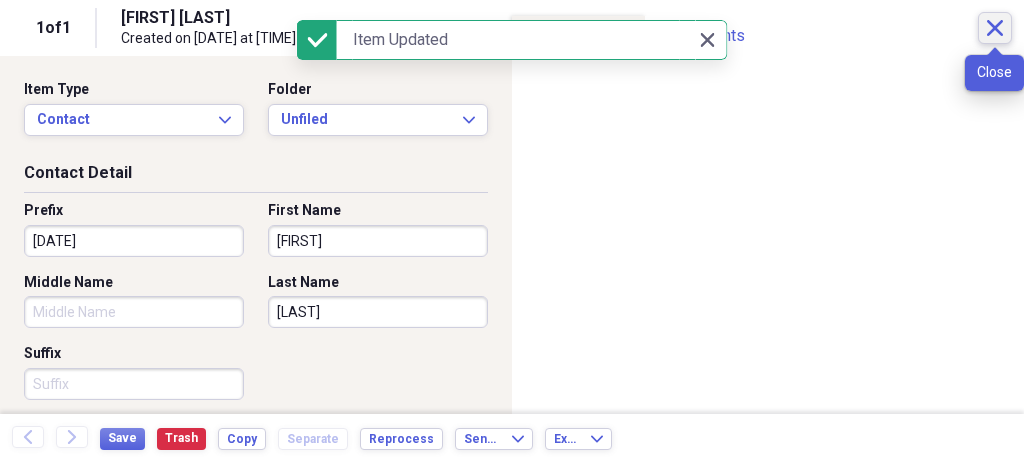 click on "Close" 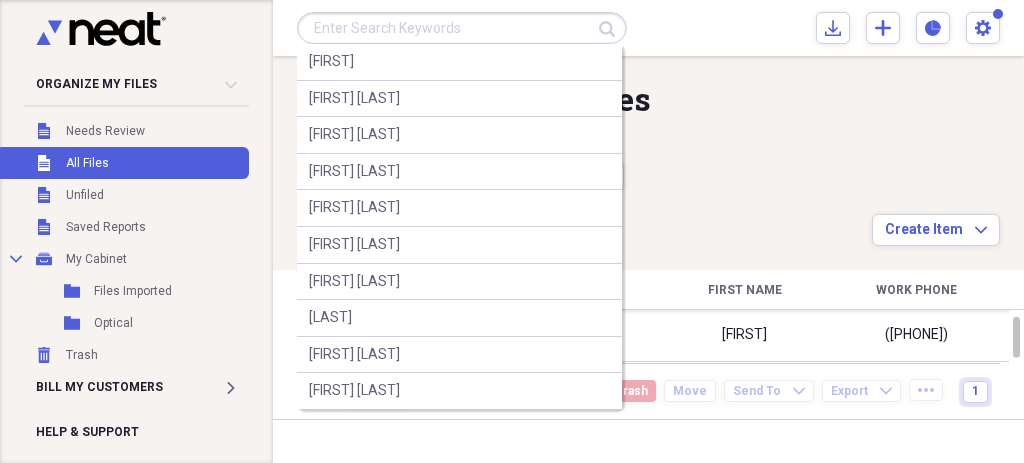 click at bounding box center (462, 28) 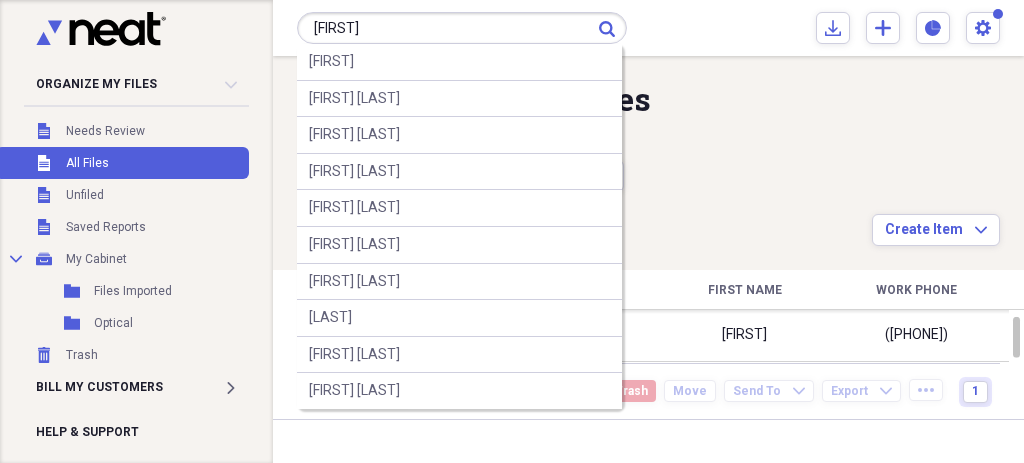 type on "[LAST]" 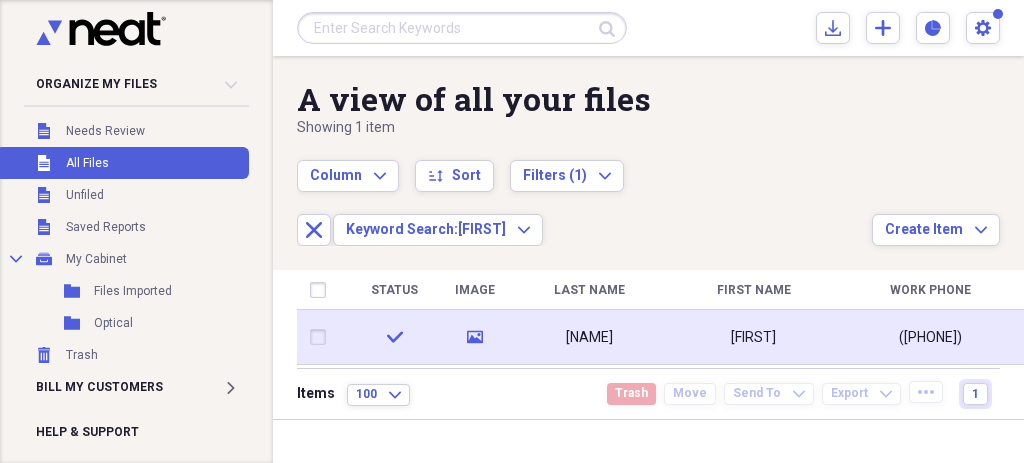 click on "[LAST]" at bounding box center (753, 337) 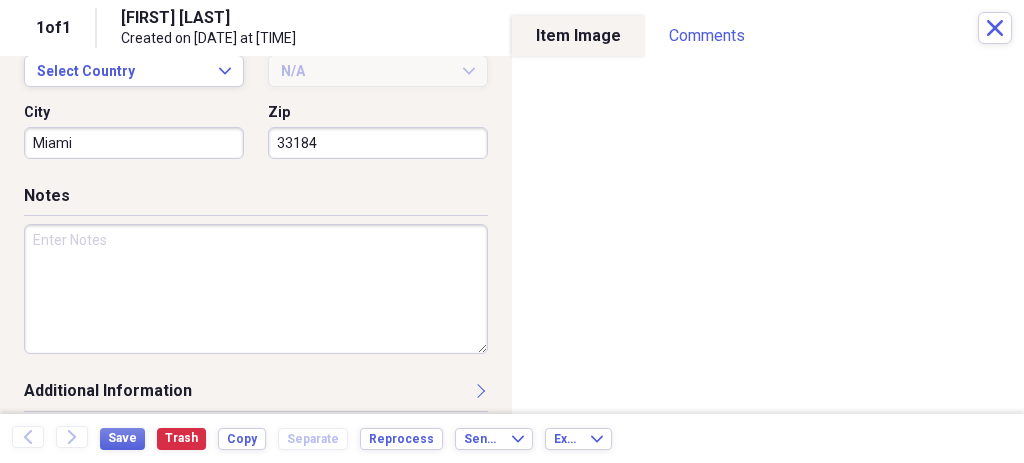 scroll, scrollTop: 756, scrollLeft: 0, axis: vertical 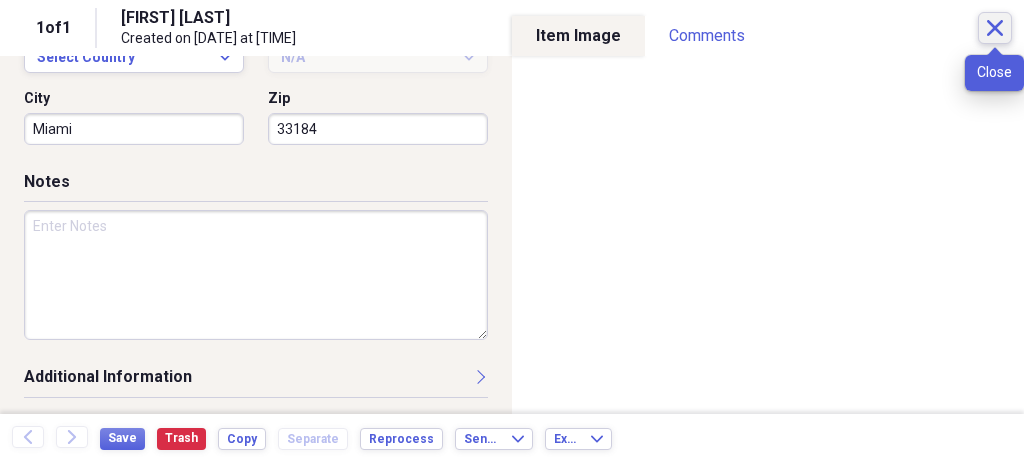 click 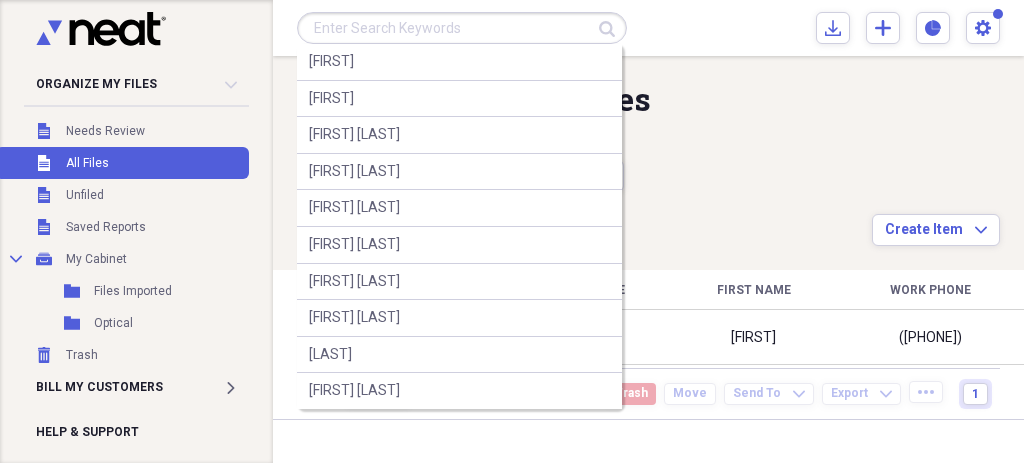 click at bounding box center [462, 28] 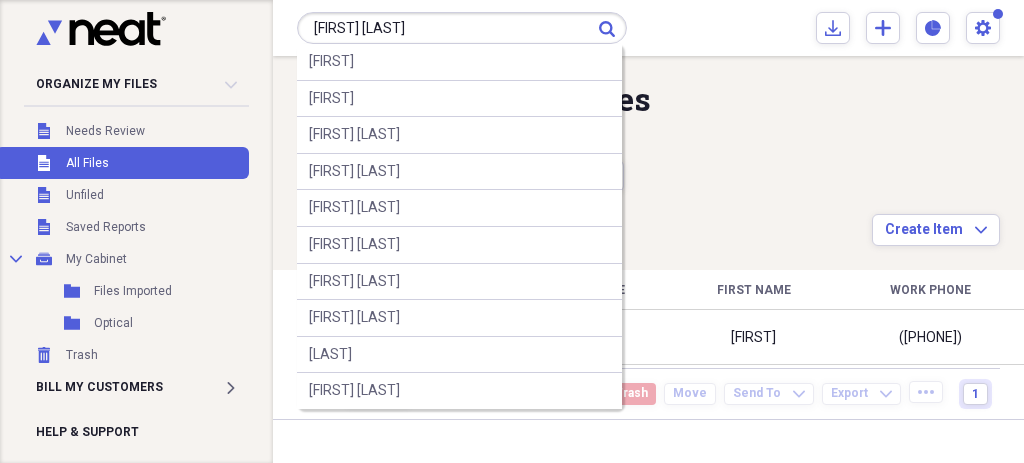 type on "[FIRST] [LAST]" 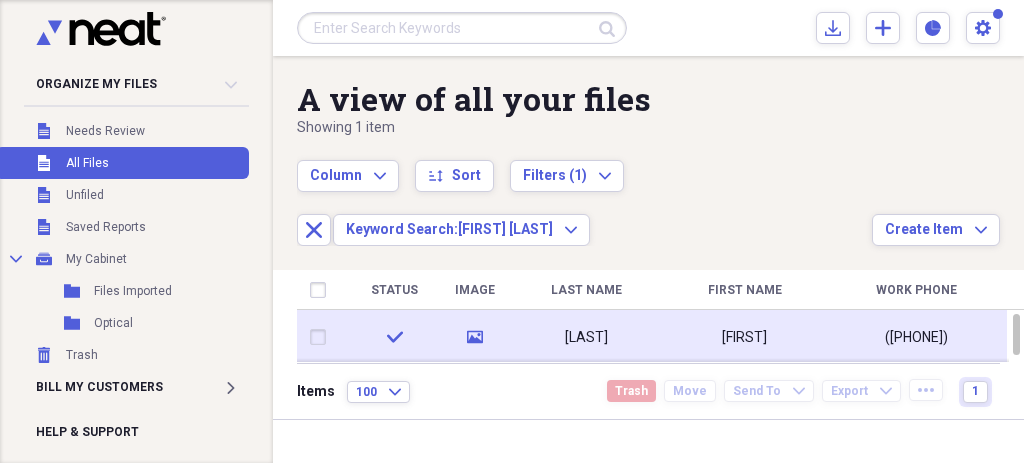 click on "SERGIO" at bounding box center [744, 337] 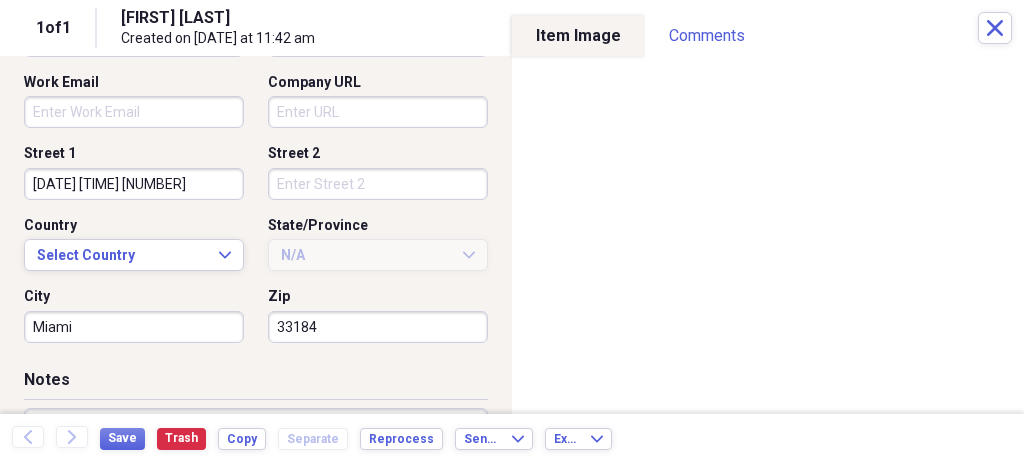 scroll, scrollTop: 560, scrollLeft: 0, axis: vertical 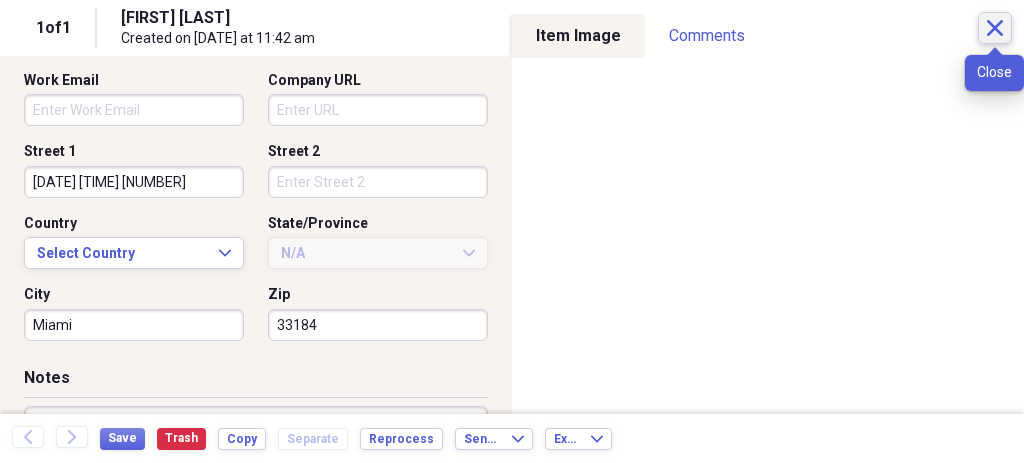 click 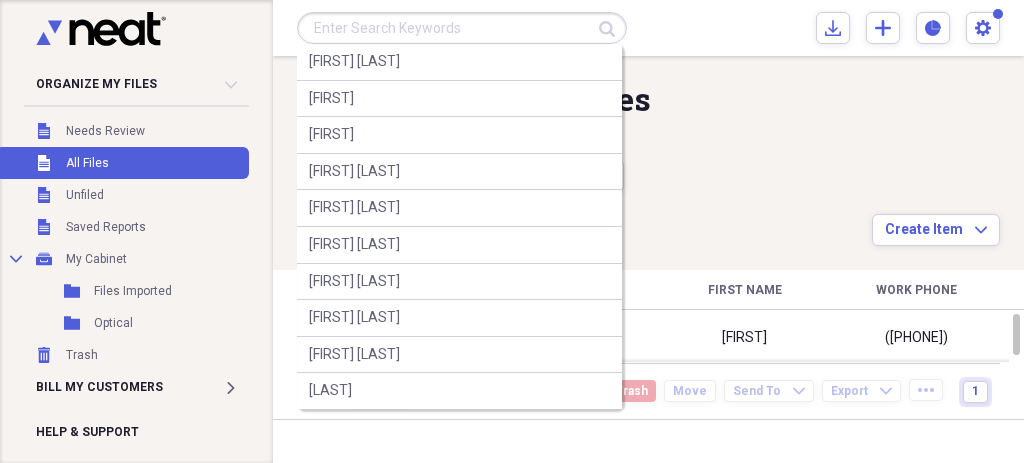 click at bounding box center (462, 28) 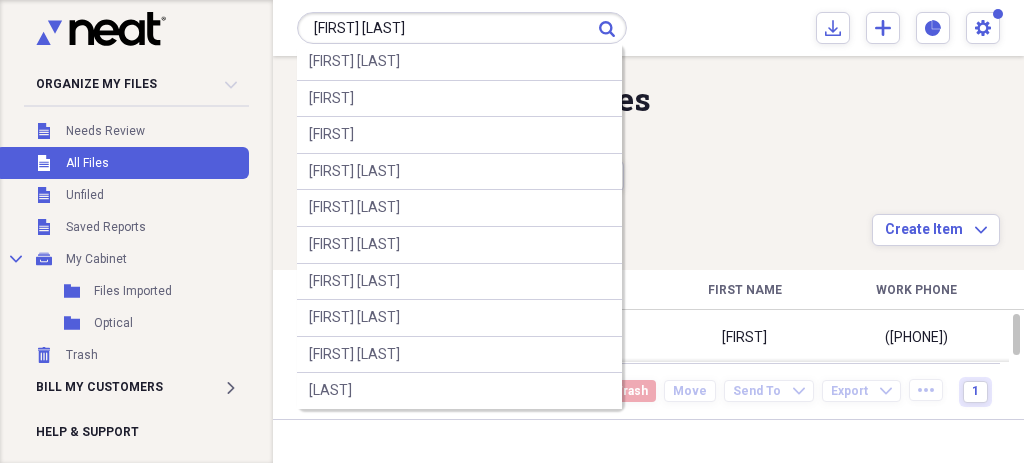 type on "[NAME] [LASTNAME]" 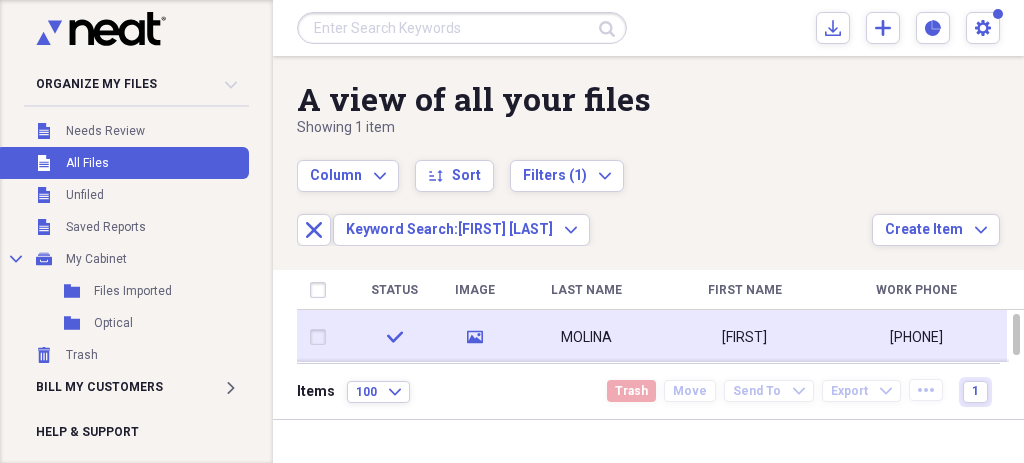 click on "[FIRST]" at bounding box center [744, 337] 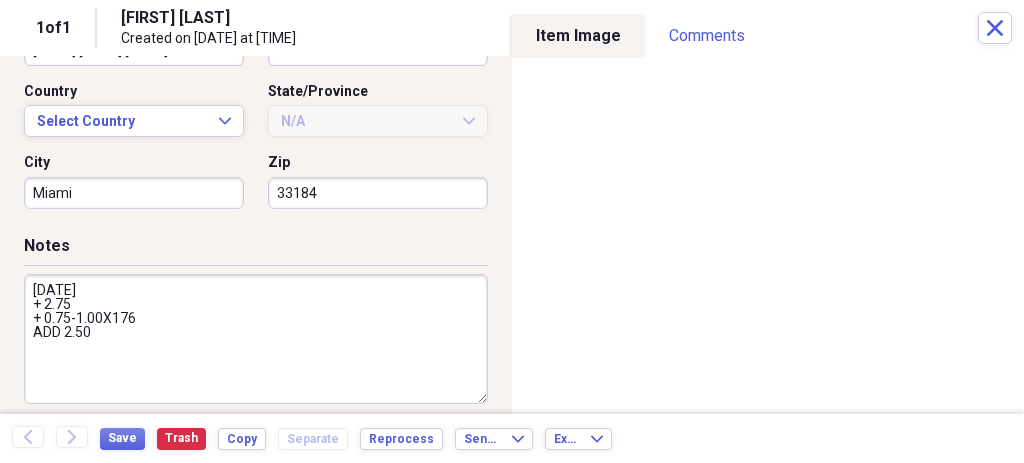 scroll, scrollTop: 713, scrollLeft: 0, axis: vertical 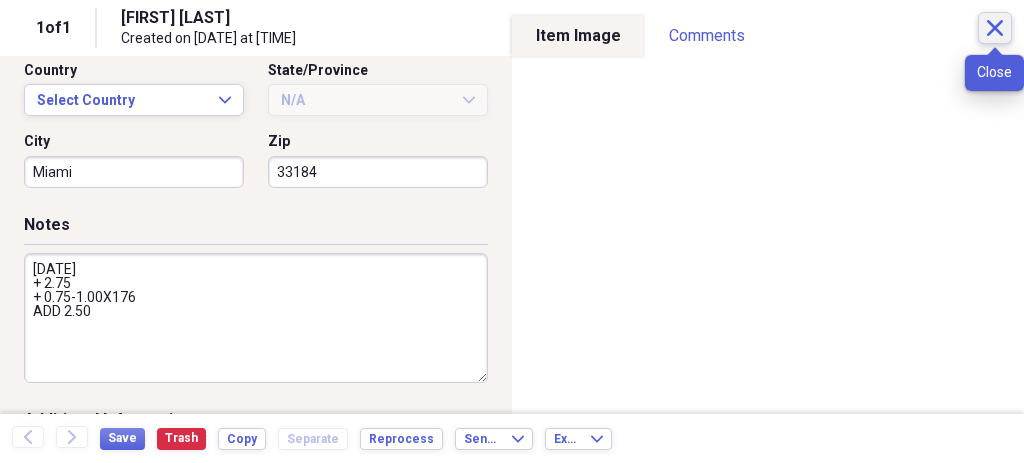click on "Close" at bounding box center (995, 28) 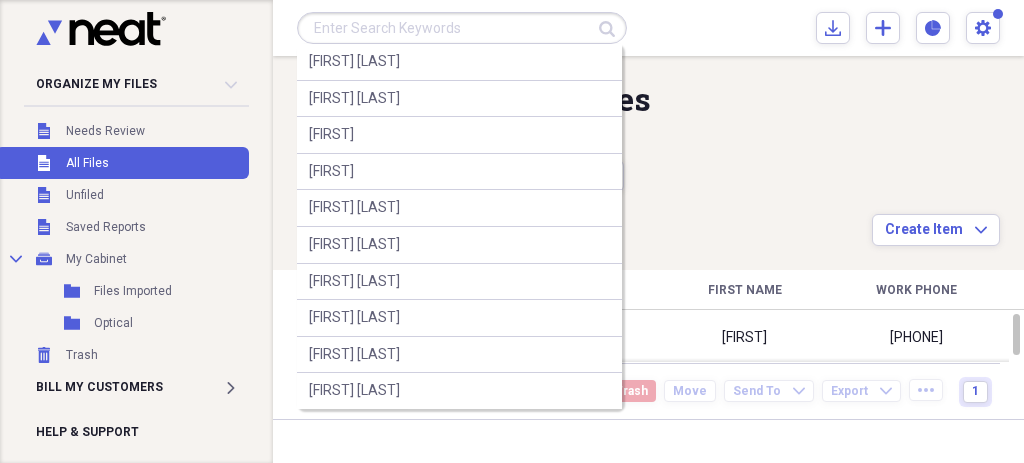 click at bounding box center [462, 28] 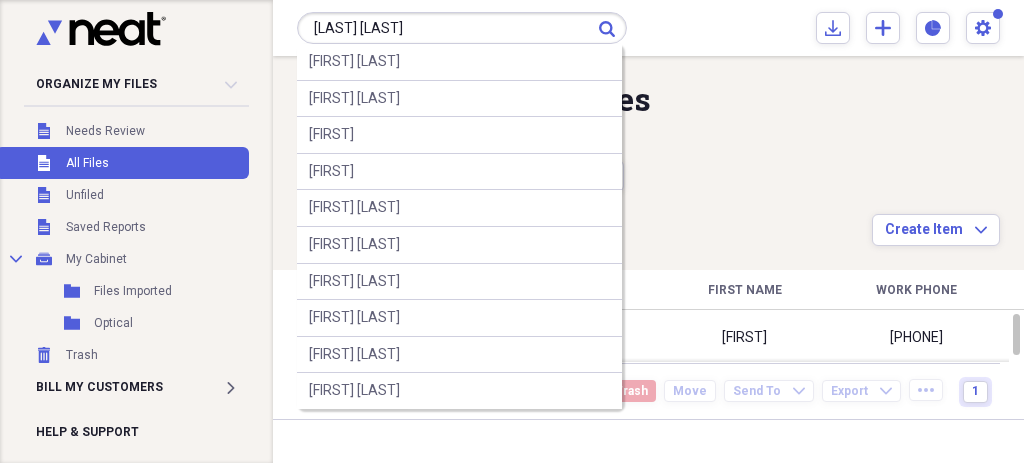 type on "[FIRST] [LAST]" 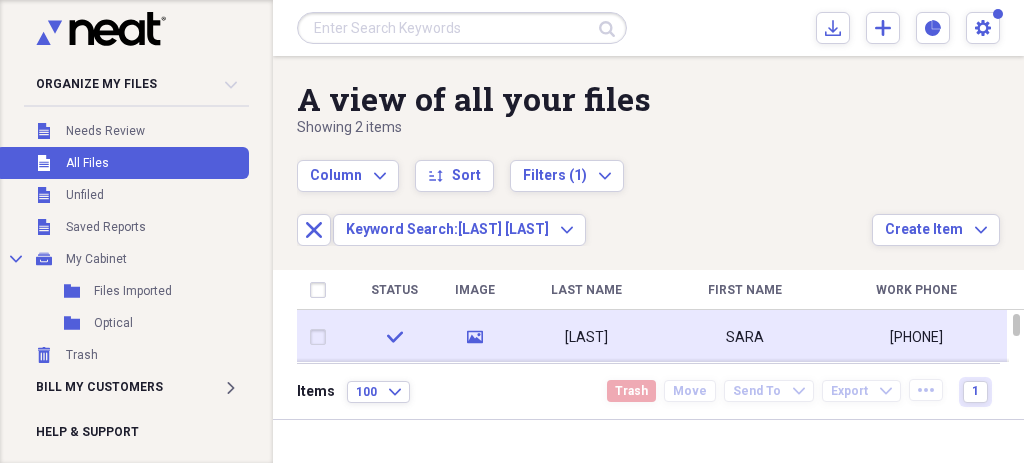 click on "SARA" at bounding box center (744, 337) 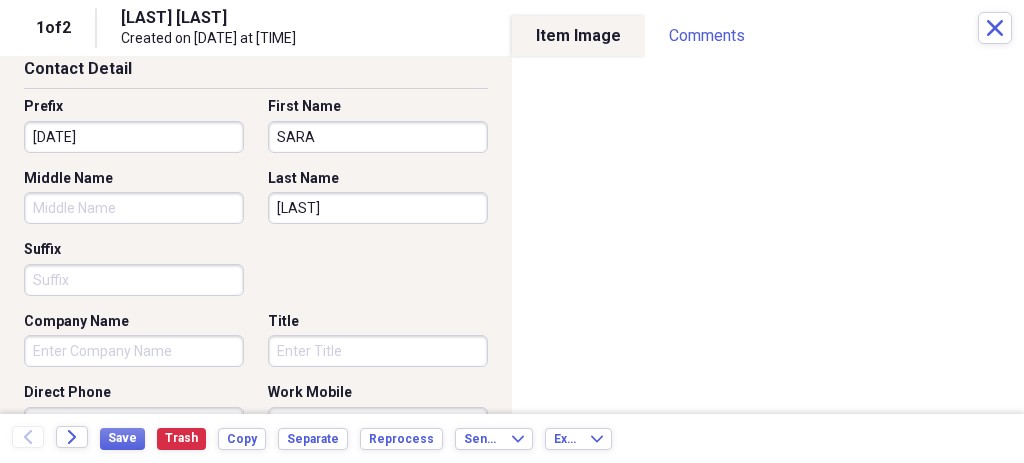 scroll, scrollTop: 100, scrollLeft: 0, axis: vertical 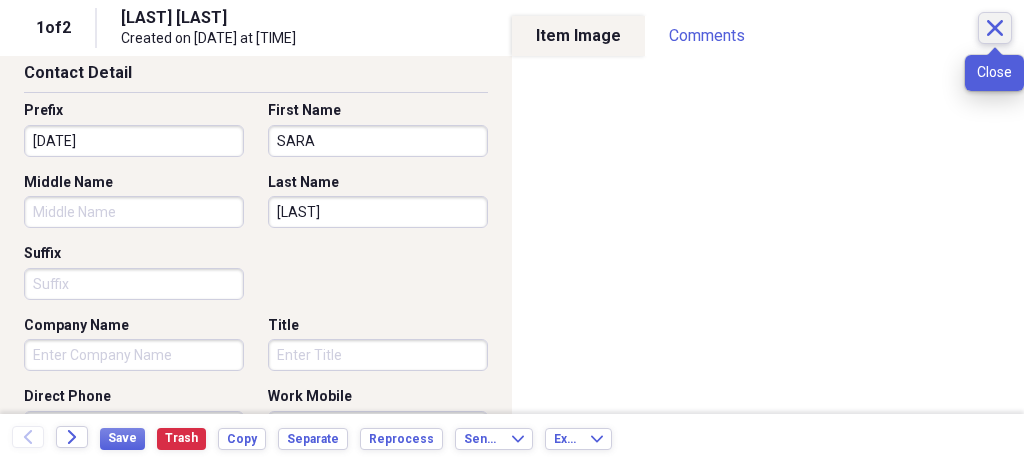 click 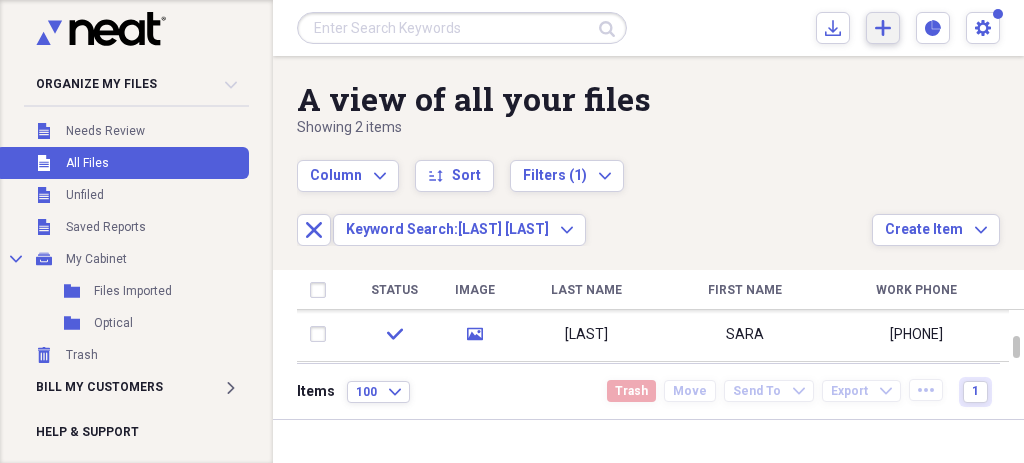 click on "Add" 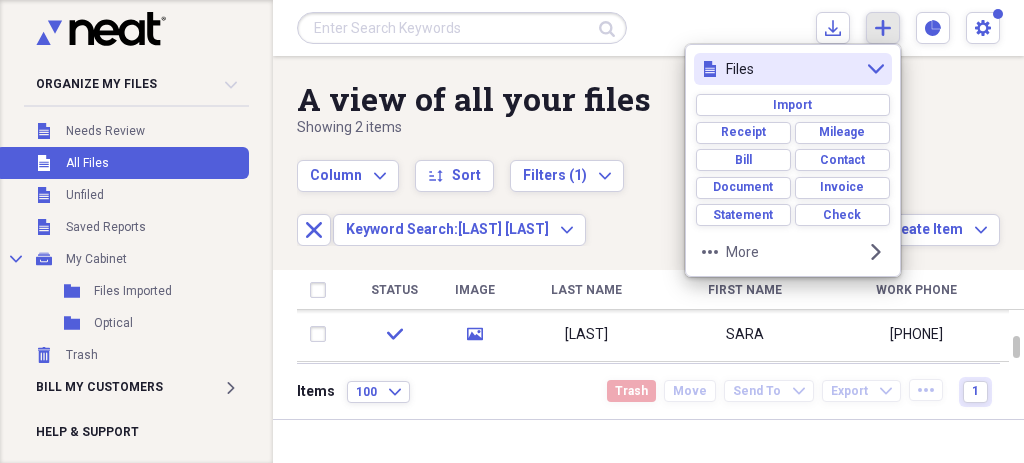 click on "A view of all your files Showing 2 items Column Expand sort Sort Filters (1) Expand Close Keyword Search:  SARA RODRIGUEZ Expand Create Item Expand" at bounding box center [648, 151] 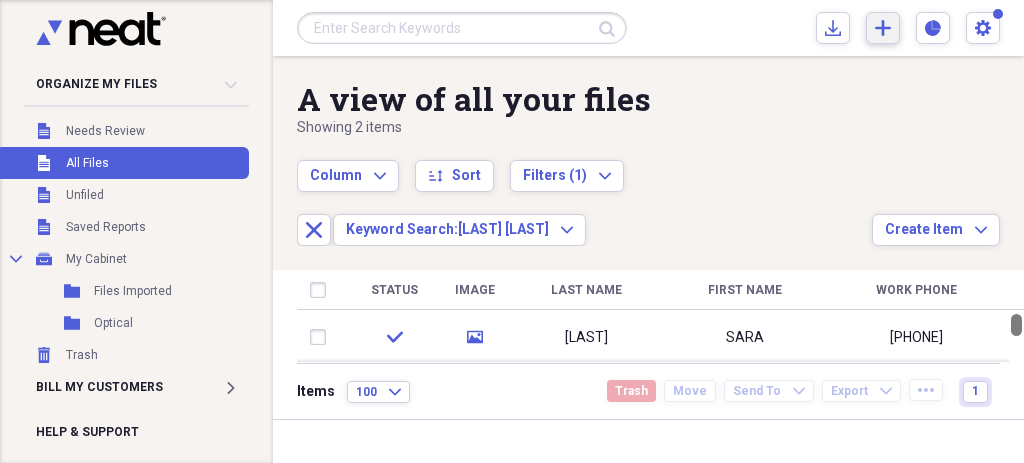 click at bounding box center (1016, 336) 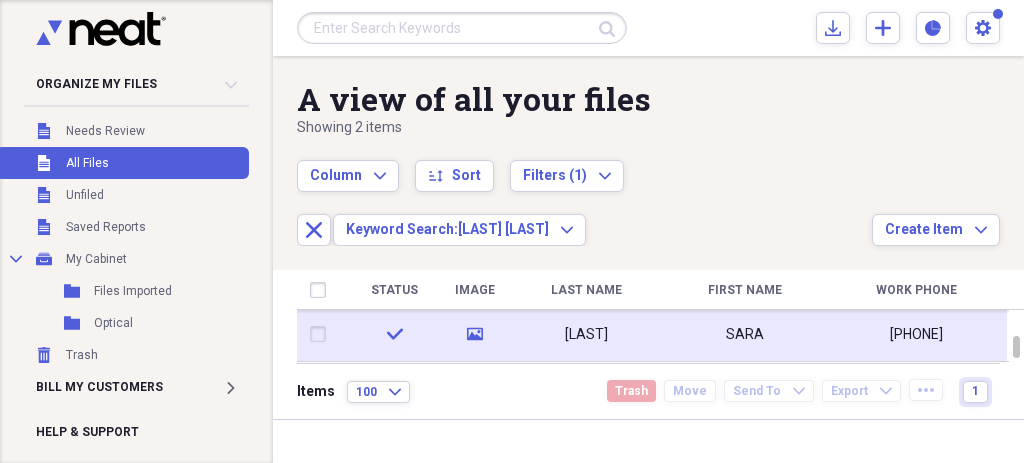 click on "[PHONE]" at bounding box center (916, 334) 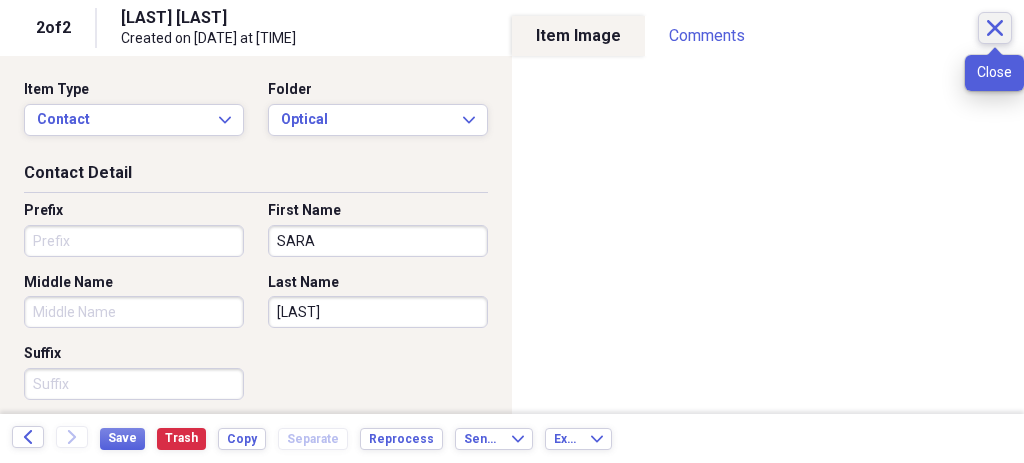 click on "Close" 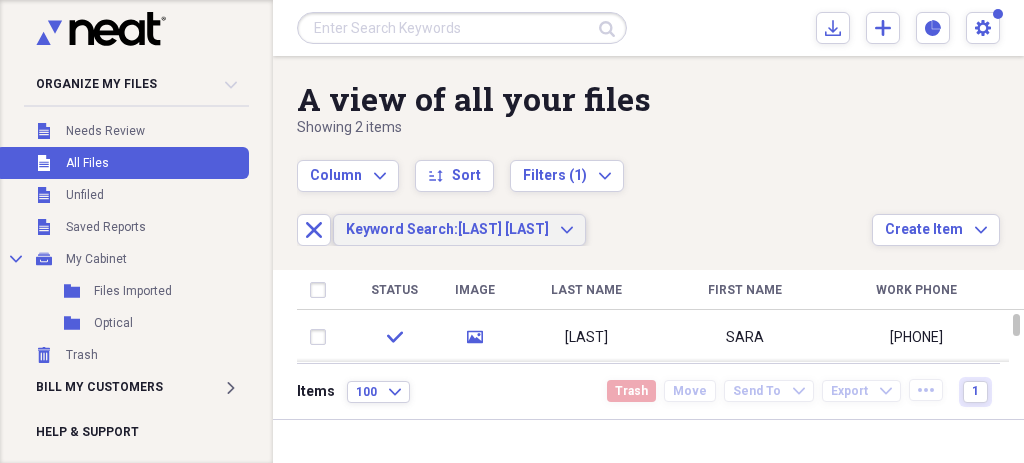 click on "Expand" 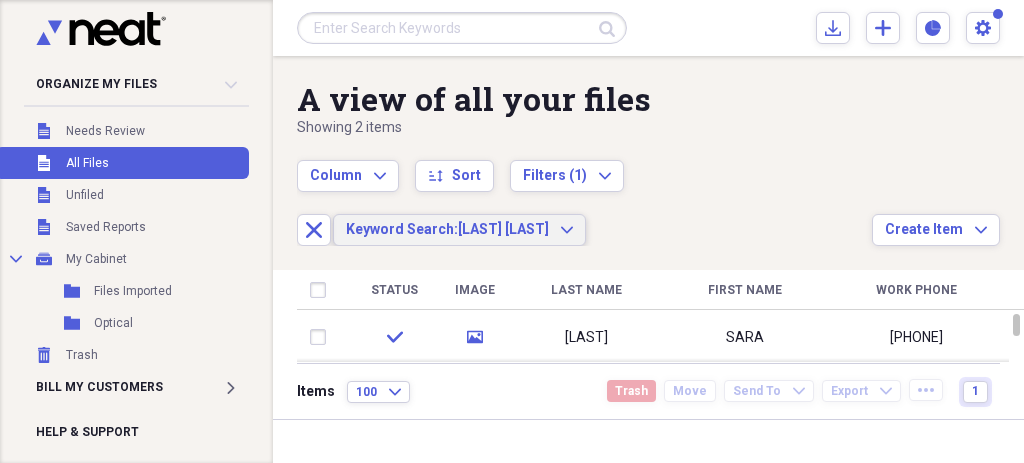 click on "Column Expand sort Sort Filters (1) Expand Close Keyword Search:  SARA RODRIGUEZ Expand" at bounding box center [584, 192] 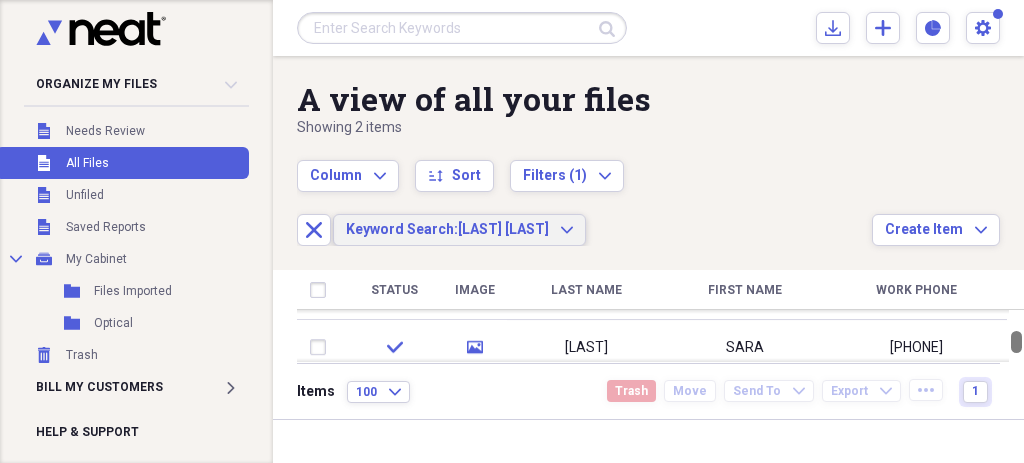 click at bounding box center [1016, 336] 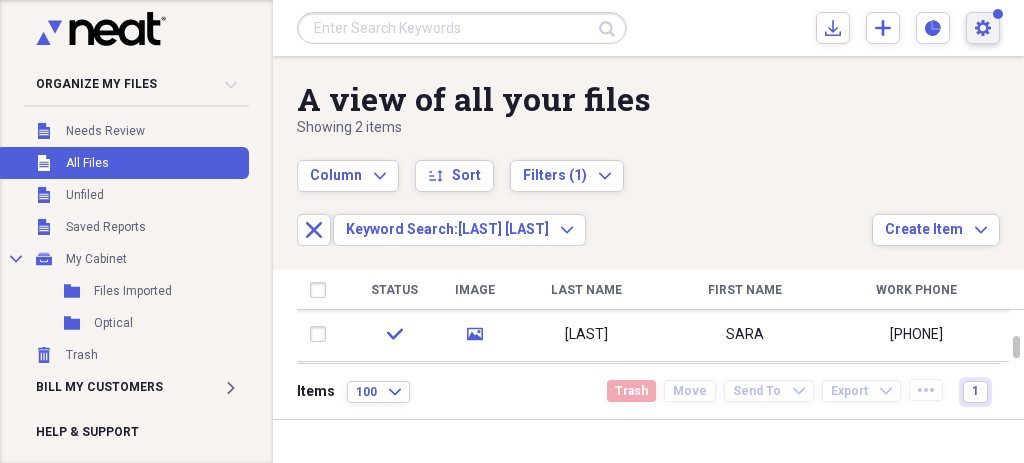 click 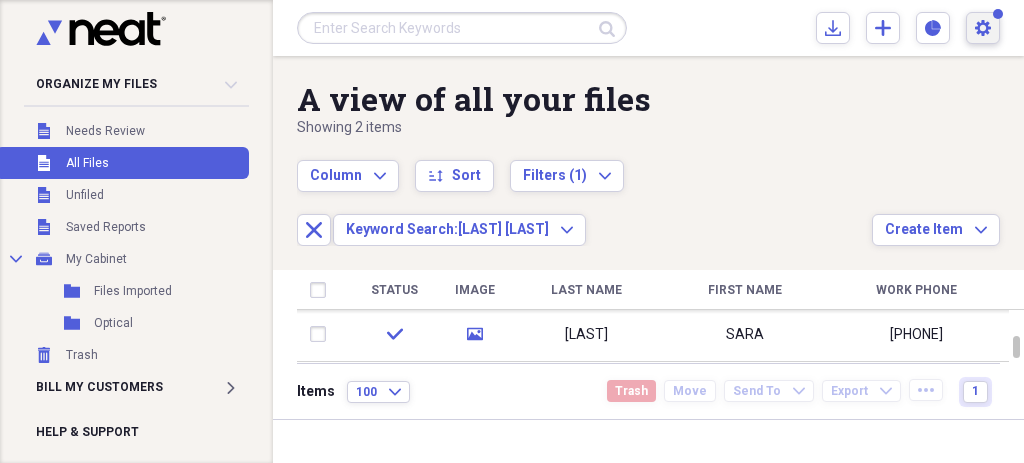 click on "A view of all your files" at bounding box center [584, 99] 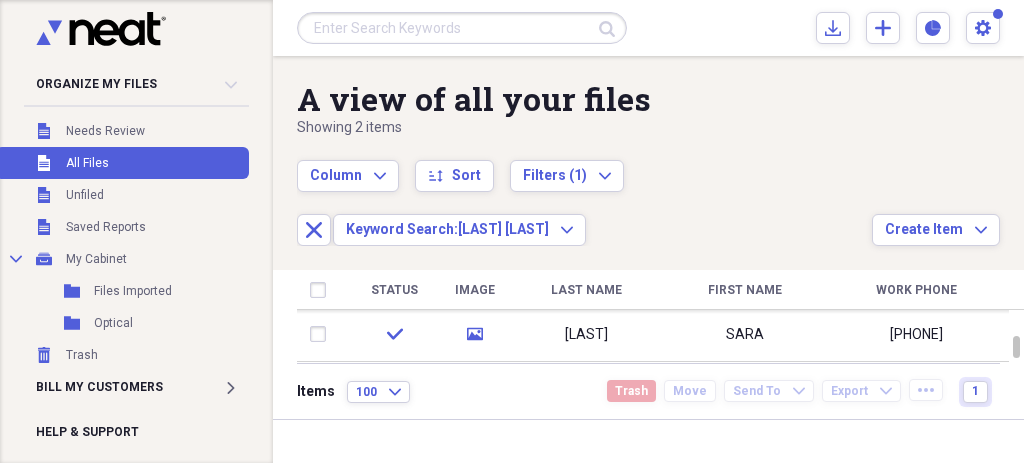 click on "A view of all your files" at bounding box center (584, 99) 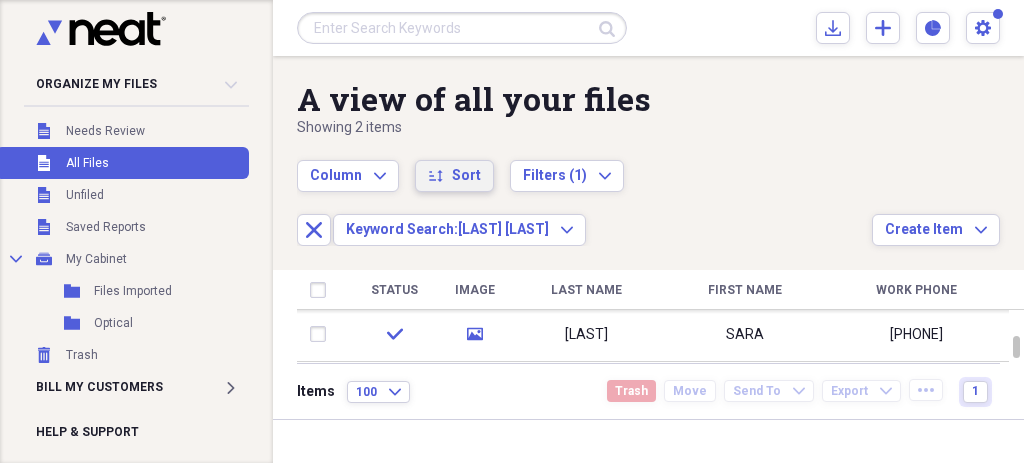 click on "Sort" at bounding box center (466, 176) 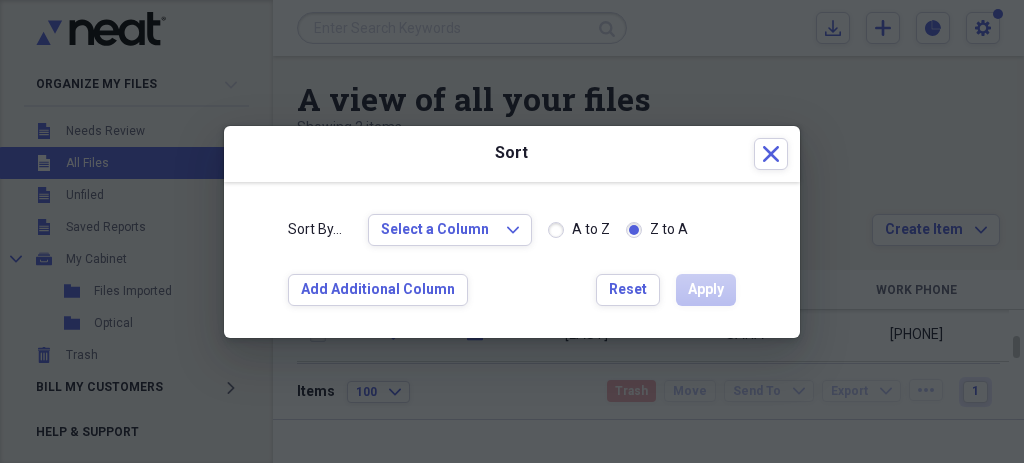 click on "A to Z" at bounding box center (579, 230) 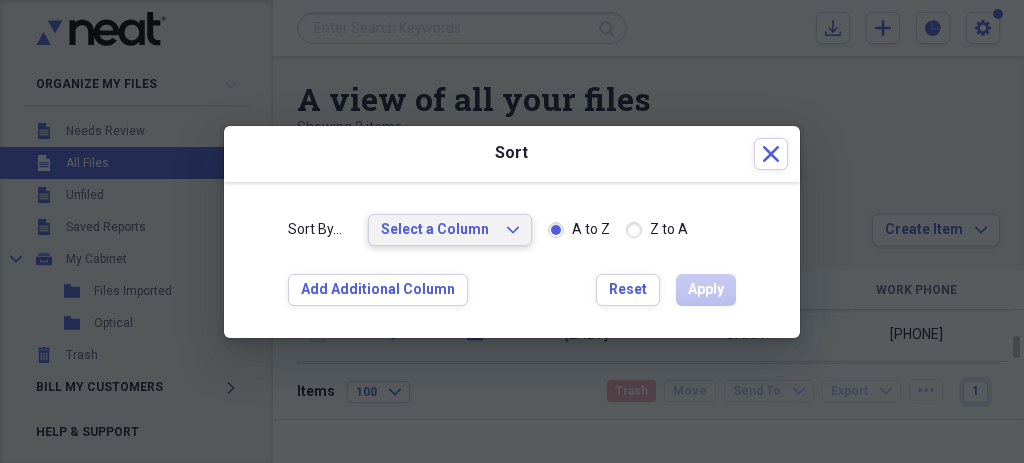 click on "Expand" 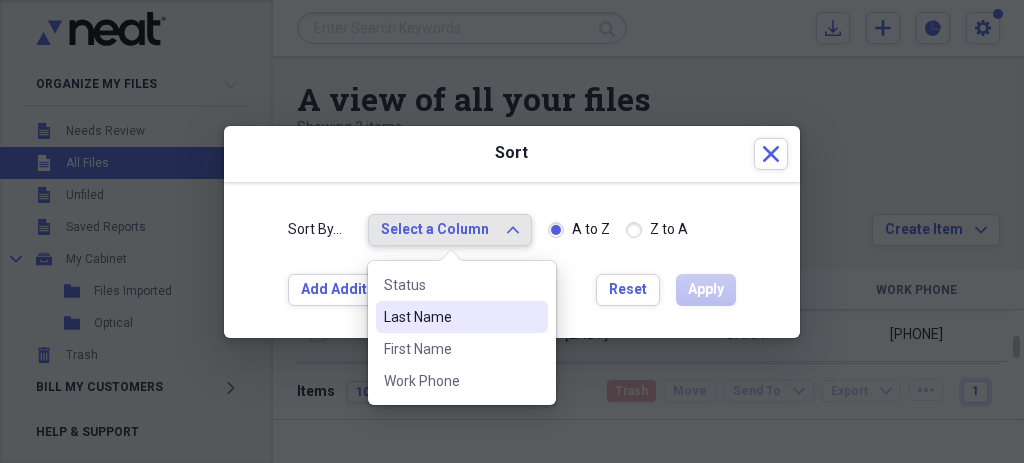 click on "Last Name" at bounding box center (450, 317) 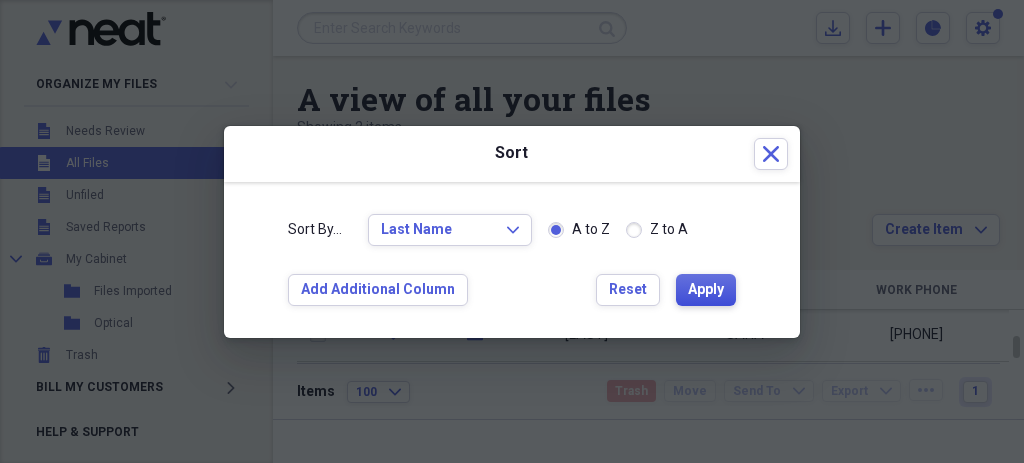 click on "Apply" at bounding box center (706, 290) 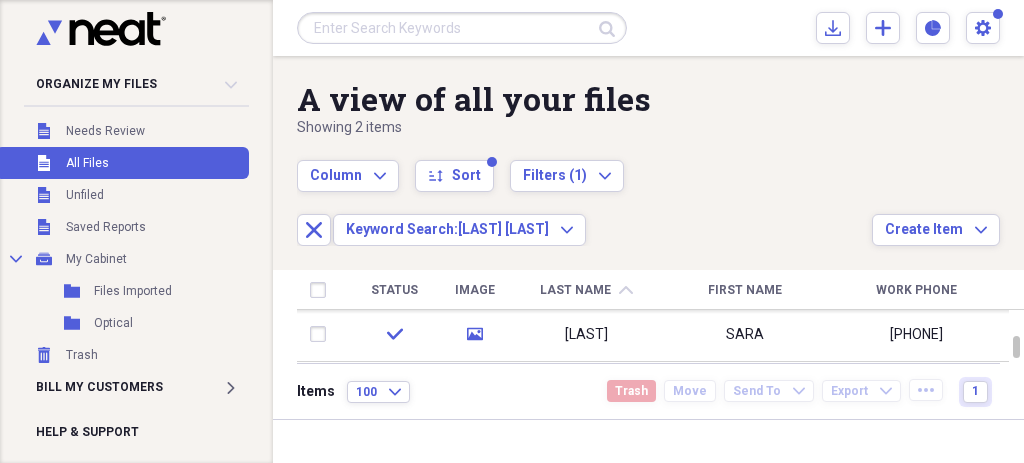 click on "Column Expand sort Sort Filters (1) Expand Close Keyword Search:  SARA RODRIGUEZ Expand" at bounding box center (584, 192) 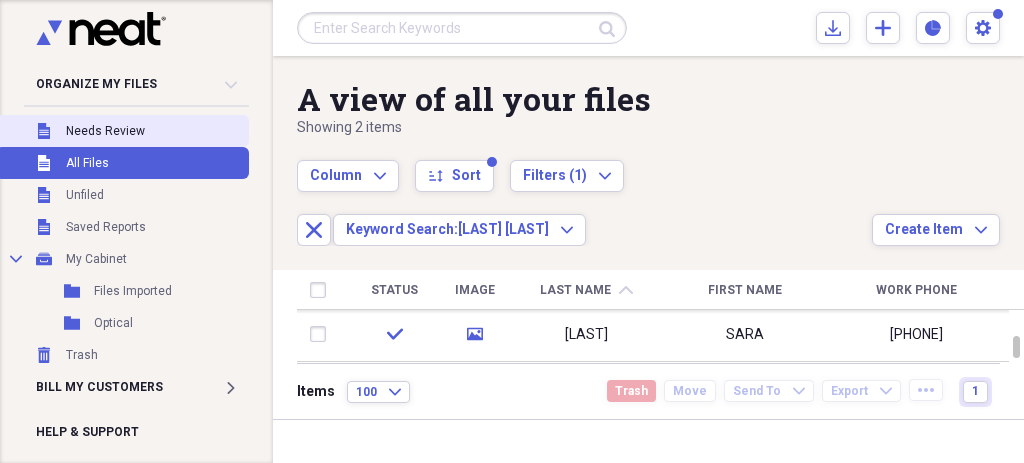 click on "Unfiled Needs Review" at bounding box center [122, 131] 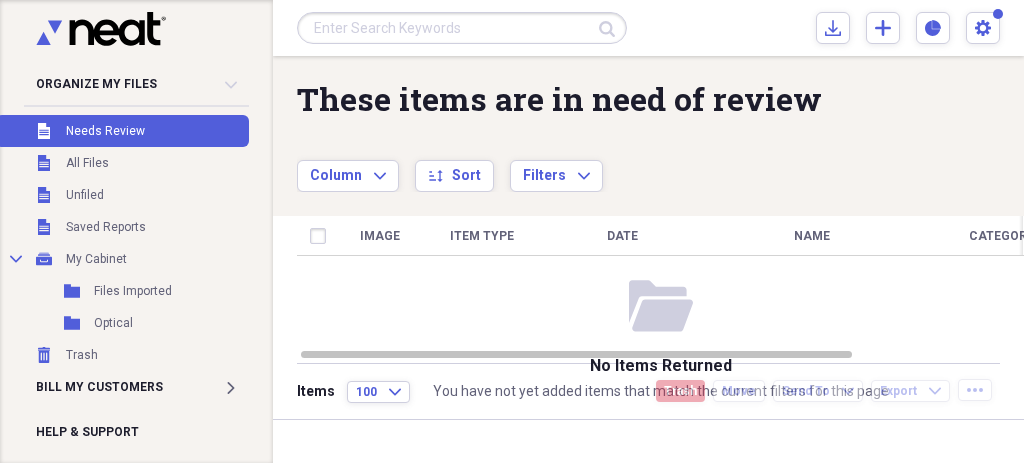 click 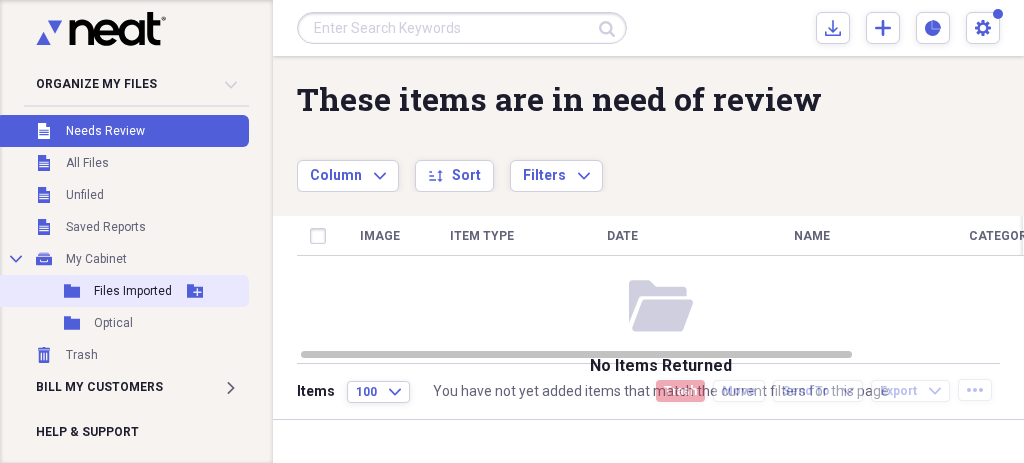 click 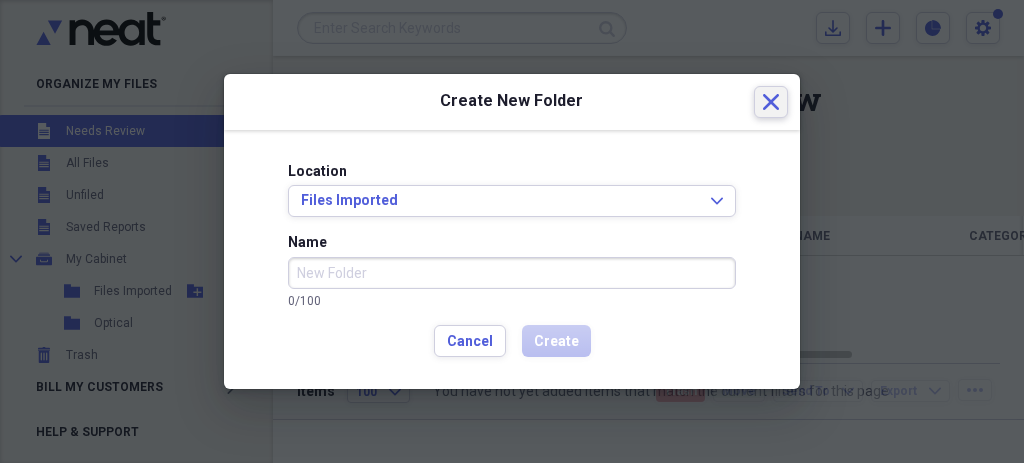 click on "Close" at bounding box center [771, 102] 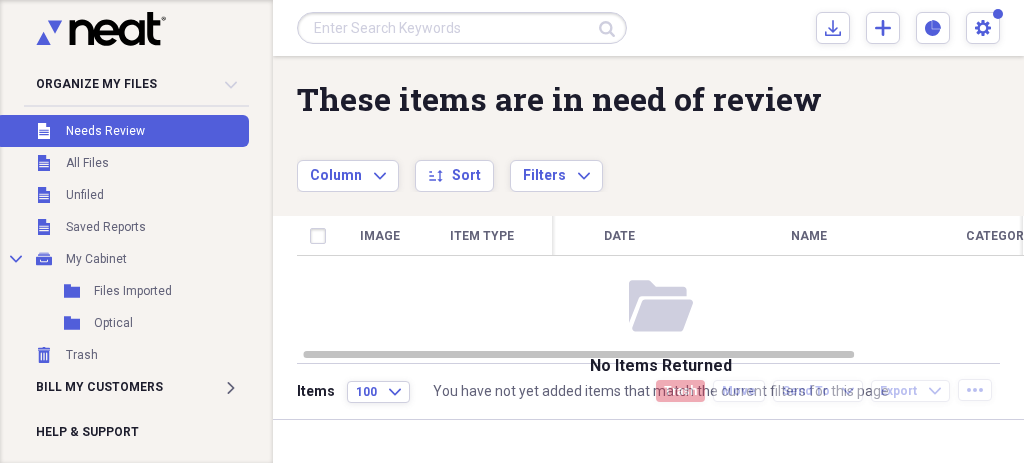 click on "Column Expand sort Sort Filters  Expand" at bounding box center [584, 165] 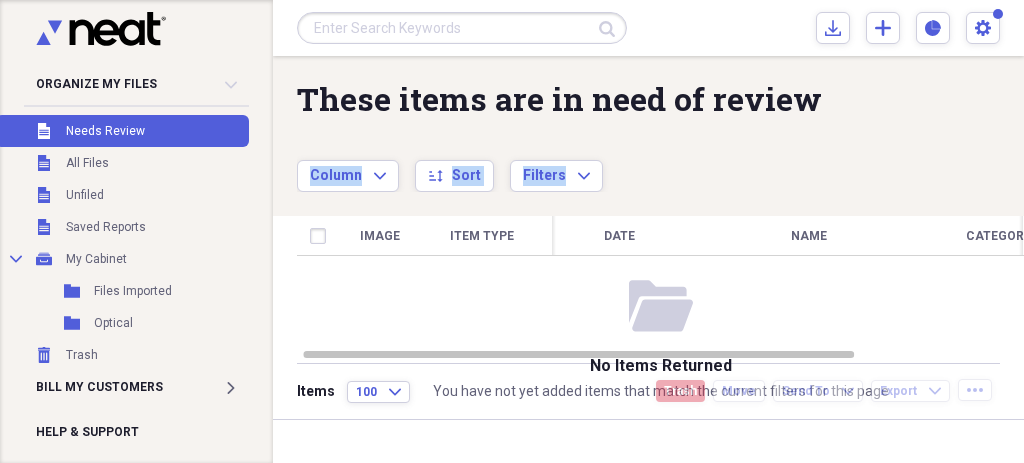 drag, startPoint x: 868, startPoint y: 168, endPoint x: 914, endPoint y: 118, distance: 67.941154 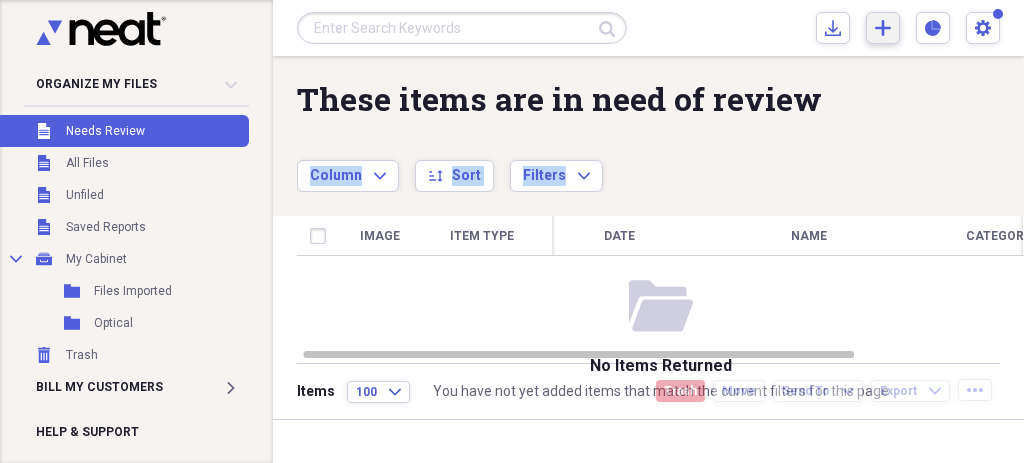 click 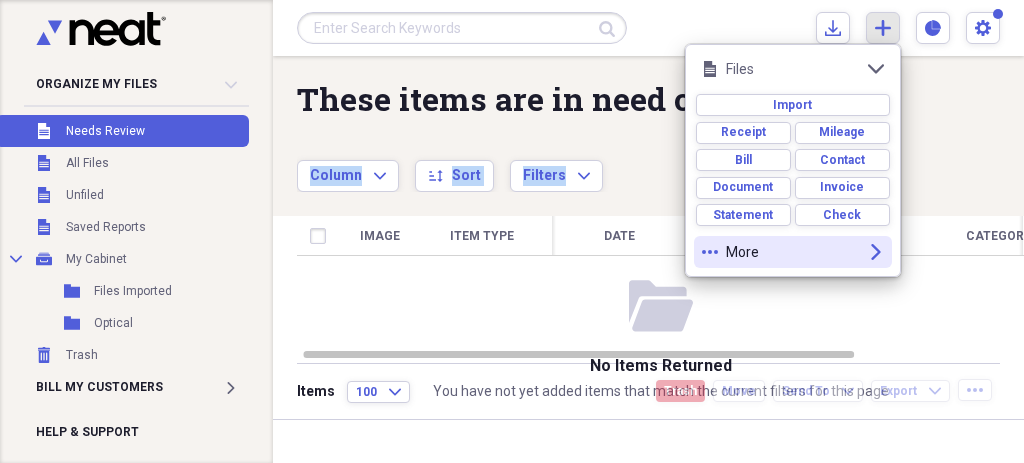 click on "expand" 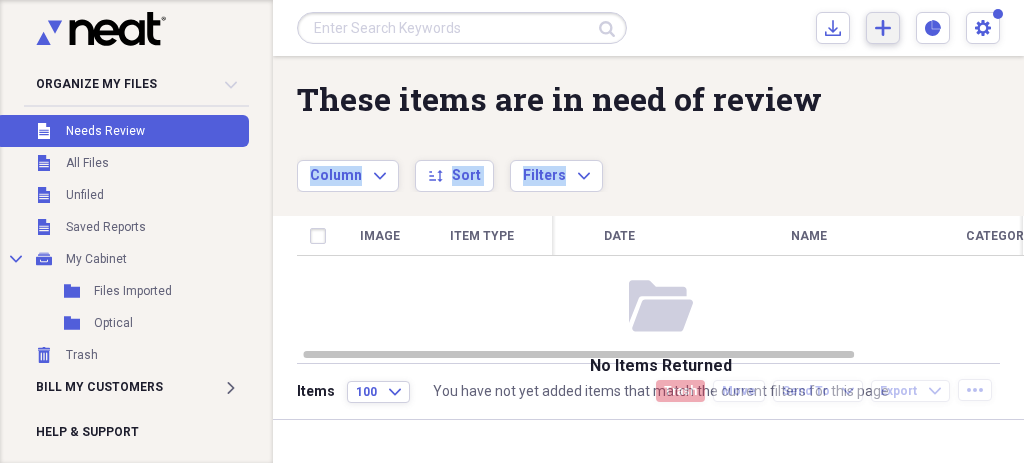 click on "These items are in need of review Showing 0 items Column Expand sort Sort Filters  Expand Create Item Expand" at bounding box center (648, 124) 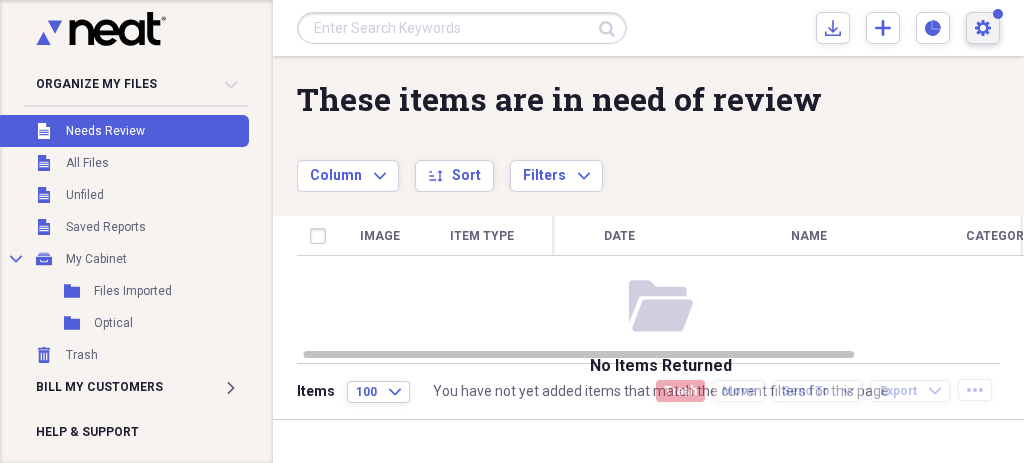 click on "Settings" 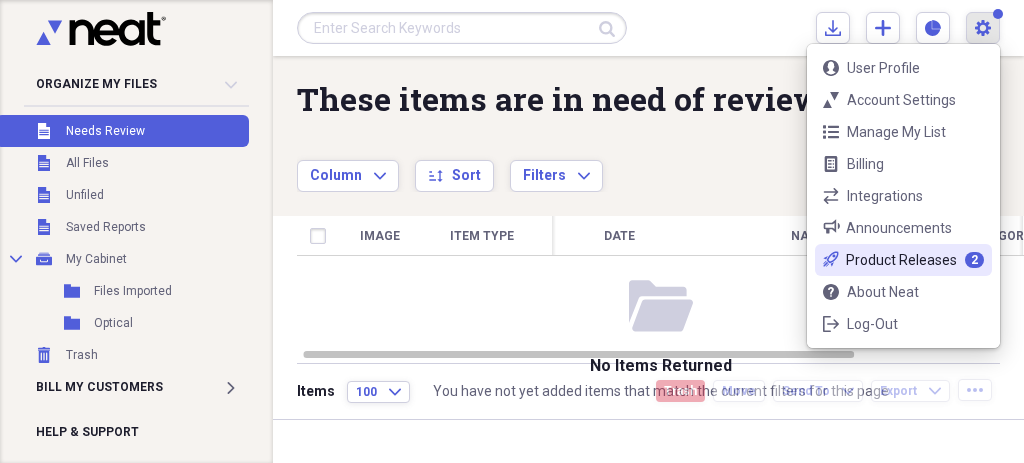 click on "Product Releases" at bounding box center (901, 260) 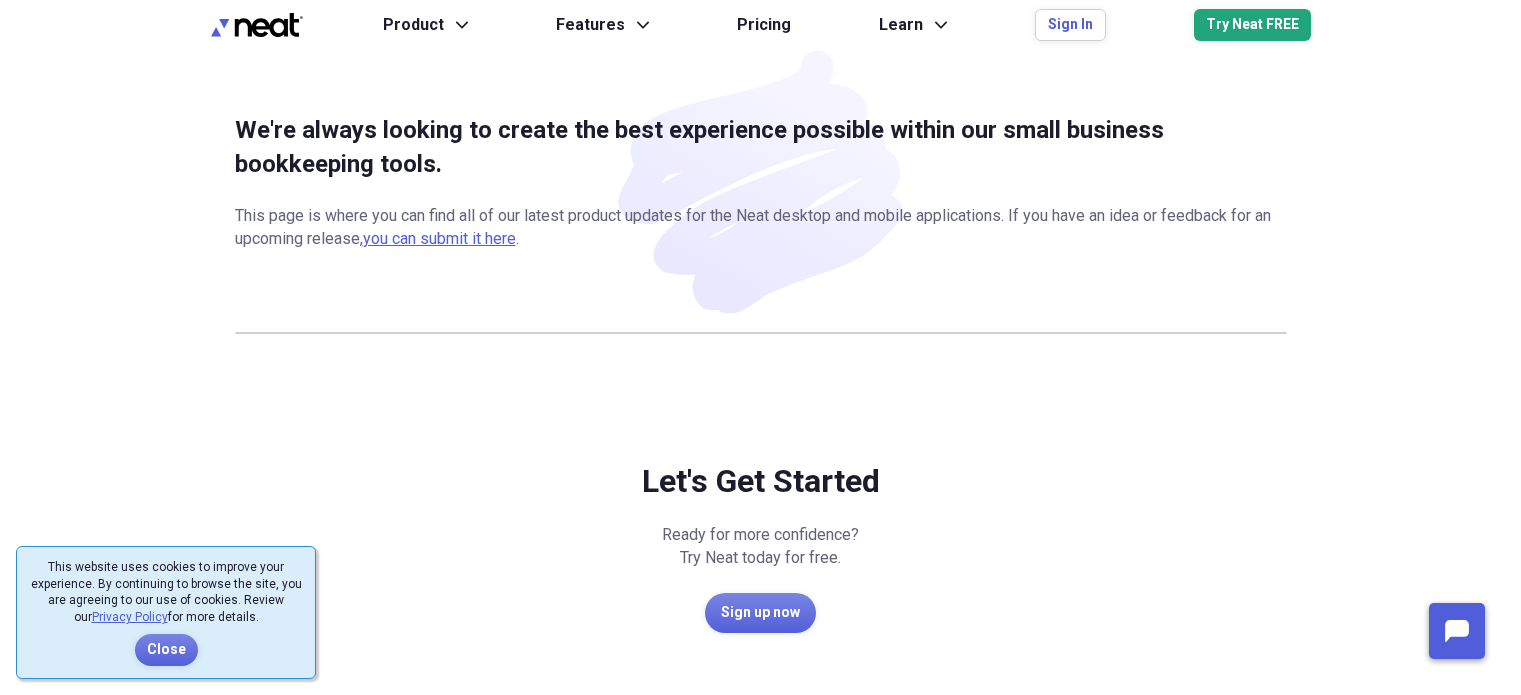 scroll, scrollTop: 0, scrollLeft: 0, axis: both 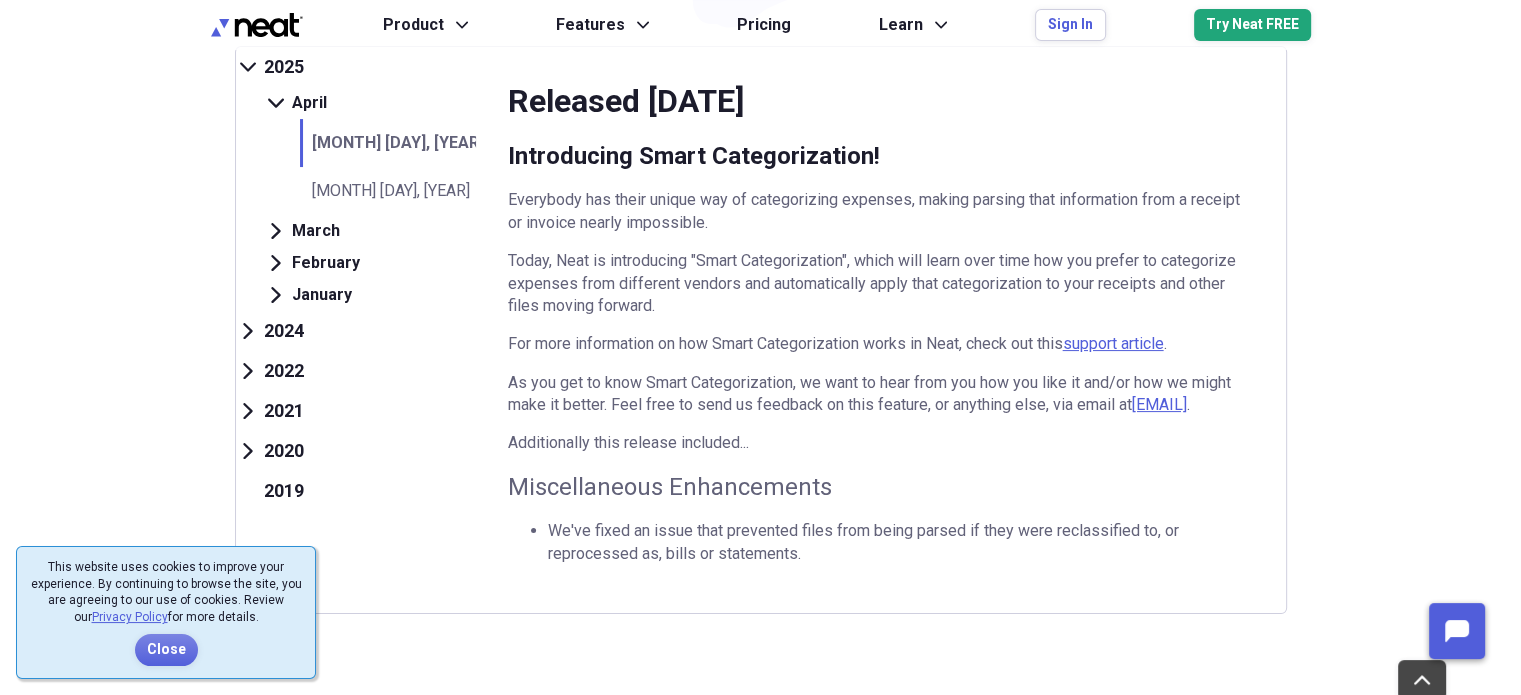 click on "Released [DATE]
Introducing Smart Categorization!
Everybody has their unique way of categorizing expenses, making parsing that information from a receipt or invoice nearly impossible.
Today, Neat is introducing "Smart Categorization", which will learn over time how you prefer to categorize expenses from different vendors and automatically apply that categorization to your receipts and other files moving forward.
For more information on how Smart Categorization works in Neat, check out this  support article .
As you get to know Smart Categorization, we want to hear from you how you like it and/or how we might make it better.  Feel free to send us feedback on this feature, or anything else, via email at  [EMAIL] .
Additionally this release included...
Miscellaneous Enhancements
We've fixed an issue that prevented files from being parsed if they were reclassified to, or reprocessed as, bills or statements." at bounding box center [881, 330] 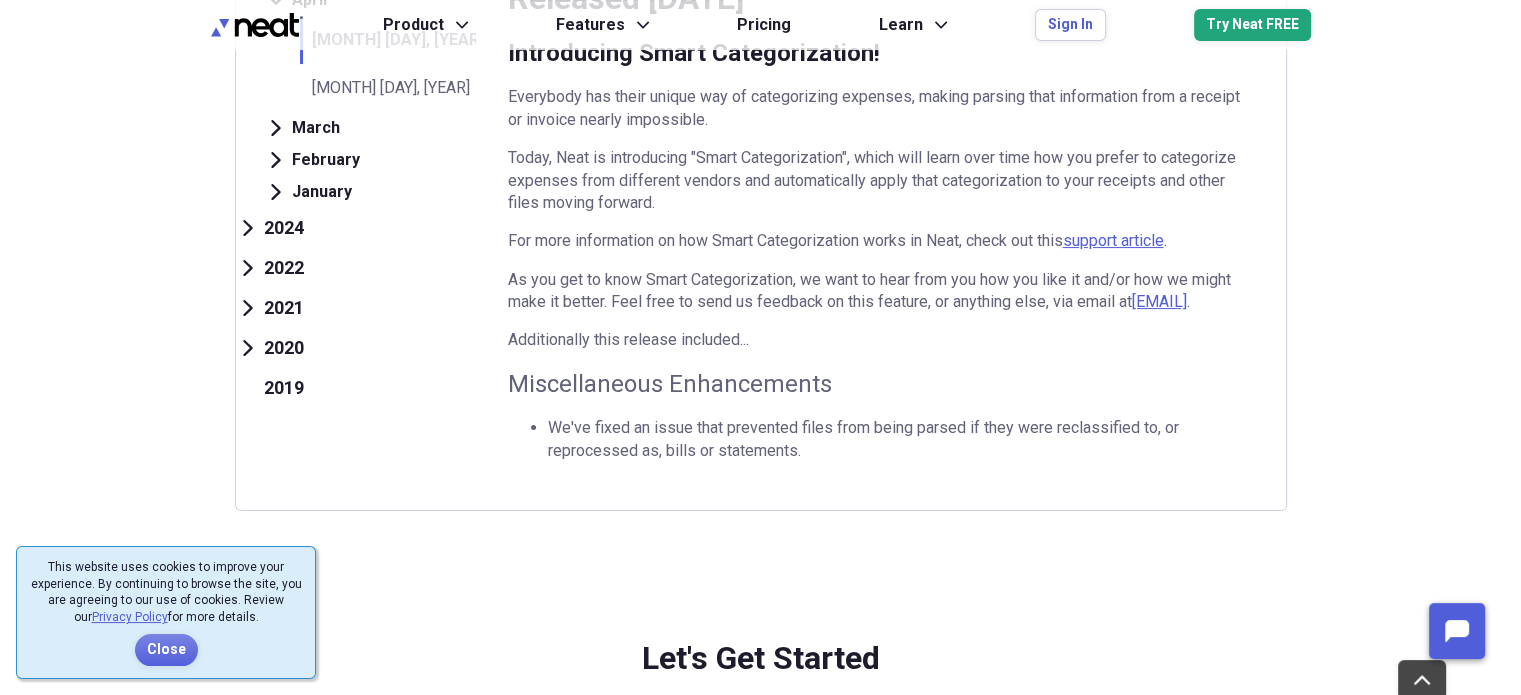 scroll, scrollTop: 391, scrollLeft: 0, axis: vertical 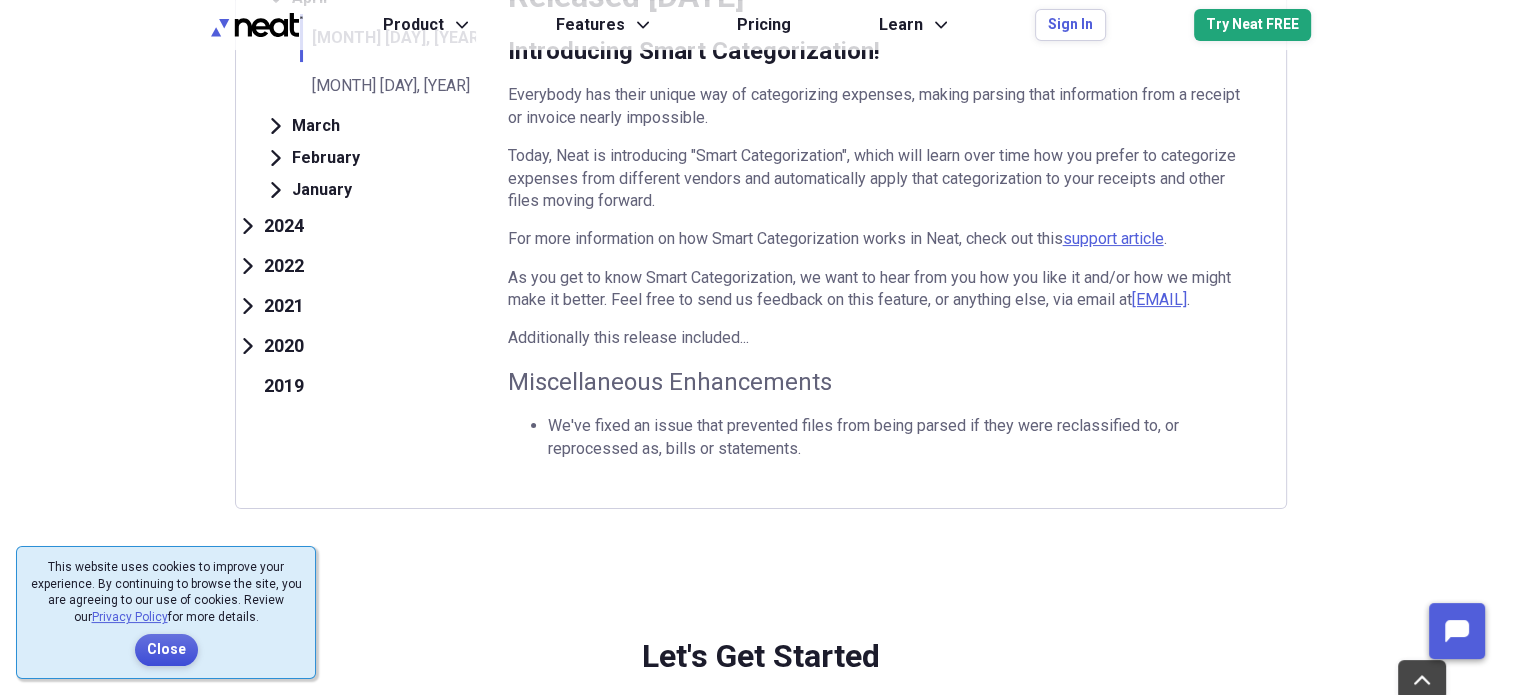 click on "Close" at bounding box center (166, 650) 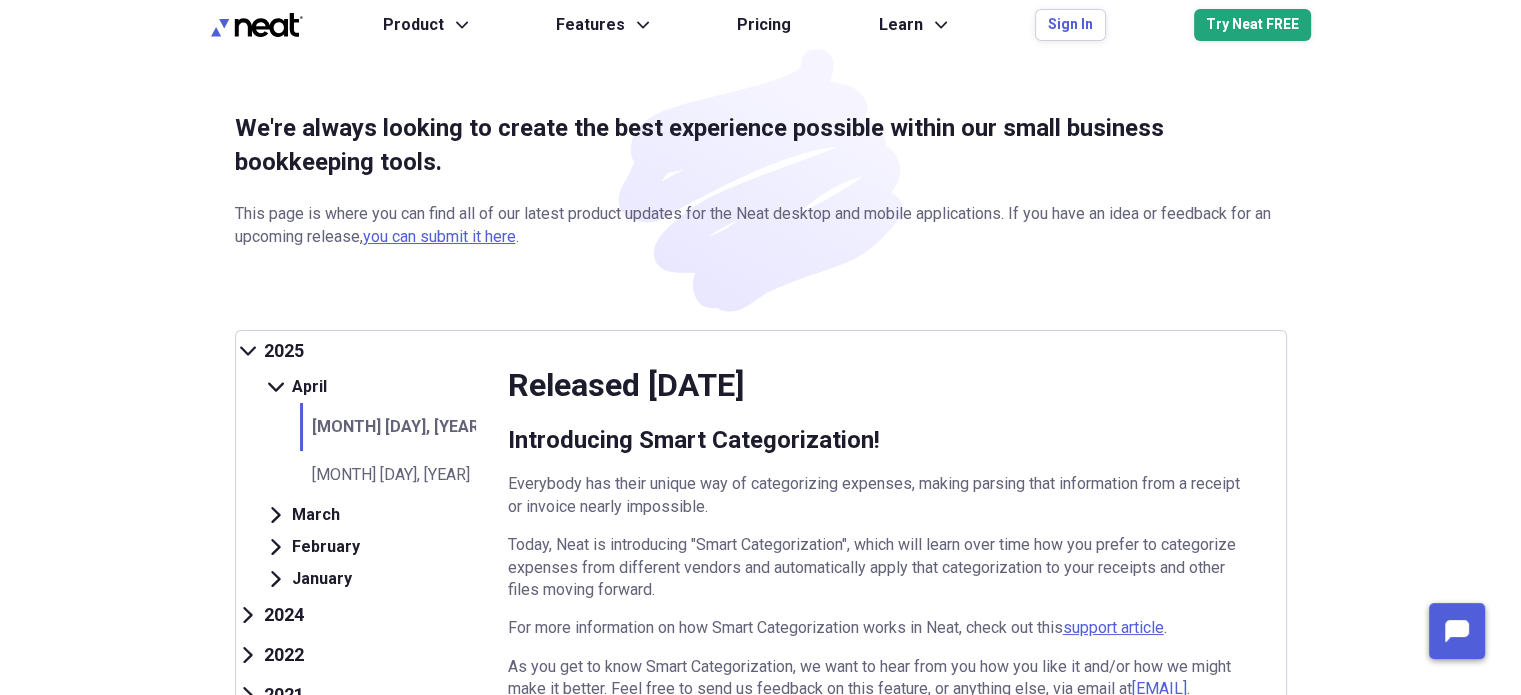 scroll, scrollTop: 0, scrollLeft: 0, axis: both 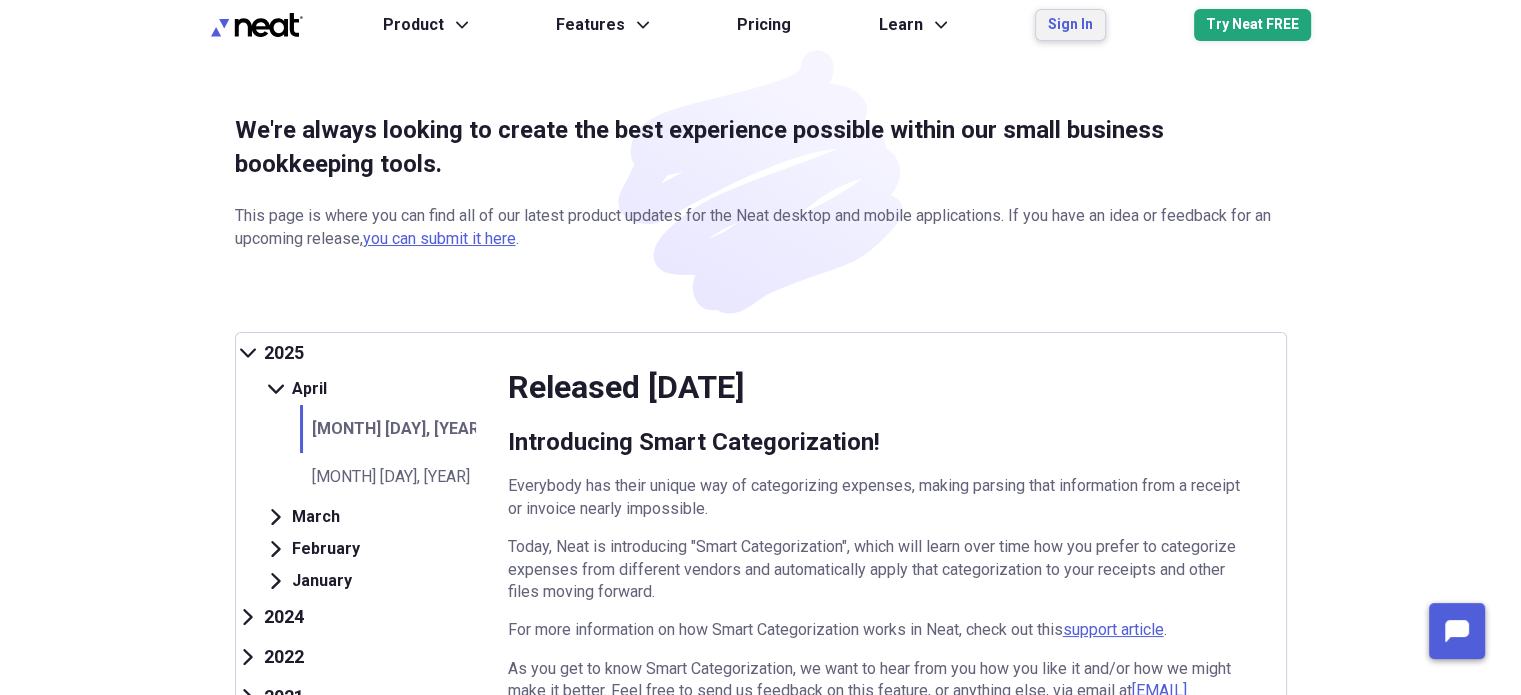 click on "Sign In" at bounding box center [1070, 25] 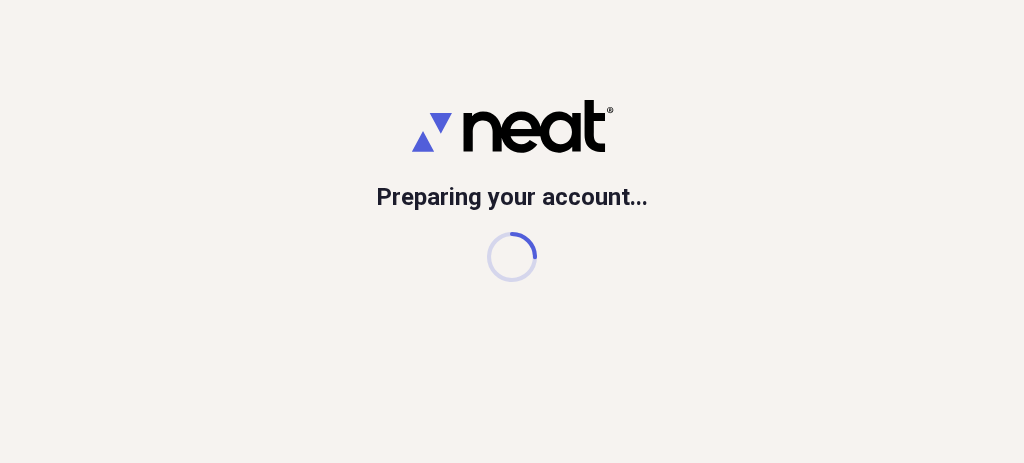 scroll, scrollTop: 0, scrollLeft: 0, axis: both 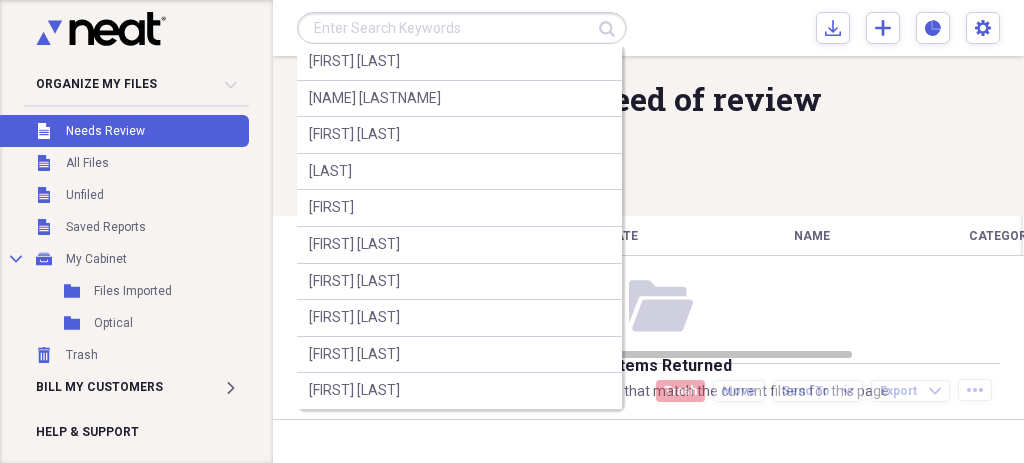 click at bounding box center [462, 28] 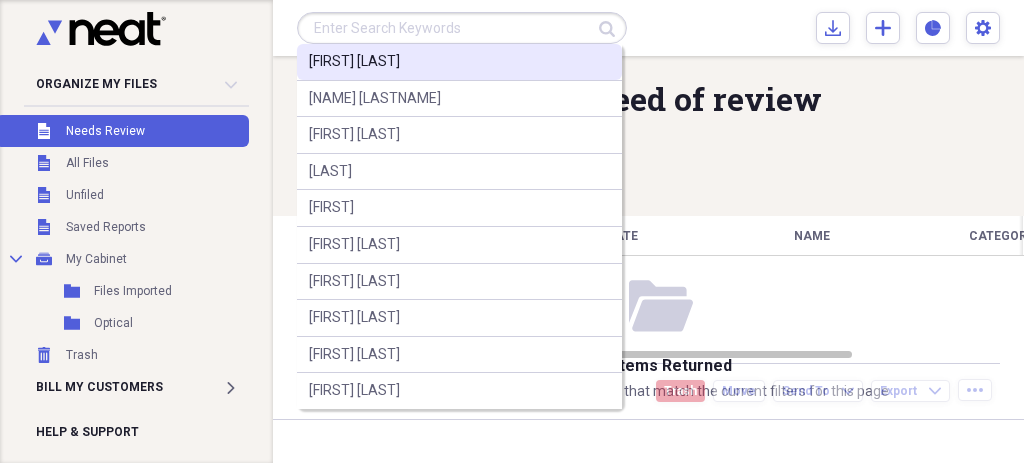 click on "[FIRST] [LAST]" at bounding box center [354, 62] 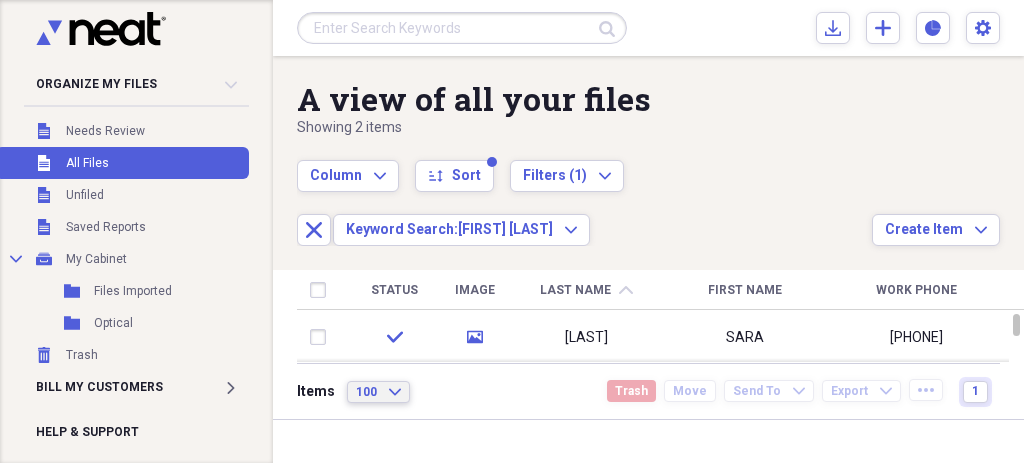 click on "Expand" 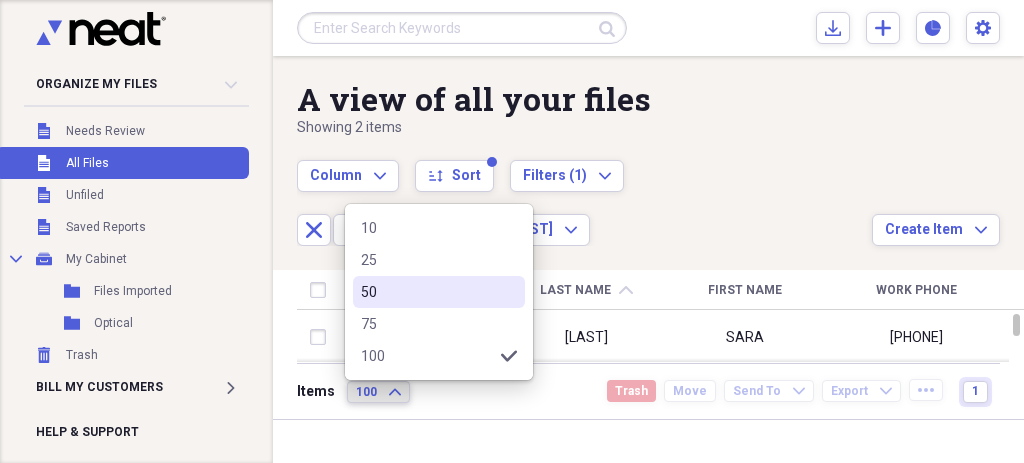 click on "50" at bounding box center (427, 292) 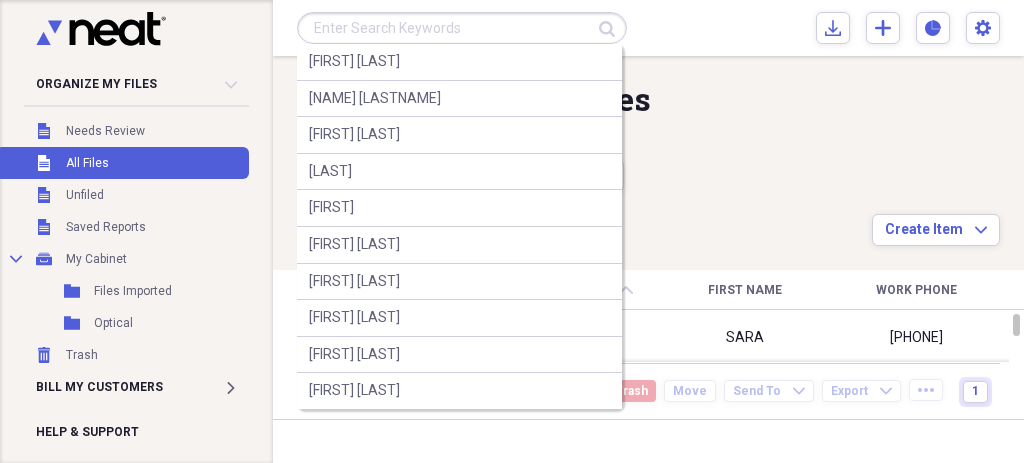 drag, startPoint x: 341, startPoint y: 35, endPoint x: 357, endPoint y: 20, distance: 21.931713 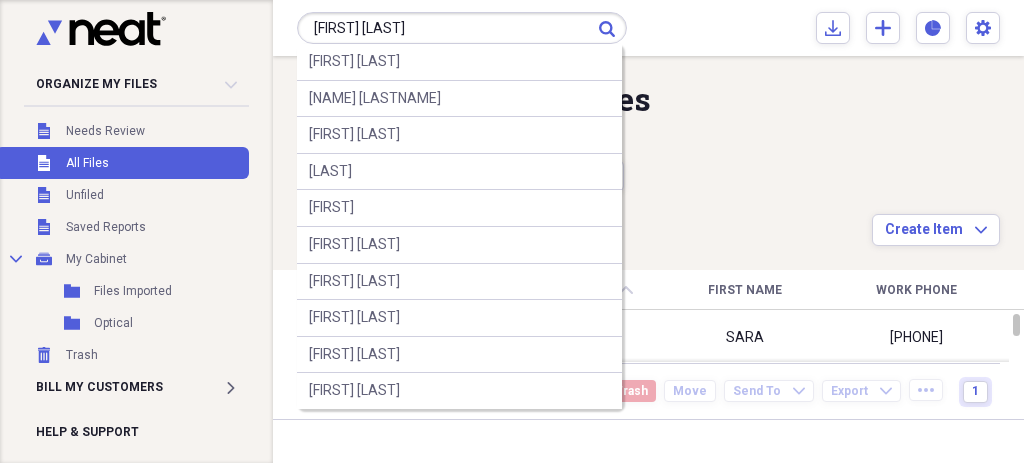 type on "[FIRST] [LAST]" 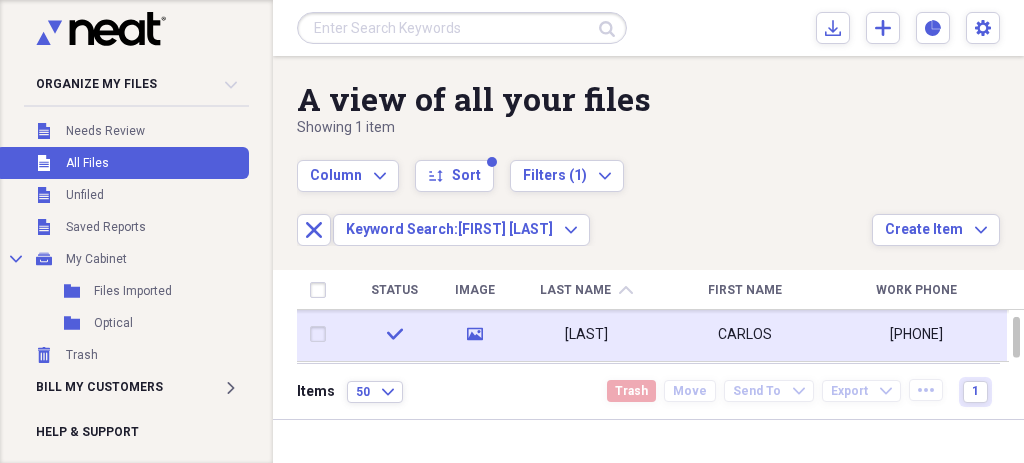 click on "[LAST]" at bounding box center (586, 334) 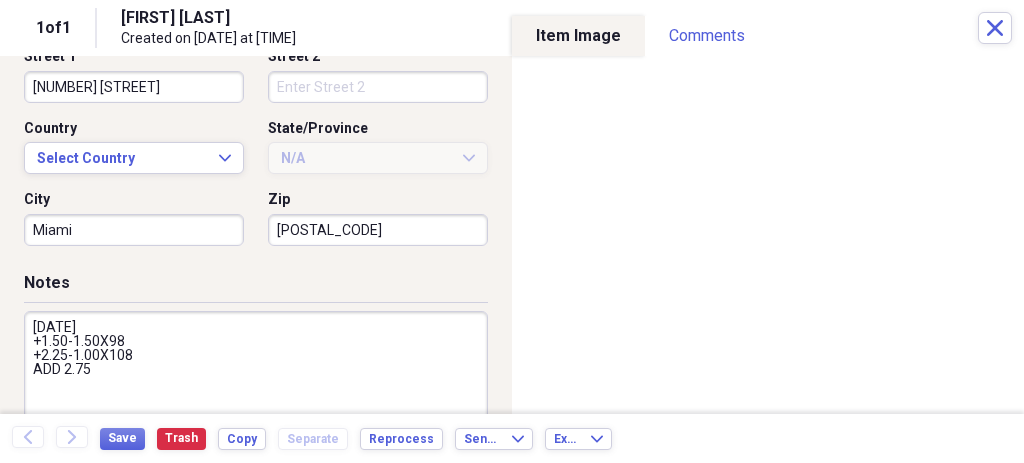 scroll, scrollTop: 656, scrollLeft: 0, axis: vertical 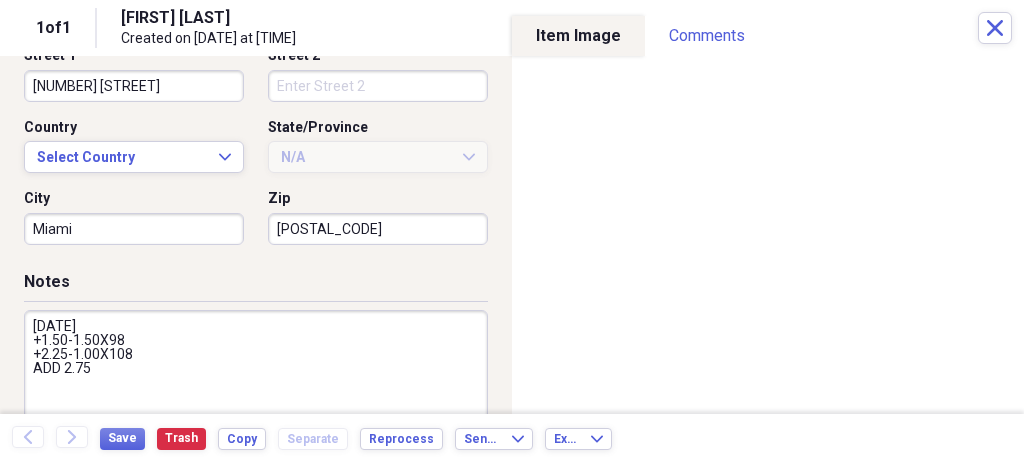 click on "[DATE]
+1.50-1.50X98
+2.25-1.00X108
ADD 2.75" at bounding box center [256, 375] 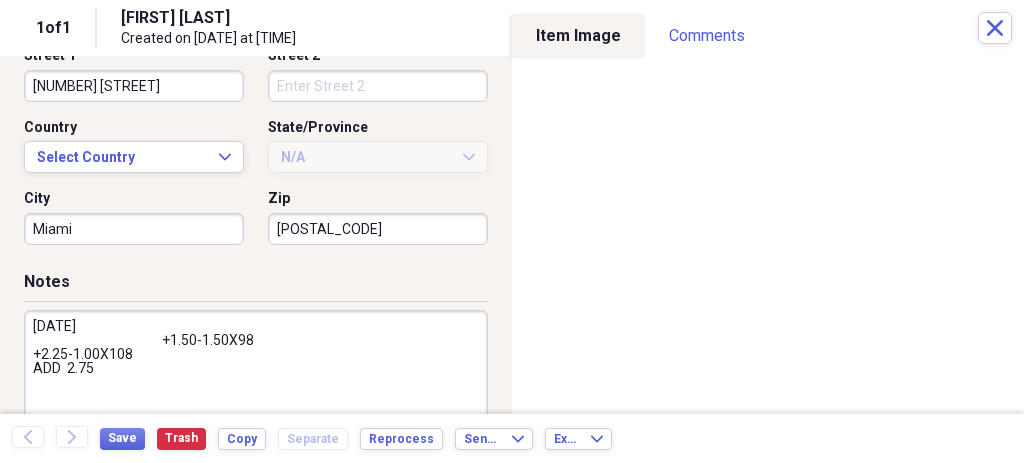 click on "[DATE]
+1.50-1.50X98
+2.25-1.00X108
ADD  2.75" at bounding box center (256, 375) 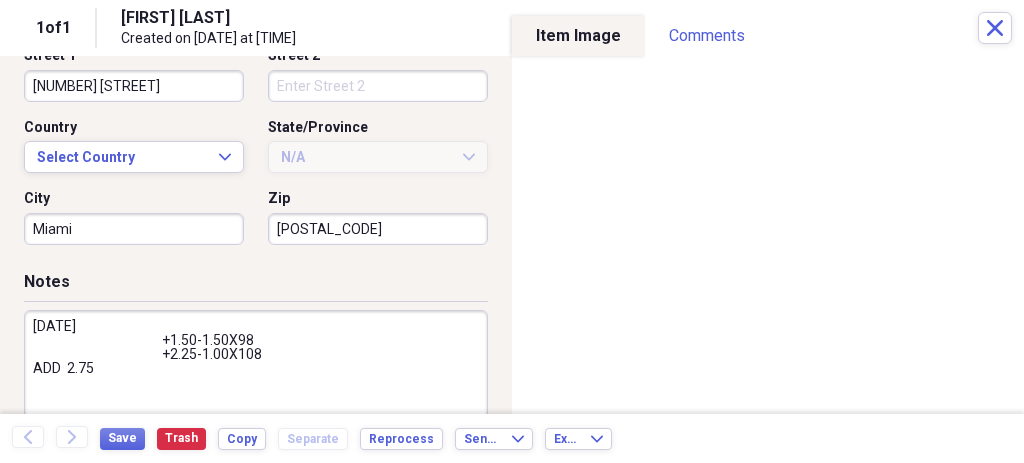 click on "[DATE]
+1.50-1.50X98
+2.25-1.00X108
ADD  2.75" at bounding box center (256, 375) 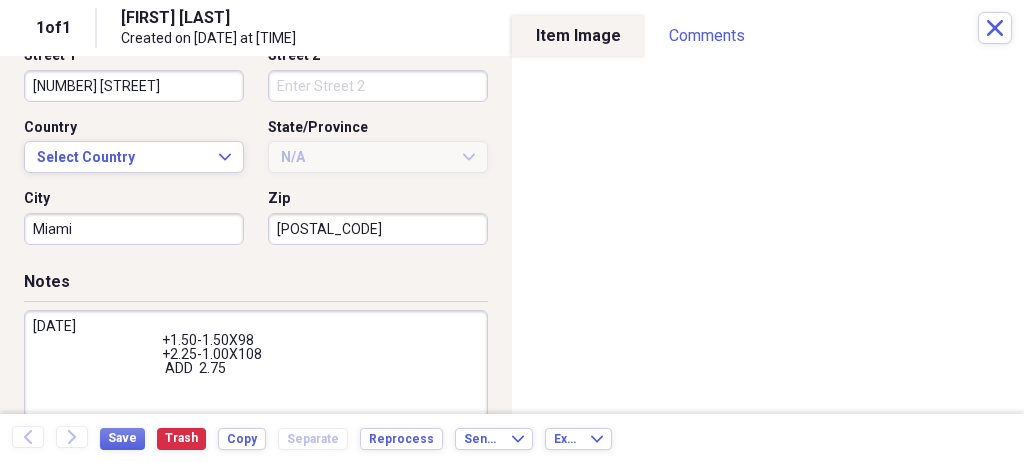 click on "[DATE]
+1.50-1.50X98
+2.25-1.00X108
ADD  2.75" at bounding box center [256, 375] 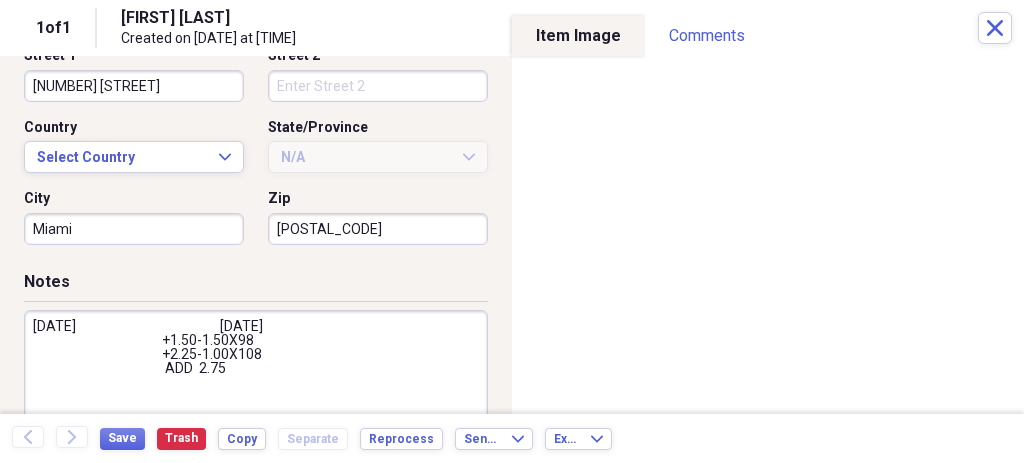 click on "[DATE]                                                [DATE]
+1.50-1.50X98
+2.25-1.00X108
ADD  2.75" at bounding box center (256, 375) 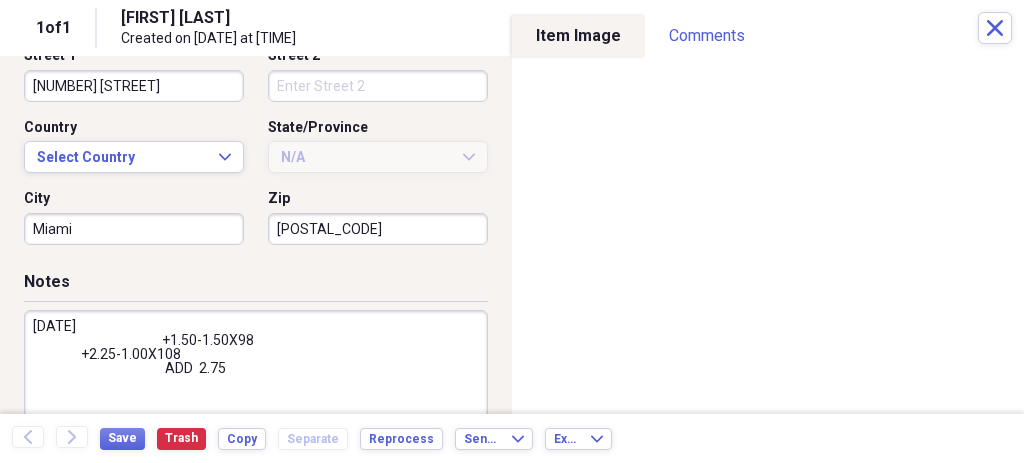 click on "[DATE]
+1.50-1.50X98
+2.25-1.00X108
ADD  2.75" at bounding box center (256, 375) 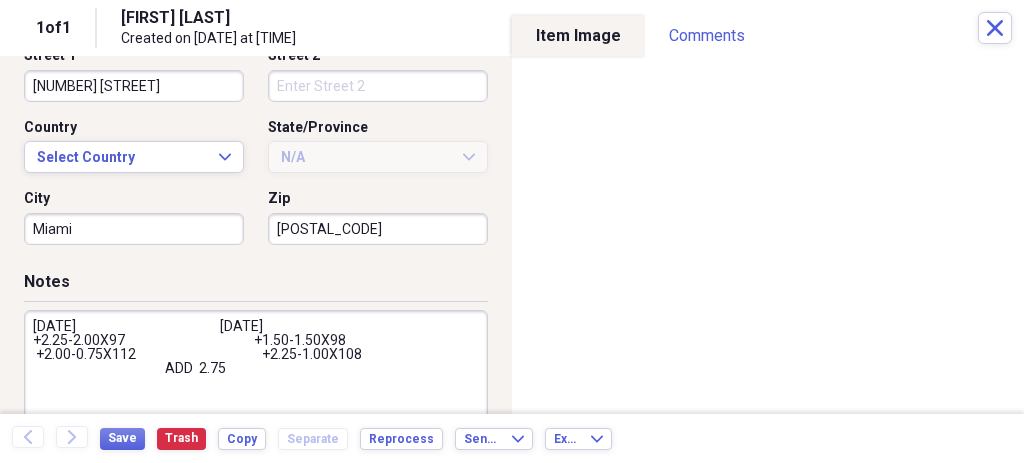 click on "[DATE]                                                [DATE]
+2.25-2.00X97                                           +1.50-1.50X98
+2.00-0.75X112                                          +2.25-1.00X108
ADD  2.75" at bounding box center [256, 375] 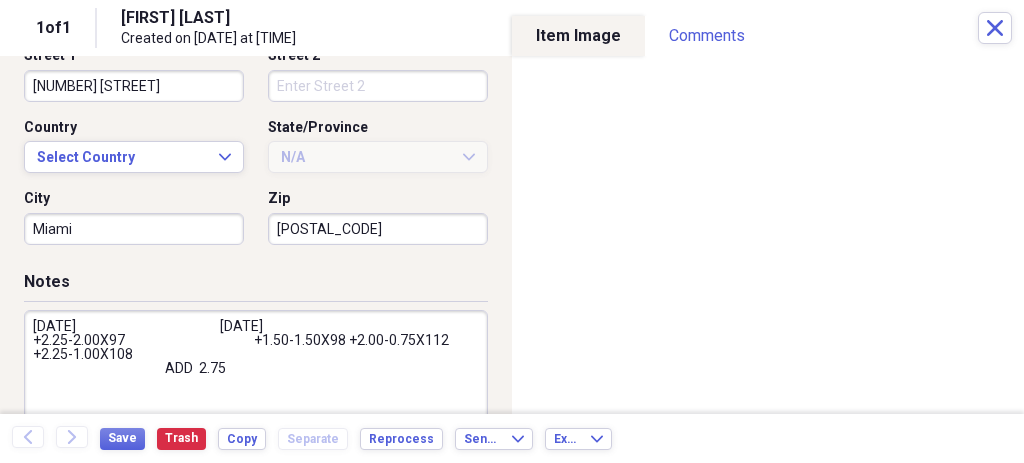 click on "[DATE]                                                [DATE]
+2.25-2.00X97                                           +1.50-1.50X98 +2.00-0.75X112                                          +2.25-1.00X108
ADD  2.75" at bounding box center (256, 375) 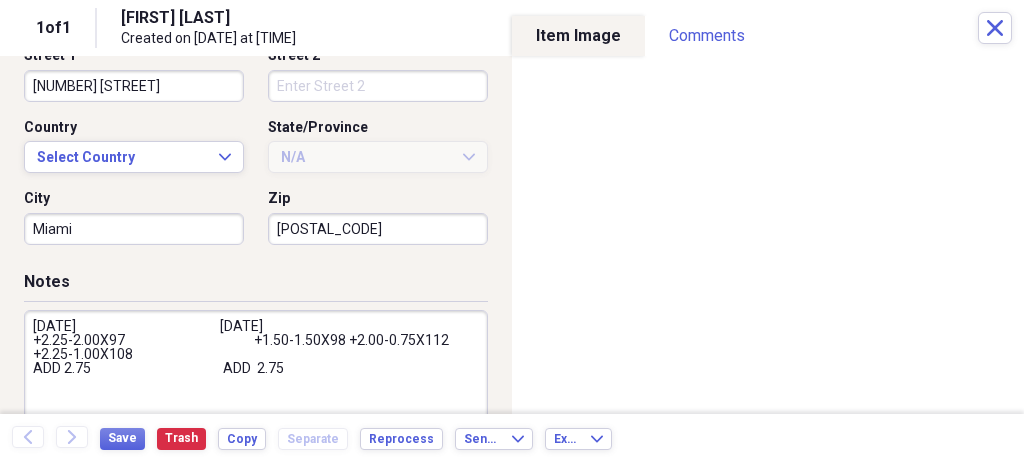 click on "[DATE]                                                [DATE]
+2.25-2.00X97                                           +1.50-1.50X98 +2.00-0.75X112                                          +2.25-1.00X108
ADD 2.75                                            ADD  2.75" at bounding box center (256, 375) 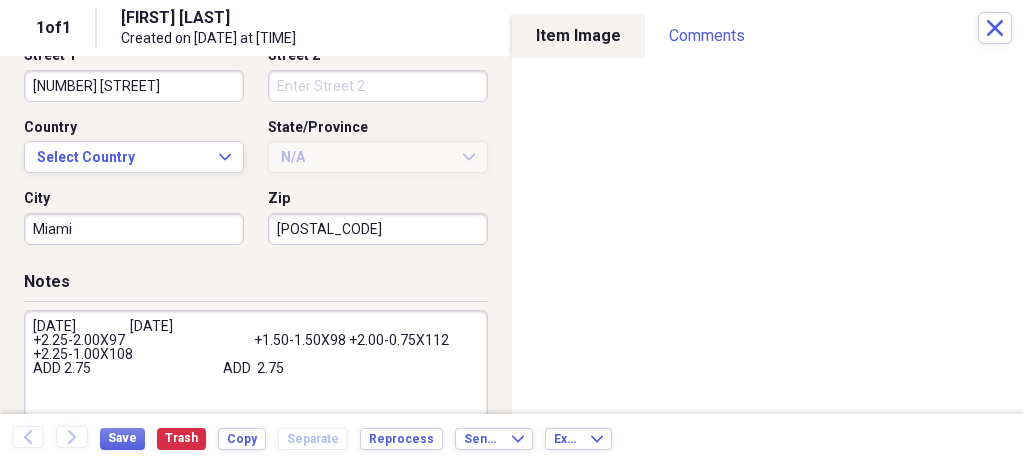 click on "[DATE]                  [DATE]
+2.25-2.00X97                                           +1.50-1.50X98 +2.00-0.75X112                                          +2.25-1.00X108
ADD 2.75                                            ADD  2.75" at bounding box center [256, 375] 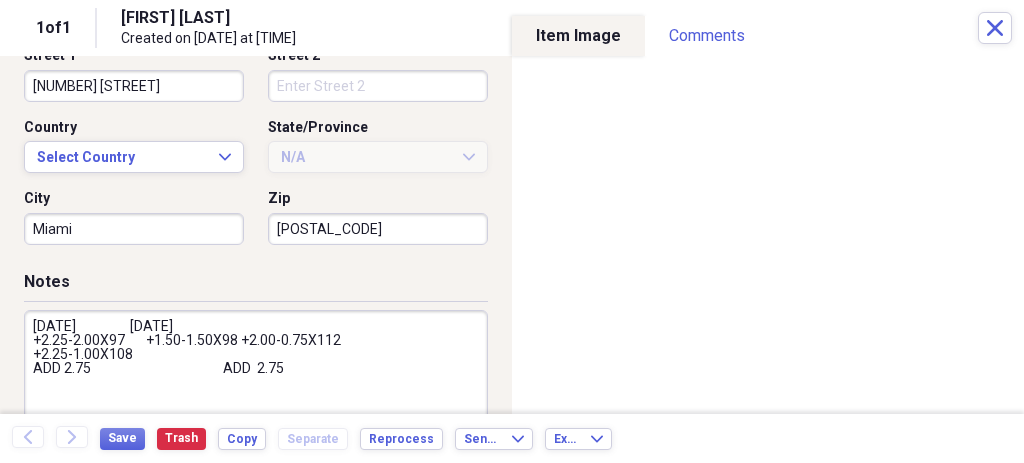drag, startPoint x: 242, startPoint y: 340, endPoint x: 288, endPoint y: 356, distance: 48.703182 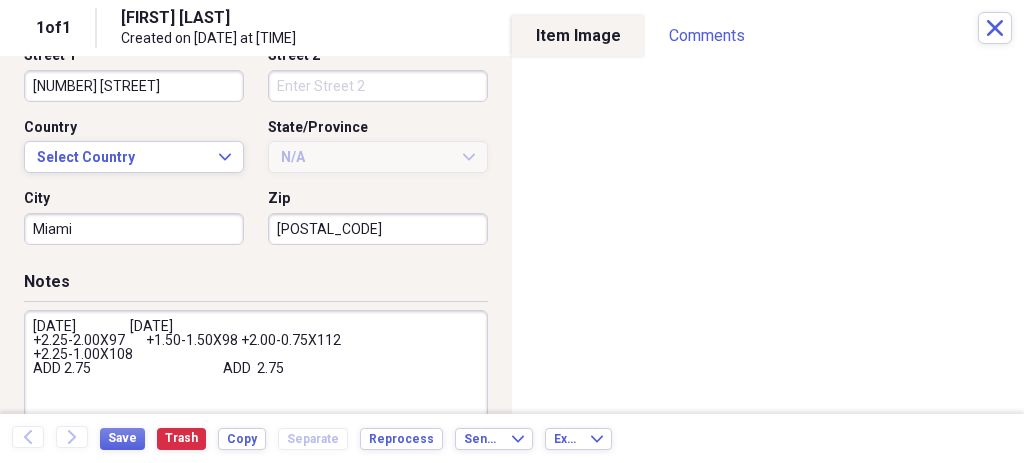 click on "[DATE]                  [DATE]
+2.25-2.00X97       +1.50-1.50X98 +2.00-0.75X112                                          +2.25-1.00X108
ADD 2.75                                            ADD  2.75" at bounding box center [256, 375] 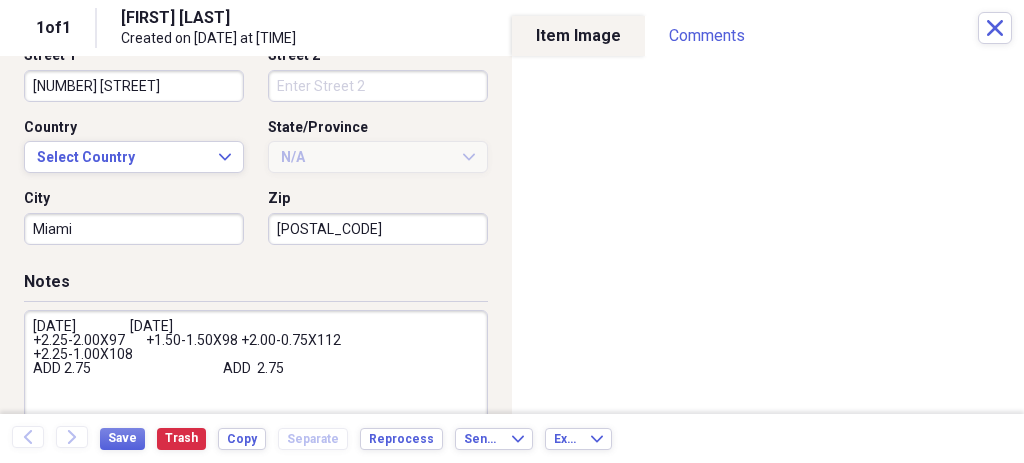 drag, startPoint x: 241, startPoint y: 338, endPoint x: 339, endPoint y: 341, distance: 98.045906 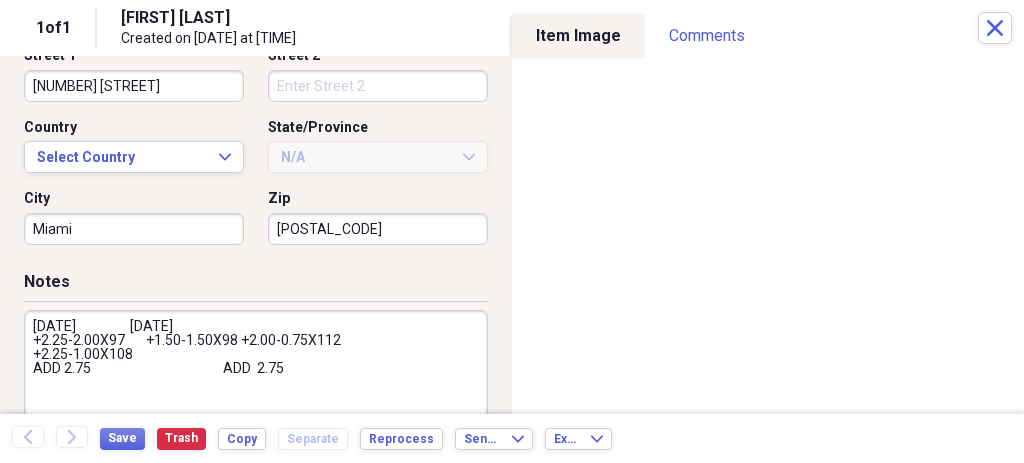 click on "[DATE]                  [DATE]
+2.25-2.00X97       +1.50-1.50X98 +2.00-0.75X112                                          +2.25-1.00X108
ADD 2.75                                            ADD  2.75" at bounding box center (256, 375) 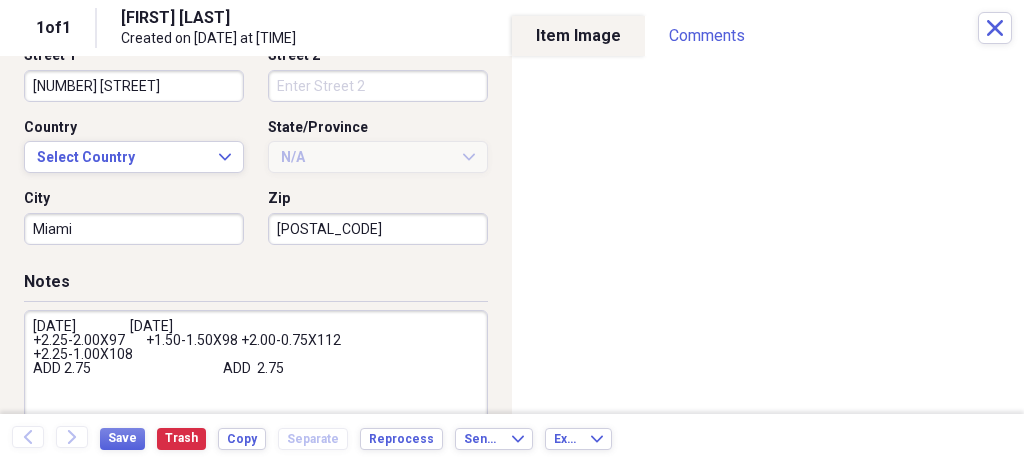 paste on "+2.00-0.75X112" 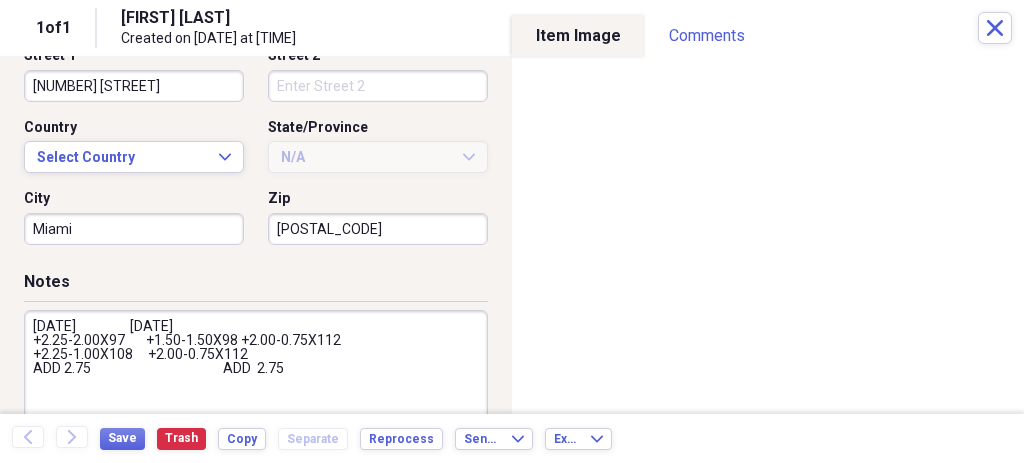 click on "[DATE]                  [DATE]
+2.25-2.00X97       +1.50-1.50X98 +2.00-0.75X112                                          +2.25-1.00X108     +2.00-0.75X112
ADD 2.75                                            ADD  2.75" at bounding box center (256, 375) 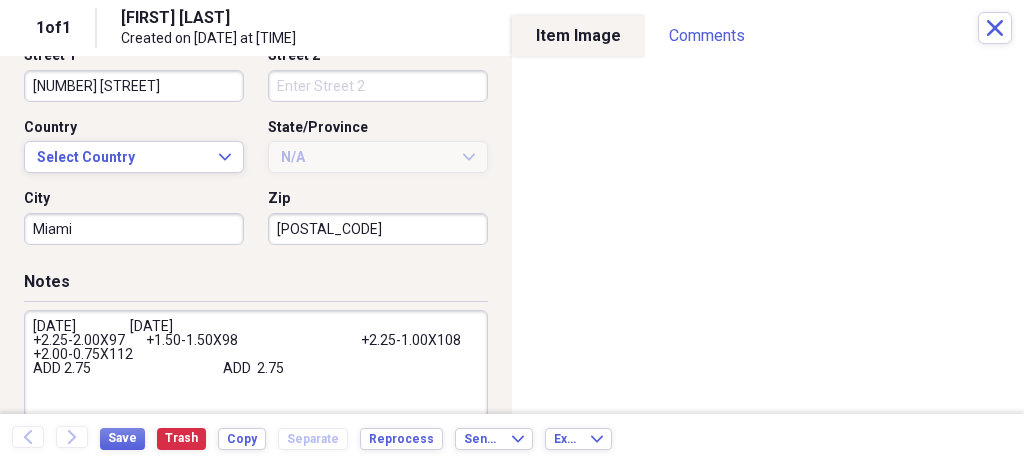 click on "[DATE]                  [DATE]
+2.25-2.00X97       +1.50-1.50X98                                         +2.25-1.00X108     +2.00-0.75X112
ADD 2.75                                            ADD  2.75" at bounding box center (256, 375) 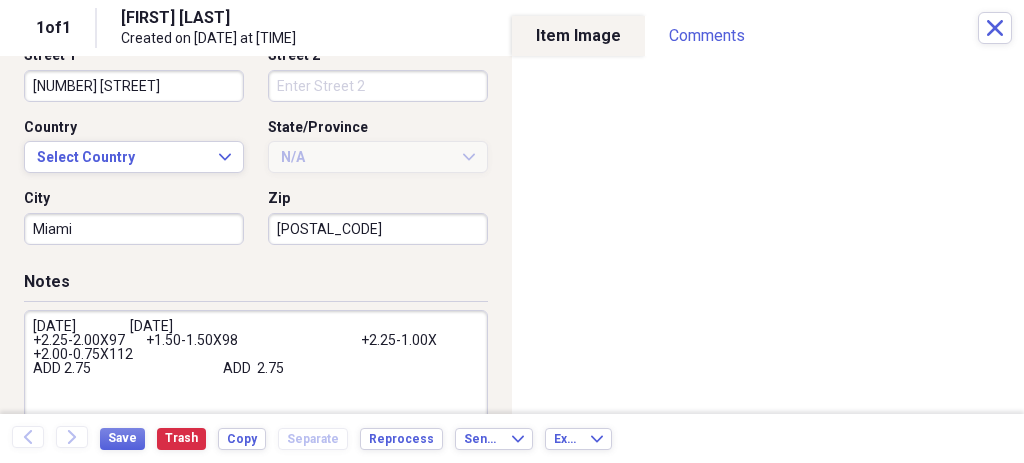 click on "[DATE]                  [DATE]
+2.25-2.00X97       +1.50-1.50X98                                         +2.25-1.00X     +2.00-0.75X112
ADD 2.75                                            ADD  2.75" at bounding box center [256, 375] 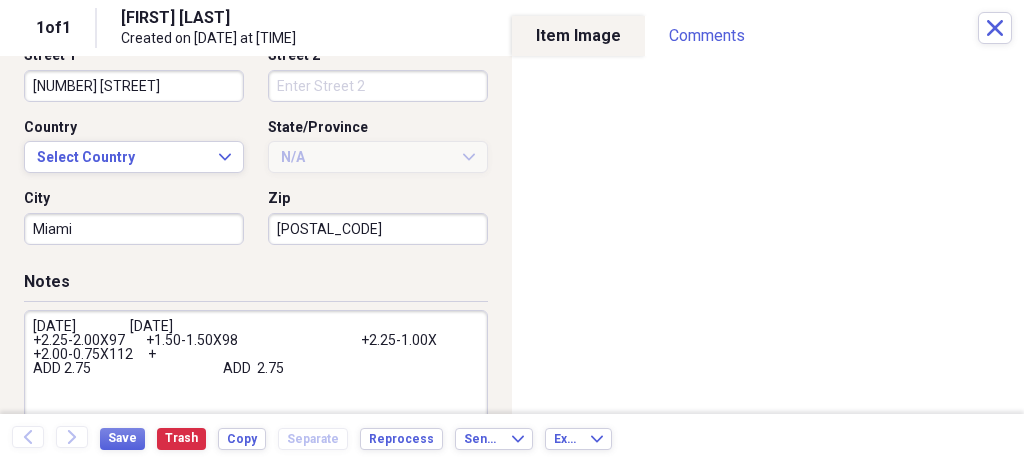 click on "[DATE]                  [DATE]
+2.25-2.00X97       +1.50-1.50X98                                         +2.25-1.00X     +2.00-0.75X112     +
ADD 2.75                                            ADD  2.75" at bounding box center (256, 375) 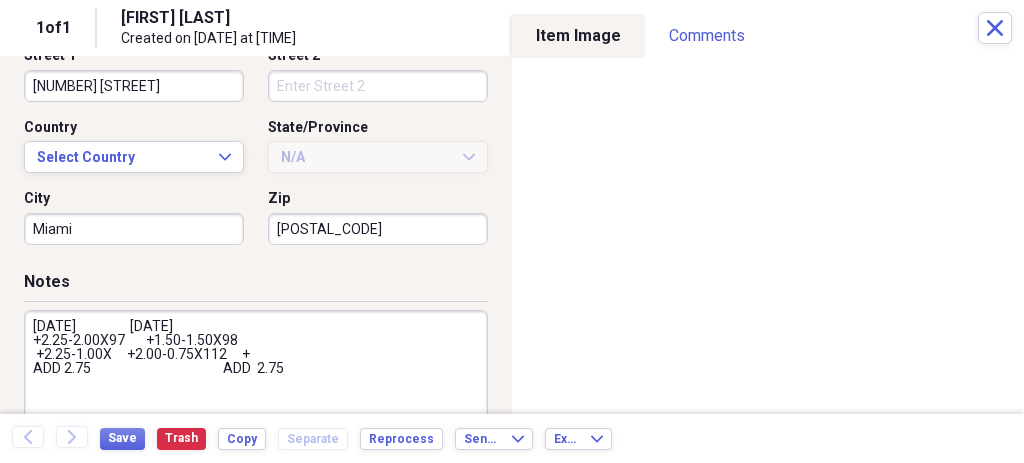 click on "[DATE]                  [DATE]
+2.25-2.00X97       +1.50-1.50X98
+2.25-1.00X     +2.00-0.75X112     +
ADD 2.75                                            ADD  2.75" at bounding box center (256, 375) 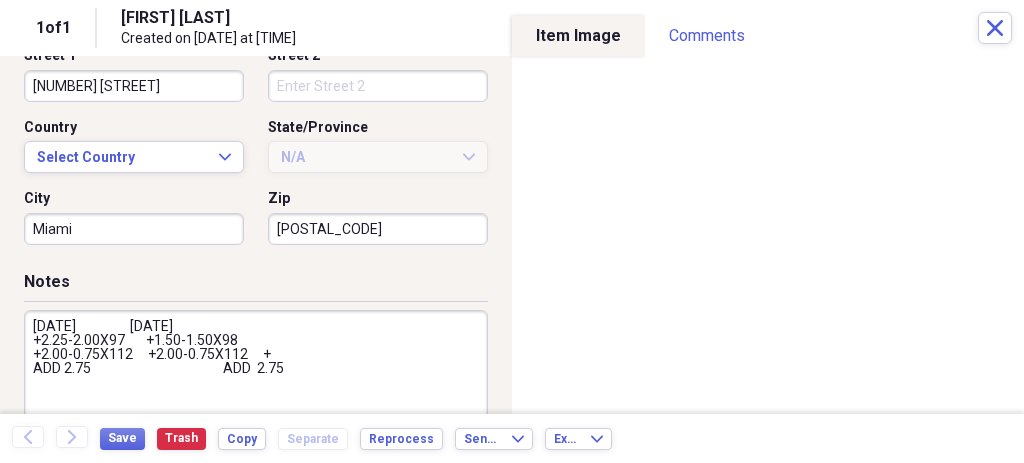 click on "[DATE]                  [DATE]
+2.25-2.00X97       +1.50-1.50X98
+2.00-0.75X112     +2.00-0.75X112     +
ADD 2.75                                            ADD  2.75" at bounding box center (256, 375) 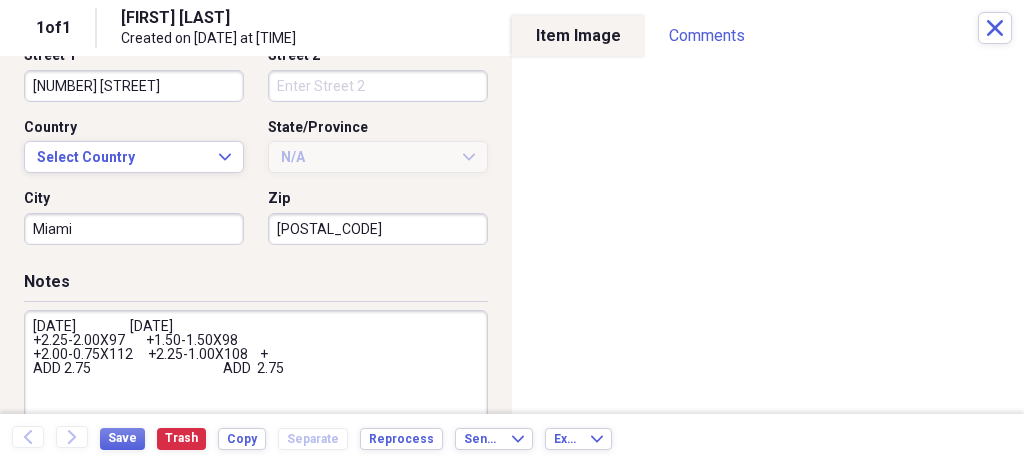 click on "[DATE]                  [DATE]
+2.25-2.00X97       +1.50-1.50X98
+2.00-0.75X112     +2.25-1.00X108    +
ADD 2.75                                            ADD  2.75" at bounding box center [256, 375] 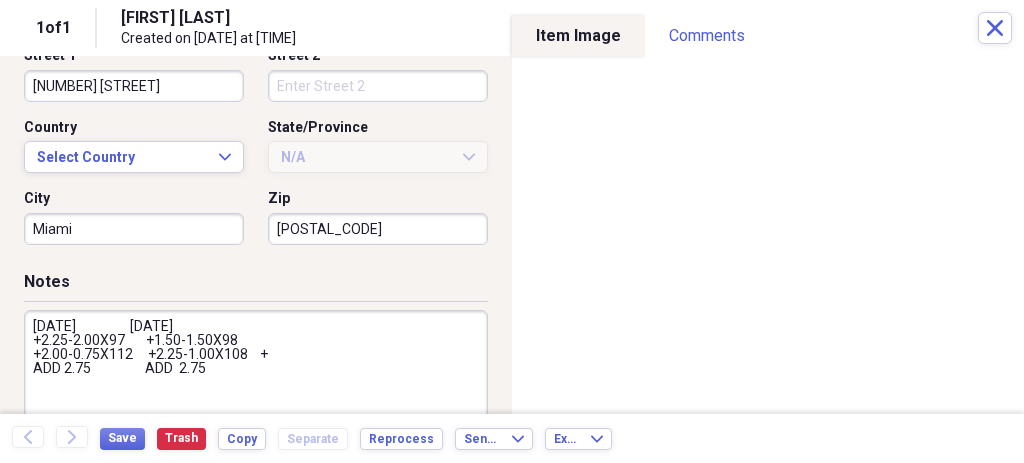 click on "[DATE]                  [DATE]
+2.25-2.00X97       +1.50-1.50X98
+2.00-0.75X112     +2.25-1.00X108    +
ADD 2.75                  ADD  2.75" at bounding box center (256, 375) 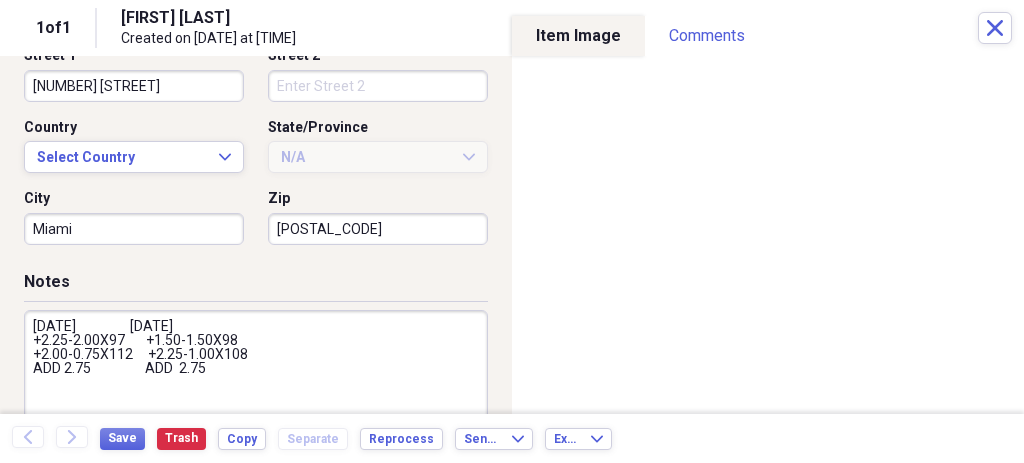 click on "[DATE]                  [DATE]
+2.25-2.00X97       +1.50-1.50X98
+2.00-0.75X112     +2.25-1.00X108
ADD 2.75                  ADD  2.75" at bounding box center [256, 375] 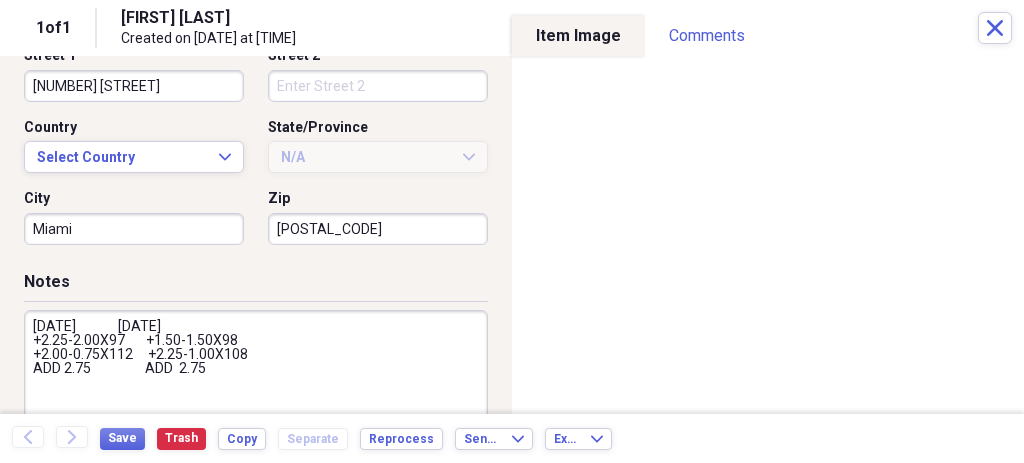 click on "[DATE]              [DATE]
+2.25-2.00X97       +1.50-1.50X98
+2.00-0.75X112     +2.25-1.00X108
ADD 2.75                  ADD  2.75" at bounding box center (256, 375) 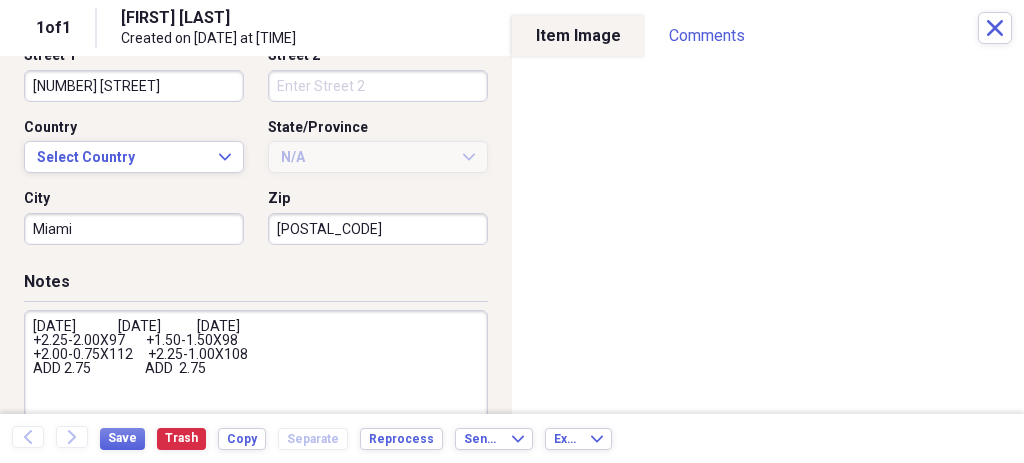 click on "[DATE]              [DATE]            [DATE]
+2.25-2.00X97       +1.50-1.50X98
+2.00-0.75X112     +2.25-1.00X108
ADD 2.75                  ADD  2.75" at bounding box center [256, 375] 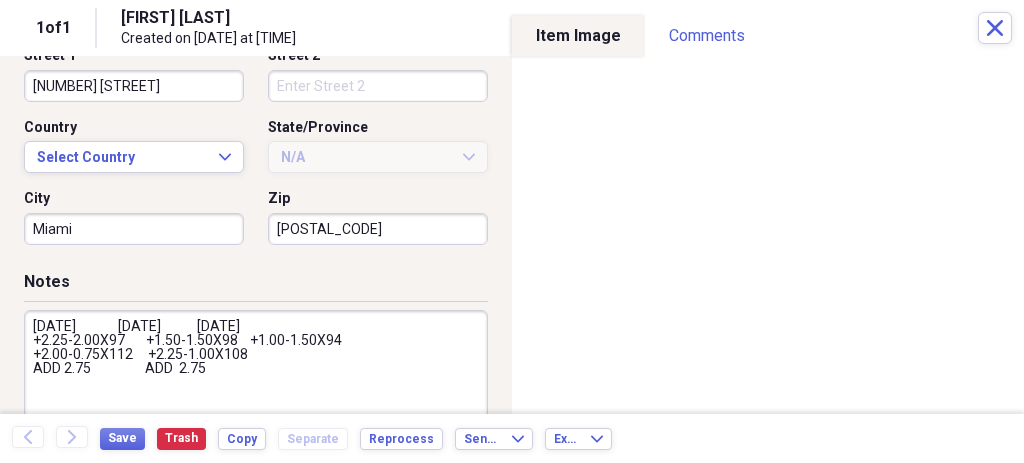 click on "[DATE]              [DATE]            [DATE]
+2.25-2.00X97       +1.50-1.50X98    +1.00-1.50X94
+2.00-0.75X112     +2.25-1.00X108
ADD 2.75                  ADD  2.75" at bounding box center [256, 375] 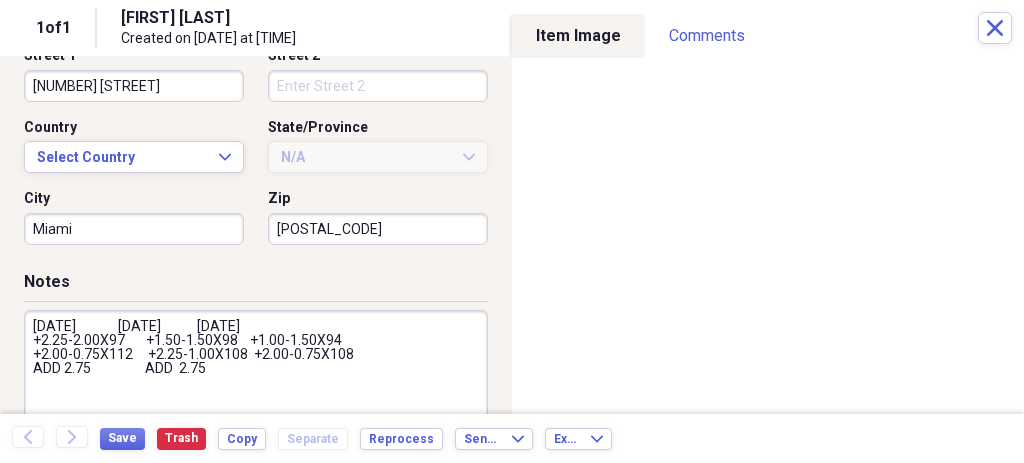 click on "[DATE]              [DATE]            [DATE]
+2.25-2.00X97       +1.50-1.50X98    +1.00-1.50X94
+2.00-0.75X112     +2.25-1.00X108  +2.00-0.75X108
ADD 2.75                  ADD  2.75" at bounding box center (256, 375) 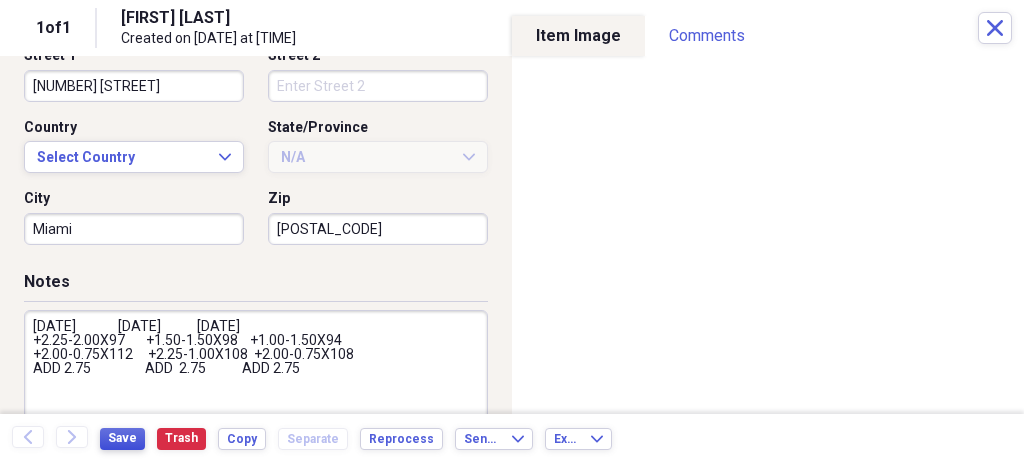 type on "[DATE]              [DATE]            [DATE]
+2.25-2.00X97       +1.50-1.50X98    +1.00-1.50X94
+2.00-0.75X112     +2.25-1.00X108  +2.00-0.75X108
ADD 2.75                  ADD  2.75            ADD 2.75" 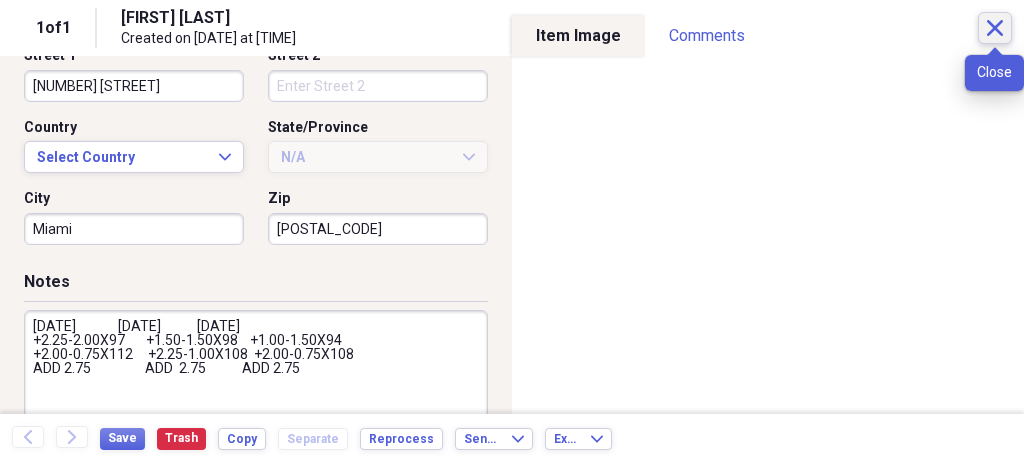 click 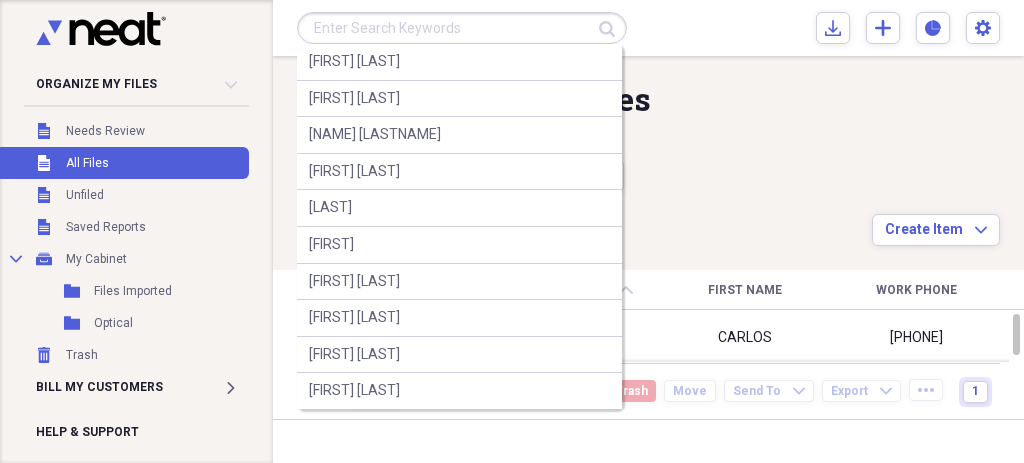 click at bounding box center [462, 28] 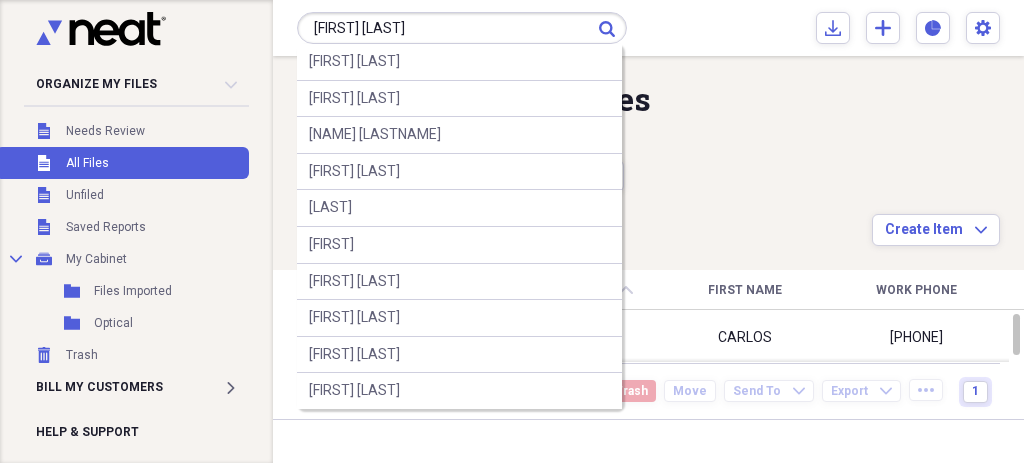 type on "[FIRST] [LAST]" 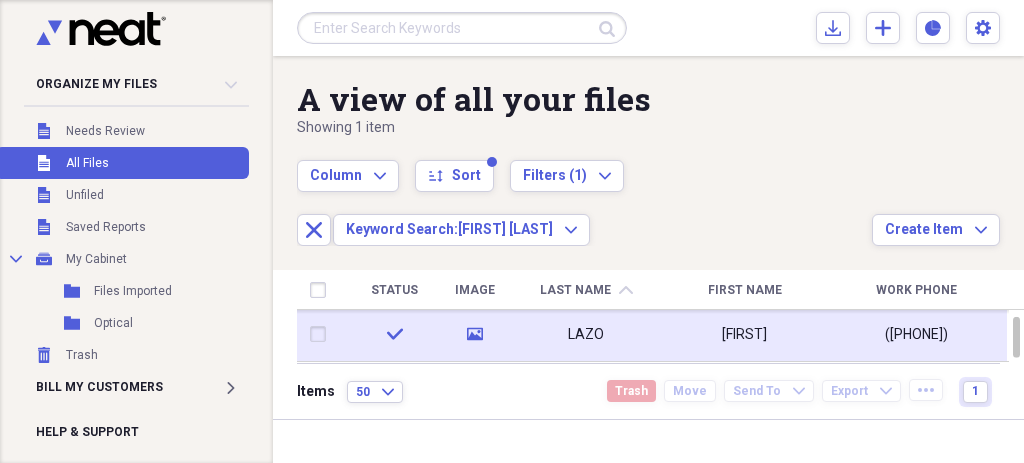 click on "LAZO" at bounding box center [586, 334] 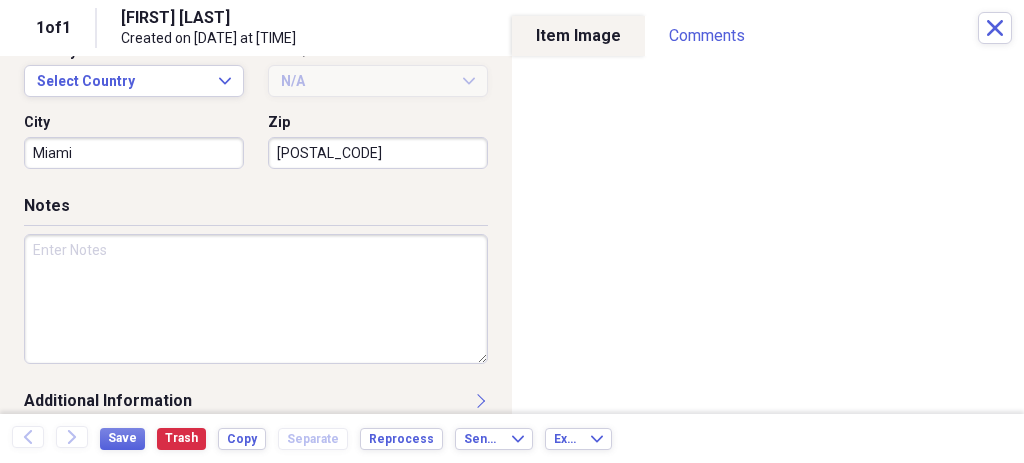 scroll, scrollTop: 756, scrollLeft: 0, axis: vertical 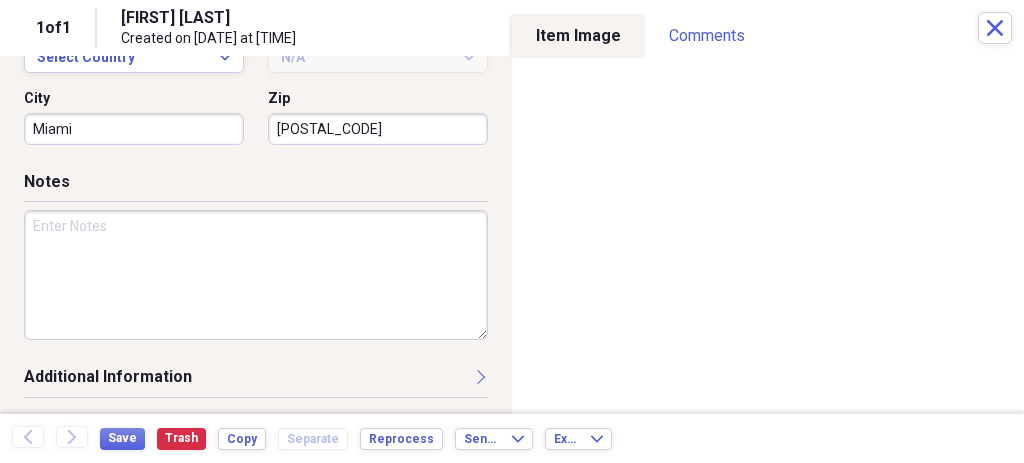 click at bounding box center (256, 275) 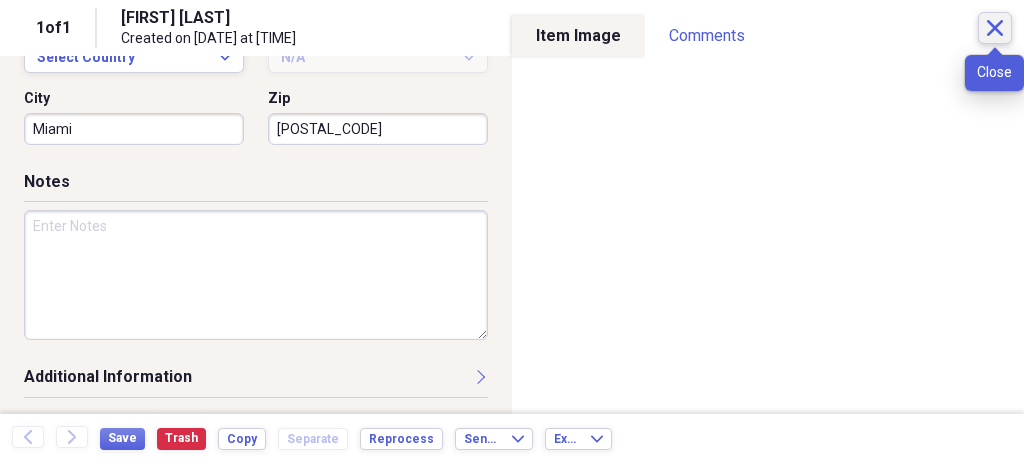 click on "Close" 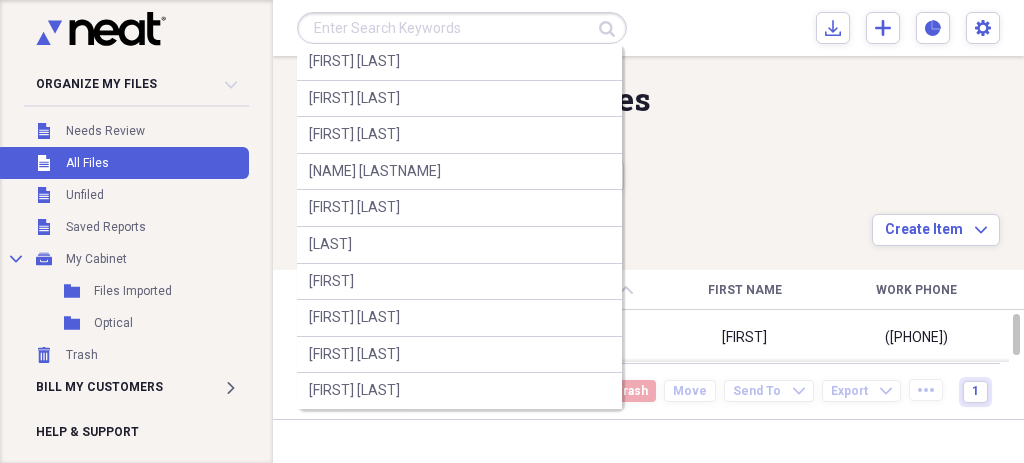 click at bounding box center [462, 28] 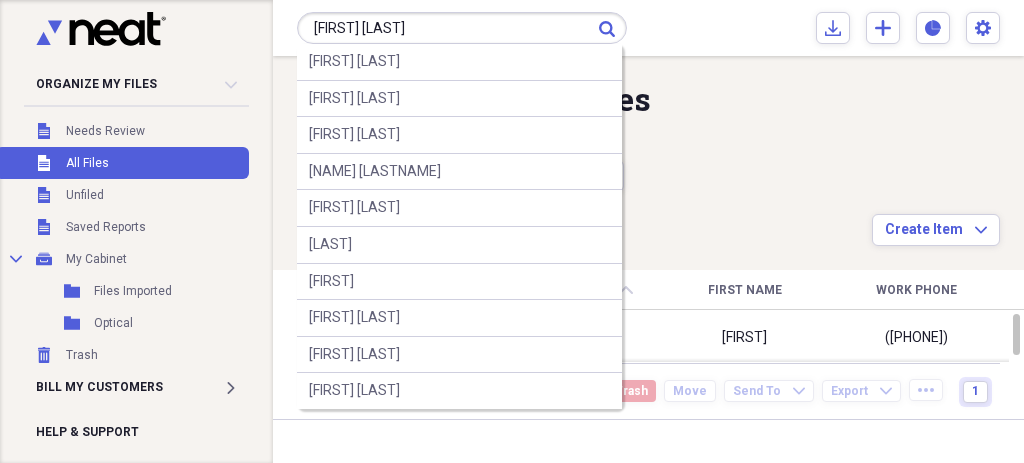 type on "[FIRST] [LAST]" 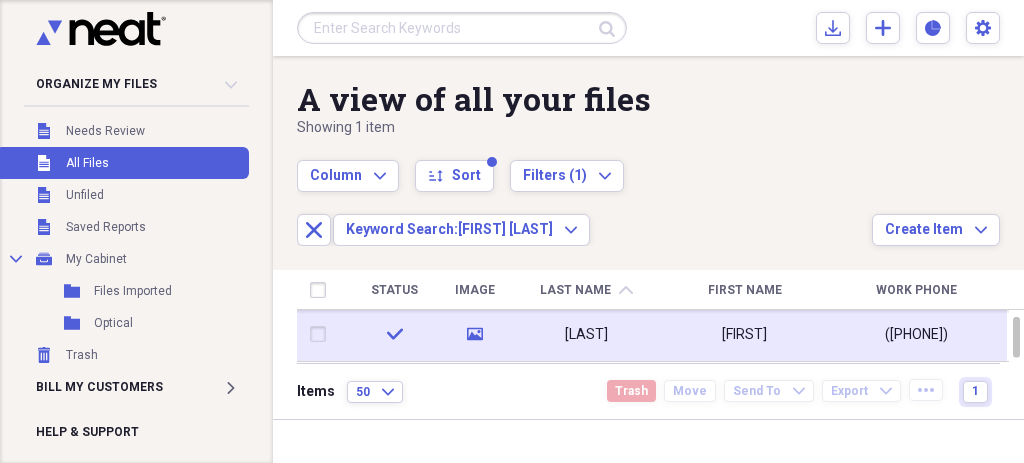click on "[LAST]" at bounding box center [586, 334] 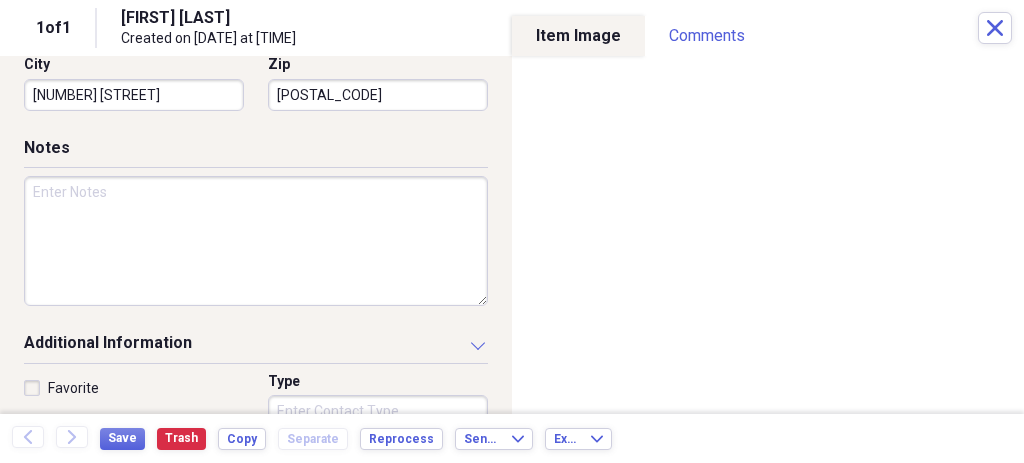 scroll, scrollTop: 793, scrollLeft: 0, axis: vertical 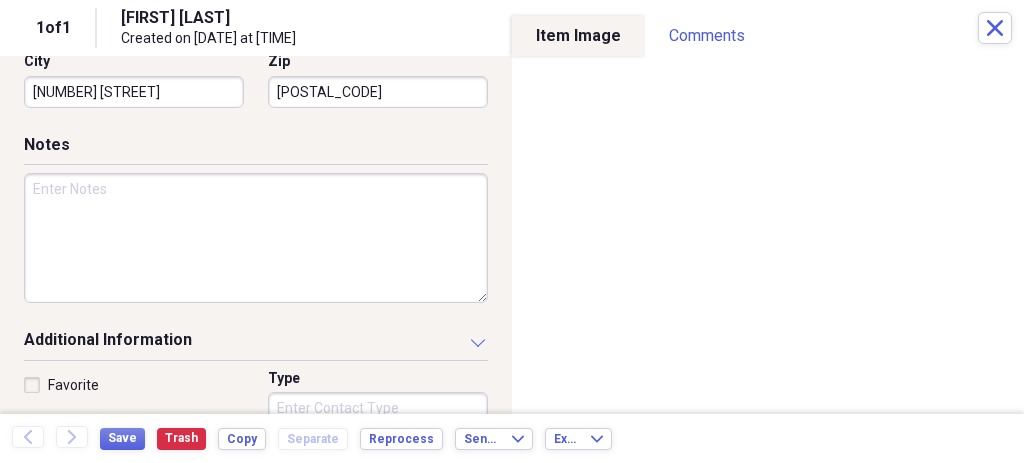 click at bounding box center [256, 238] 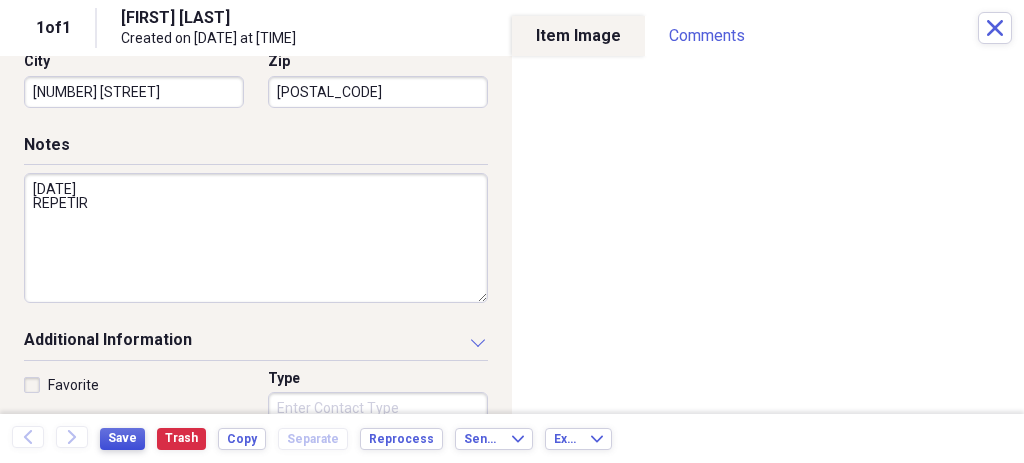 type on "[DATE]
REPETIR" 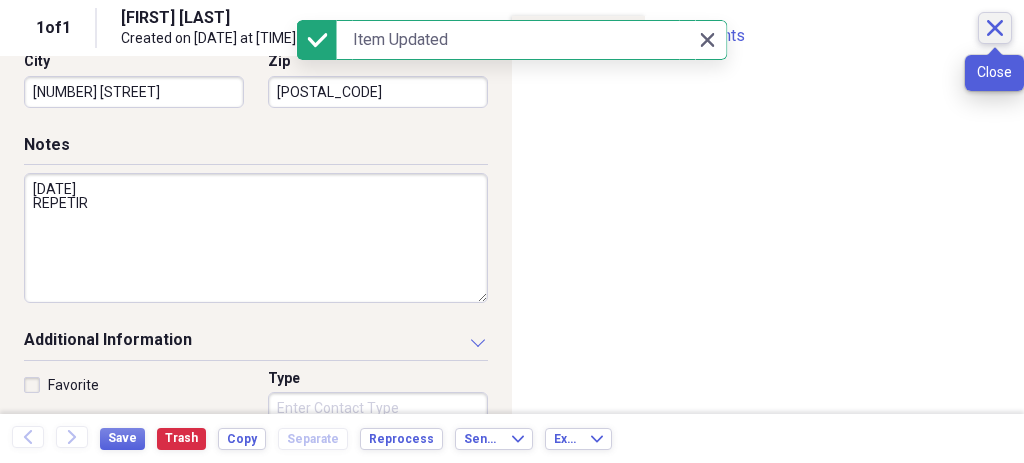 click on "Close" 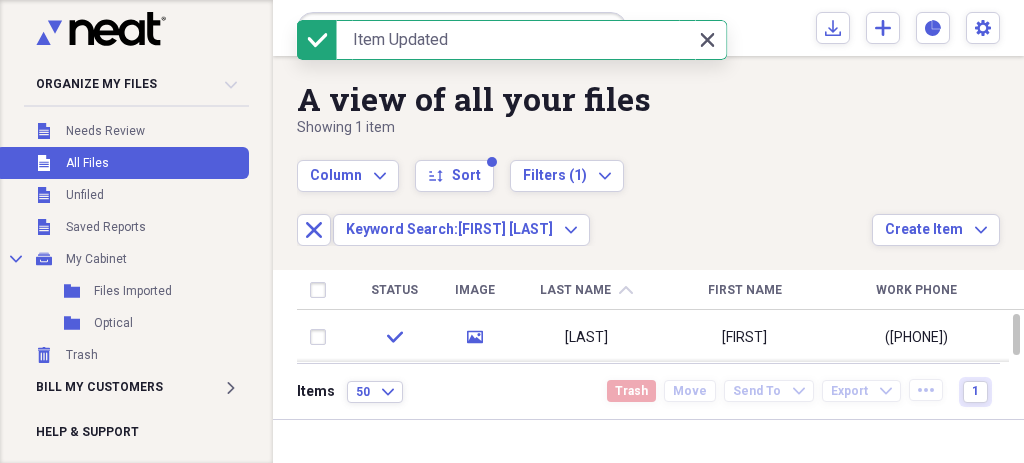click 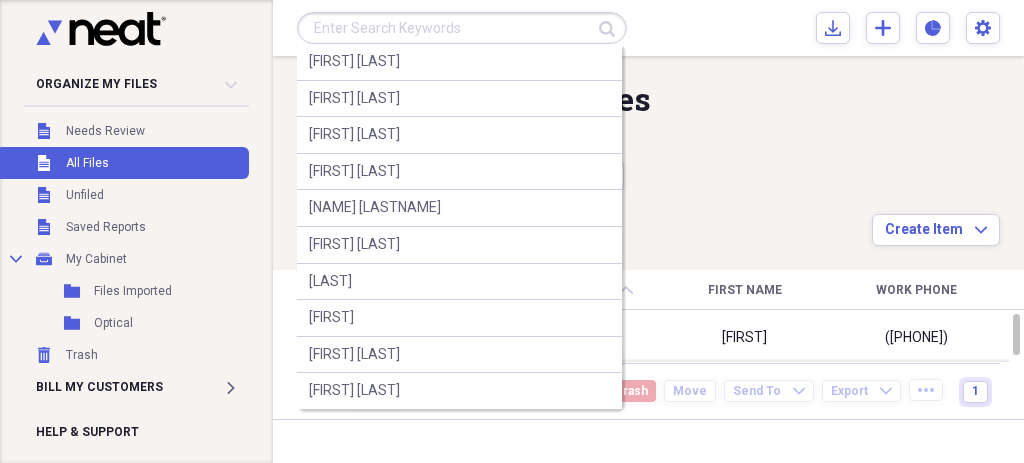 click at bounding box center (462, 28) 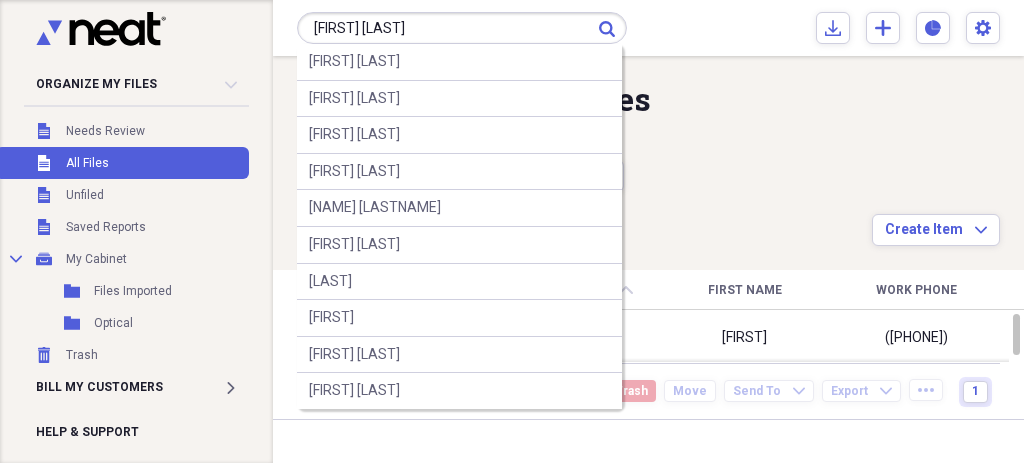 type on "[FIRST] [LAST]" 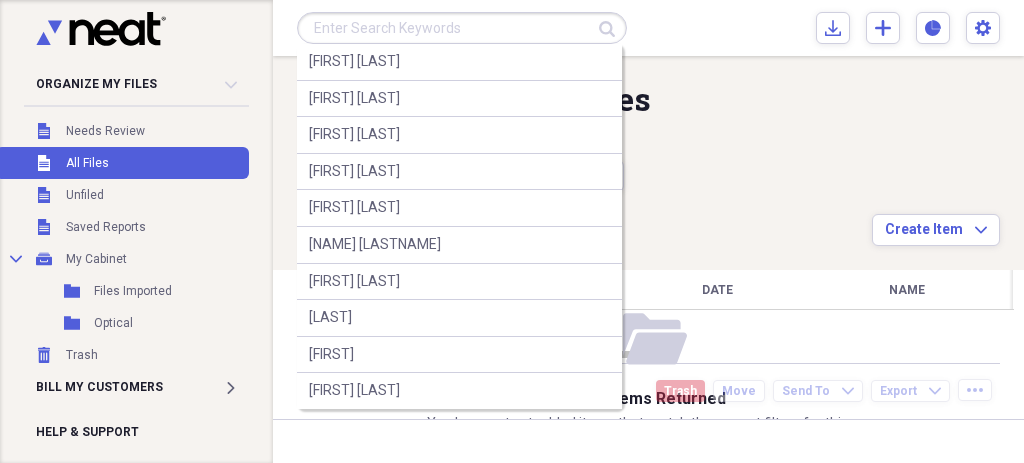 click at bounding box center (462, 28) 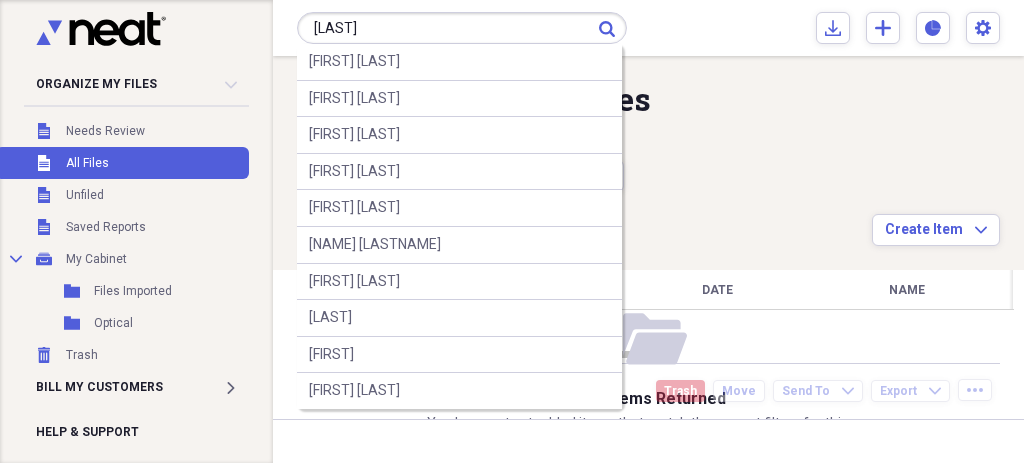 type on "[LAST]" 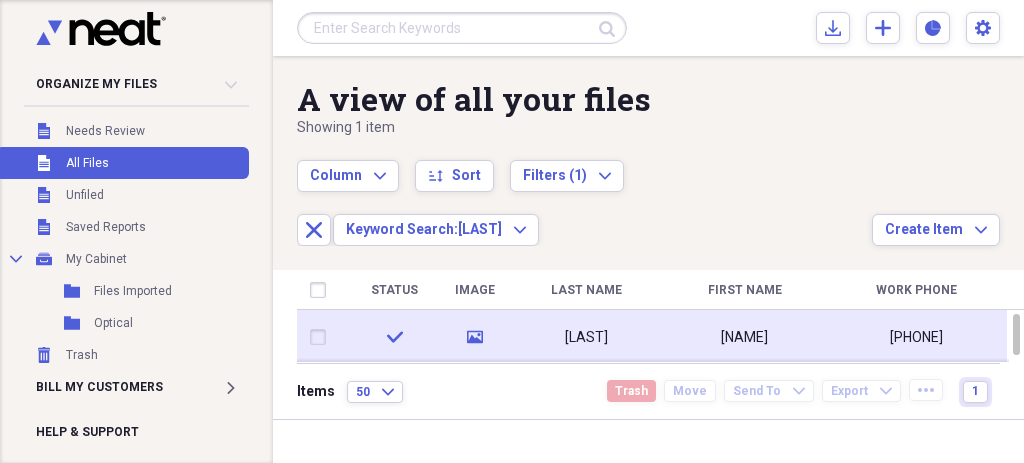 click on "[NAME]" at bounding box center [744, 337] 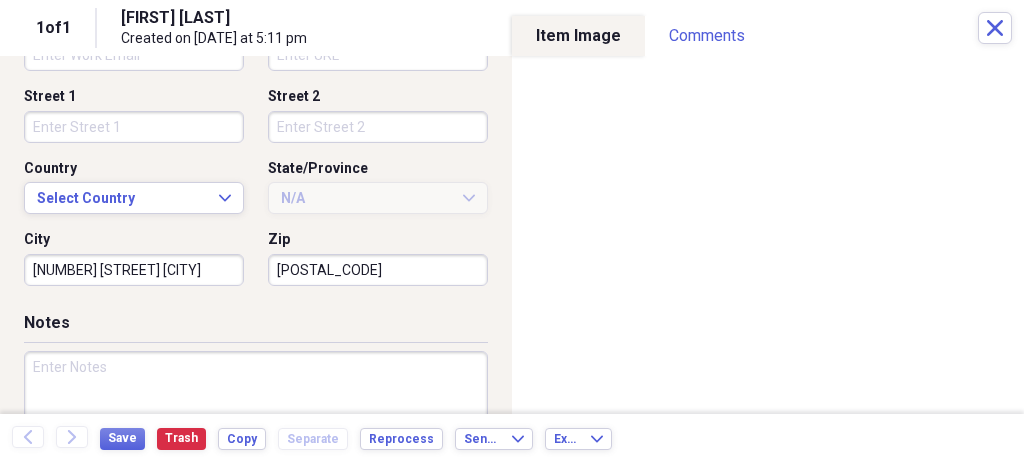 scroll, scrollTop: 616, scrollLeft: 0, axis: vertical 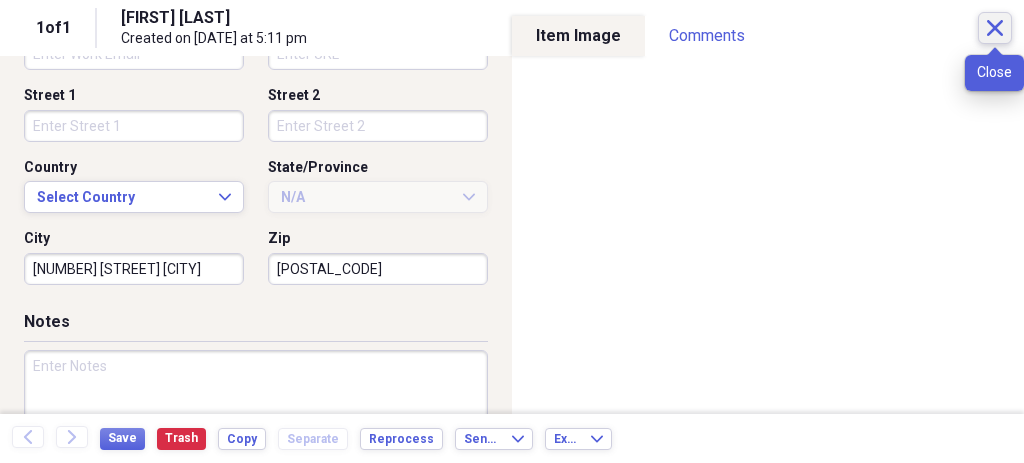 click 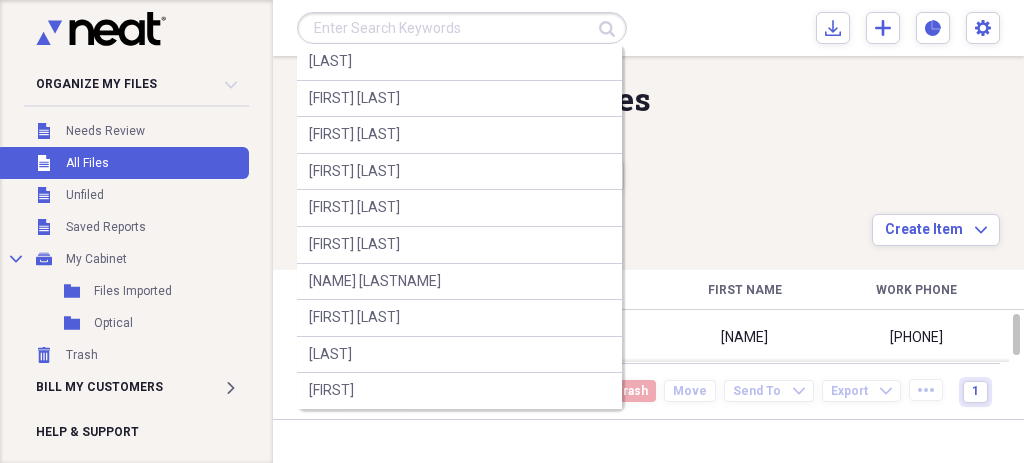 click at bounding box center (462, 28) 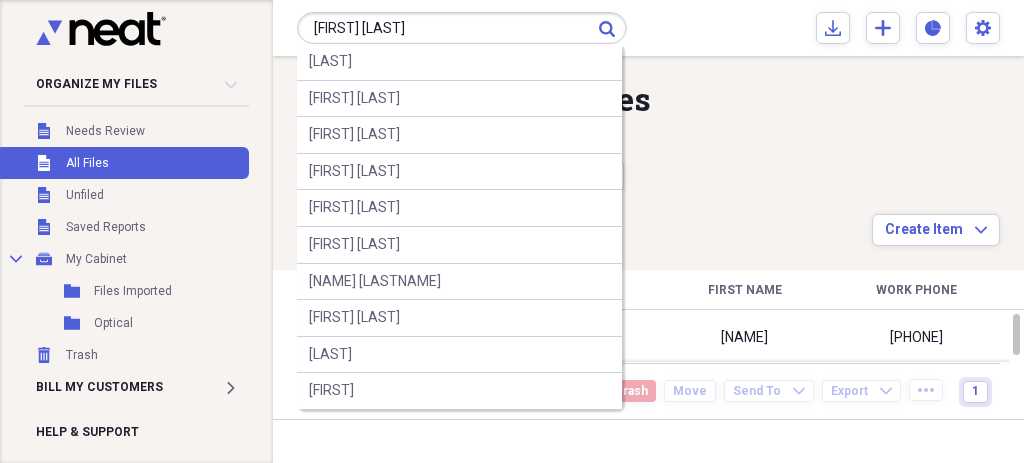 type on "[FIRST] [LAST]" 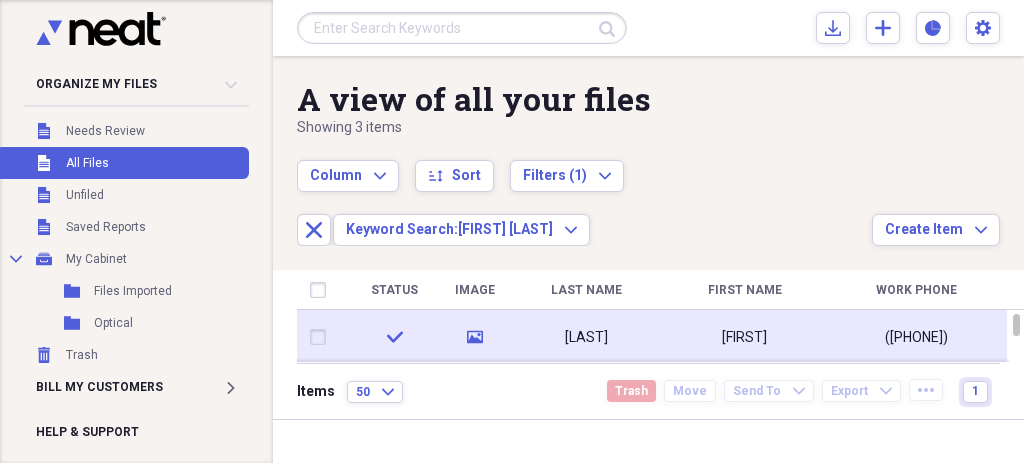 click on "[LAST]" at bounding box center [586, 337] 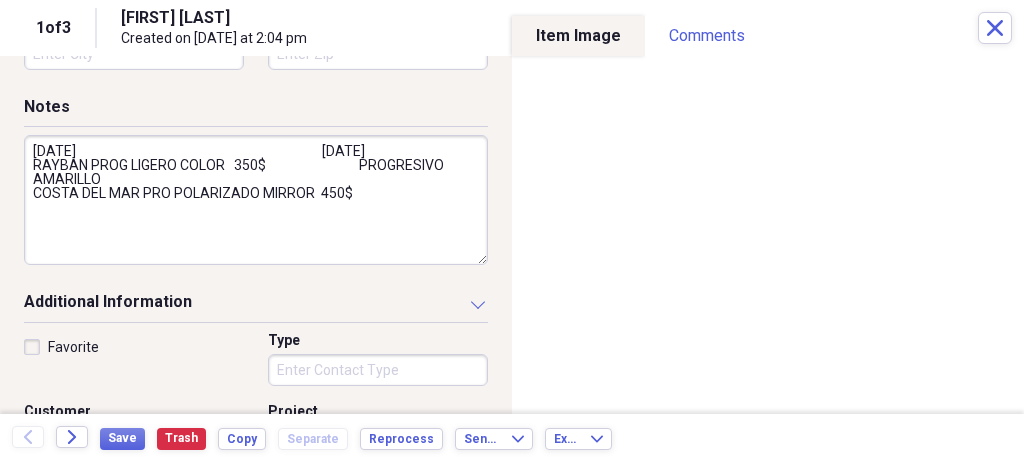 scroll, scrollTop: 832, scrollLeft: 0, axis: vertical 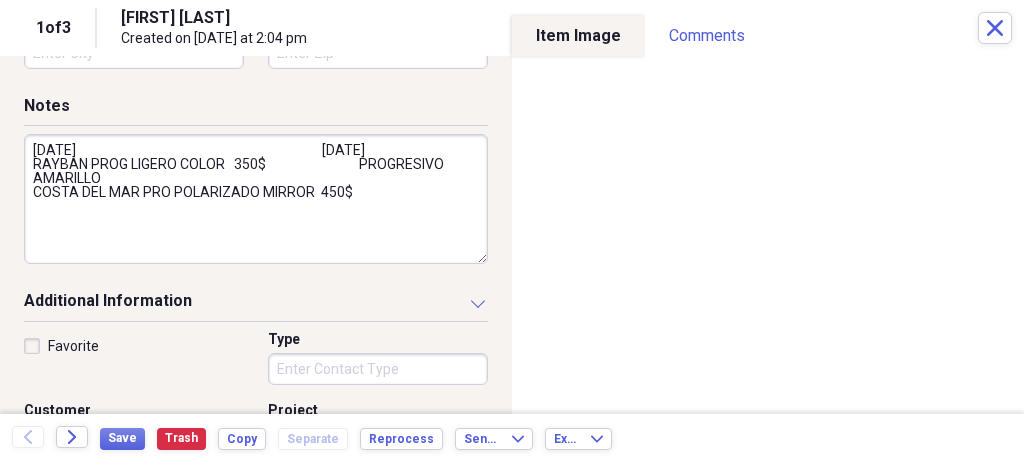 click on "[DATE]                                                                                  [DATE]
RAYBAN PROG LIGERO COLOR   350$                               PROGRESIVO AMARILLO
COSTA DEL MAR PRO POLARIZADO MIRROR  450$" at bounding box center (256, 199) 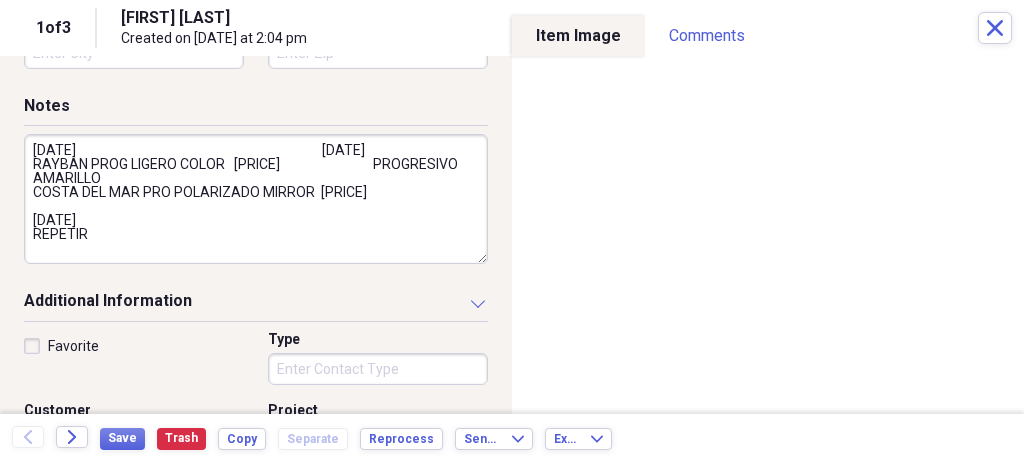 click on "[DATE]                                                                                  [DATE]
RAYBAN PROG LIGERO COLOR   [PRICE]                               PROGRESIVO AMARILLO
COSTA DEL MAR PRO POLARIZADO MIRROR  [PRICE]
[DATE]
REPETIR" at bounding box center (256, 199) 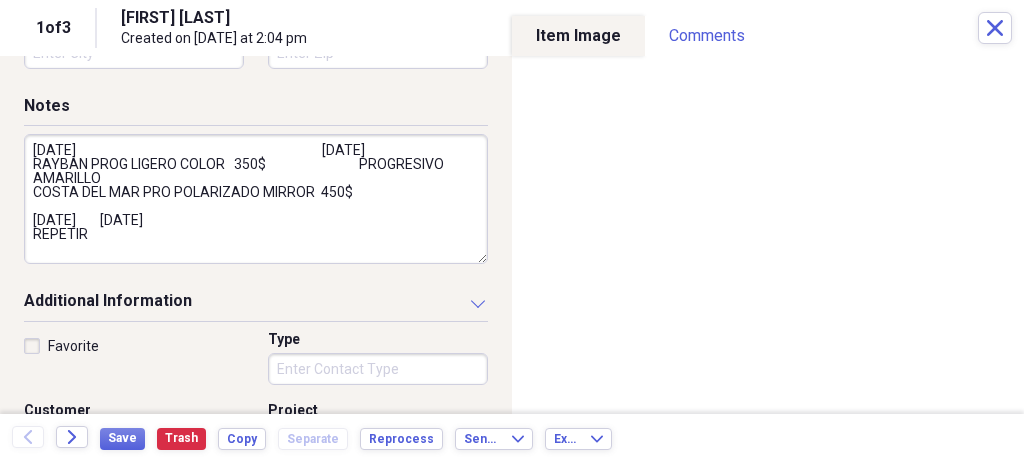 click on "[DATE]                                                                                  [DATE]
RAYBAN PROG LIGERO COLOR   350$                               PROGRESIVO AMARILLO
COSTA DEL MAR PRO POLARIZADO MIRROR  450$
[DATE]        [DATE]
REPETIR" at bounding box center [256, 199] 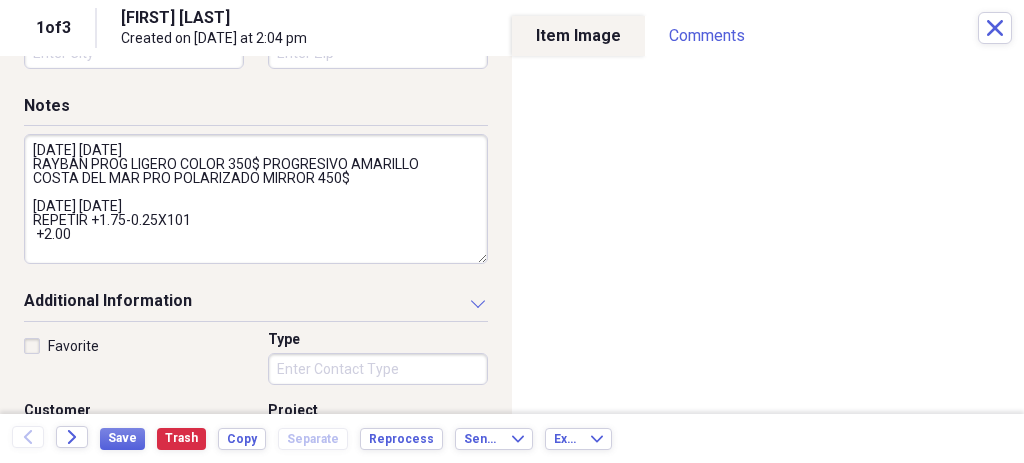 scroll, scrollTop: 21, scrollLeft: 0, axis: vertical 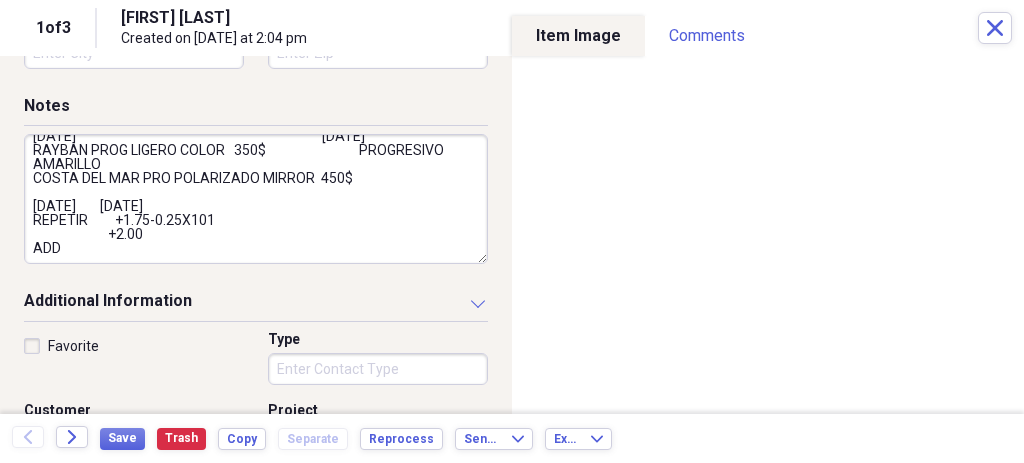 click on "[DATE]                                                                                  [DATE]
RAYBAN PROG LIGERO COLOR   350$                               PROGRESIVO AMARILLO
COSTA DEL MAR PRO POLARIZADO MIRROR  450$
[DATE]        [DATE]
REPETIR         +1.75-0.25X101
+2.00
ADD" at bounding box center [256, 199] 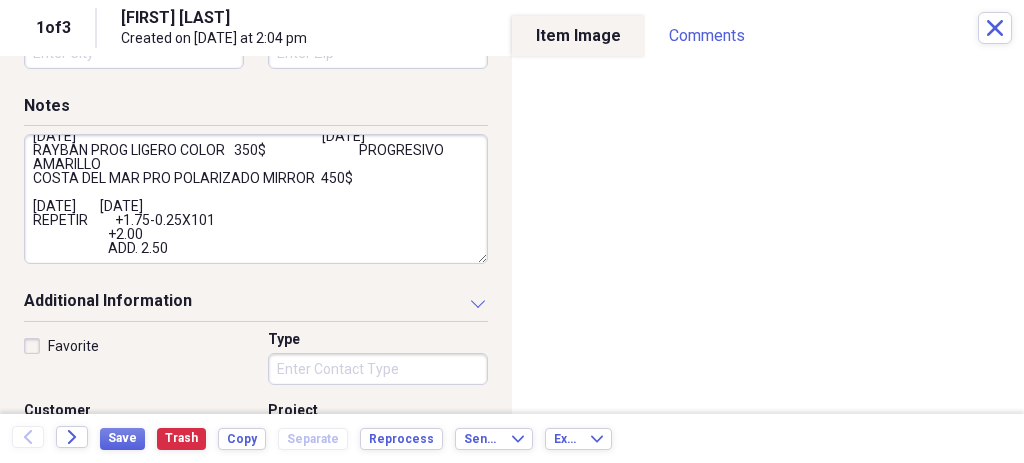 click on "[DATE]                                                                                  [DATE]
RAYBAN PROG LIGERO COLOR   350$                               PROGRESIVO AMARILLO
COSTA DEL MAR PRO POLARIZADO MIRROR  450$
[DATE]        [DATE]
REPETIR         +1.75-0.25X101
+2.00
ADD. 2.50" at bounding box center (256, 199) 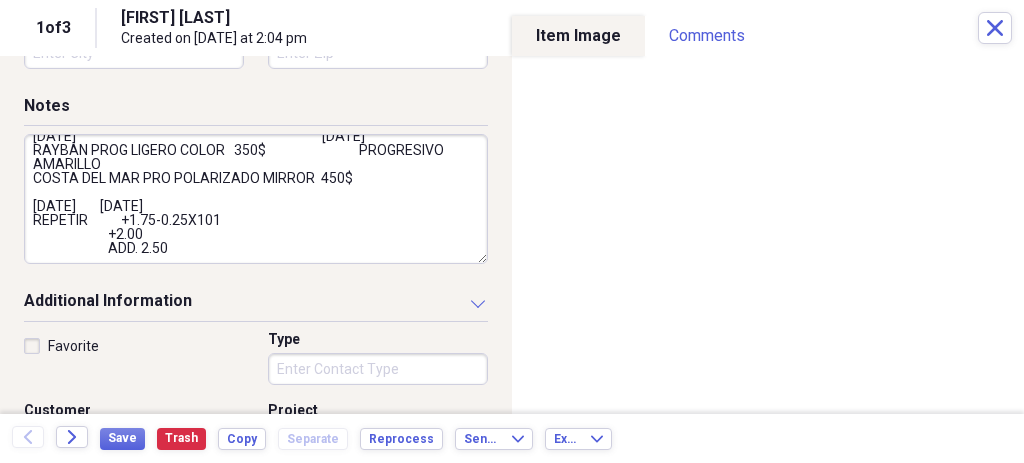 click on "[DATE]                                                                                  [DATE]
RAYBAN PROG LIGERO COLOR   350$                               PROGRESIVO AMARILLO
COSTA DEL MAR PRO POLARIZADO MIRROR  450$
[DATE]        [DATE]
REPETIR           +1.75-0.25X101
+2.00
ADD. 2.50" at bounding box center [256, 199] 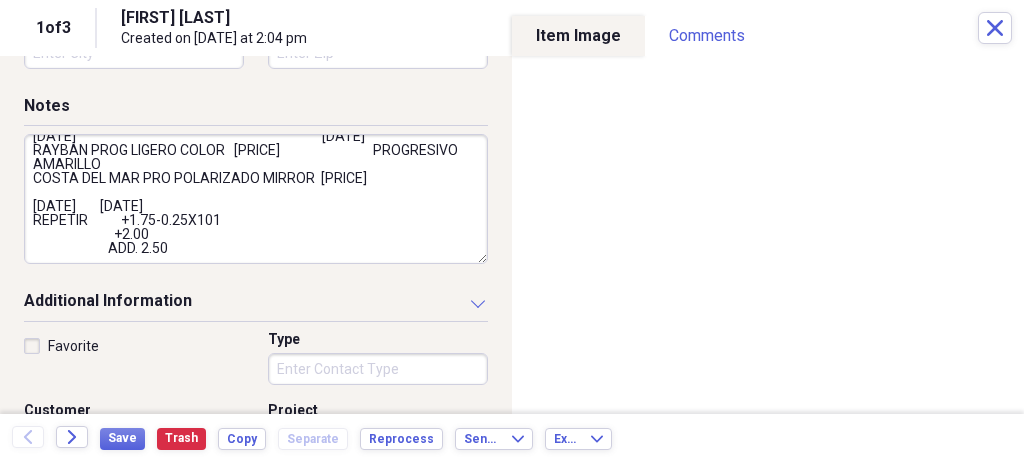 click on "[DATE]                                                                                  [DATE]
RAYBAN PROG LIGERO COLOR   [PRICE]                               PROGRESIVO AMARILLO
COSTA DEL MAR PRO POLARIZADO MIRROR  [PRICE]
[DATE]        [DATE]
REPETIR           +1.75-0.25X101
+2.00
ADD. 2.50" at bounding box center [256, 199] 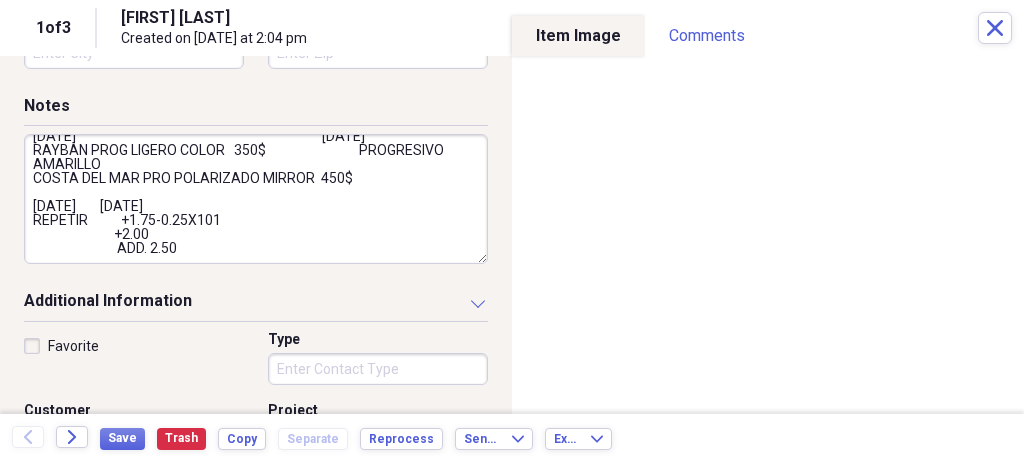 click on "[DATE]                                                                                  [DATE]
RAYBAN PROG LIGERO COLOR   350$                               PROGRESIVO AMARILLO
COSTA DEL MAR PRO POLARIZADO MIRROR  450$
[DATE]        [DATE]
REPETIR           +1.75-0.25X101
+2.00
ADD. 2.50" at bounding box center [256, 199] 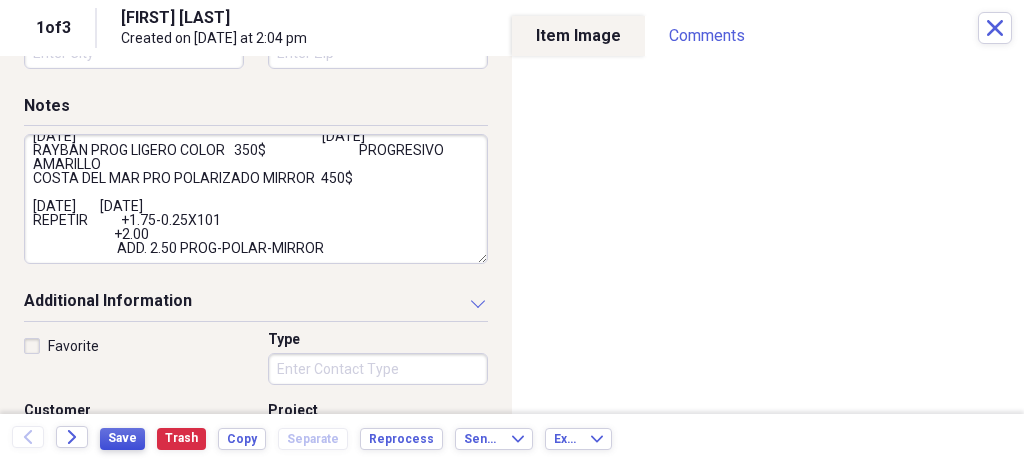 type on "[DATE]                                                                                  [DATE]
RAYBAN PROG LIGERO COLOR   350$                               PROGRESIVO AMARILLO
COSTA DEL MAR PRO POLARIZADO MIRROR  450$
[DATE]        [DATE]
REPETIR           +1.75-0.25X101
+2.00
ADD. 2.50 PROG-POLAR-MIRROR" 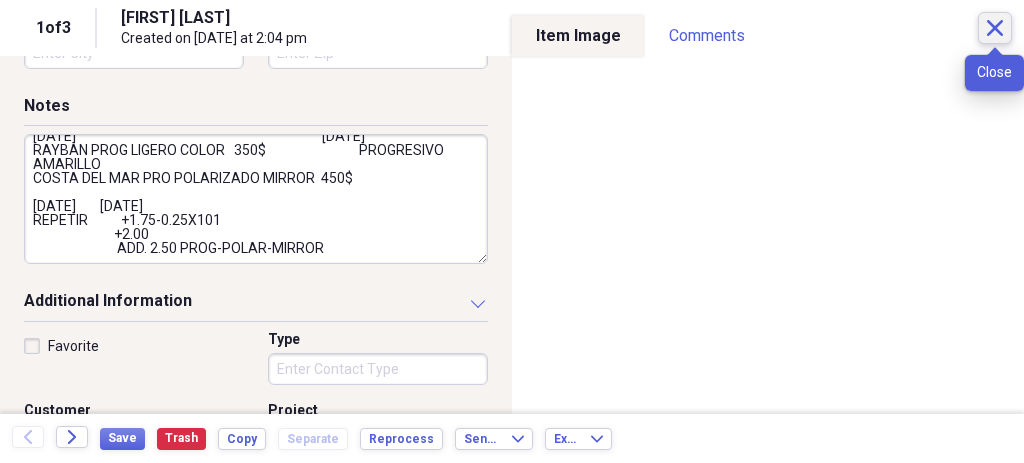 click 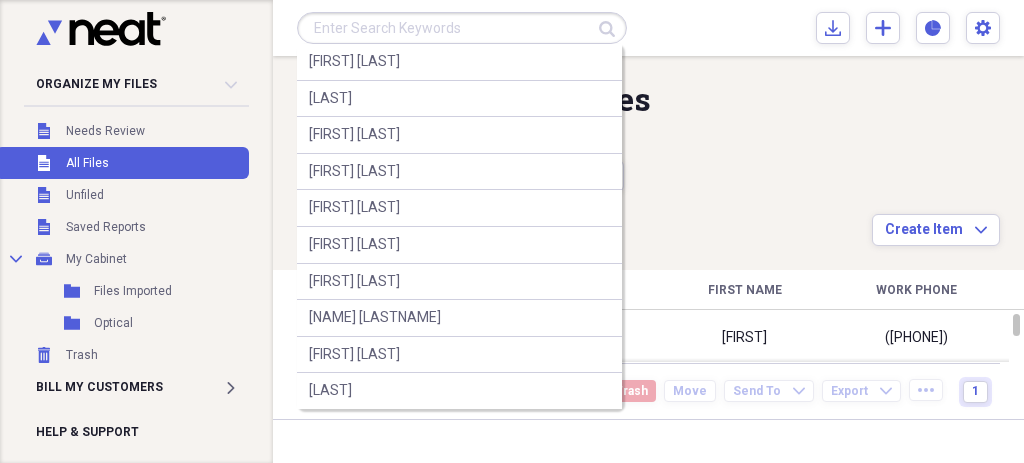 click at bounding box center (462, 28) 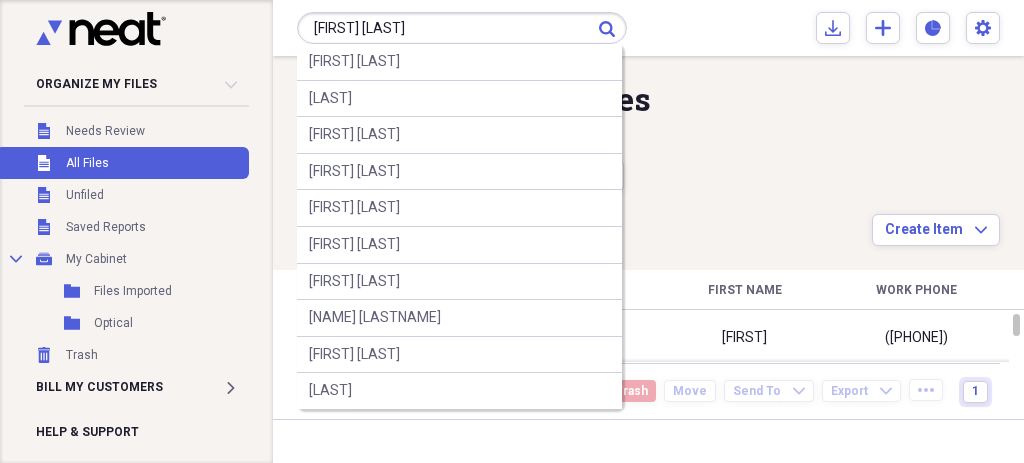 type on "[FIRST] [LAST]" 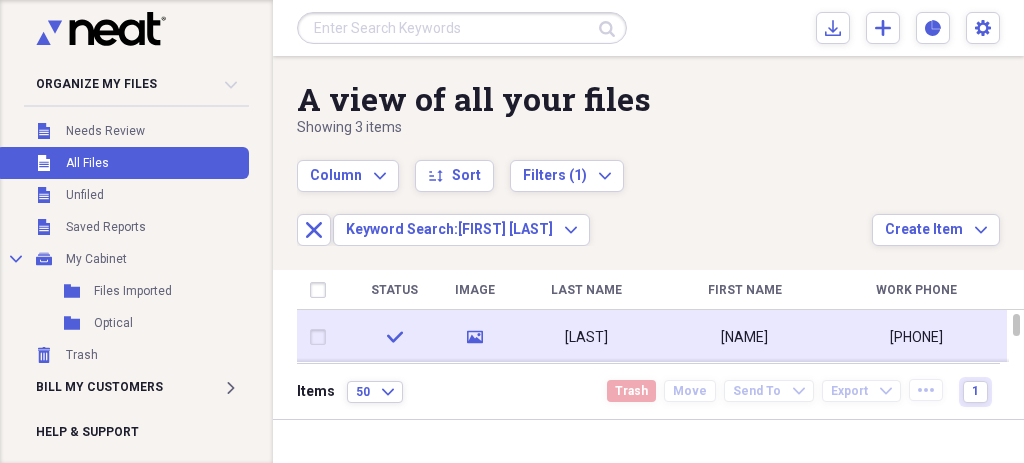 click on "[NAME]" at bounding box center (744, 337) 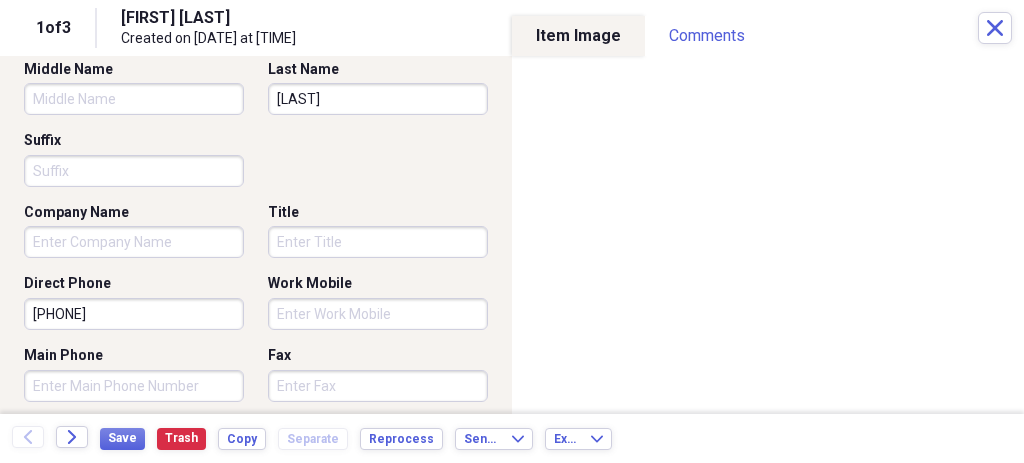 scroll, scrollTop: 220, scrollLeft: 0, axis: vertical 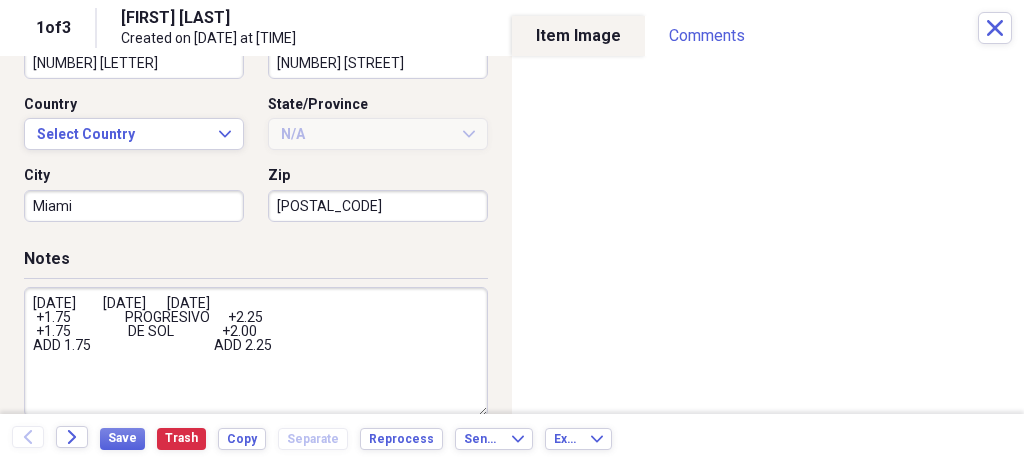 click on "[DATE]         [DATE]       [DATE]
+1.75                  PROGRESIVO      +2.25
+1.75                   DE SOL                +2.00
ADD 1.75                                         ADD 2.25" at bounding box center [256, 352] 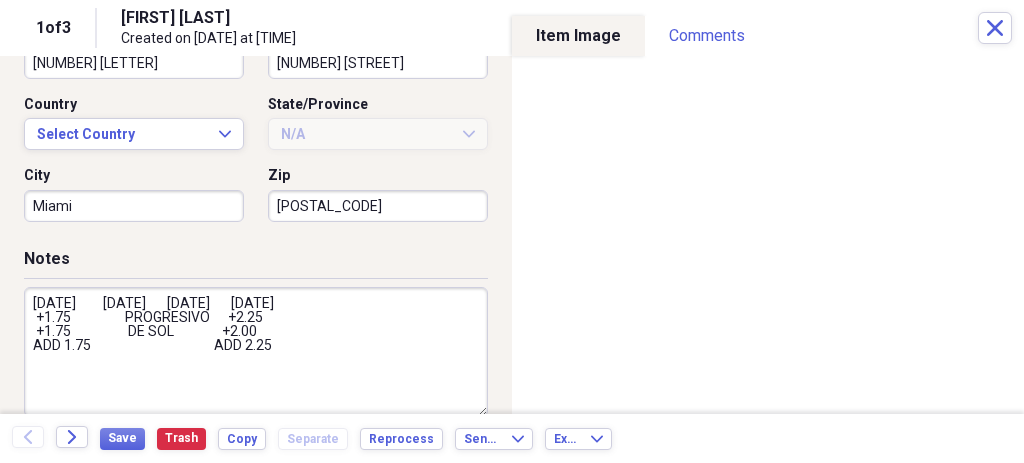 click on "[DATE]         [DATE]       [DATE]       [DATE]
+1.75                  PROGRESIVO      +2.25
+1.75                   DE SOL                +2.00
ADD 1.75                                         ADD 2.25" at bounding box center (256, 352) 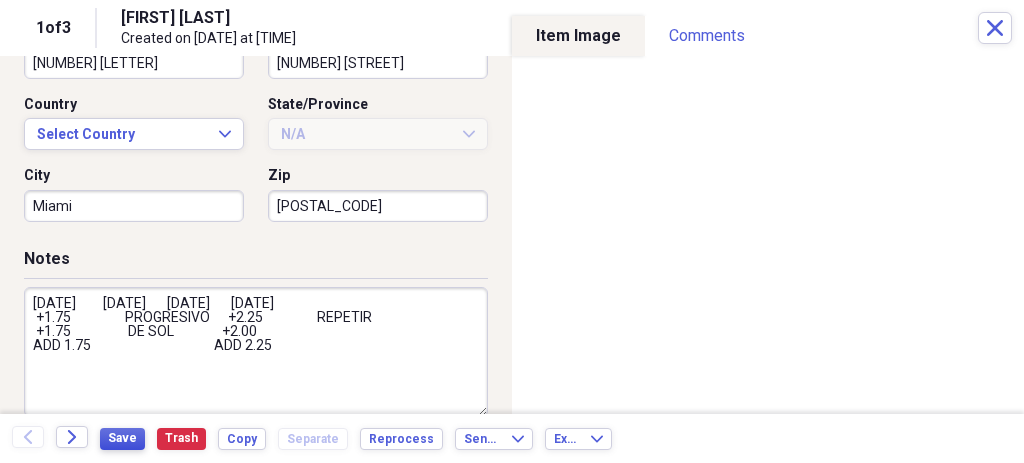type on "[DATE]         [DATE]       [DATE]       [DATE]
+1.75                  PROGRESIVO      +2.25                  REPETIR
+1.75                   DE SOL                +2.00
ADD 1.75                                         ADD 2.25" 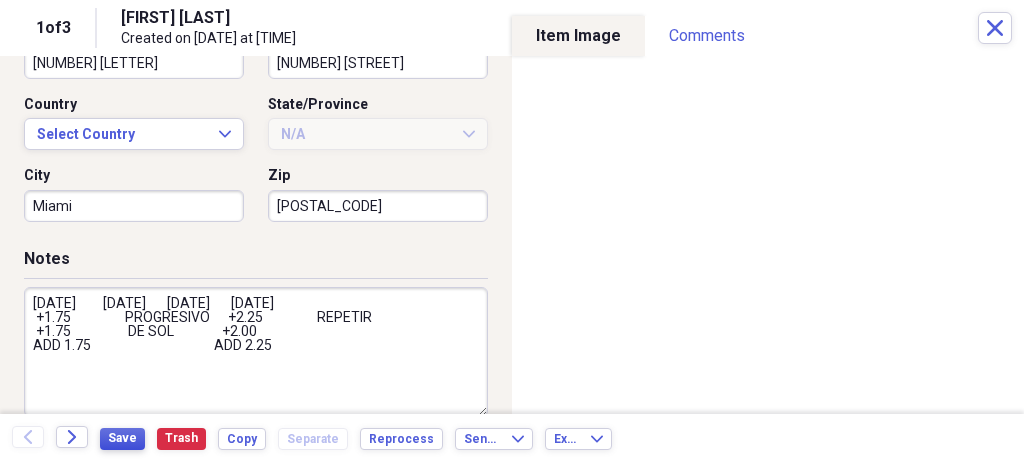 click on "Save" at bounding box center (122, 438) 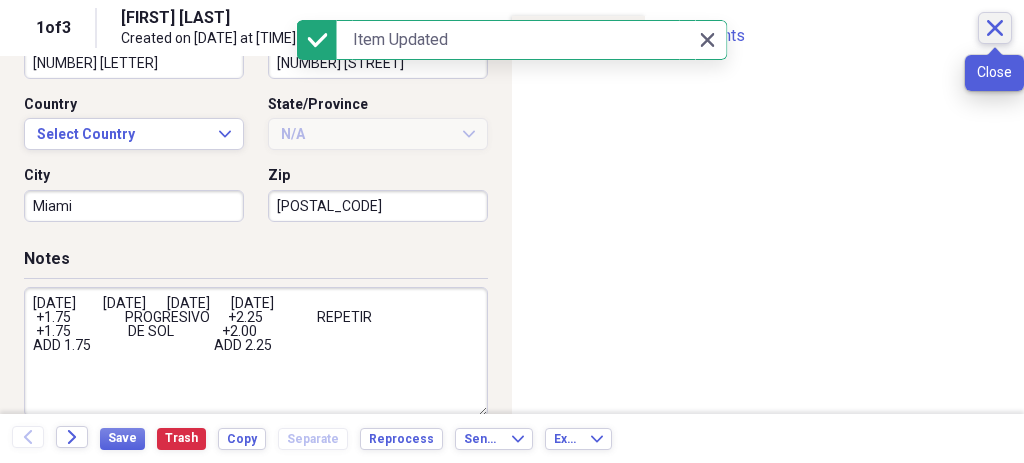 click on "Close" 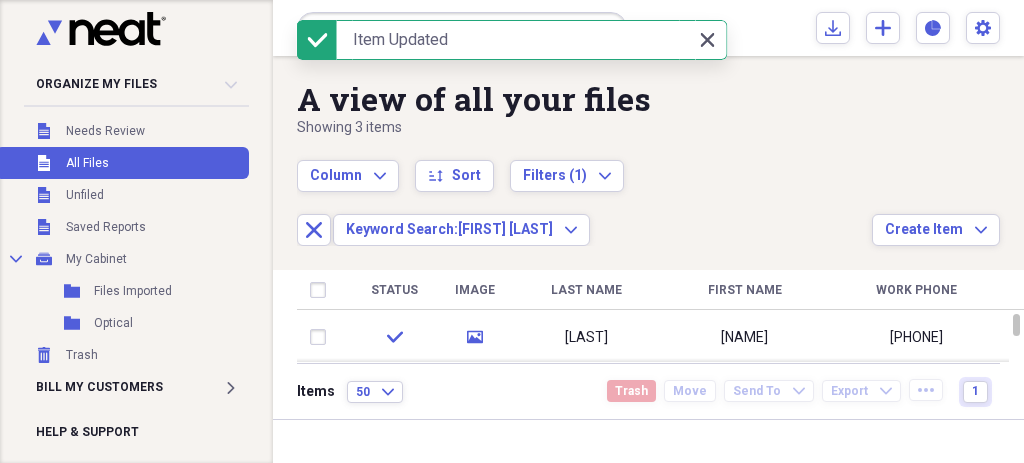 click 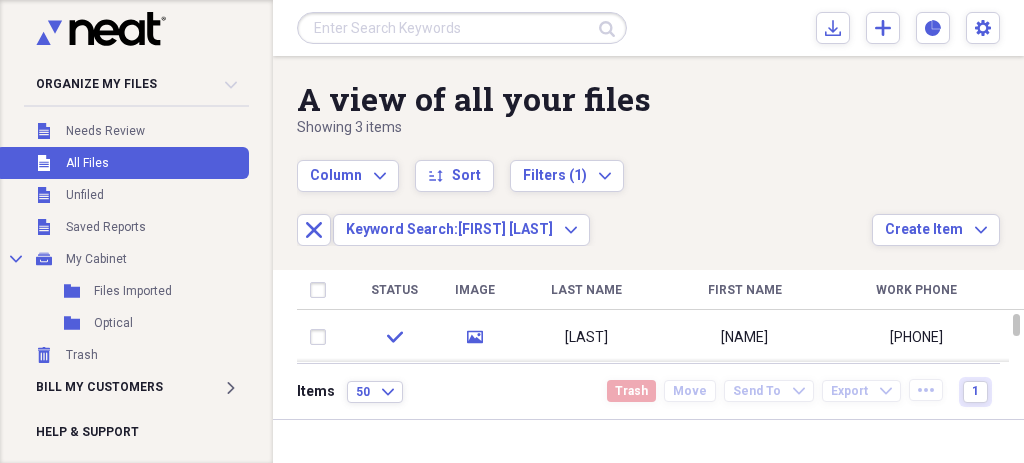 click at bounding box center (462, 28) 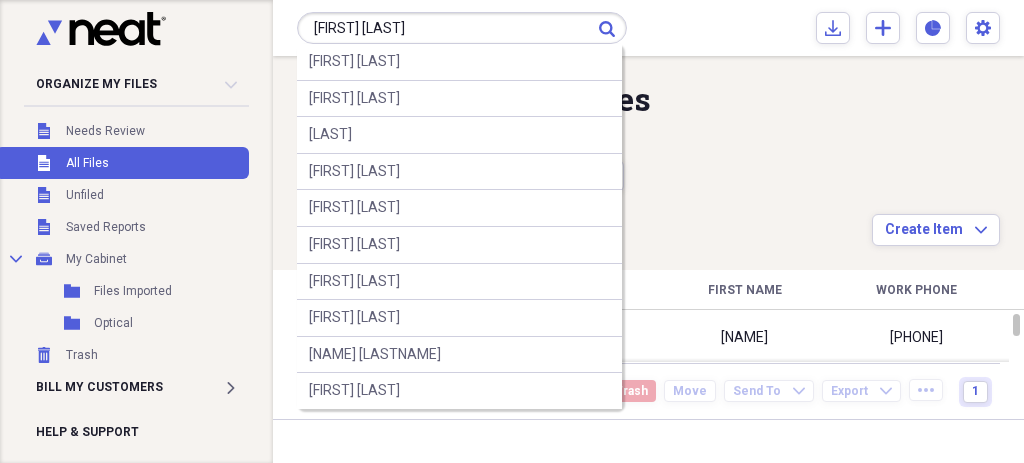 type on "[FIRST] [LAST]" 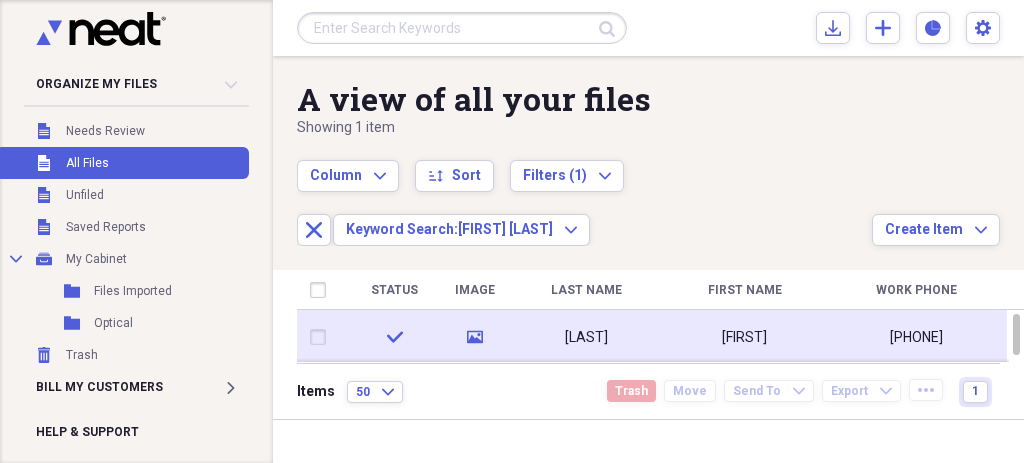 click on "[FIRST]" at bounding box center [744, 337] 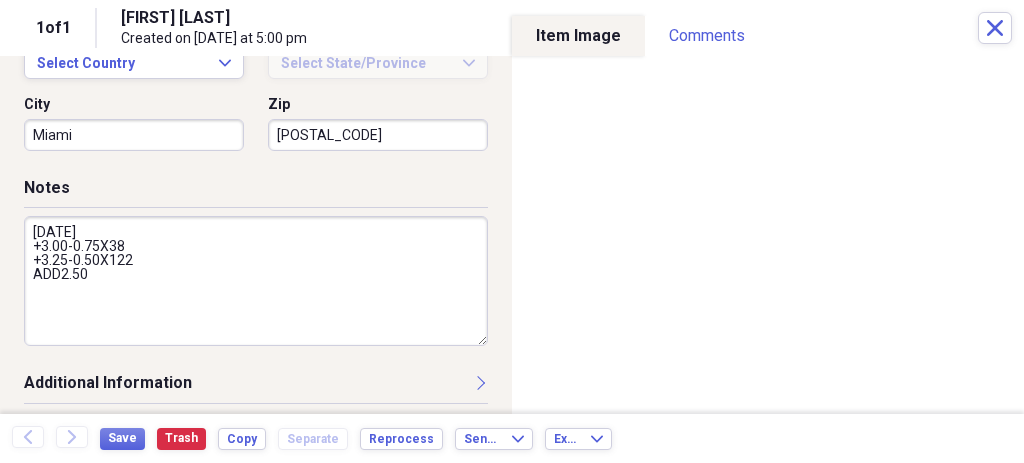 scroll, scrollTop: 756, scrollLeft: 0, axis: vertical 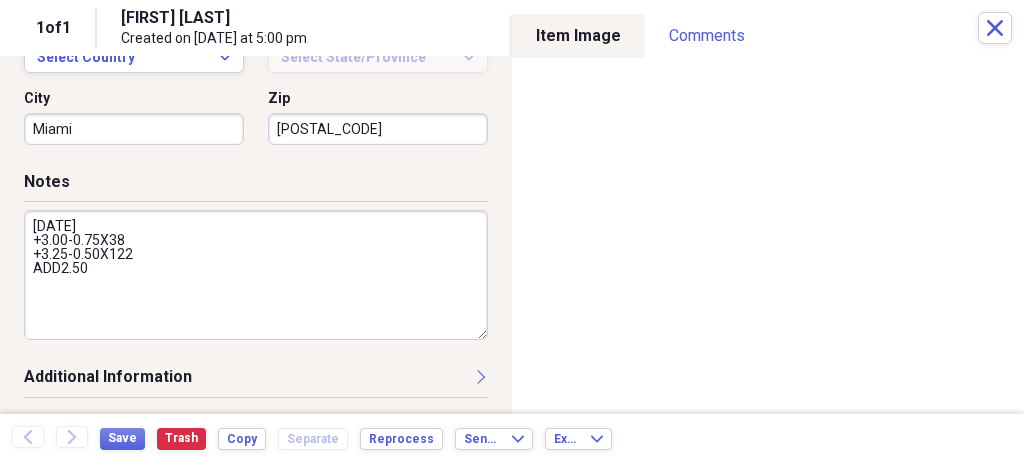 click on "[DATE]
+3.00-0.75X38
+3.25-0.50X122
ADD2.50" at bounding box center [256, 275] 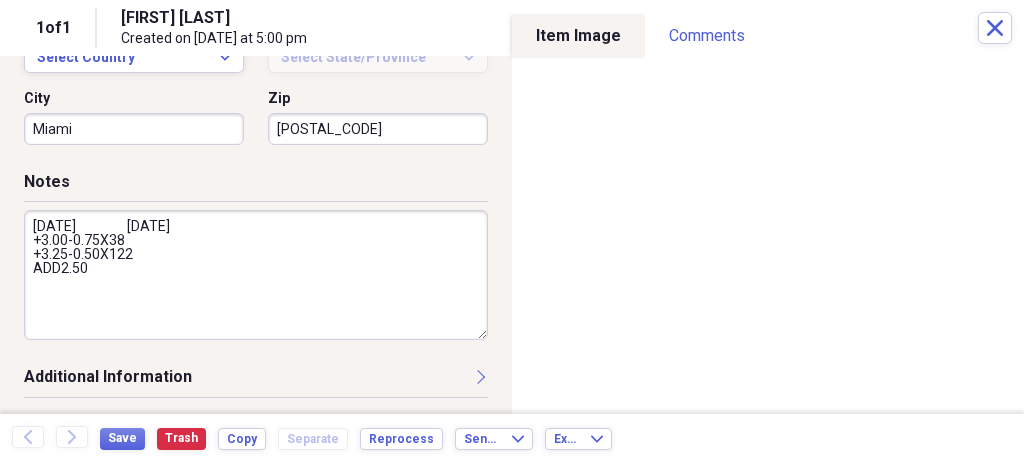 click on "[DATE]                 [DATE]
+3.00-0.75X38
+3.25-0.50X122
ADD2.50" at bounding box center [256, 275] 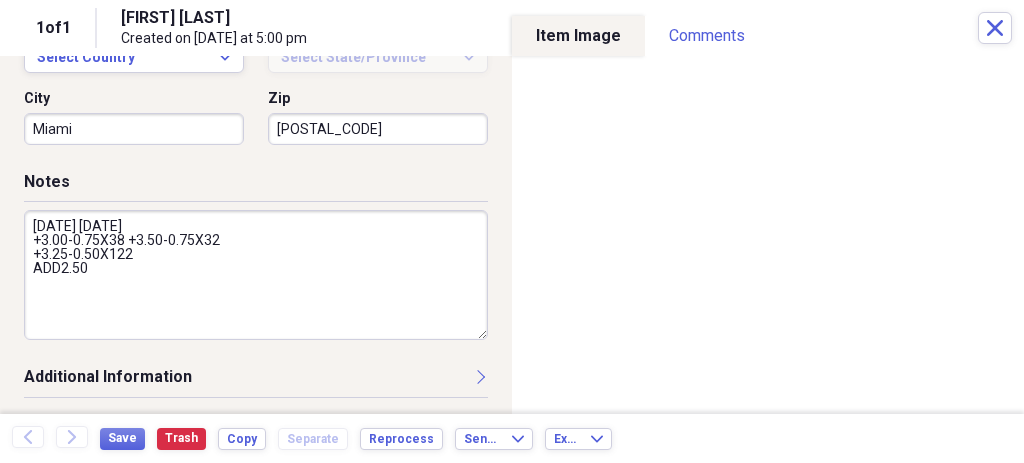 click on "[DATE] [DATE]
+3.00-0.75X38 +3.50-0.75X32
+3.25-0.50X122
ADD2.50" at bounding box center (256, 275) 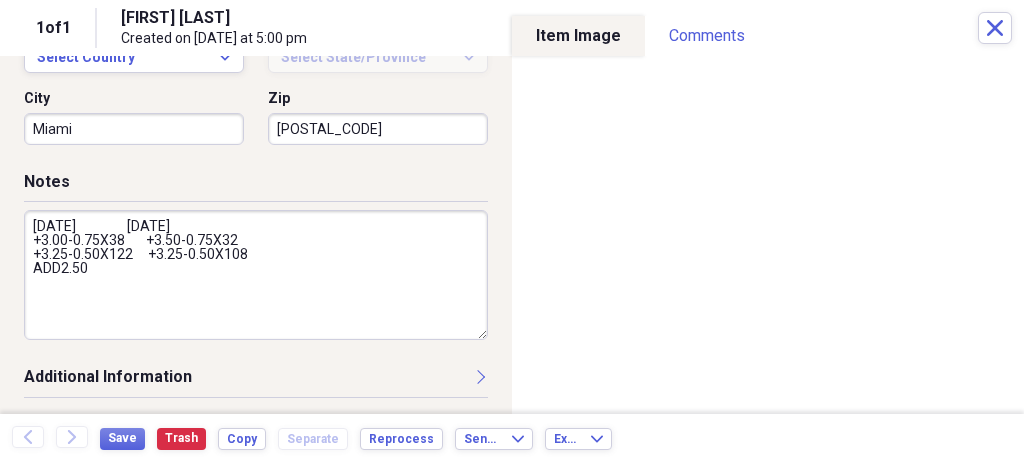 click on "[DATE]                 [DATE]
+3.00-0.75X38       +3.50-0.75X32
+3.25-0.50X122     +3.25-0.50X108
ADD2.50" at bounding box center [256, 275] 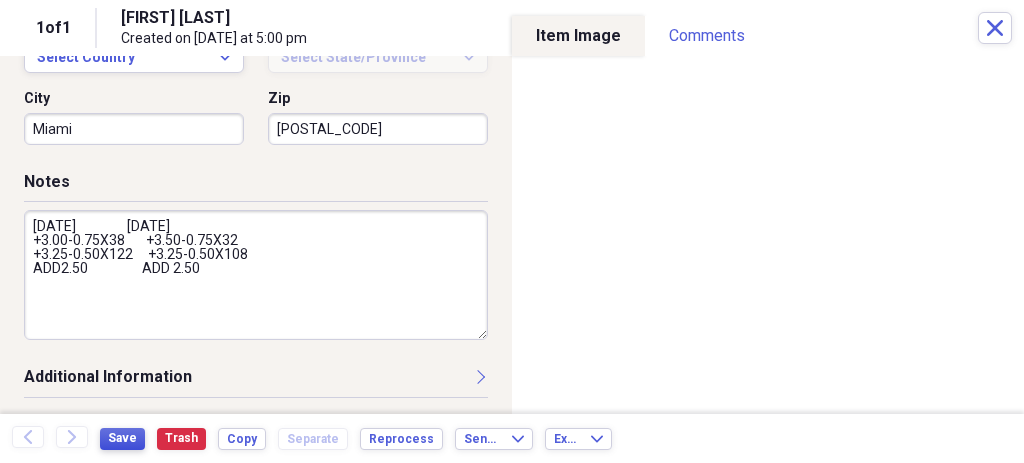 type on "[DATE]                 [DATE]
+3.00-0.75X38       +3.50-0.75X32
+3.25-0.50X122     +3.25-0.50X108
ADD2.50                  ADD 2.50" 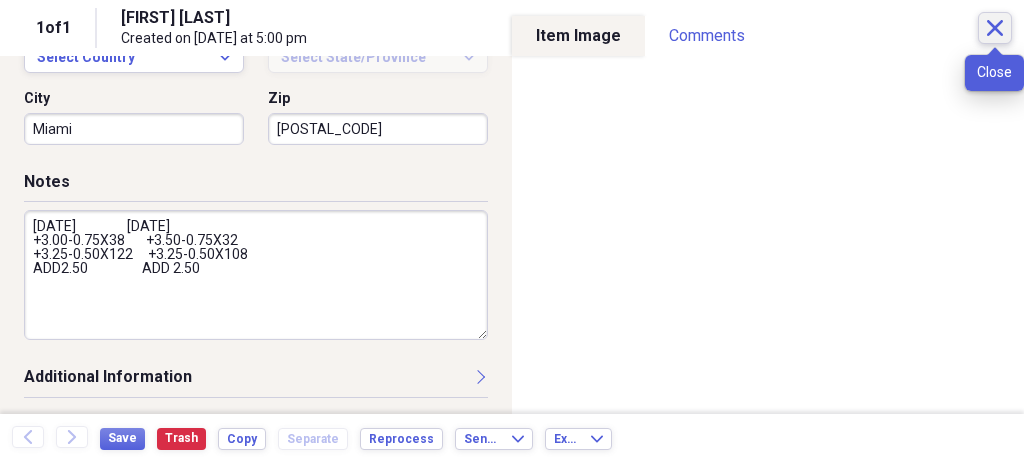 click on "Close" at bounding box center (995, 28) 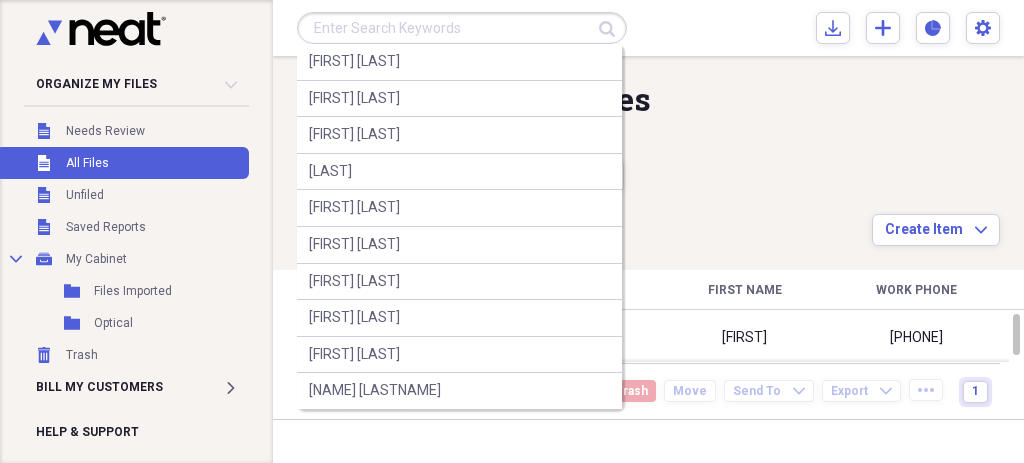 click at bounding box center [462, 28] 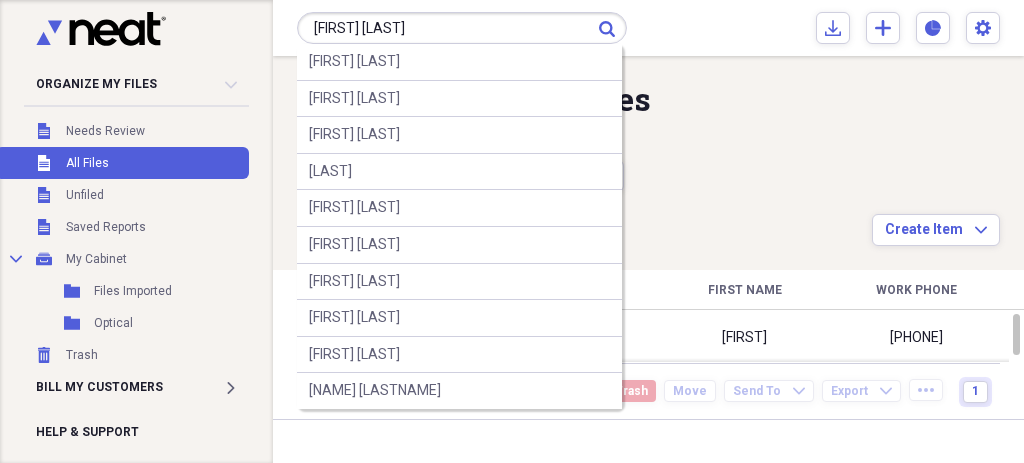 type on "[FIRST] [LAST]" 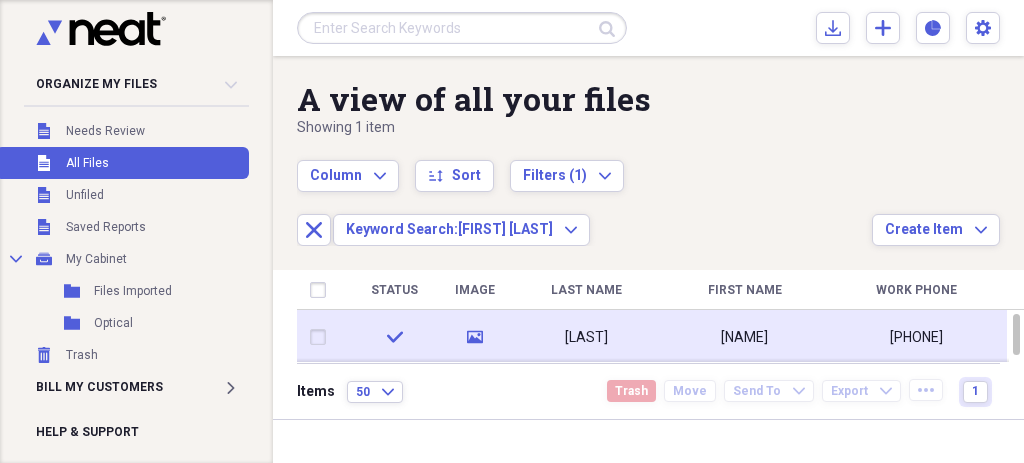 click on "[NAME]" at bounding box center (744, 337) 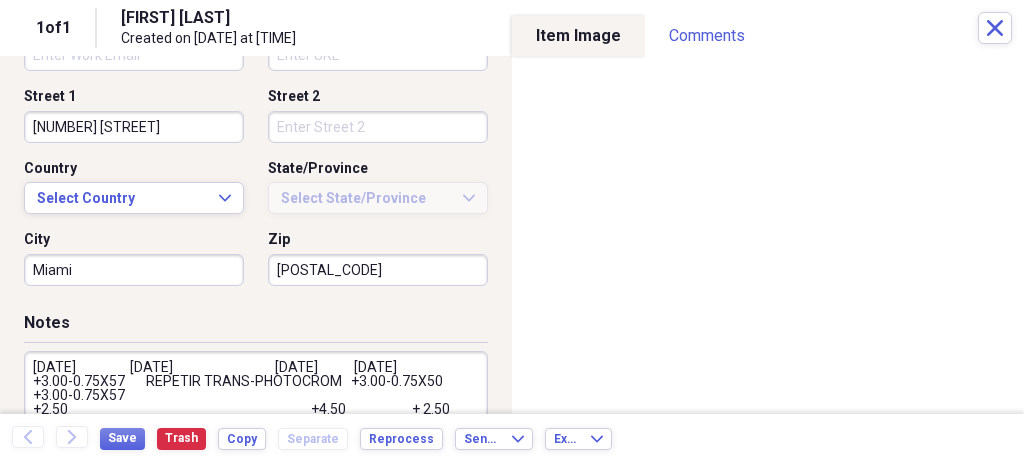 scroll, scrollTop: 756, scrollLeft: 0, axis: vertical 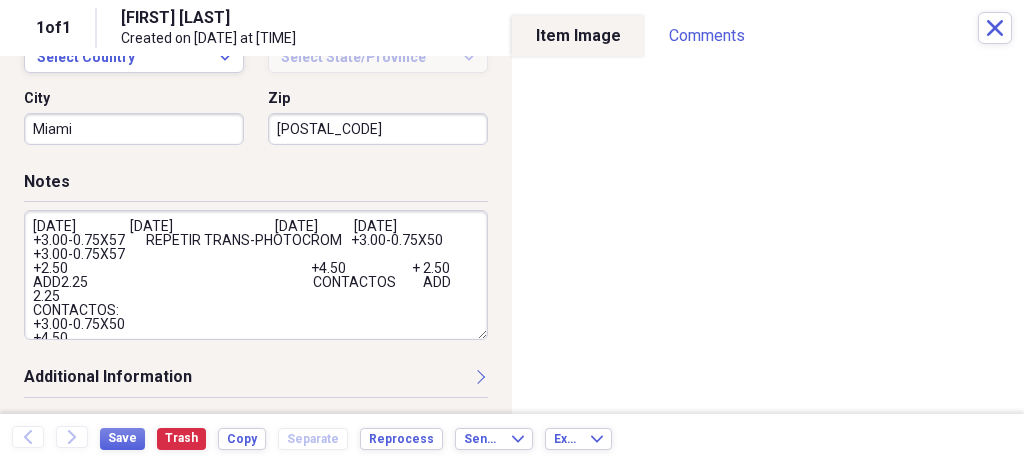 click on "[DATE]                  [DATE]                                  [DATE]            [DATE]
+3.00-0.75X57       REPETIR TRANS-PHOTOCROM   +3.00-0.75X50      +3.00-0.75X57
+2.50                                                                                 +4.50                      + 2.50
ADD2.25                                                                           CONTACTOS         ADD 2.25
CONTACTOS:
+3.00-0.75X50
+4.50" at bounding box center [256, 275] 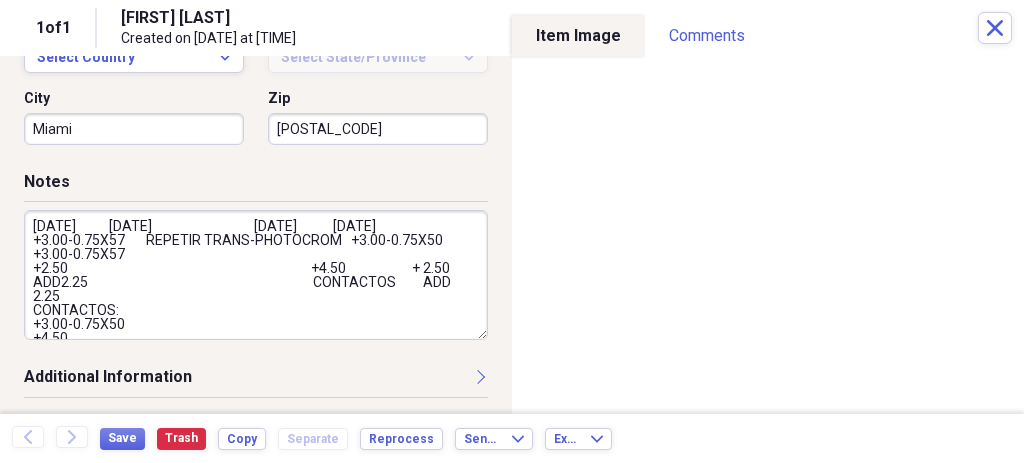 click on "[DATE]           [DATE]                                  [DATE]            [DATE]
+3.00-0.75X57       REPETIR TRANS-PHOTOCROM   +3.00-0.75X50      +3.00-0.75X57
+2.50                                                                                 +4.50                      + 2.50
ADD2.25                                                                           CONTACTOS         ADD 2.25
CONTACTOS:
+3.00-0.75X50
+4.50" at bounding box center [256, 275] 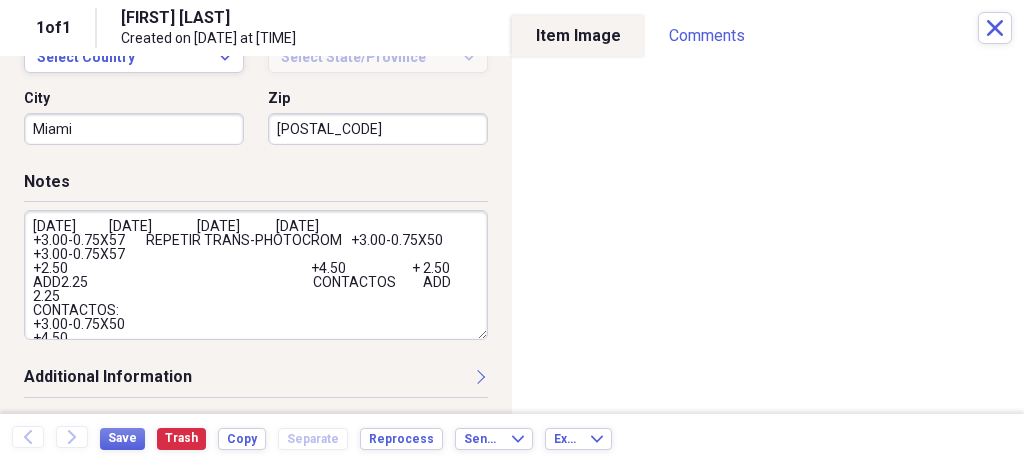 click on "[DATE]           [DATE]               [DATE]            [DATE]
+3.00-0.75X57       REPETIR TRANS-PHOTOCROM   +3.00-0.75X50      +3.00-0.75X57
+2.50                                                                                 +4.50                      + 2.50
ADD2.25                                                                           CONTACTOS         ADD 2.25
CONTACTOS:
+3.00-0.75X50
+4.50" at bounding box center (256, 275) 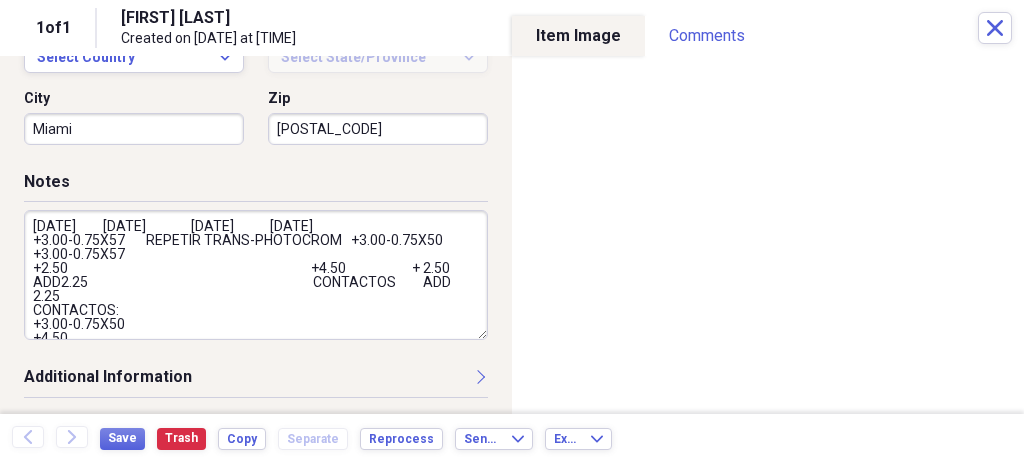 click on "[DATE]         [DATE]               [DATE]            [DATE]
+3.00-0.75X57       REPETIR TRANS-PHOTOCROM   +3.00-0.75X50      +3.00-0.75X57
+2.50                                                                                 +4.50                      + 2.50
ADD2.25                                                                           CONTACTOS         ADD 2.25
CONTACTOS:
+3.00-0.75X50
+4.50" at bounding box center [256, 275] 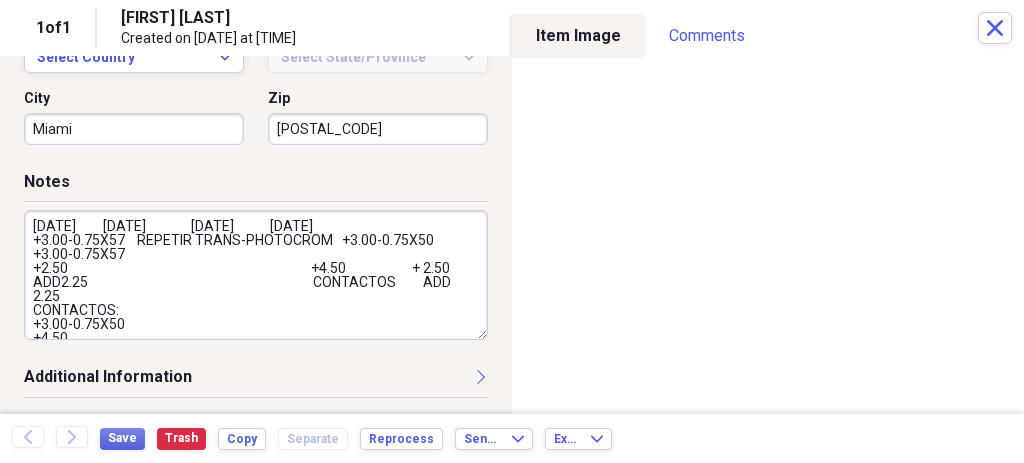click on "[DATE]         [DATE]               [DATE]            [DATE]
+3.00-0.75X57    REPETIR TRANS-PHOTOCROM   +3.00-0.75X50      +3.00-0.75X57
+2.50                                                                                 +4.50                      + 2.50
ADD2.25                                                                           CONTACTOS         ADD 2.25
CONTACTOS:
+3.00-0.75X50
+4.50" at bounding box center (256, 275) 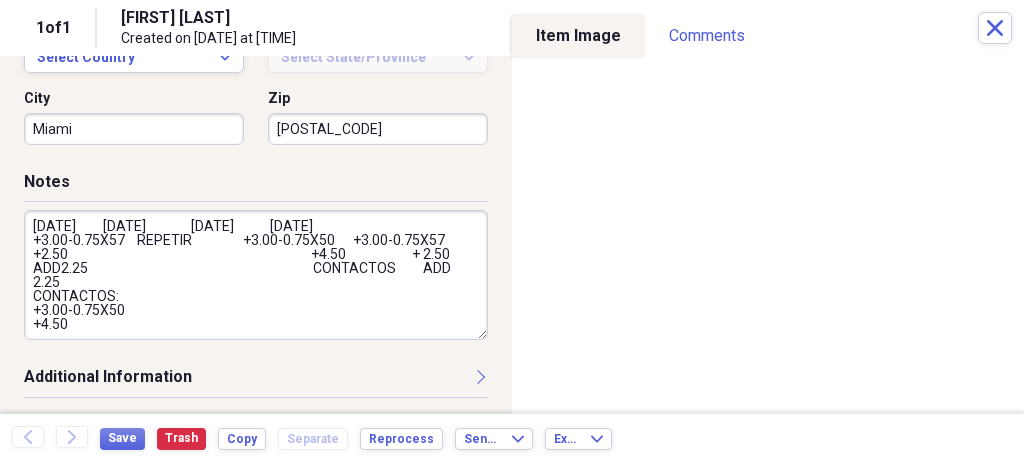 click on "[DATE]         [DATE]               [DATE]            [DATE]
+3.00-0.75X57    REPETIR                 +3.00-0.75X50      +3.00-0.75X57
+2.50                                                                                 +4.50                      + 2.50
ADD2.25                                                                           CONTACTOS         ADD 2.25
CONTACTOS:
+3.00-0.75X50
+4.50" at bounding box center (256, 275) 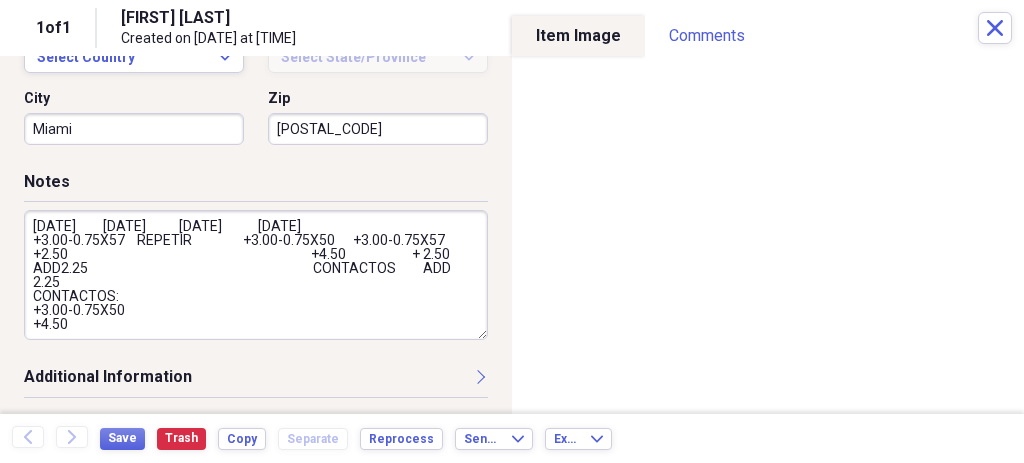 click on "[DATE]         [DATE]           [DATE]            [DATE]
+3.00-0.75X57    REPETIR                 +3.00-0.75X50      +3.00-0.75X57
+2.50                                                                                 +4.50                      + 2.50
ADD2.25                                                                           CONTACTOS         ADD 2.25
CONTACTOS:
+3.00-0.75X50
+4.50" at bounding box center [256, 275] 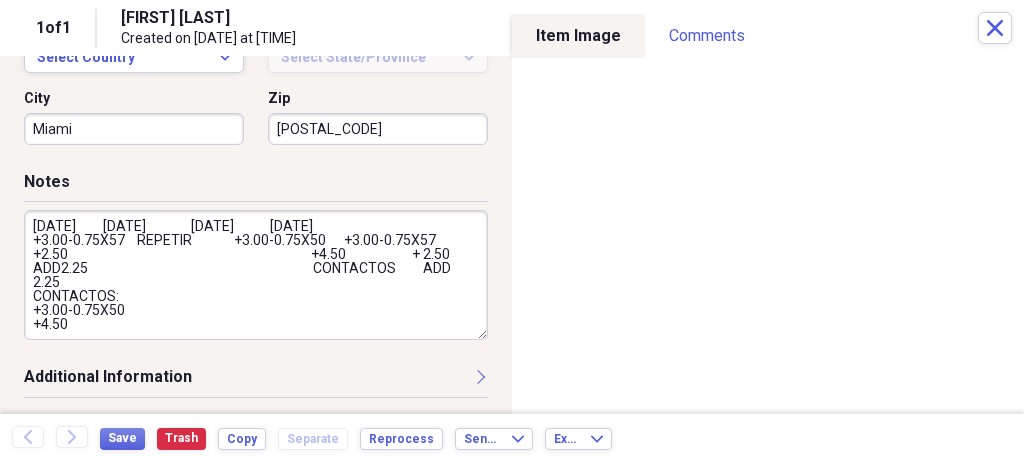 click on "[DATE]         [DATE]               [DATE]            [DATE]
+3.00-0.75X57    REPETIR              +3.00-0.75X50      +3.00-0.75X57
+2.50                                                                                 +4.50                      + 2.50
ADD2.25                                                                           CONTACTOS         ADD 2.25
CONTACTOS:
+3.00-0.75X50
+4.50" at bounding box center [256, 275] 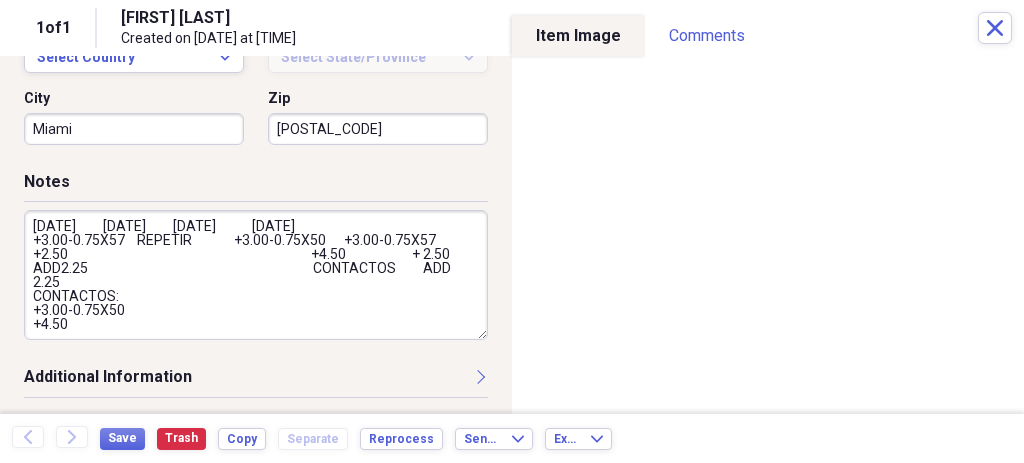 click on "[DATE]         [DATE]         [DATE]            [DATE]
+3.00-0.75X57    REPETIR              +3.00-0.75X50      +3.00-0.75X57
+2.50                                                                                 +4.50                      + 2.50
ADD2.25                                                                           CONTACTOS         ADD 2.25
CONTACTOS:
+3.00-0.75X50
+4.50" at bounding box center [256, 275] 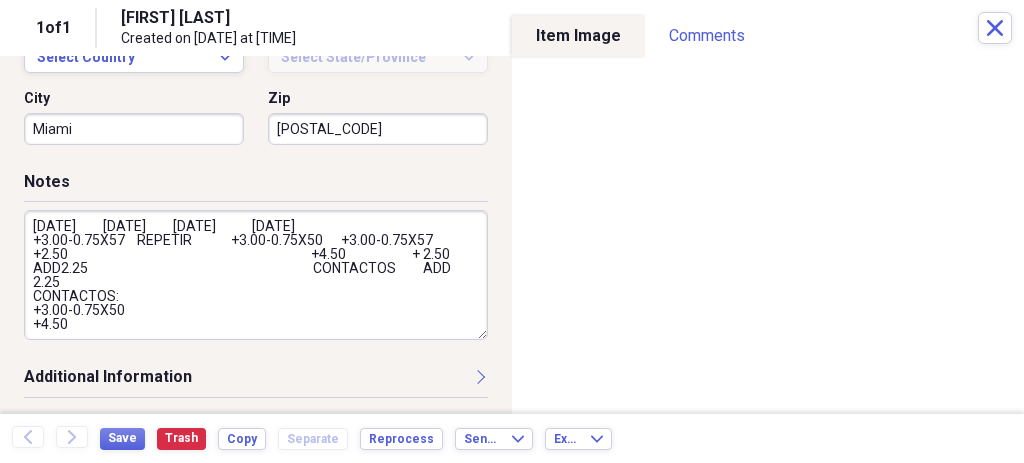 click on "[DATE]         [DATE]         [DATE]            [DATE]
+3.00-0.75X57    REPETIR             +3.00-0.75X50      +3.00-0.75X57
+2.50                                                                                 +4.50                      + 2.50
ADD2.25                                                                           CONTACTOS         ADD 2.25
CONTACTOS:
+3.00-0.75X50
+4.50" at bounding box center [256, 275] 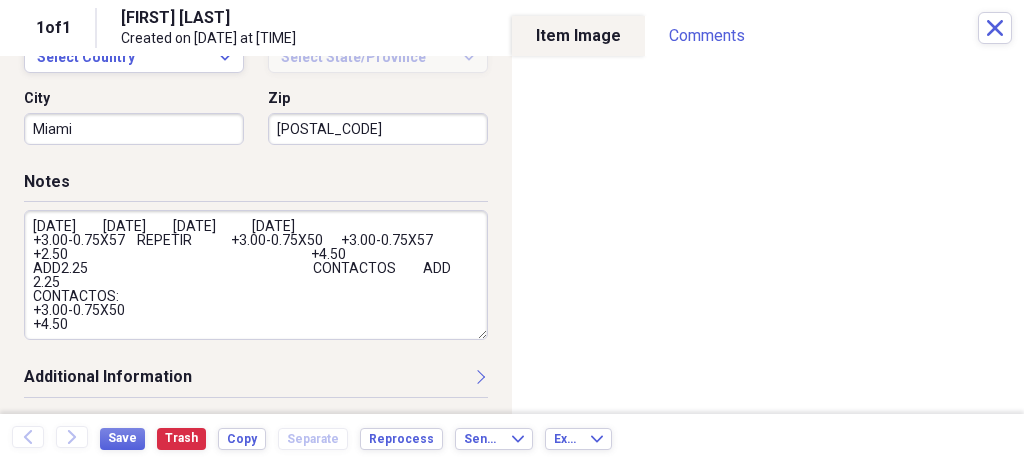 click on "[DATE]         [DATE]         [DATE]            [DATE]
+3.00-0.75X57    REPETIR             +3.00-0.75X50      +3.00-0.75X57
+2.50                                                                                 +4.50
ADD2.25                                                                           CONTACTOS         ADD 2.25
CONTACTOS:
+3.00-0.75X50
+4.50" at bounding box center [256, 275] 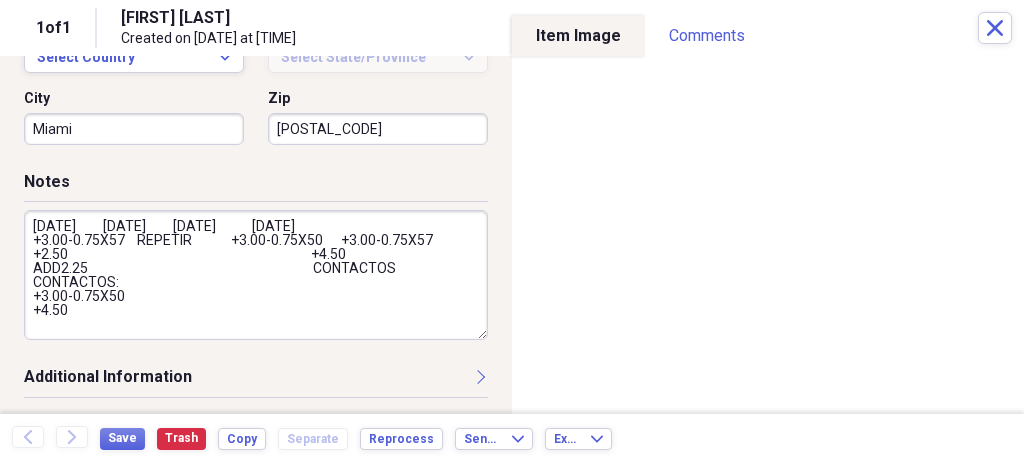 click on "[DATE]         [DATE]         [DATE]            [DATE]
+3.00-0.75X57    REPETIR             +3.00-0.75X50      +3.00-0.75X57
+2.50                                                                                 +4.50
ADD2.25                                                                           CONTACTOS
CONTACTOS:
+3.00-0.75X50
+4.50" at bounding box center (256, 275) 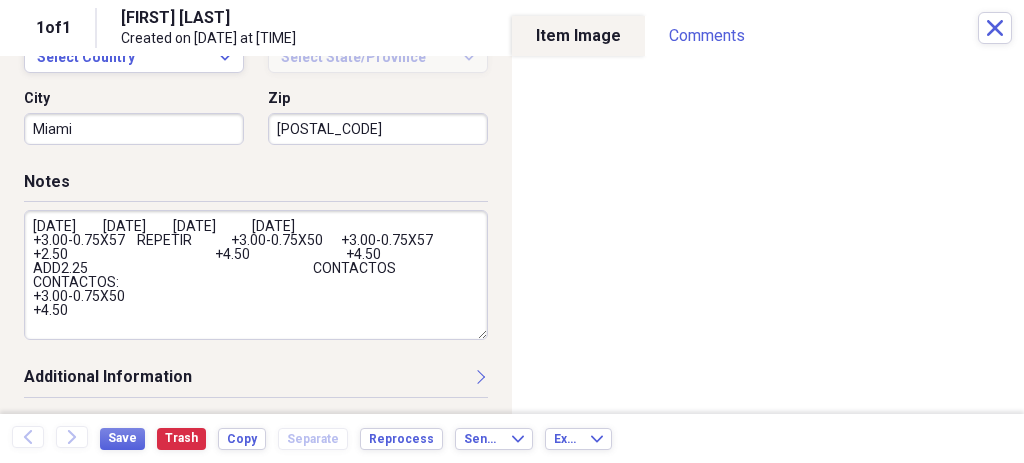 click on "[DATE]         [DATE]         [DATE]            [DATE]
+3.00-0.75X57    REPETIR             +3.00-0.75X50      +3.00-0.75X57
+2.50                                                 +4.50                                +4.50
ADD2.25                                                                           CONTACTOS
CONTACTOS:
+3.00-0.75X50
+4.50" at bounding box center [256, 275] 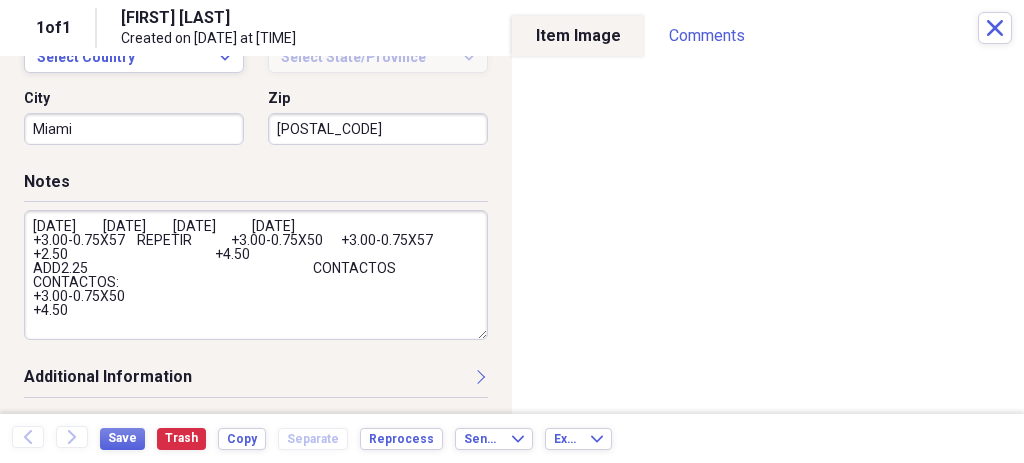 click on "[DATE]         [DATE]         [DATE]            [DATE]
+3.00-0.75X57    REPETIR             +3.00-0.75X50      +3.00-0.75X57
+2.50                                                 +4.50
ADD2.25                                                                           CONTACTOS
CONTACTOS:
+3.00-0.75X50
+4.50" at bounding box center (256, 275) 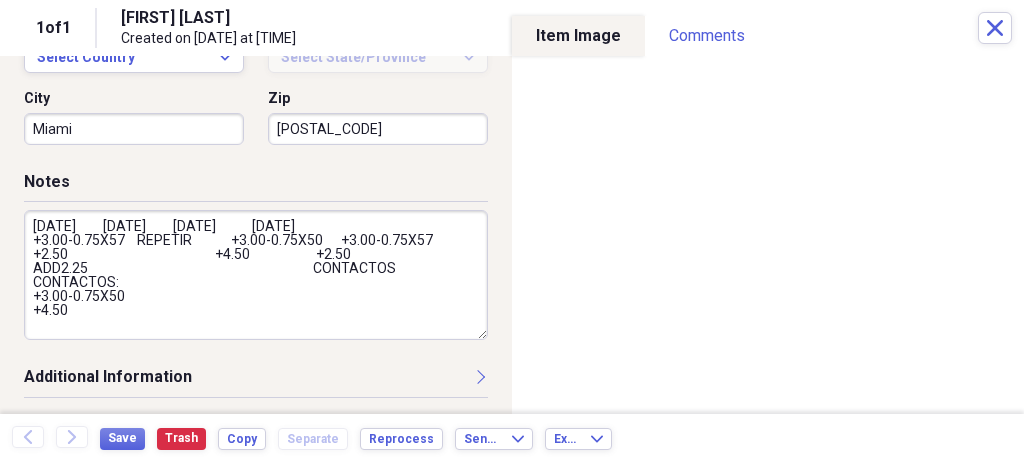 click on "[DATE]         [DATE]         [DATE]            [DATE]
+3.00-0.75X57    REPETIR             +3.00-0.75X50      +3.00-0.75X57
+2.50                                                 +4.50                      +2.50
ADD2.25                                                                           CONTACTOS
CONTACTOS:
+3.00-0.75X50
+4.50" at bounding box center [256, 275] 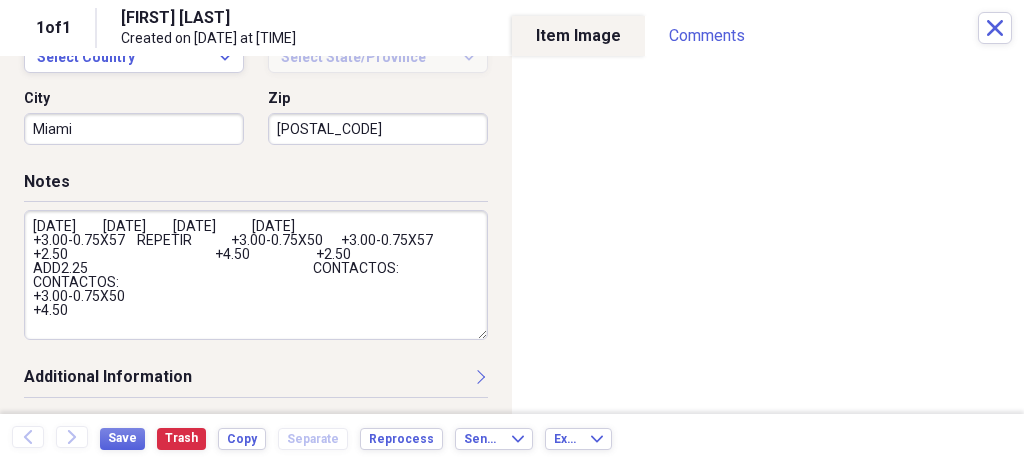 click on "[DATE]         [DATE]         [DATE]            [DATE]
+3.00-0.75X57    REPETIR             +3.00-0.75X50      +3.00-0.75X57
+2.50                                                 +4.50                      +2.50
ADD2.25                                                                           CONTACTOS:
CONTACTOS:
+3.00-0.75X50
+4.50" at bounding box center (256, 275) 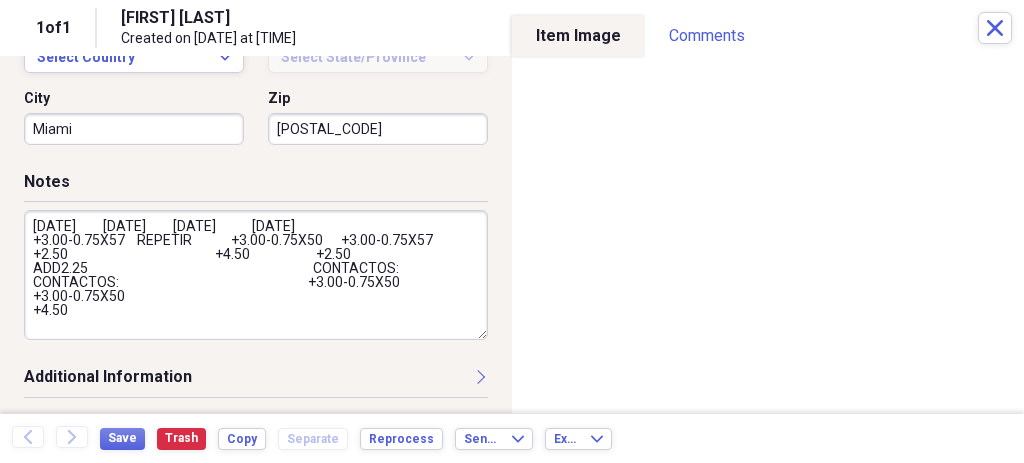 click on "[DATE]         [DATE]         [DATE]            [DATE]
+3.00-0.75X57    REPETIR             +3.00-0.75X50      +3.00-0.75X57
+2.50                                                 +4.50                      +2.50
ADD2.25                                                                           CONTACTOS:
CONTACTOS:                                                               +3.00-0.75X50
+3.00-0.75X50
+4.50" at bounding box center [256, 275] 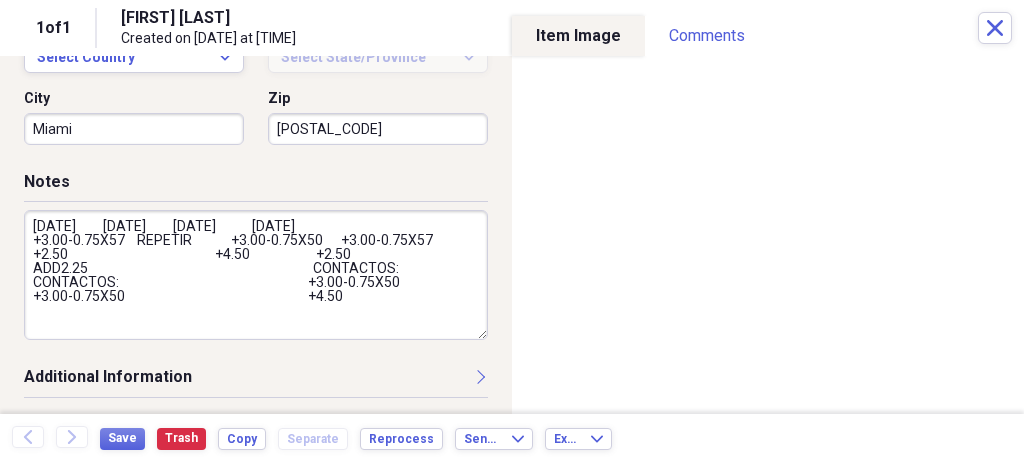 click on "[DATE]         [DATE]         [DATE]            [DATE]
+3.00-0.75X57    REPETIR             +3.00-0.75X50      +3.00-0.75X57
+2.50                                                 +4.50                      +2.50
ADD2.25                                                                           CONTACTOS:
CONTACTOS:                                                               +3.00-0.75X50
+3.00-0.75X50                                                             +4.50" at bounding box center (256, 275) 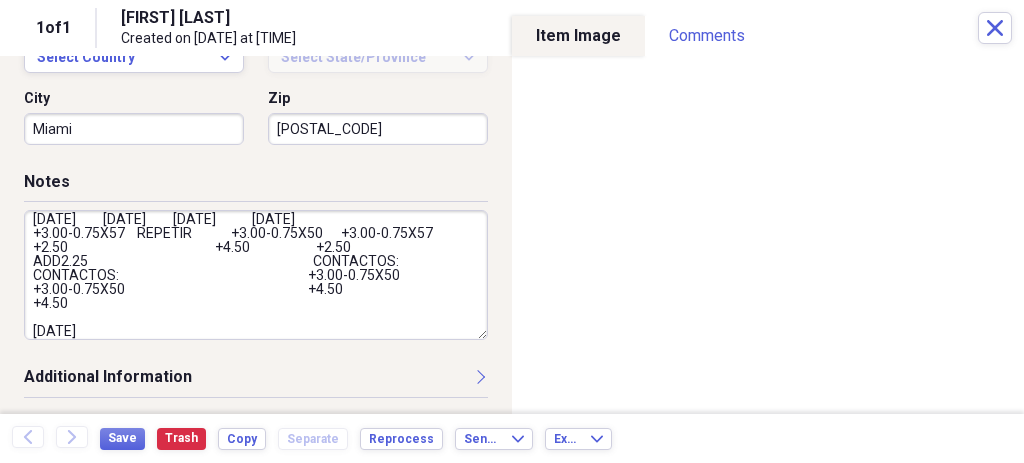 scroll, scrollTop: 21, scrollLeft: 0, axis: vertical 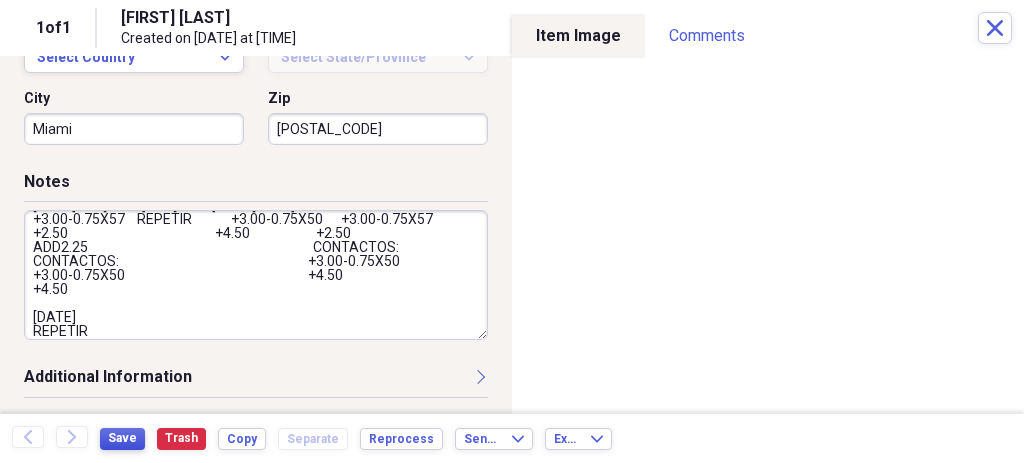 type on "[DATE]         [DATE]         [DATE]            [DATE]
+3.00-0.75X57    REPETIR             +3.00-0.75X50      +3.00-0.75X57
+2.50                                                 +4.50                      +2.50
ADD2.25                                                                           CONTACTOS:
CONTACTOS:                                                               +3.00-0.75X50
+3.00-0.75X50                                                             +4.50
+4.50
[DATE]
REPETIR" 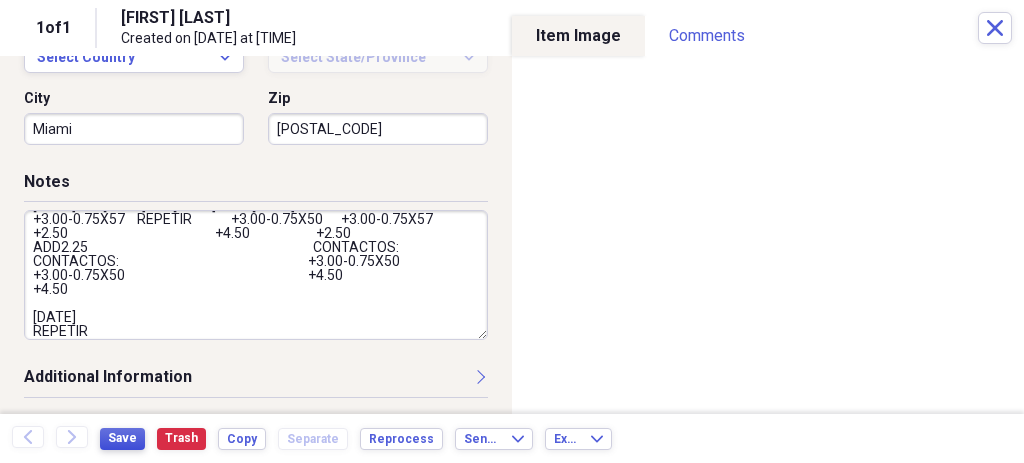 click on "Save" at bounding box center [122, 438] 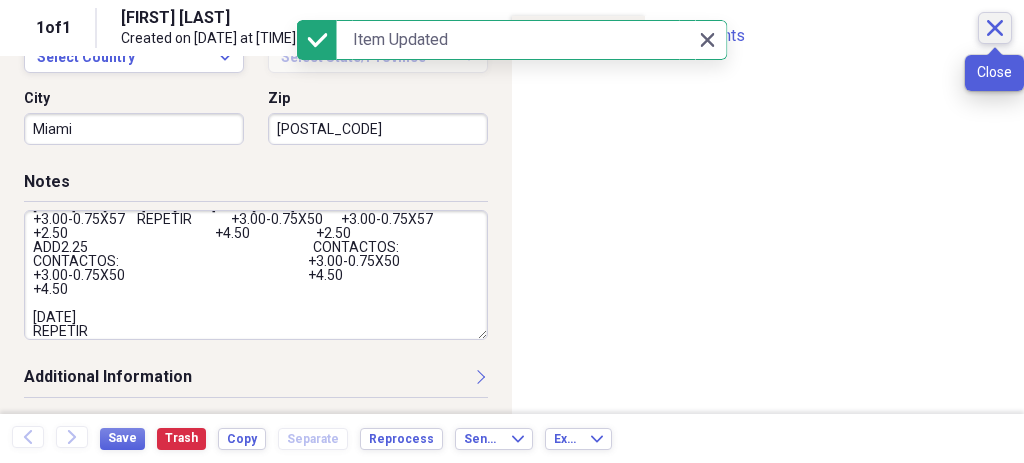 click 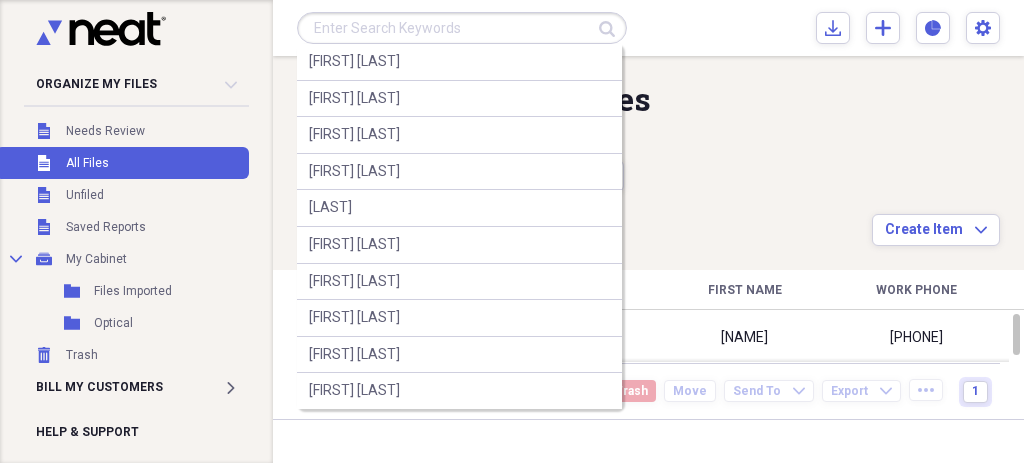 click at bounding box center [462, 28] 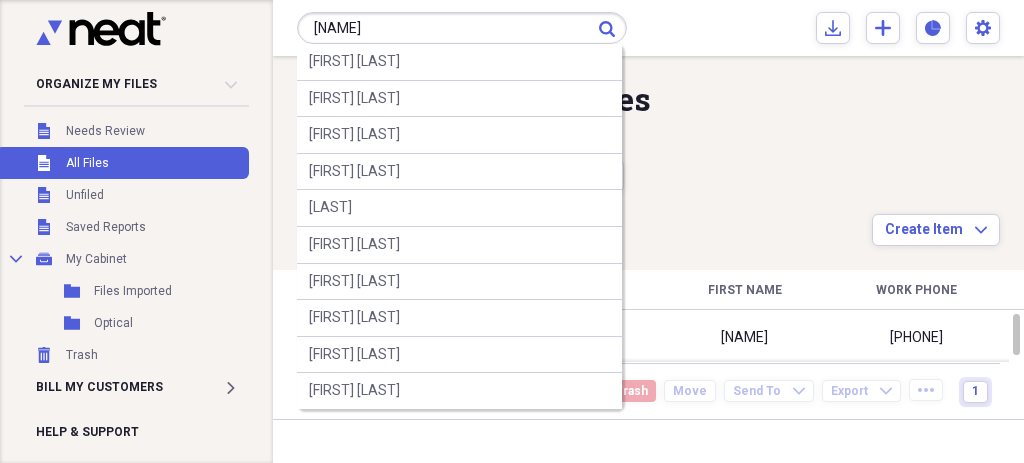type on "[NAME]" 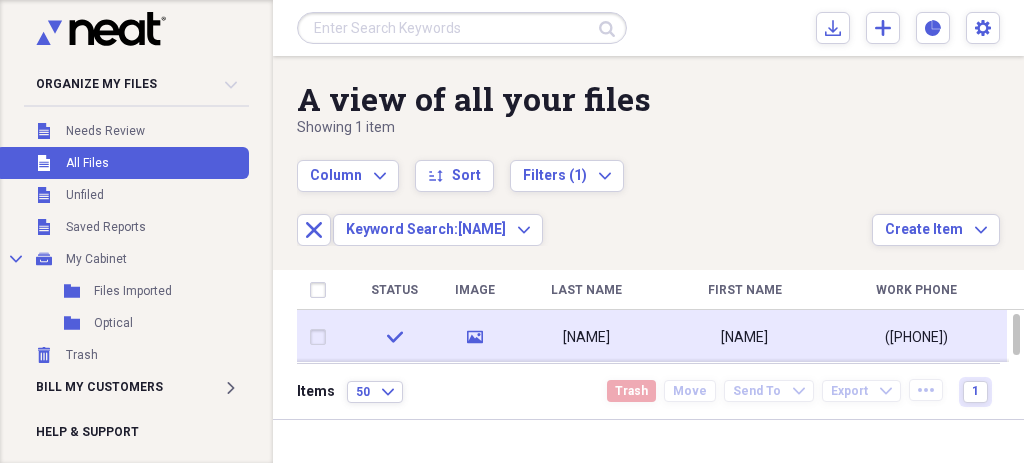 click on "[NAME]" at bounding box center [586, 337] 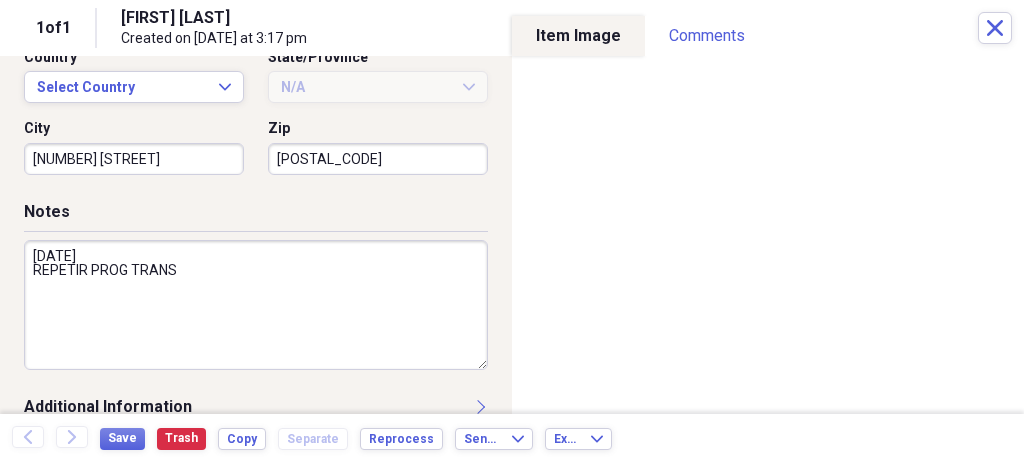 scroll, scrollTop: 756, scrollLeft: 0, axis: vertical 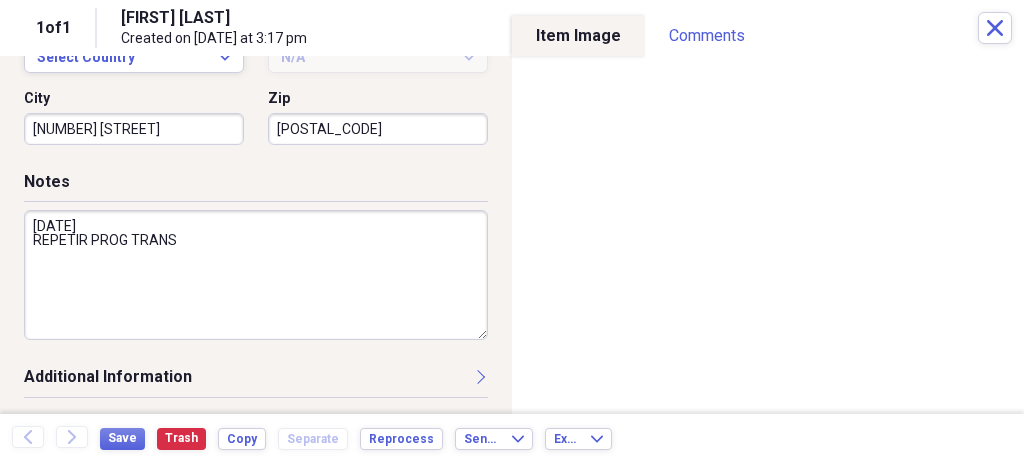 click on "[DATE]
REPETIR PROG TRANS" at bounding box center [256, 275] 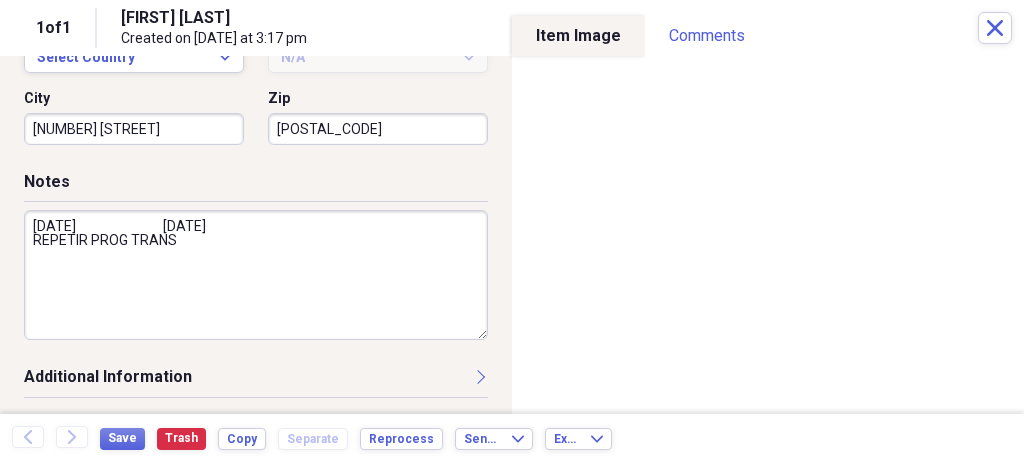 click on "[DATE]                             [DATE]
REPETIR PROG TRANS" at bounding box center (256, 275) 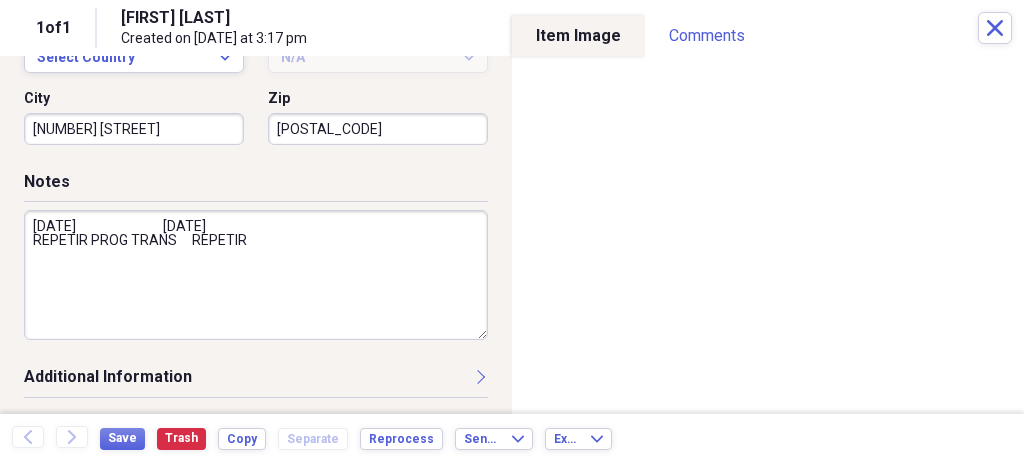 click on "[DATE]                             [DATE]
REPETIR PROG TRANS     REPETIR" at bounding box center (256, 275) 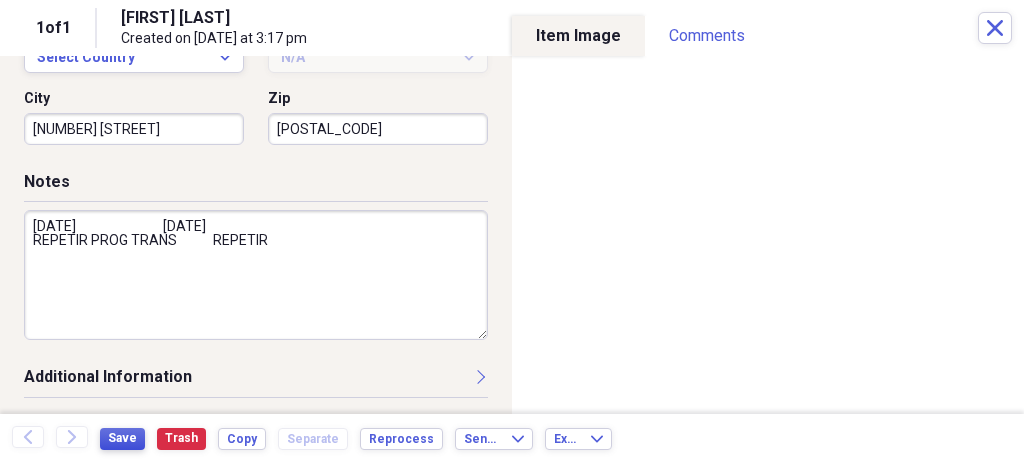 type on "[DATE]                             [DATE]
REPETIR PROG TRANS            REPETIR" 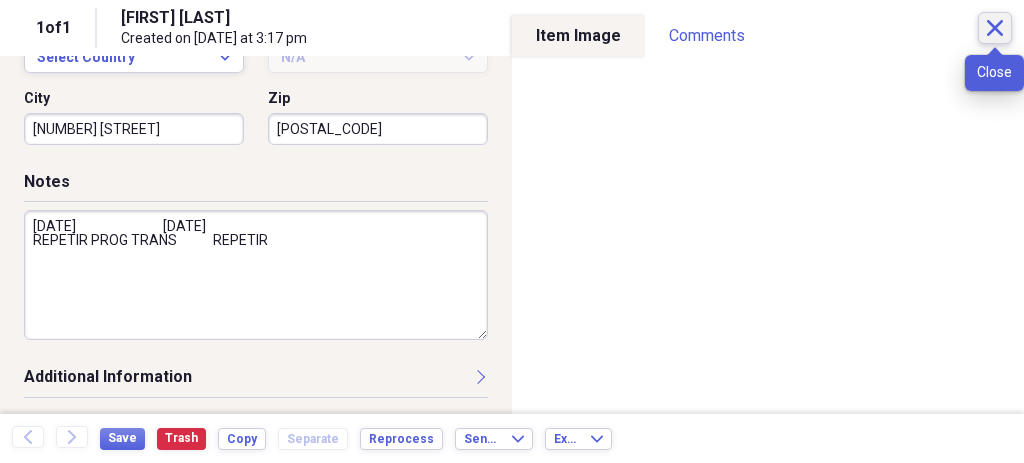 click on "Close" 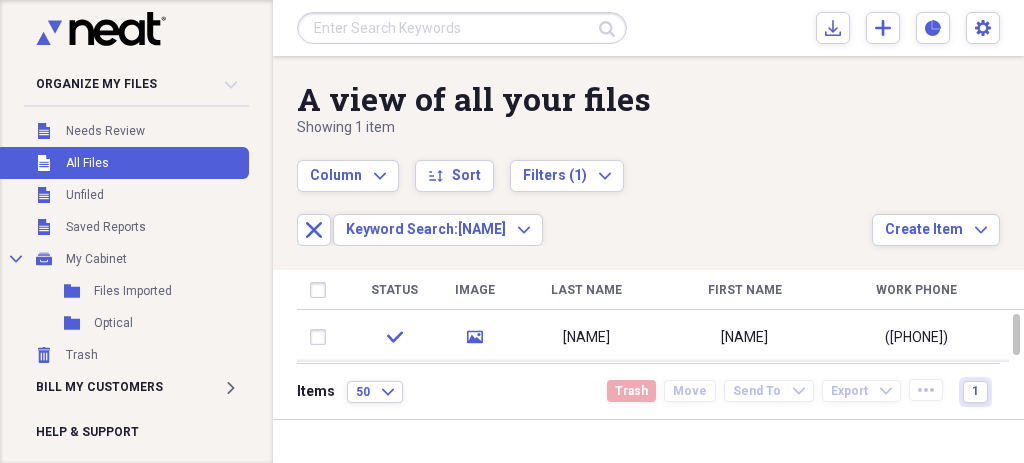 click at bounding box center [462, 28] 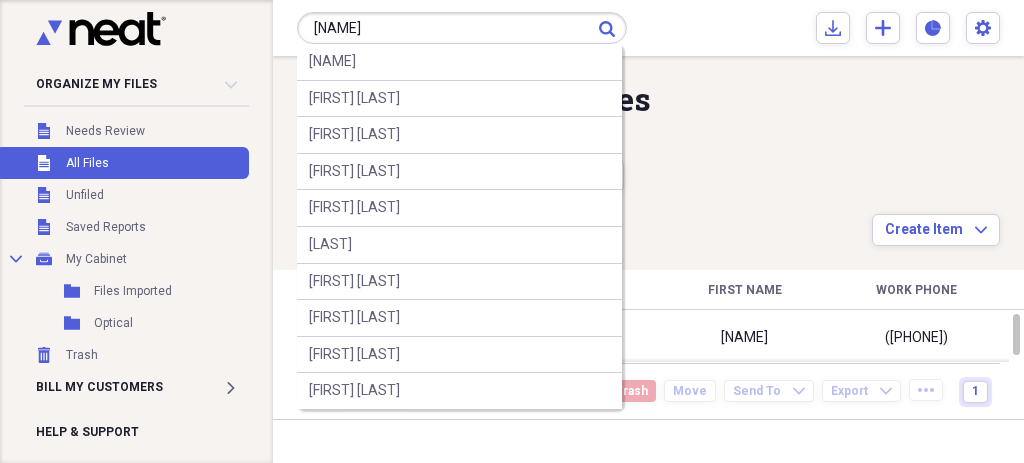 type on "[NAME]" 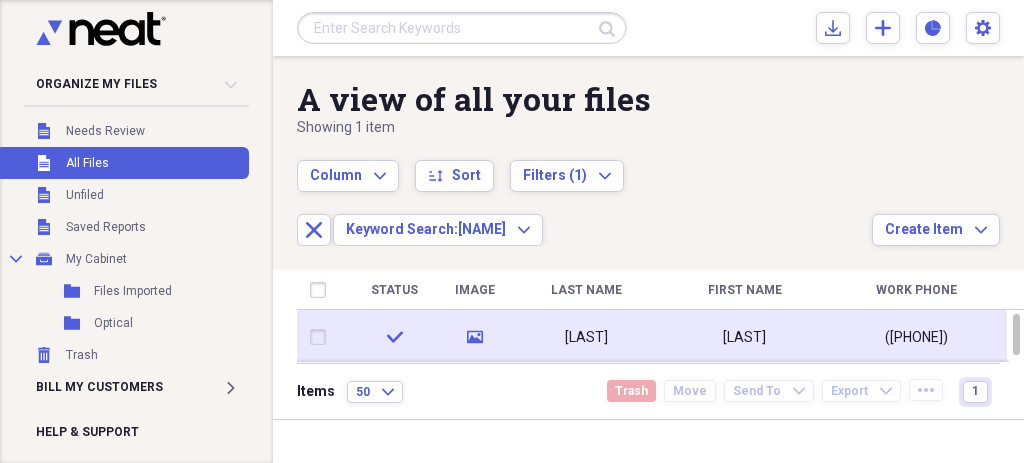 click on "[LAST]" at bounding box center [586, 337] 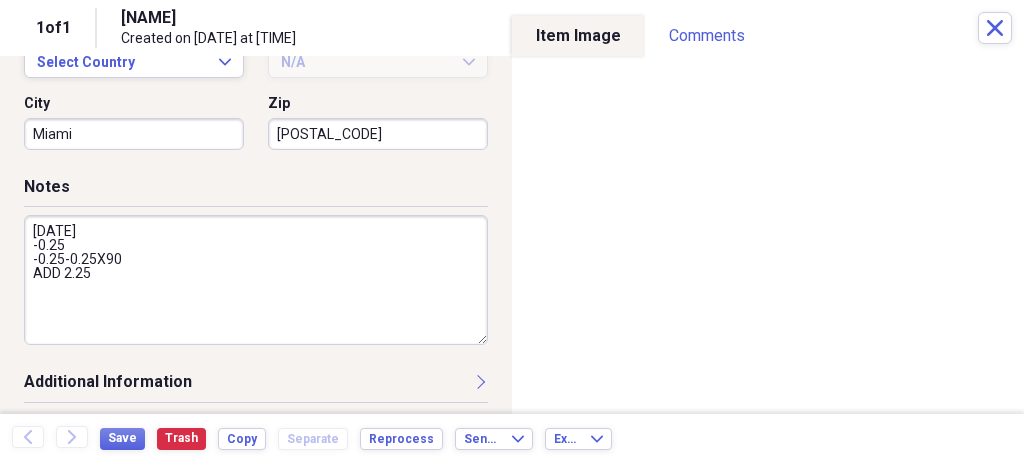 scroll, scrollTop: 756, scrollLeft: 0, axis: vertical 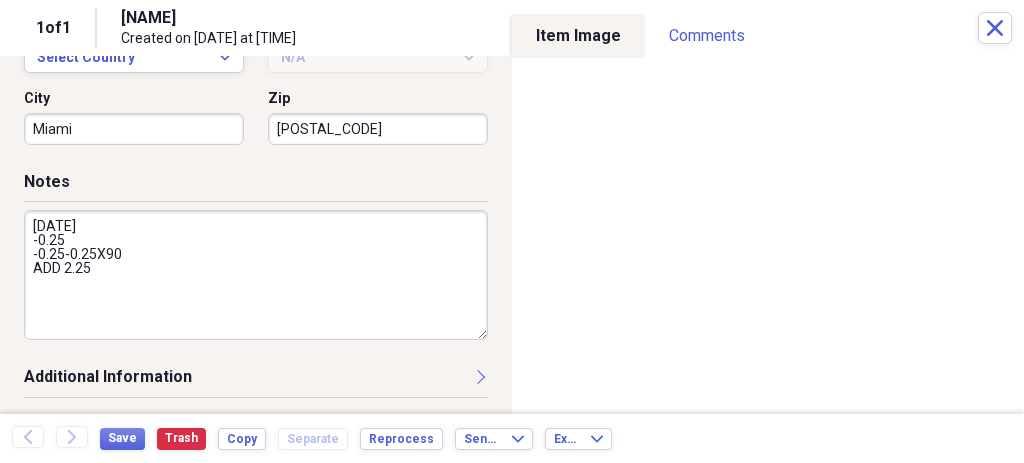 click on "[DATE]
-0.25
-0.25-0.25X90
ADD 2.25" at bounding box center [256, 275] 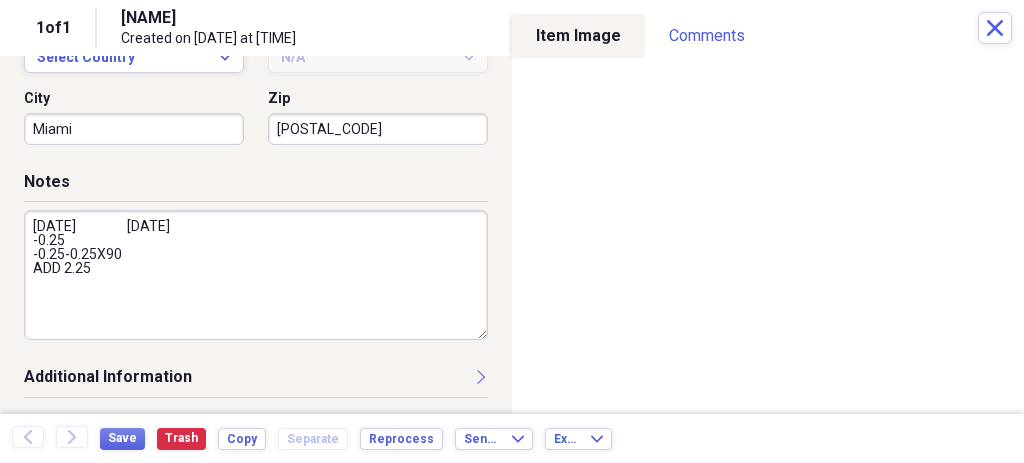 click on "[DATE]                 [DATE]
-0.25
-0.25-0.25X90
ADD 2.25" at bounding box center [256, 275] 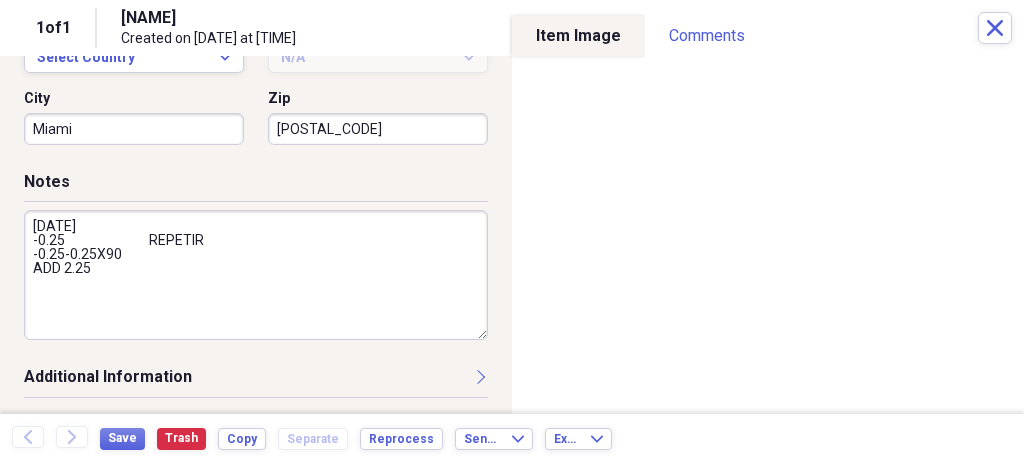 click on "[DATE]
-0.25                            REPETIR
-0.25-0.25X90
ADD 2.25" at bounding box center (256, 275) 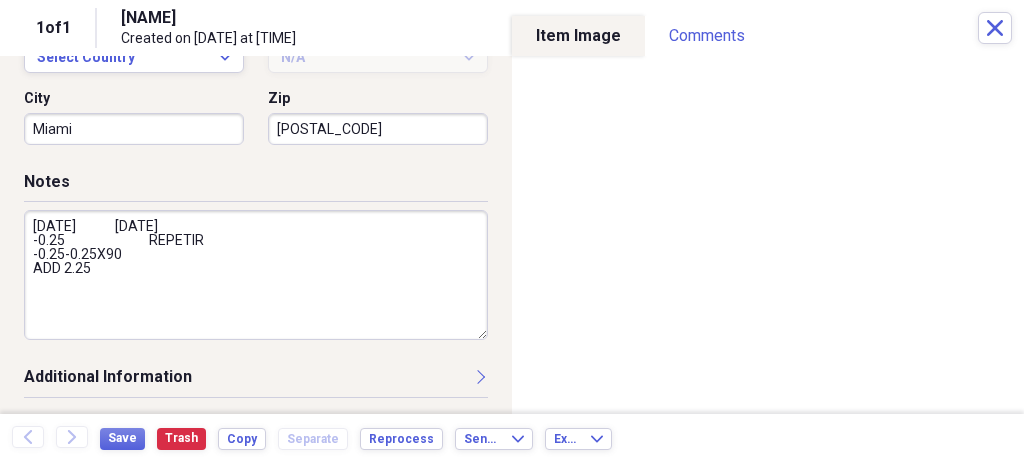 click on "[DATE]             [DATE]
-0.25                            REPETIR
-0.25-0.25X90
ADD 2.25" at bounding box center (256, 275) 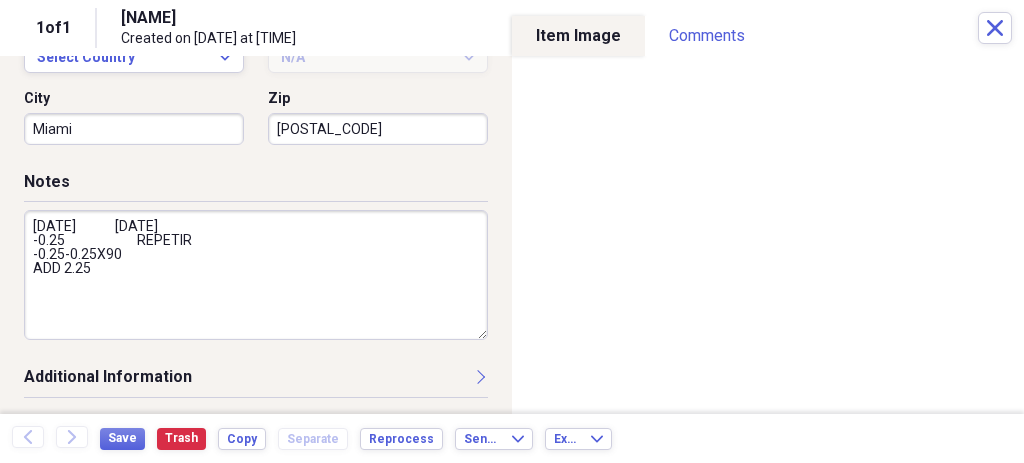 click on "[DATE]             [DATE]
-0.25                        REPETIR
-0.25-0.25X90
ADD 2.25" at bounding box center [256, 275] 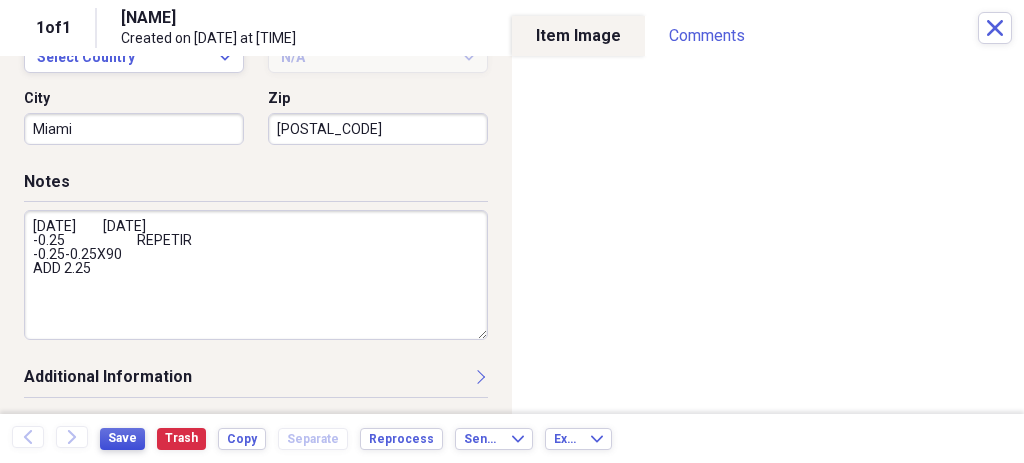 type on "[DATE]         [DATE]
-0.25                        REPETIR
-0.25-0.25X90
ADD 2.25" 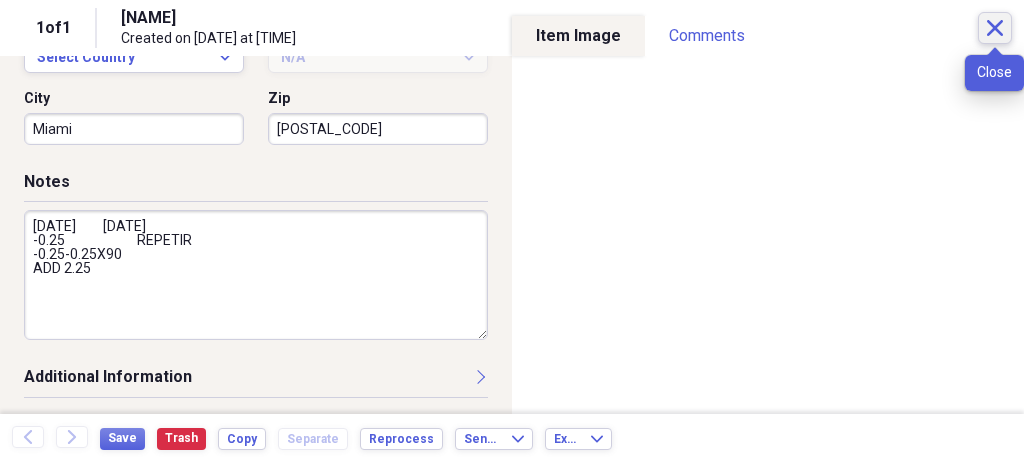 click 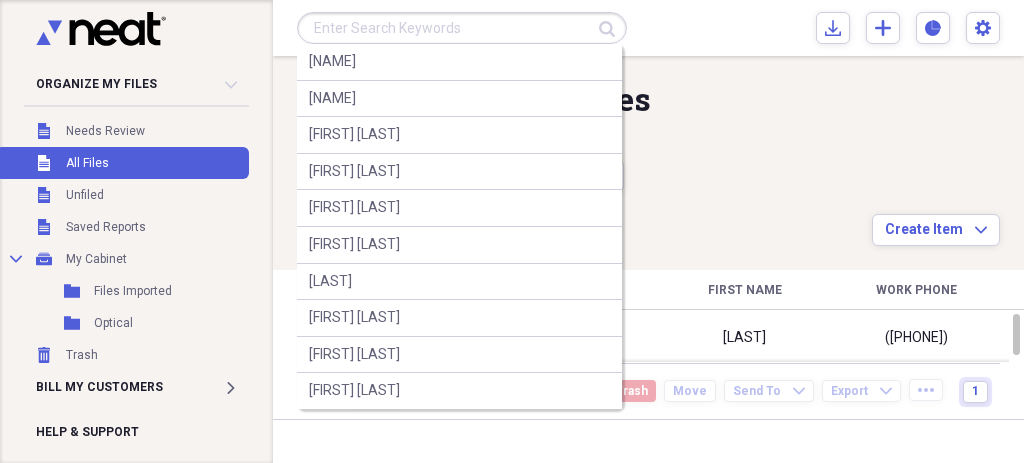 click at bounding box center (462, 28) 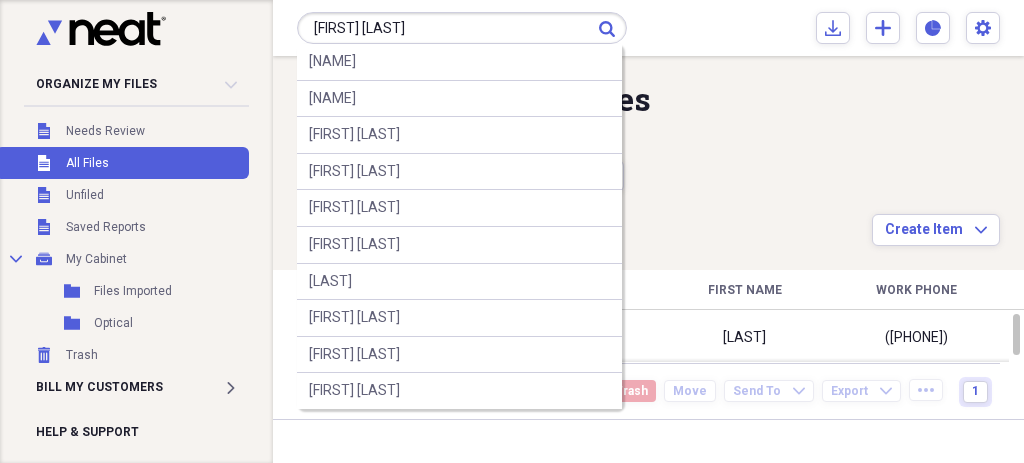 type on "[FIRST] [LAST]" 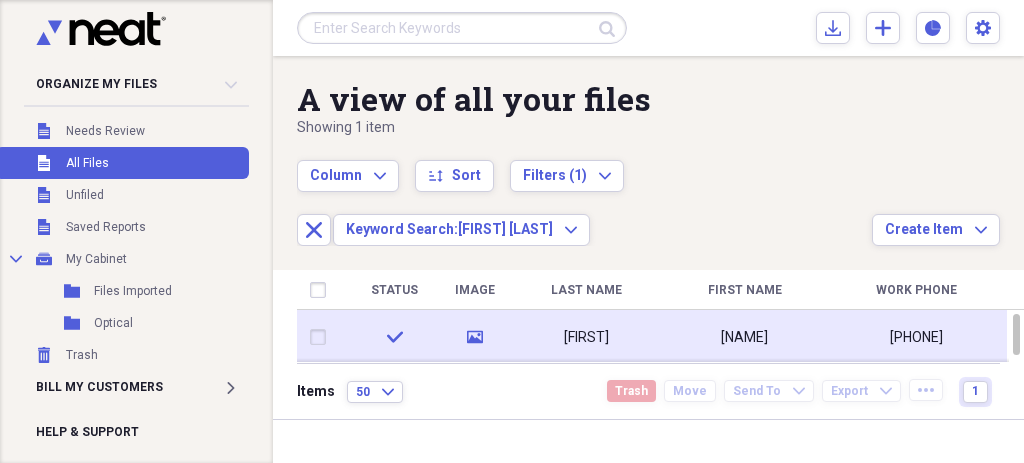 click on "[FIRST]" at bounding box center (586, 337) 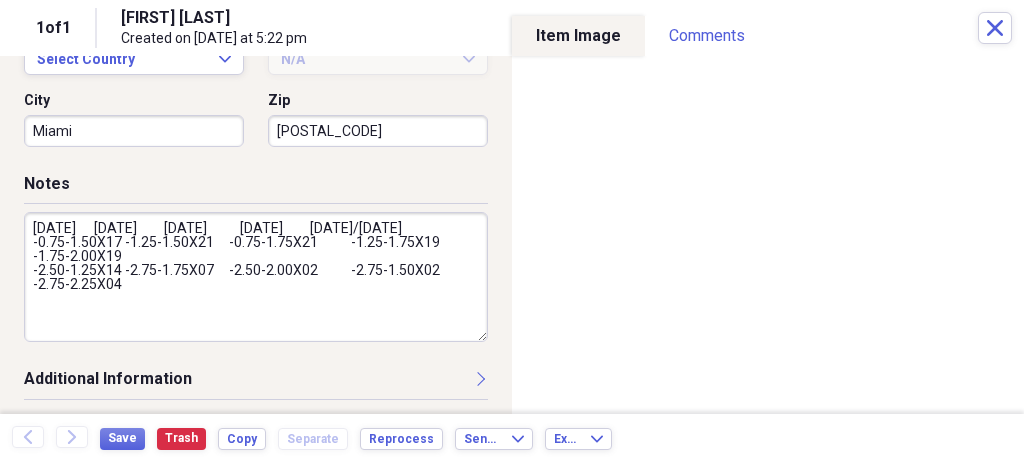 scroll, scrollTop: 756, scrollLeft: 0, axis: vertical 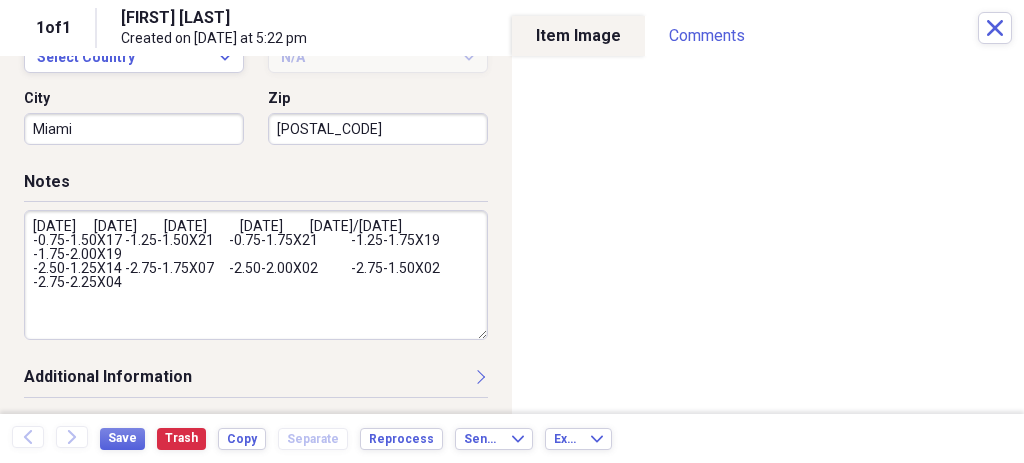 click on "[DATE]      [DATE]         [DATE]           [DATE]         [DATE]/[DATE]                     -0.75-1.50X17 -1.25-1.50X21     -0.75-1.75X21           -1.25-1.75X19     -1.75-2.00X19
-2.50-1.25X14 -2.75-1.75X07     -2.50-2.00X02           -2.75-1.50X02     -2.75-2.25X04" at bounding box center (256, 275) 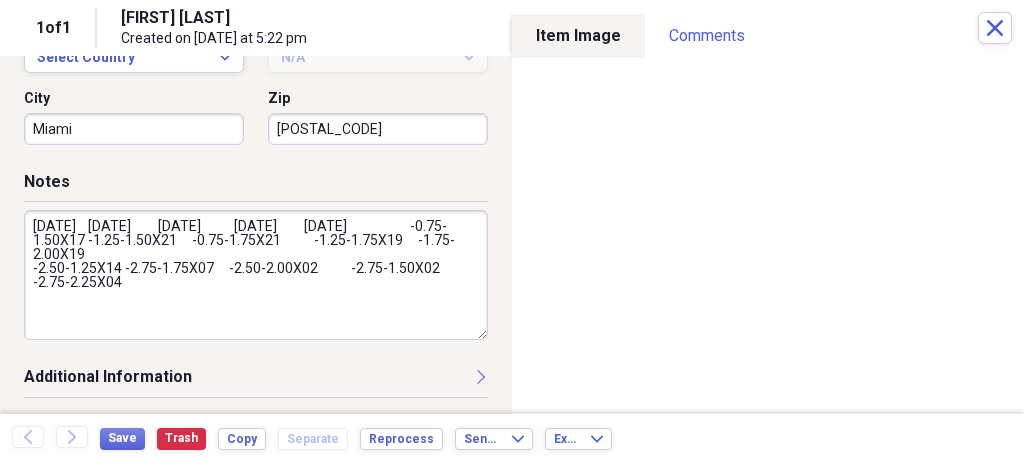 click on "[DATE]    [DATE]         [DATE]           [DATE]         [DATE]                     -0.75-1.50X17 -1.25-1.50X21     -0.75-1.75X21           -1.25-1.75X19     -1.75-2.00X19
-2.50-1.25X14 -2.75-1.75X07     -2.50-2.00X02           -2.75-1.50X02     -2.75-2.25X04" at bounding box center (256, 275) 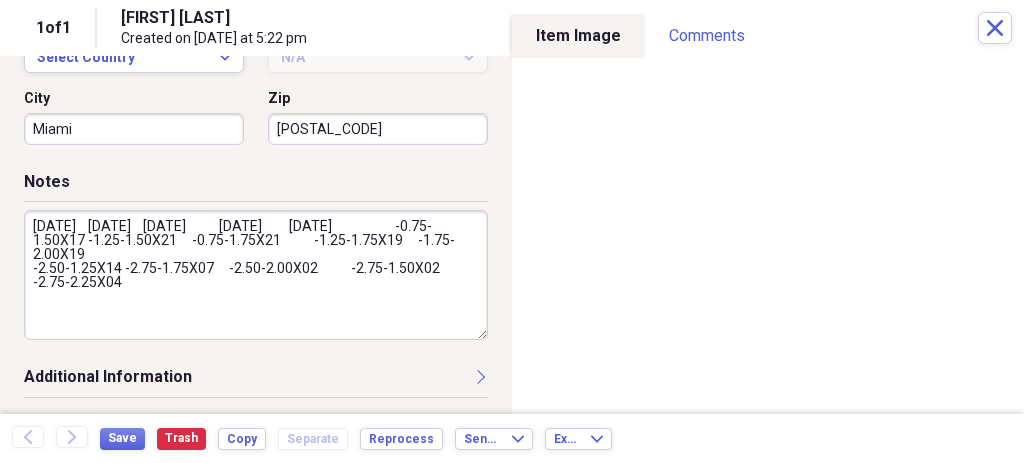click on "[DATE]    [DATE]    [DATE]           [DATE]         [DATE]                     -0.75-1.50X17 -1.25-1.50X21     -0.75-1.75X21           -1.25-1.75X19     -1.75-2.00X19
-2.50-1.25X14 -2.75-1.75X07     -2.50-2.00X02           -2.75-1.50X02     -2.75-2.25X04" at bounding box center [256, 275] 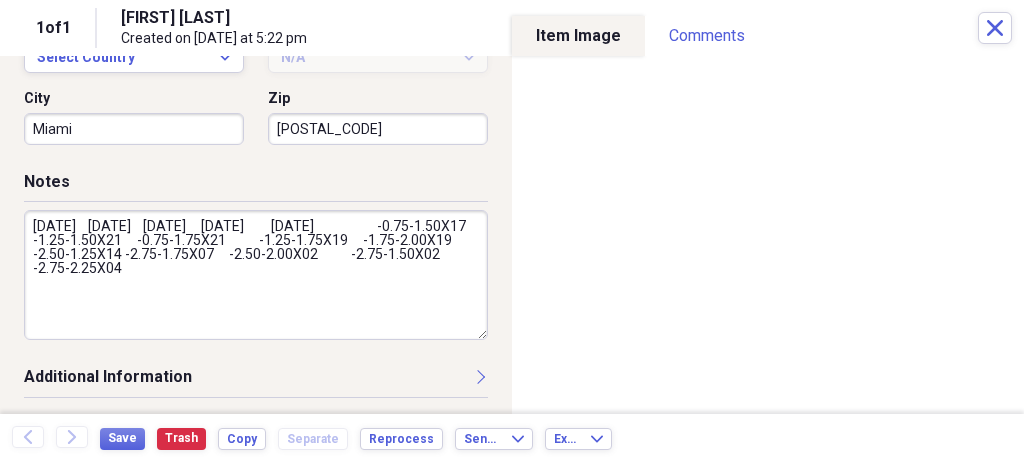 click on "[DATE]    [DATE]    [DATE]     [DATE]         [DATE]                     -0.75-1.50X17 -1.25-1.50X21     -0.75-1.75X21           -1.25-1.75X19     -1.75-2.00X19
-2.50-1.25X14 -2.75-1.75X07     -2.50-2.00X02           -2.75-1.50X02     -2.75-2.25X04" at bounding box center [256, 275] 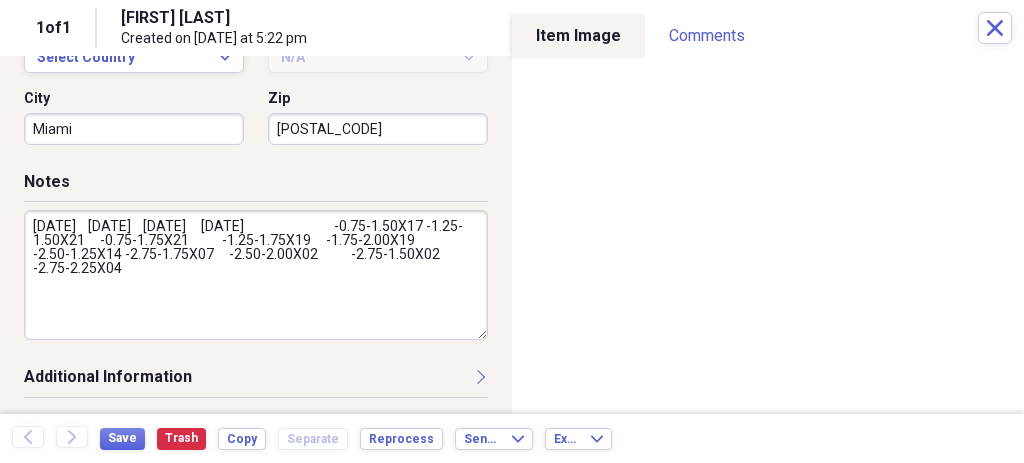 click on "[DATE]    [DATE]    [DATE]     [DATE]                              -0.75-1.50X17 -1.25-1.50X21     -0.75-1.75X21           -1.25-1.75X19     -1.75-2.00X19
-2.50-1.25X14 -2.75-1.75X07     -2.50-2.00X02           -2.75-1.50X02     -2.75-2.25X04" at bounding box center [256, 275] 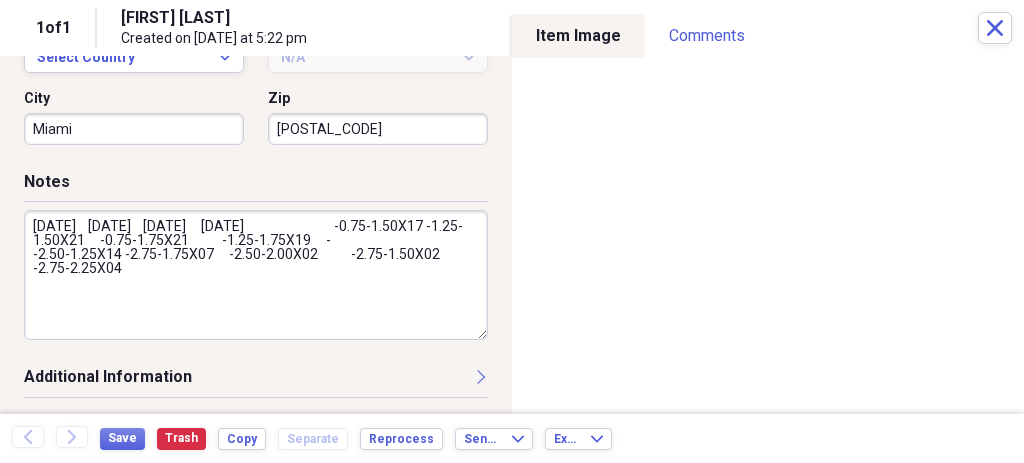 click on "[DATE]    [DATE]    [DATE]     [DATE]                              -0.75-1.50X17 -1.25-1.50X21     -0.75-1.75X21           -1.25-1.75X19     -
-2.50-1.25X14 -2.75-1.75X07     -2.50-2.00X02           -2.75-1.50X02     -2.75-2.25X04" at bounding box center [256, 275] 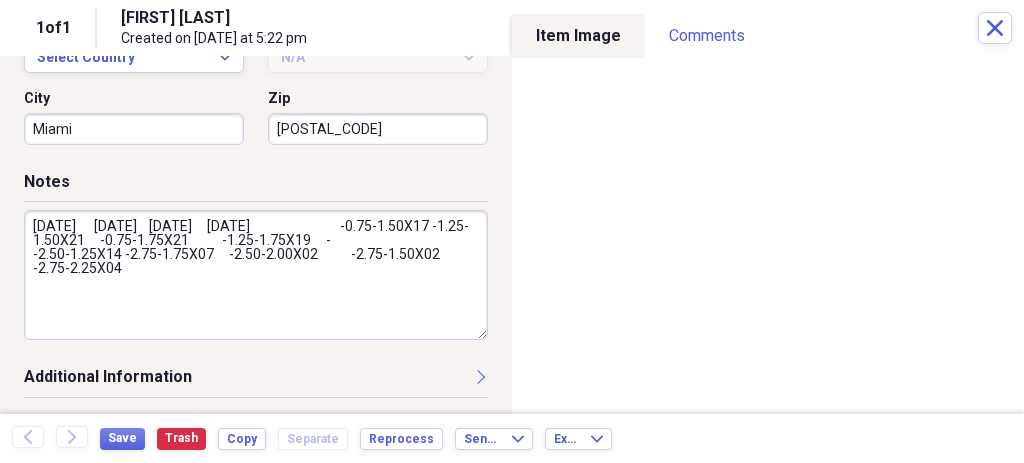 click on "[DATE]      [DATE]    [DATE]     [DATE]                              -0.75-1.50X17 -1.25-1.50X21     -0.75-1.75X21           -1.25-1.75X19     -
-2.50-1.25X14 -2.75-1.75X07     -2.50-2.00X02           -2.75-1.50X02     -2.75-2.25X04" at bounding box center [256, 275] 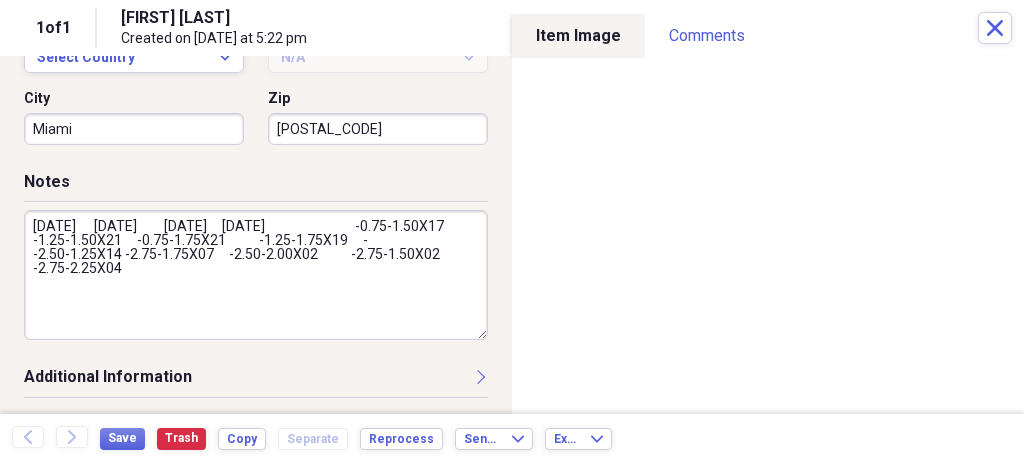 click on "[DATE]      [DATE]         [DATE]     [DATE]                              -0.75-1.50X17 -1.25-1.50X21     -0.75-1.75X21           -1.25-1.75X19     -
-2.50-1.25X14 -2.75-1.75X07     -2.50-2.00X02           -2.75-1.50X02     -2.75-2.25X04" at bounding box center [256, 275] 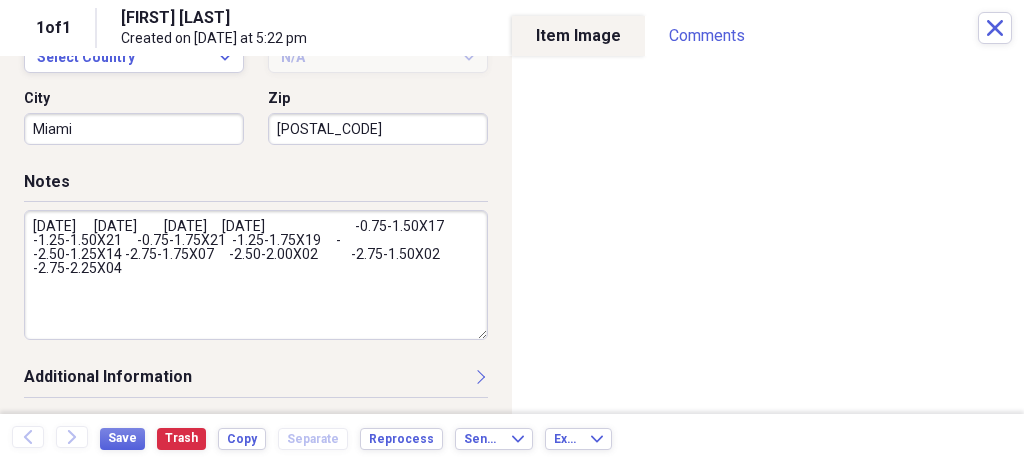 click on "[DATE]      [DATE]         [DATE]     [DATE]                              -0.75-1.50X17 -1.25-1.50X21     -0.75-1.75X21  -1.25-1.75X19     -
-2.50-1.25X14 -2.75-1.75X07     -2.50-2.00X02           -2.75-1.50X02     -2.75-2.25X04" at bounding box center (256, 275) 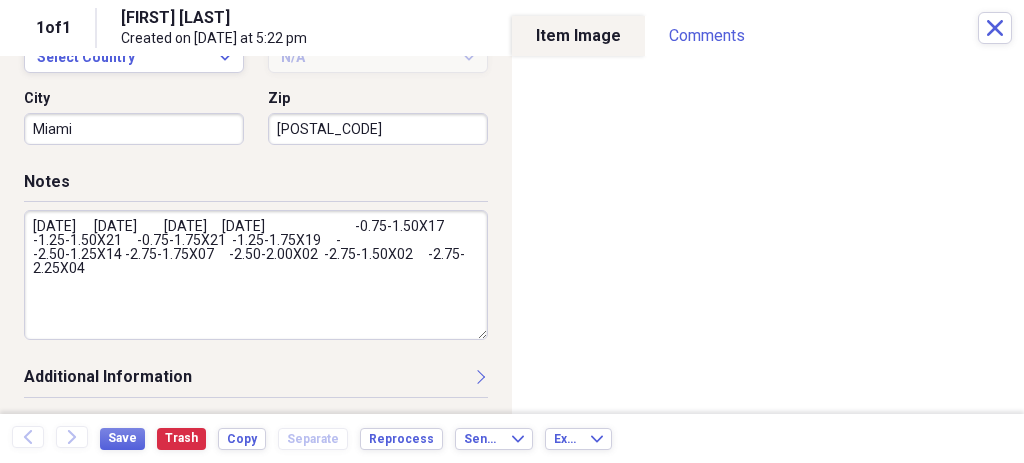 click on "[DATE]      [DATE]         [DATE]     [DATE]                              -0.75-1.50X17 -1.25-1.50X21     -0.75-1.75X21  -1.25-1.75X19     -
-2.50-1.25X14 -2.75-1.75X07     -2.50-2.00X02  -2.75-1.50X02     -2.75-2.25X04" at bounding box center (256, 275) 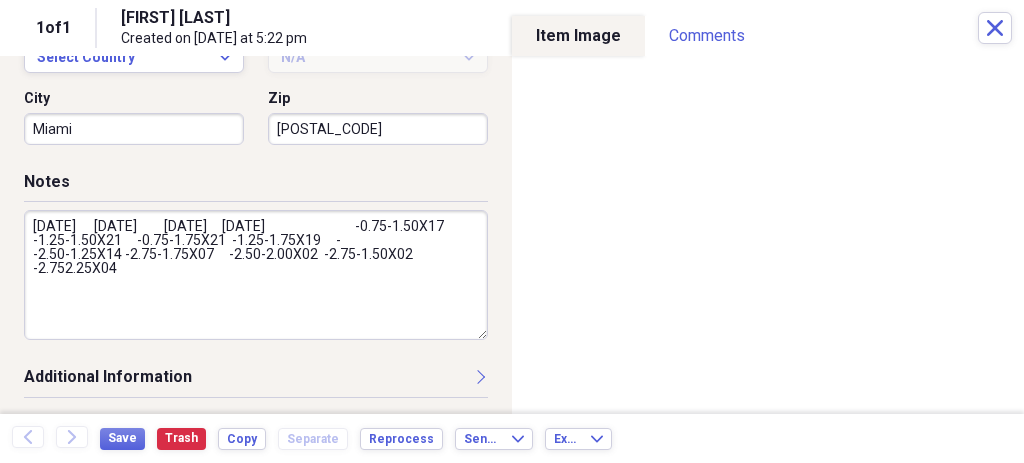 click on "[DATE]      [DATE]         [DATE]     [DATE]                              -0.75-1.50X17 -1.25-1.50X21     -0.75-1.75X21  -1.25-1.75X19     -
-2.50-1.25X14 -2.75-1.75X07     -2.50-2.00X02  -2.75-1.50X02     -2.752.25X04" at bounding box center [256, 275] 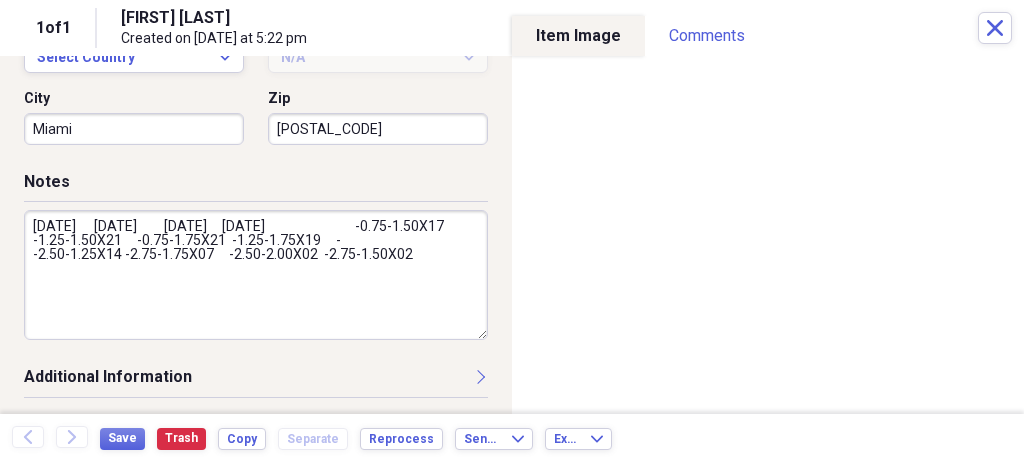 click on "[DATE]      [DATE]         [DATE]     [DATE]                              -0.75-1.50X17 -1.25-1.50X21     -0.75-1.75X21  -1.25-1.75X19     -
-2.50-1.25X14 -2.75-1.75X07     -2.50-2.00X02  -2.75-1.50X02" at bounding box center [256, 275] 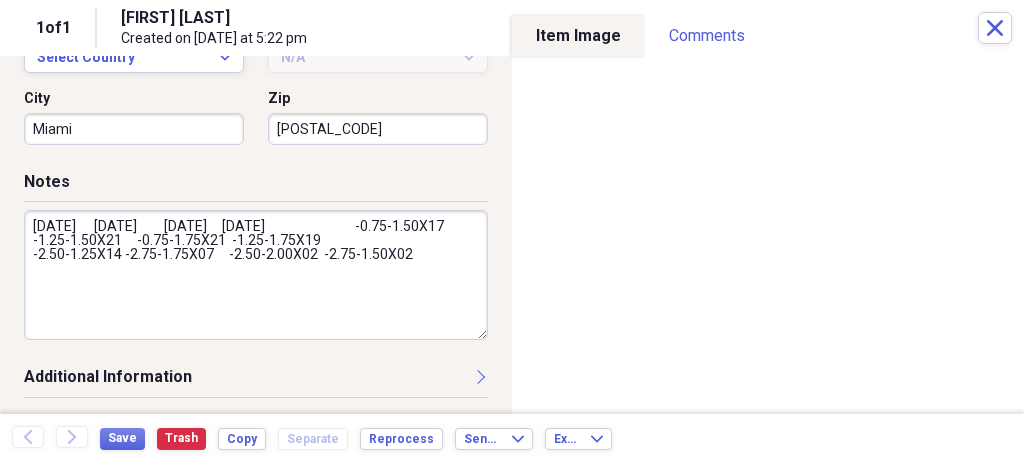 click on "[DATE]      [DATE]         [DATE]     [DATE]                              -0.75-1.50X17 -1.25-1.50X21     -0.75-1.75X21  -1.25-1.75X19
-2.50-1.25X14 -2.75-1.75X07     -2.50-2.00X02  -2.75-1.50X02" at bounding box center (256, 275) 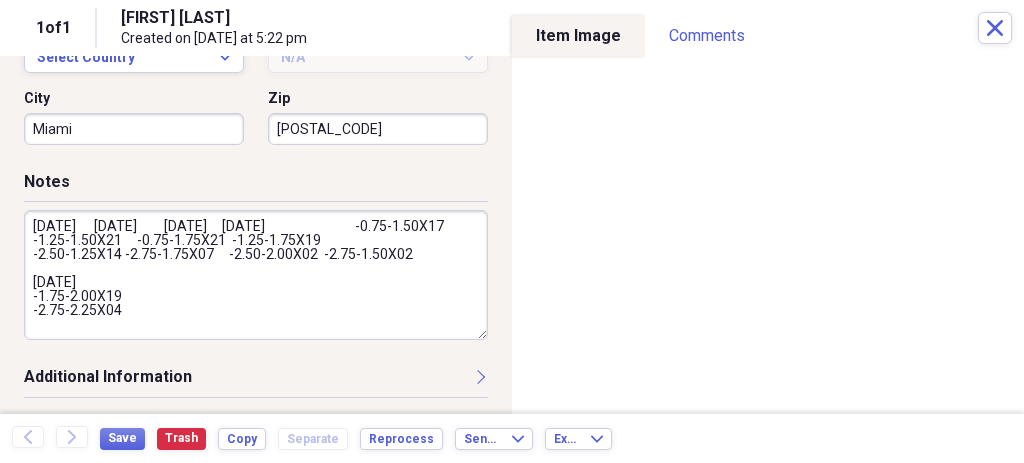 click on "[DATE]      [DATE]         [DATE]     [DATE]                              -0.75-1.50X17 -1.25-1.50X21     -0.75-1.75X21  -1.25-1.75X19
-2.50-1.25X14 -2.75-1.75X07     -2.50-2.00X02  -2.75-1.50X02
[DATE]
-1.75-2.00X19
-2.75-2.25X04" at bounding box center (256, 275) 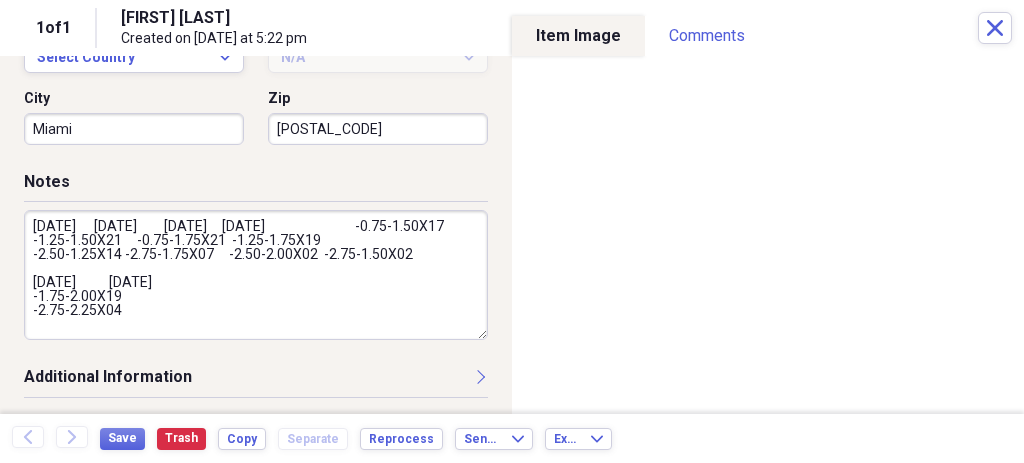 click on "[DATE]      [DATE]         [DATE]     [DATE]                              -0.75-1.50X17 -1.25-1.50X21     -0.75-1.75X21  -1.25-1.75X19
-2.50-1.25X14 -2.75-1.75X07     -2.50-2.00X02  -2.75-1.50X02
[DATE]           [DATE]
-1.75-2.00X19
-2.75-2.25X04" at bounding box center (256, 275) 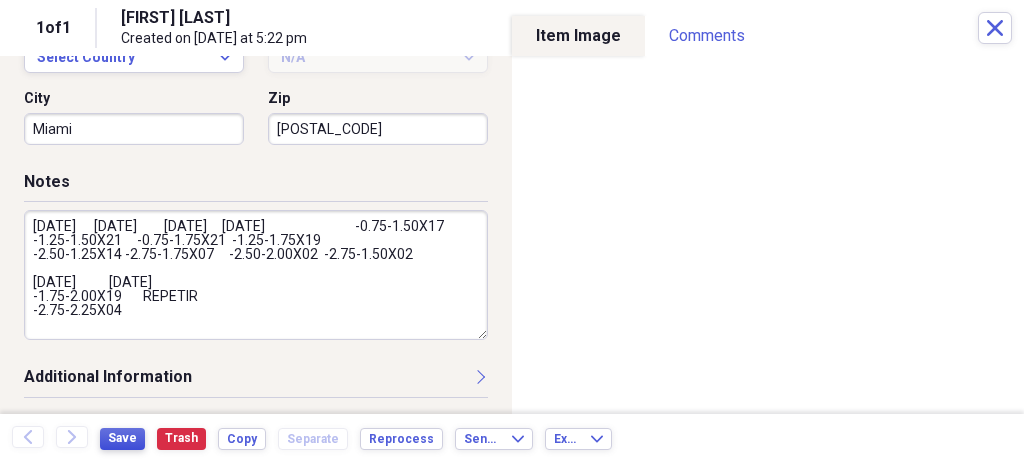 click on "Save" at bounding box center (122, 438) 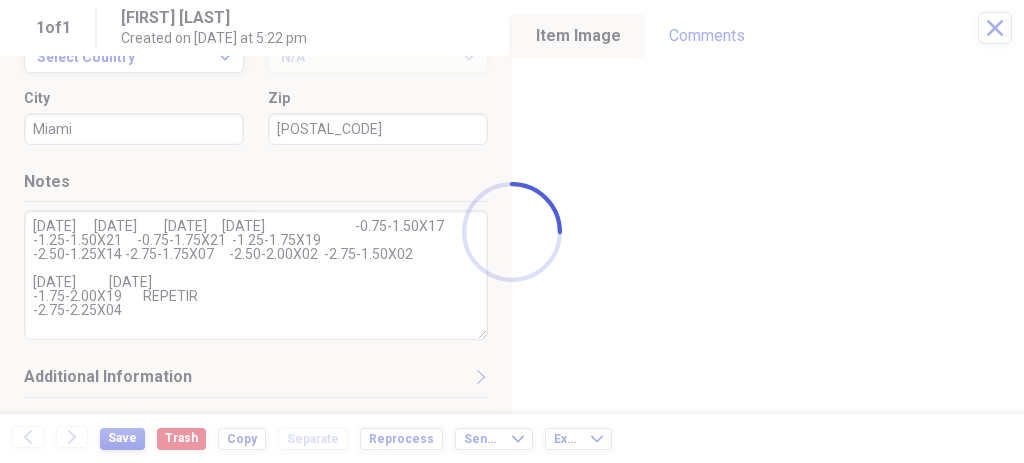 type on "[DATE]      [DATE]         [DATE]     [DATE]                              -0.75-1.50X17 -1.25-1.50X21     -0.75-1.75X21  -1.25-1.75X19
-2.50-1.25X14 -2.75-1.75X07     -2.50-2.00X02  -2.75-1.50X02
[DATE]           [DATE]
-1.75-2.00X19       REPETIR
-2.75-2.25X04" 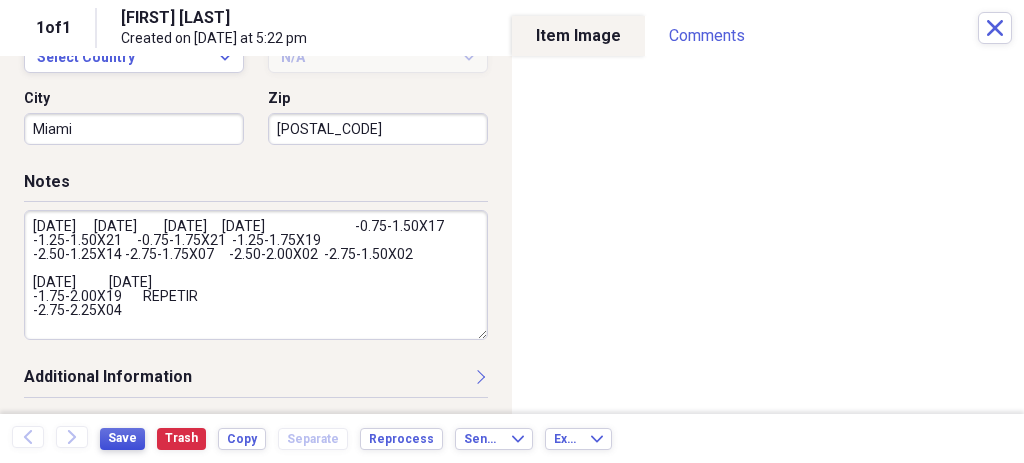 click on "Save" at bounding box center [122, 438] 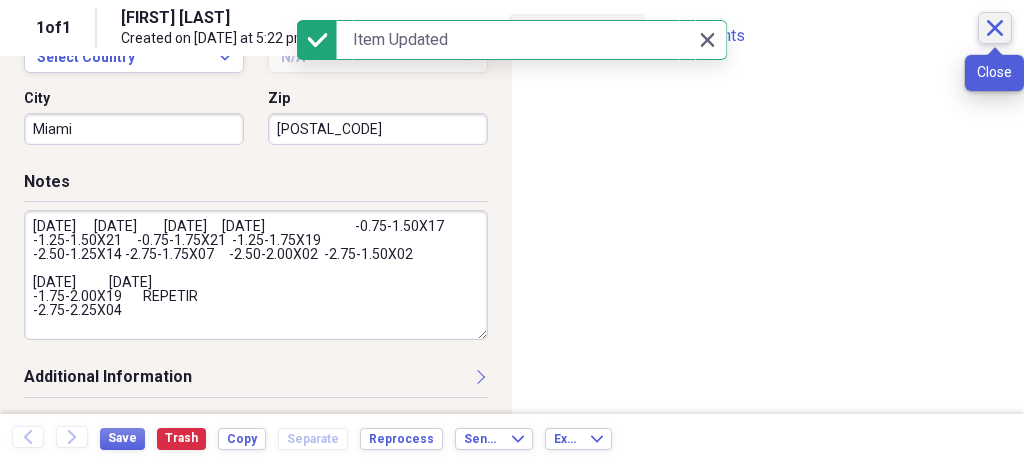 click on "Close" at bounding box center [995, 28] 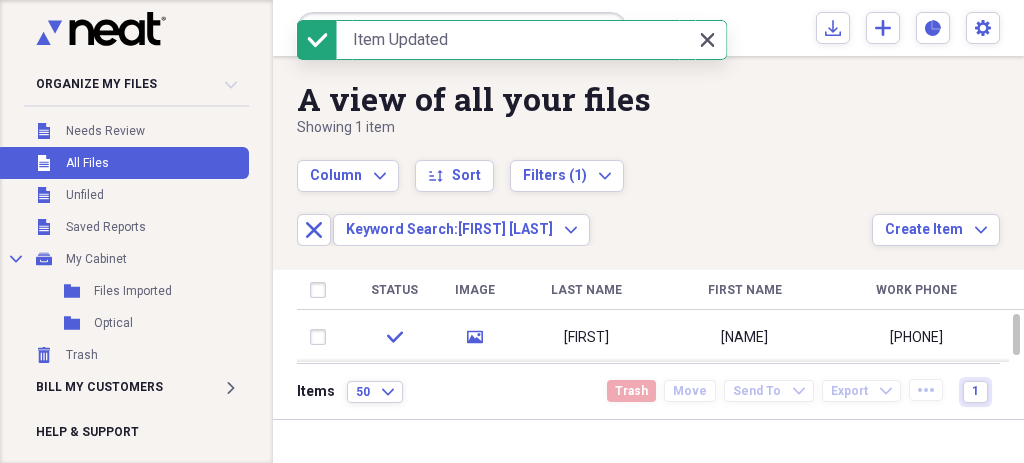 click 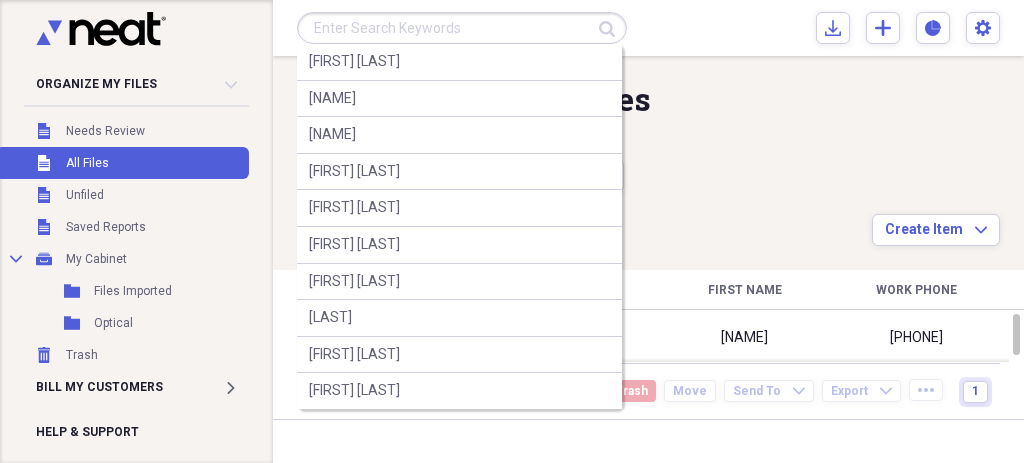 click at bounding box center (462, 28) 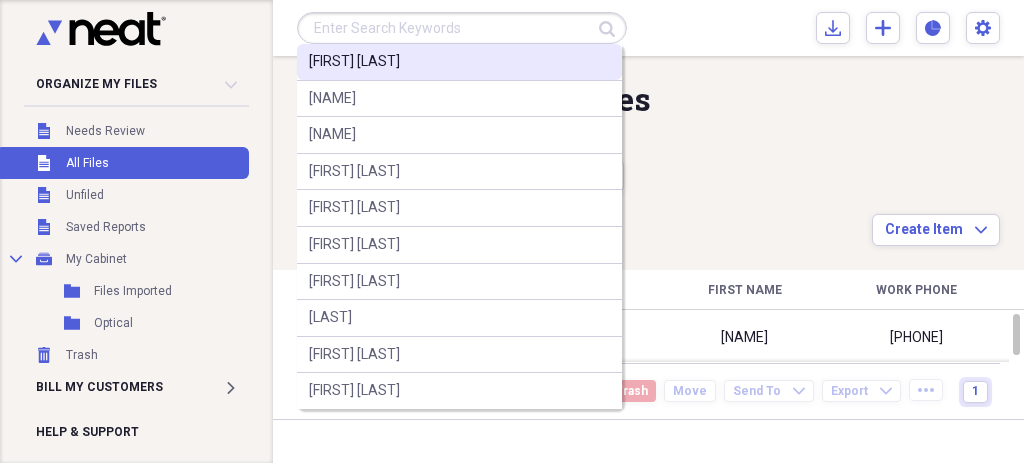 click on "[FIRST] [LAST]" at bounding box center [354, 62] 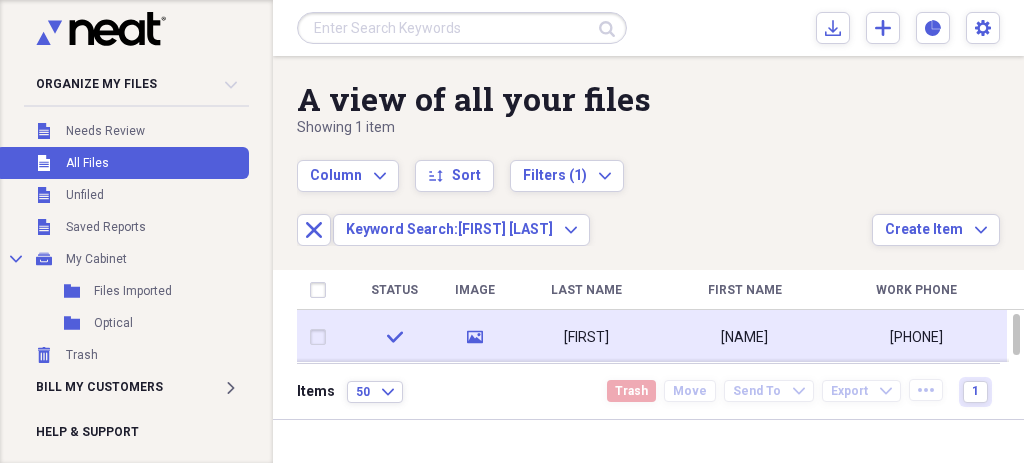 click on "[NAME]" at bounding box center [744, 337] 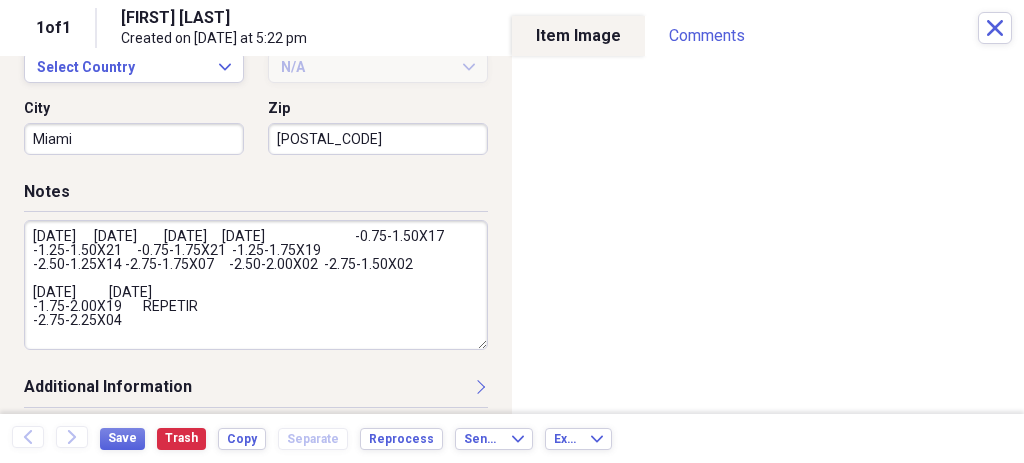 scroll, scrollTop: 748, scrollLeft: 0, axis: vertical 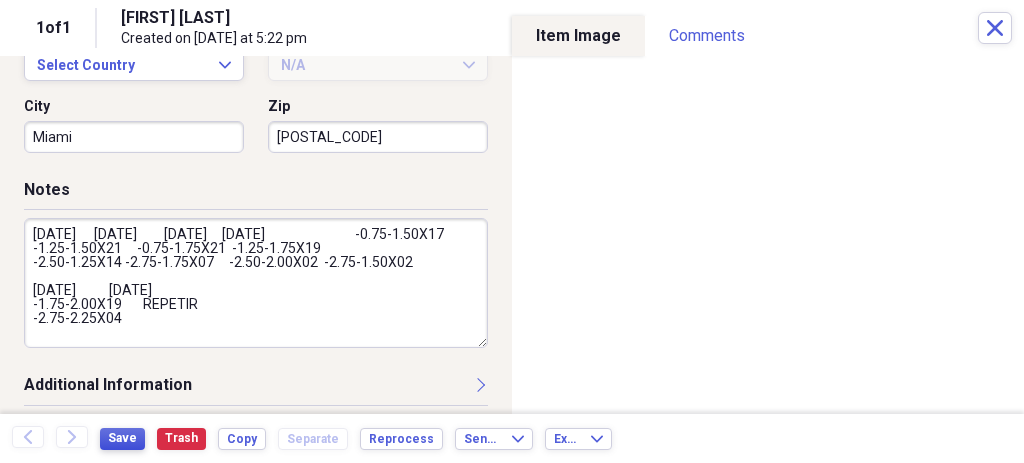 click on "Save" at bounding box center (122, 438) 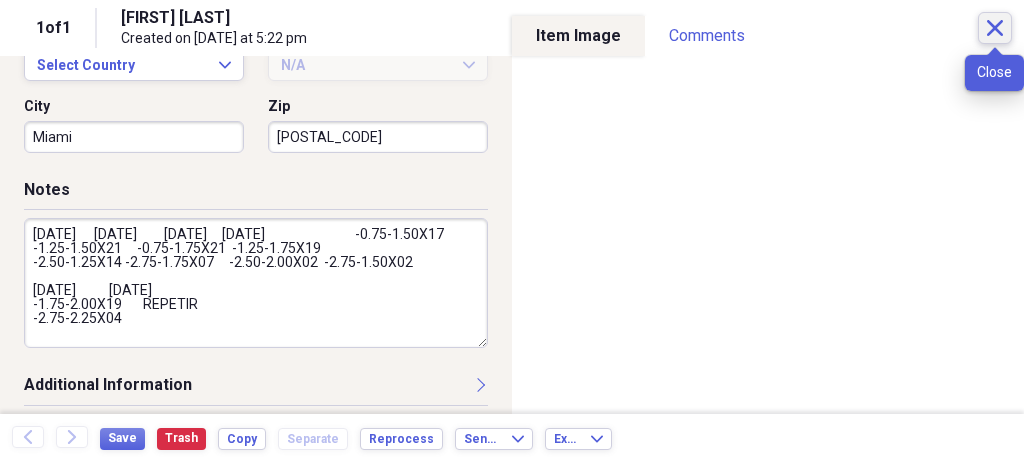 click on "Close" 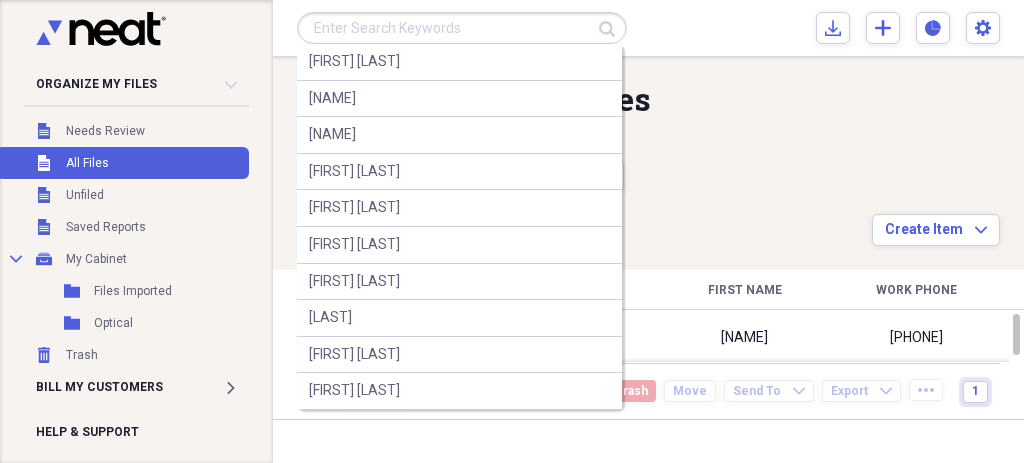 click at bounding box center [462, 28] 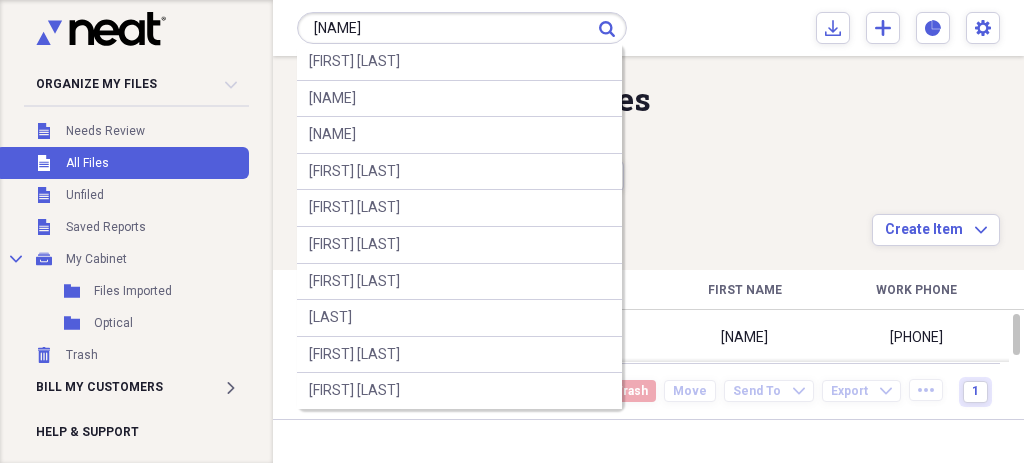 type on "[NAME]" 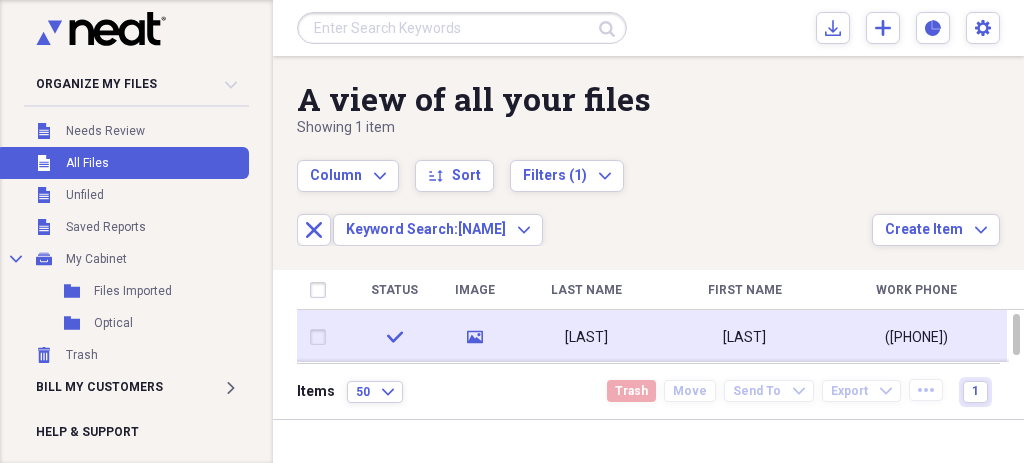 click on "[LAST]" at bounding box center (586, 337) 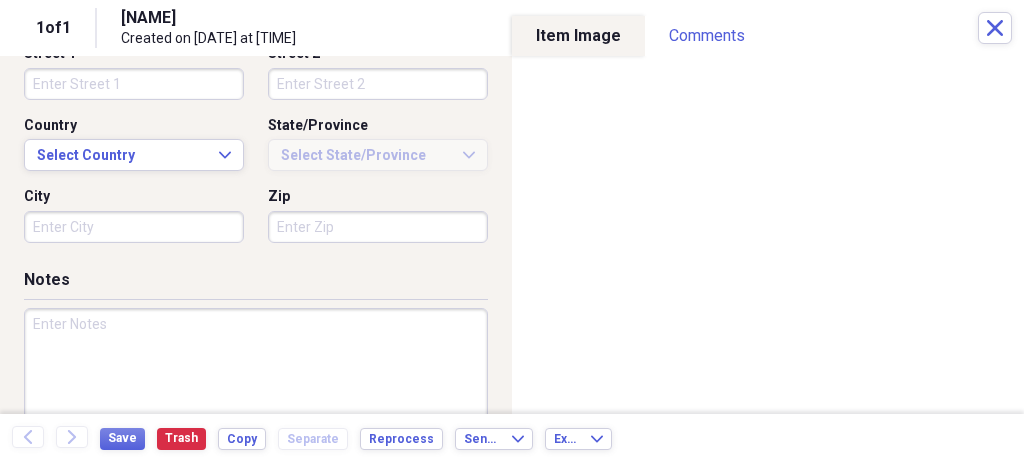 scroll, scrollTop: 658, scrollLeft: 0, axis: vertical 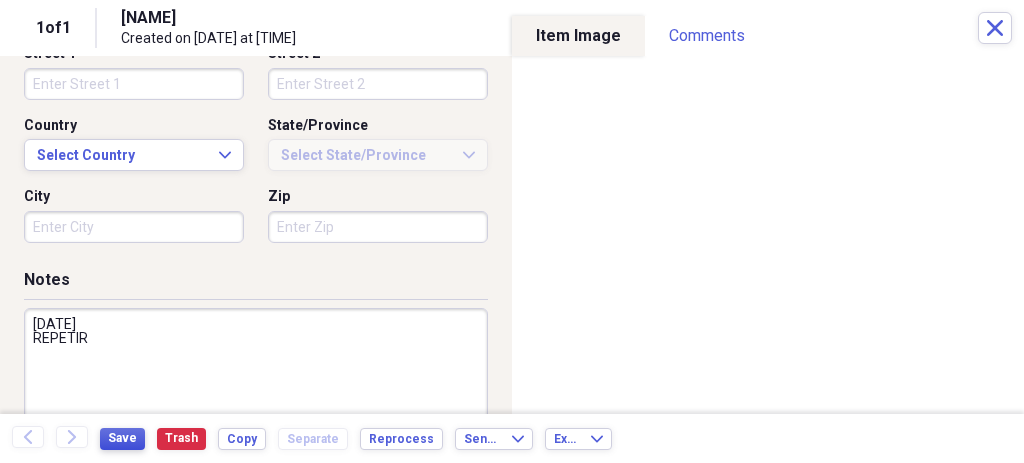 type on "[DATE]
REPETIR" 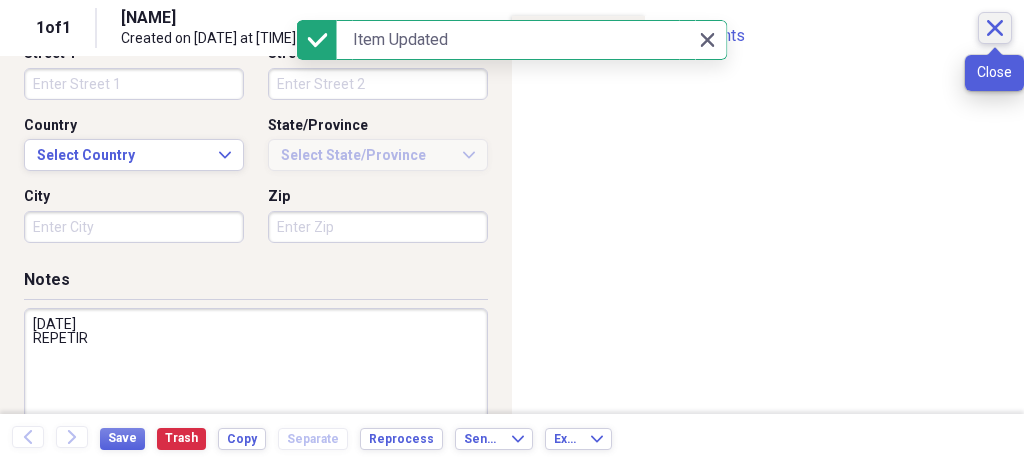 click on "Close" at bounding box center [995, 28] 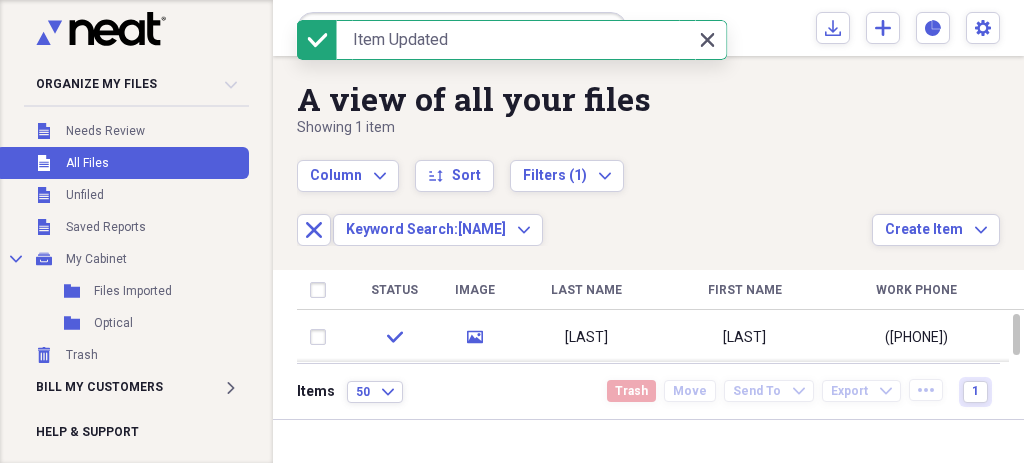 click 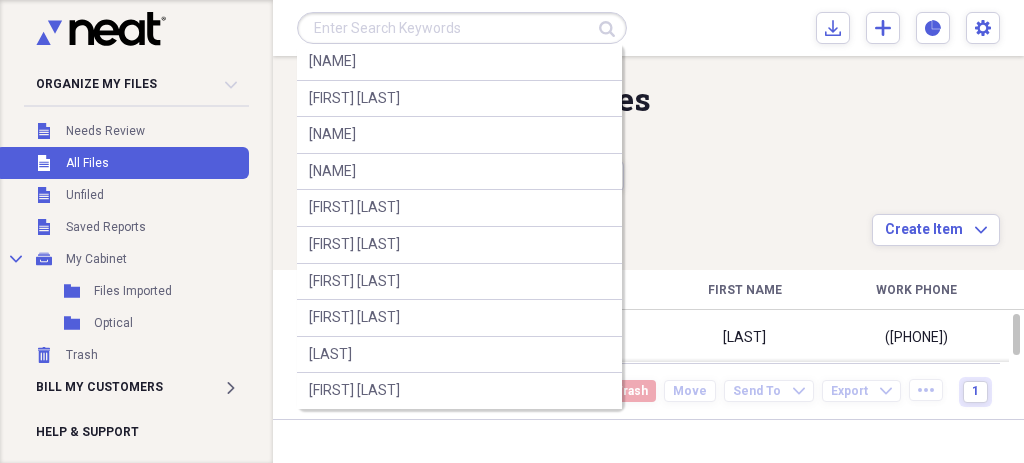 click at bounding box center (462, 28) 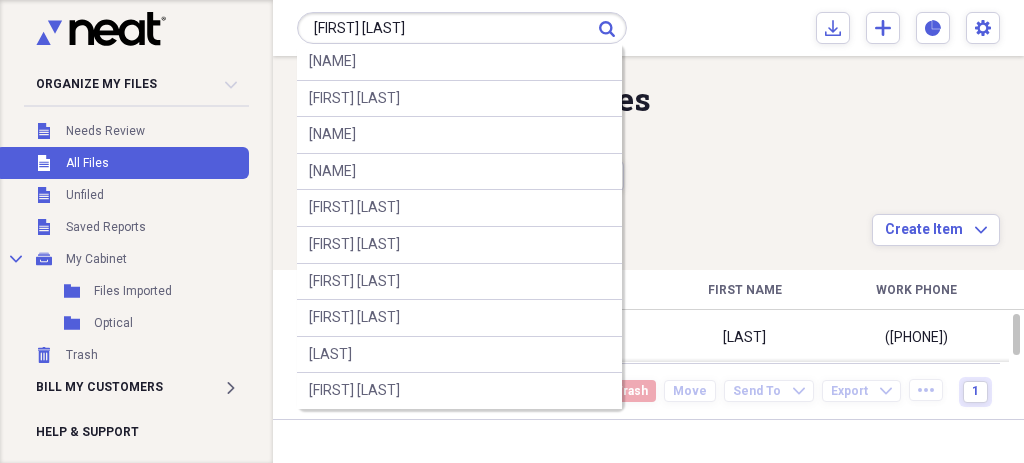 type on "[FIRST] [LAST]" 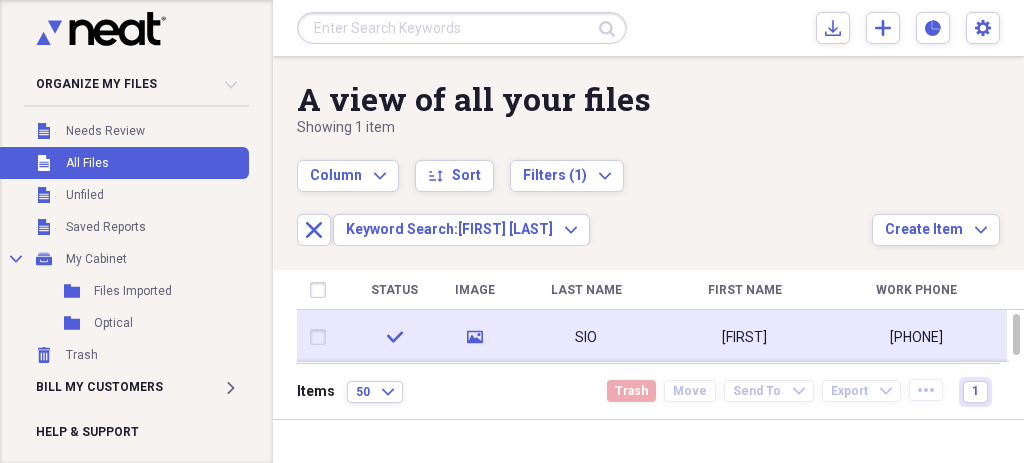 click on "SIO" at bounding box center (586, 337) 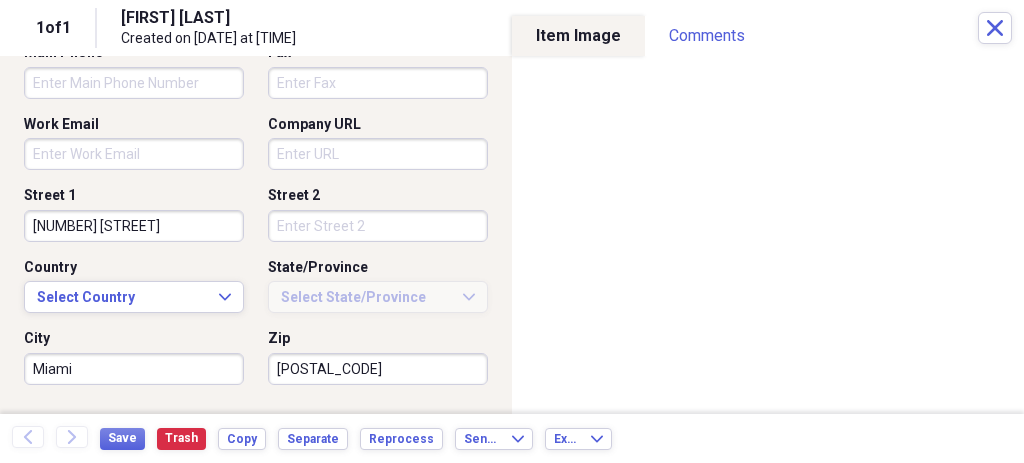 scroll, scrollTop: 756, scrollLeft: 0, axis: vertical 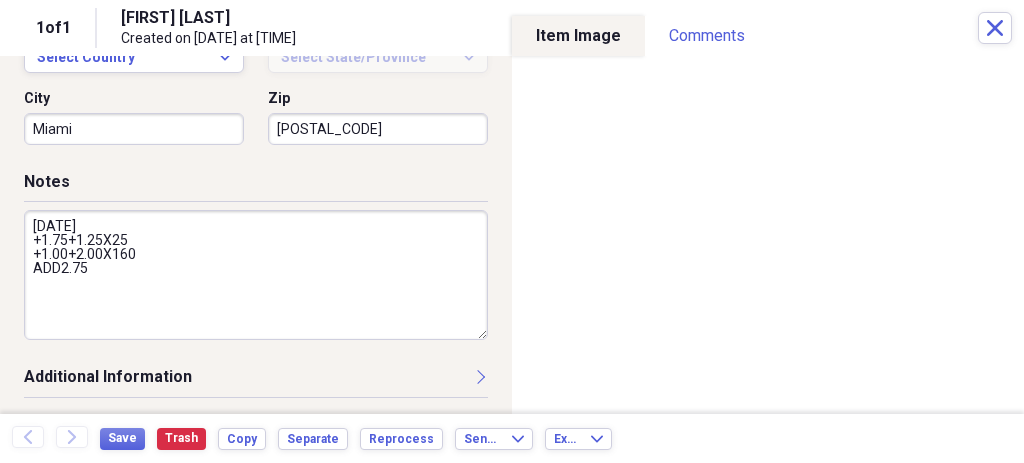 click on "[DATE]
+1.75+1.25X25
+1.00+2.00X160
ADD2.75" at bounding box center [256, 275] 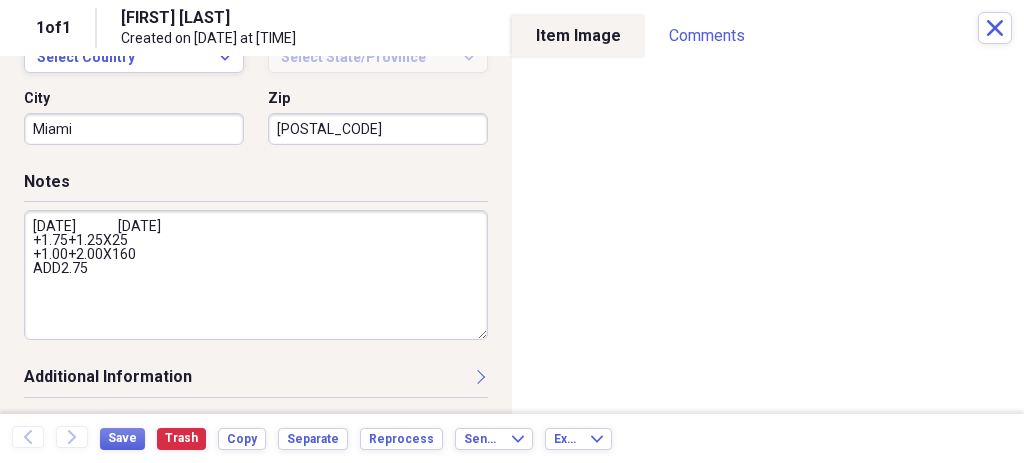 click on "[DATE]              [DATE]
+1.75+1.25X25
+1.00+2.00X160
ADD2.75" at bounding box center (256, 275) 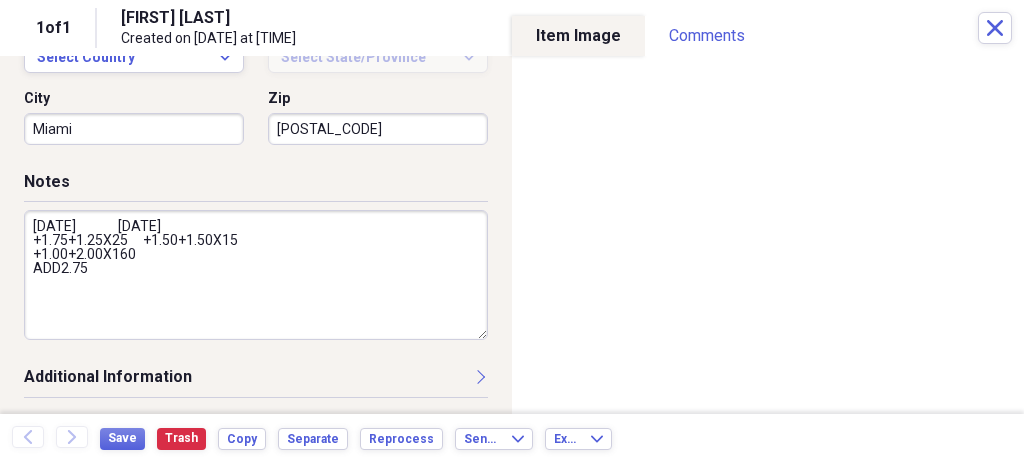 drag, startPoint x: 144, startPoint y: 242, endPoint x: 141, endPoint y: 258, distance: 16.27882 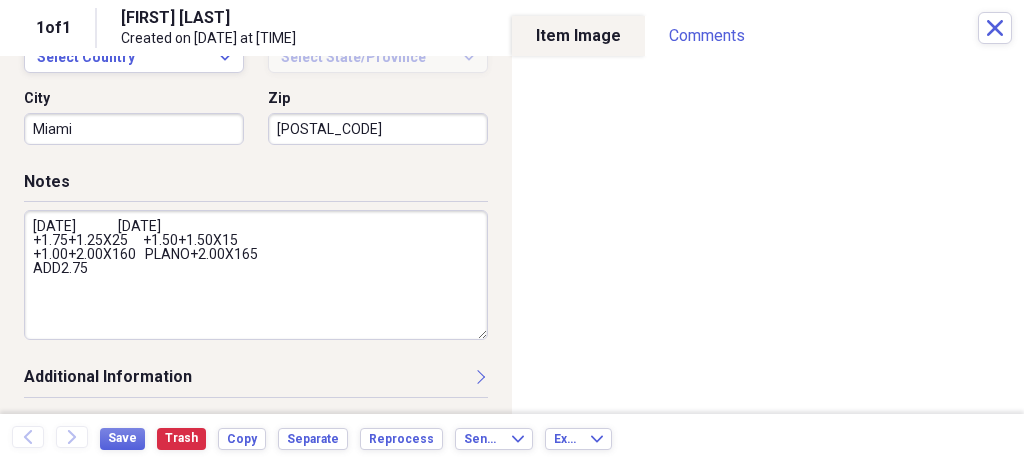 click on "[DATE]              [DATE]
+1.75+1.25X25     +1.50+1.50X15
+1.00+2.00X160   PLANO+2.00X165
ADD2.75" at bounding box center [256, 275] 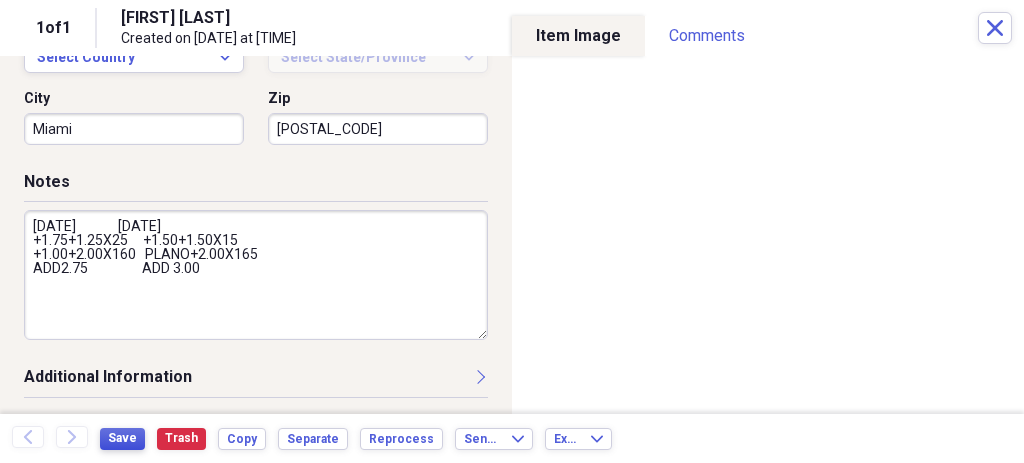 type on "[DATE]              [DATE]
+1.75+1.25X25     +1.50+1.50X15
+1.00+2.00X160   PLANO+2.00X165
ADD2.75                  ADD 3.00" 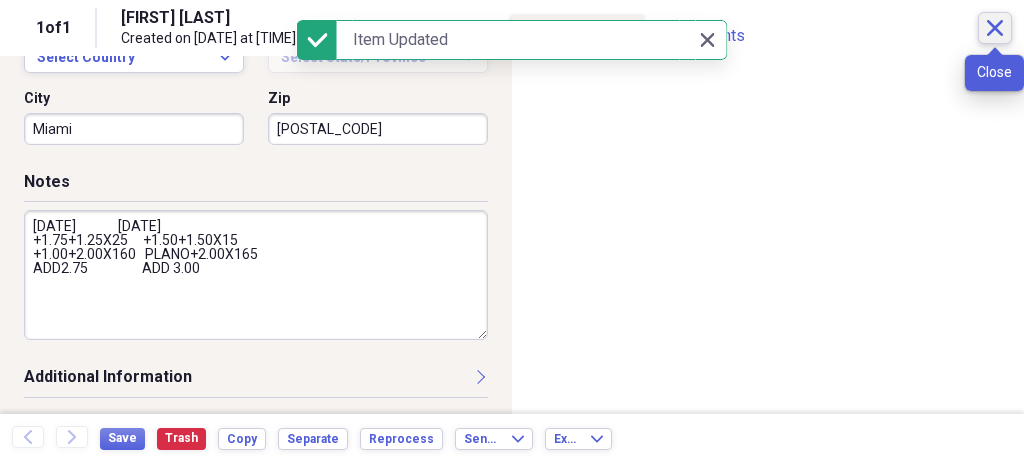 click on "Close" at bounding box center [995, 28] 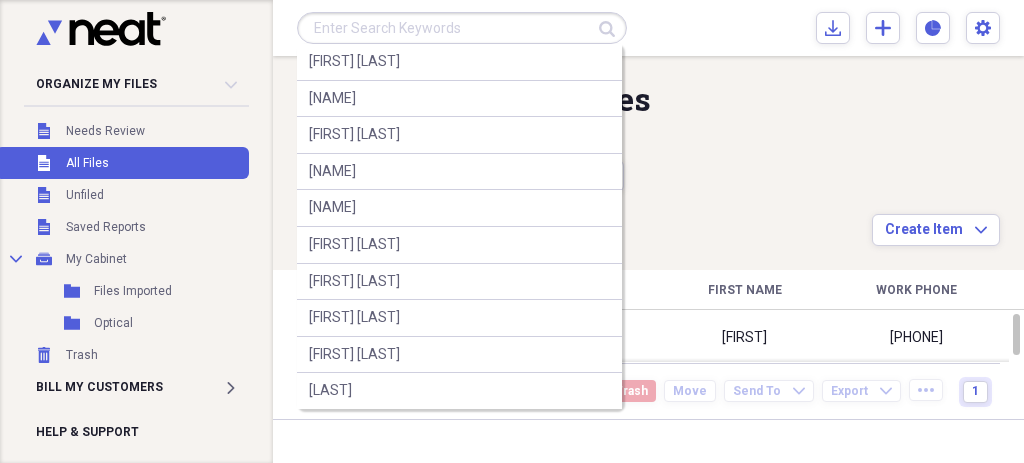 click at bounding box center [462, 28] 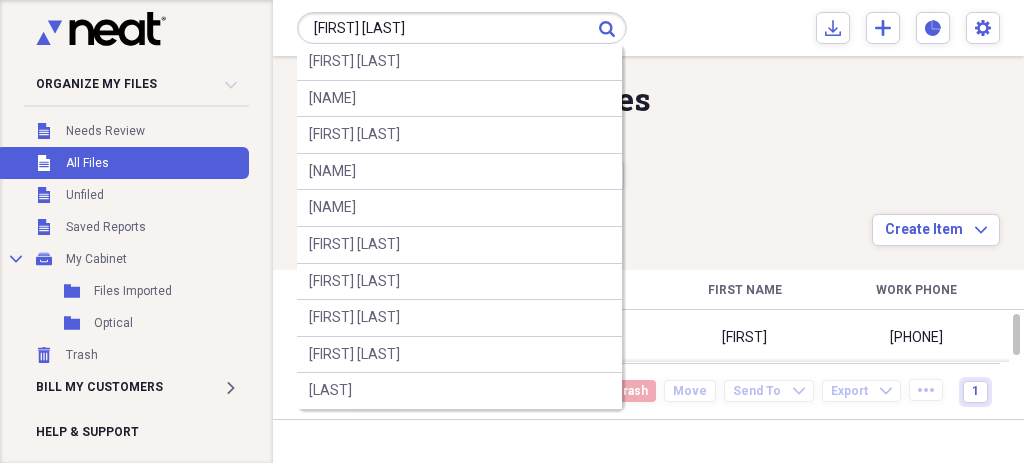 type on "[FIRST] [LAST]" 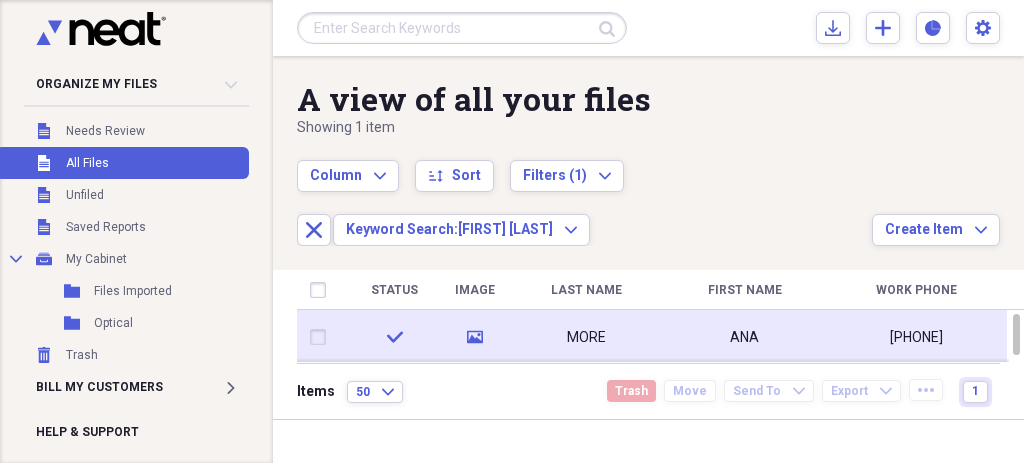 click on "MORE" at bounding box center (586, 337) 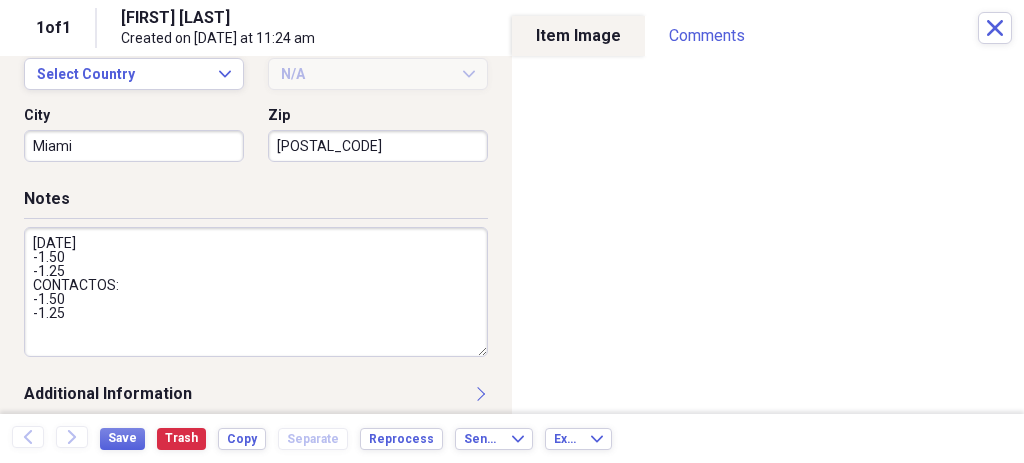 scroll, scrollTop: 740, scrollLeft: 0, axis: vertical 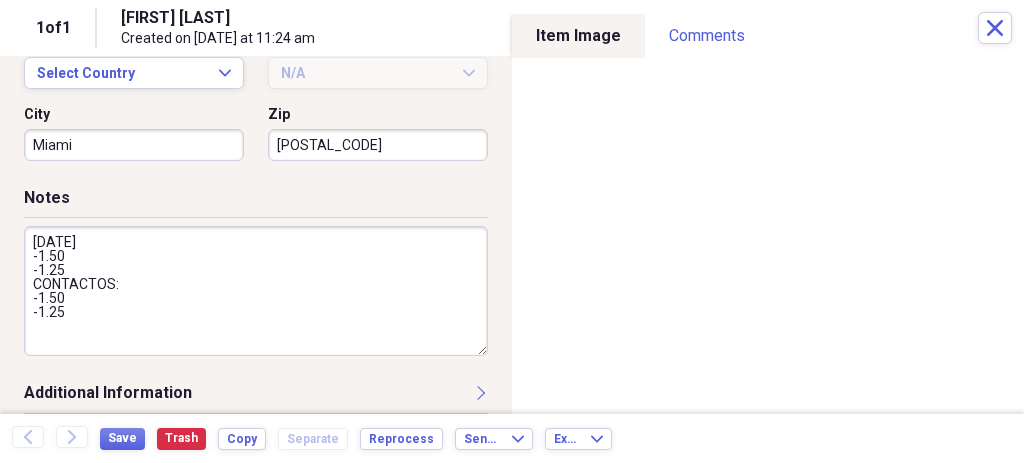 click on "[DATE]
-1.50
-1.25
CONTACTOS:
-1.50
-1.25" at bounding box center [256, 291] 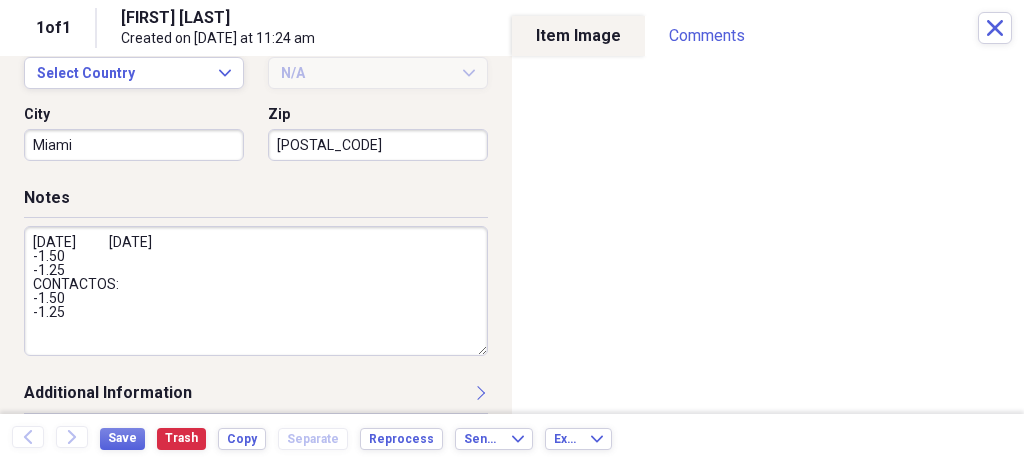 click on "[DATE]           [DATE]
-1.50
-1.25
CONTACTOS:
-1.50
-1.25" at bounding box center [256, 291] 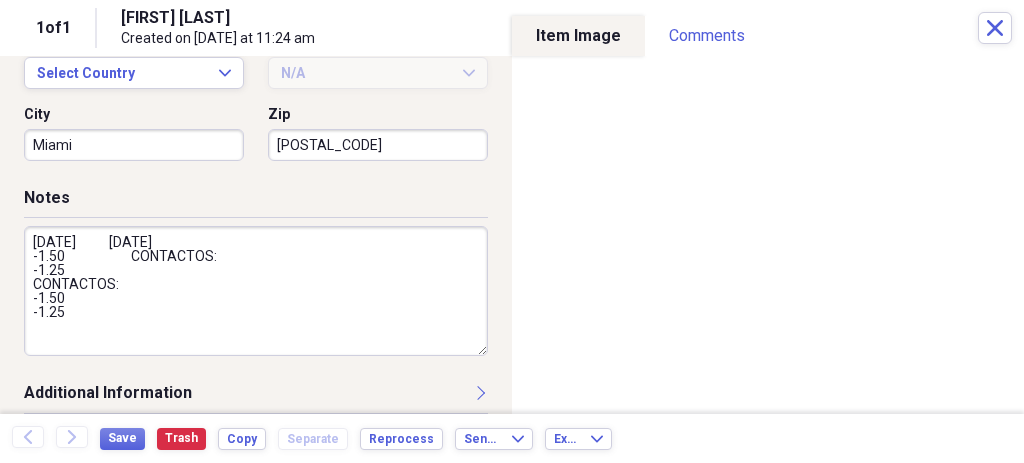 click on "[DATE]           [DATE]
-1.50                      CONTACTOS:
-1.25
CONTACTOS:
-1.50
-1.25" at bounding box center [256, 291] 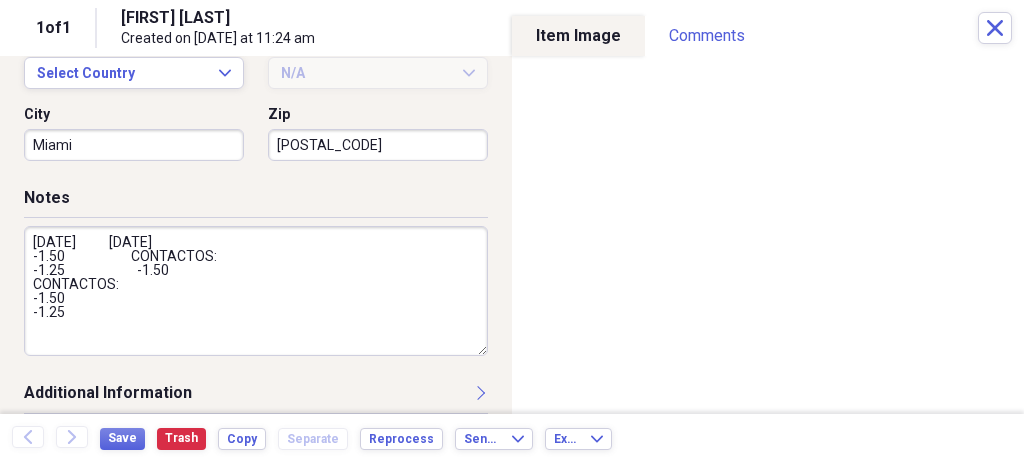 click on "[DATE]           [DATE]
-1.50                      CONTACTOS:
-1.25                        -1.50
CONTACTOS:
-1.50
-1.25" at bounding box center [256, 291] 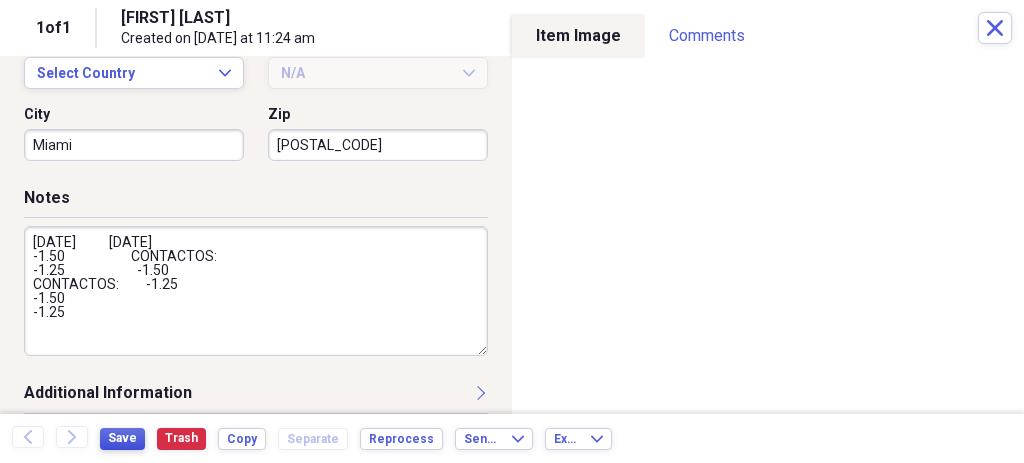 type on "[DATE]           [DATE]
-1.50                      CONTACTOS:
-1.25                        -1.50
CONTACTOS:         -1.25
-1.50
-1.25" 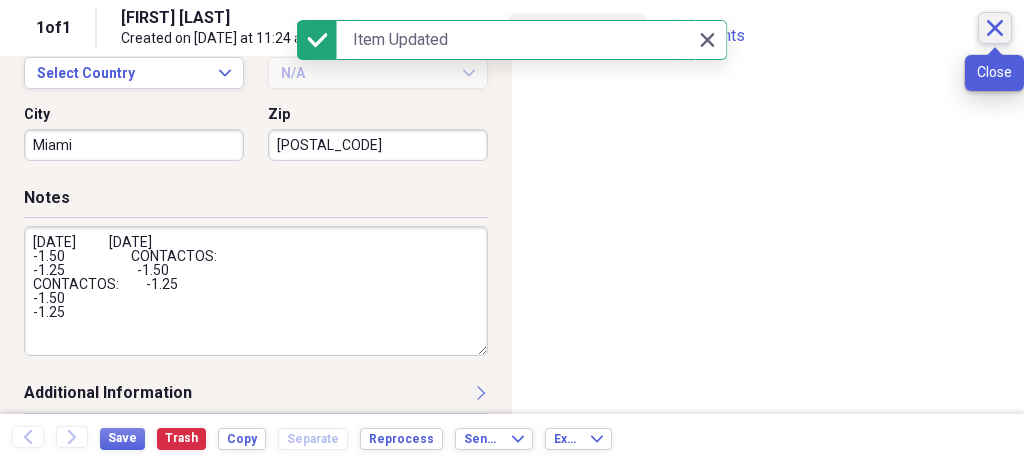 click on "Close" 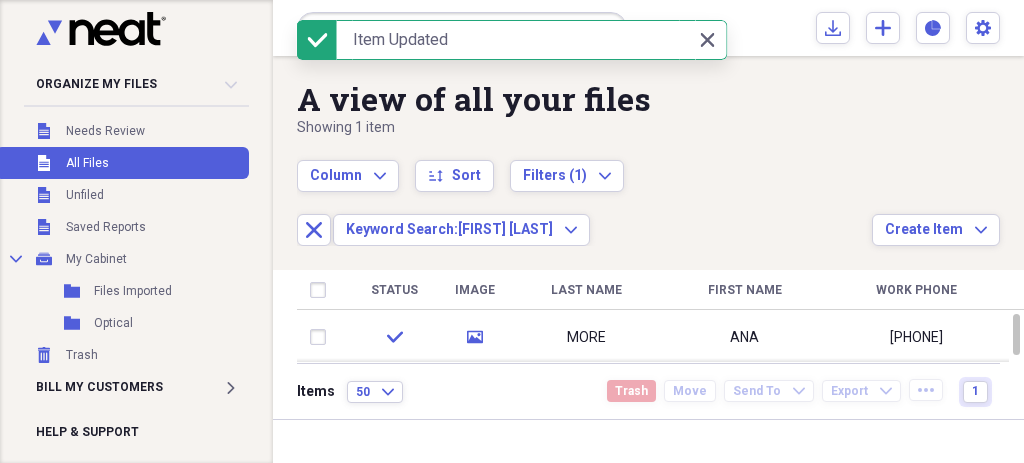click on "Close Close" at bounding box center (712, 40) 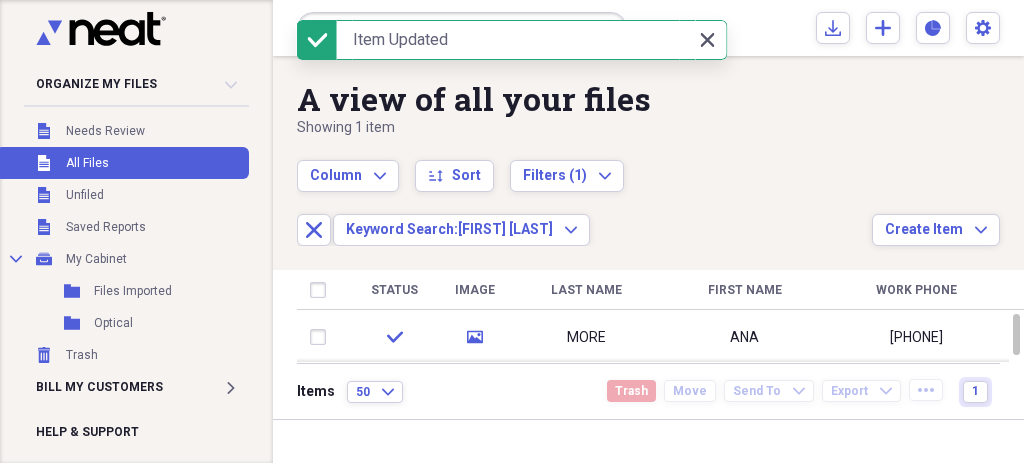 click 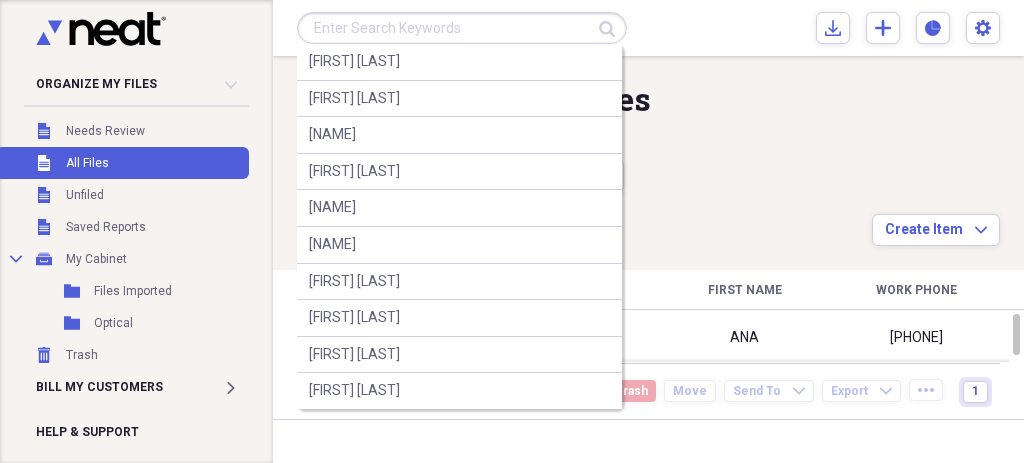 click at bounding box center [462, 28] 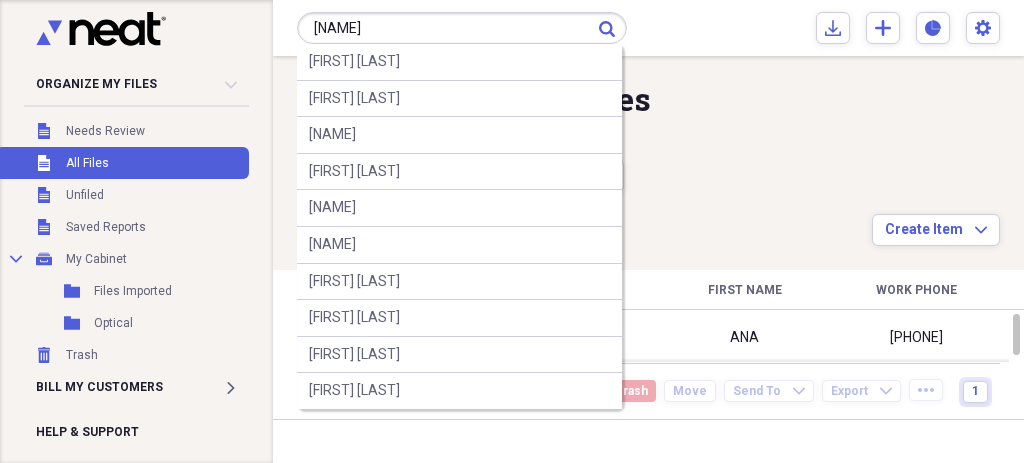 type on "[NAME]" 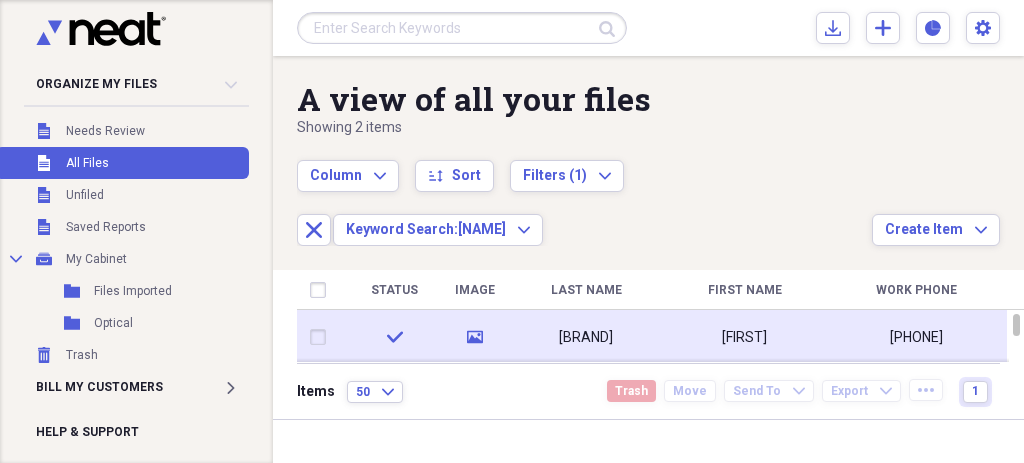 click on "[FIRST]" at bounding box center (744, 337) 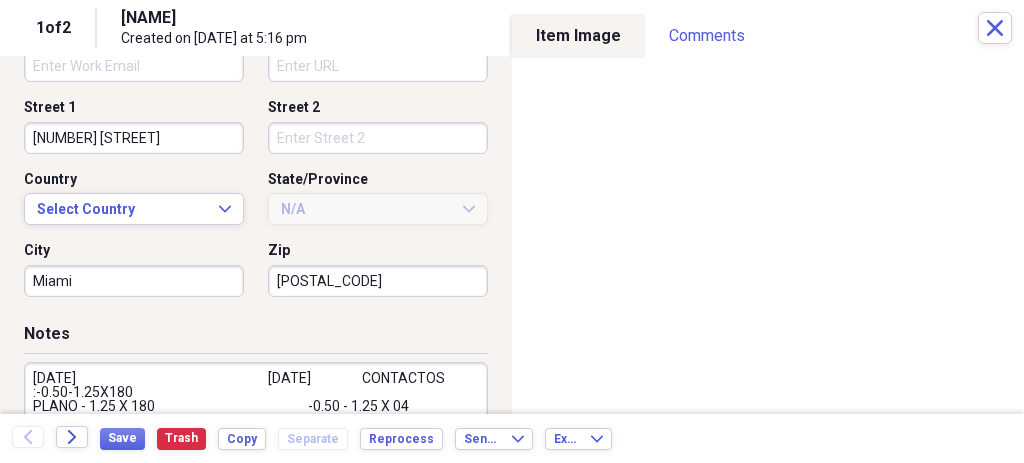 scroll, scrollTop: 756, scrollLeft: 0, axis: vertical 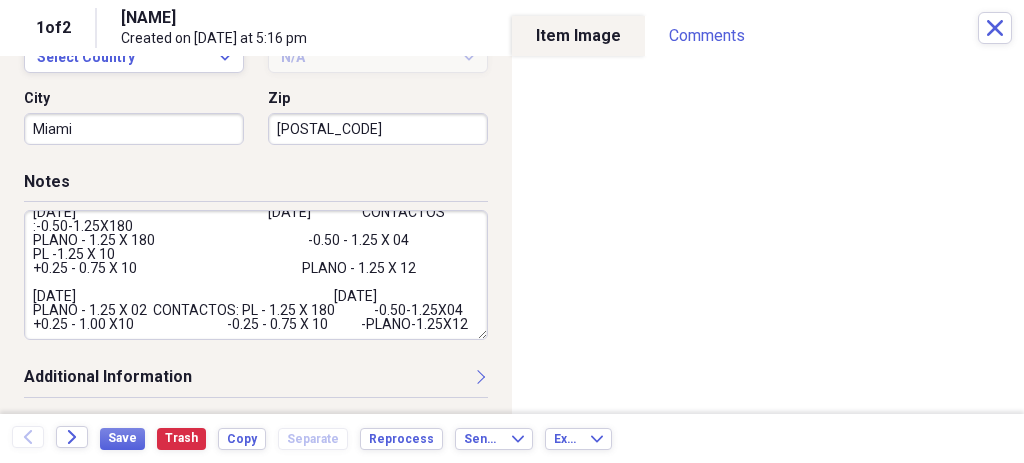 click on "[DATE]                                                                [DATE]                 CONTACTOS :-0.50-1.25X180
PLANO - 1.25 X 180                                                   -0.50 - 1.25 X 04                                    PL -1.25 X 10
+0.25 - 0.75 X 10                                                       PLANO - 1.25 X 12
[DATE]                                                                                      [DATE]
PLANO - 1.25 X 02  CONTACTOS: PL - 1.25 X 180             -0.50-1.25X04
+0.25 - 1.00 X10                               -0.25 - 0.75 X 10           -PLANO-1.25X12" at bounding box center (256, 275) 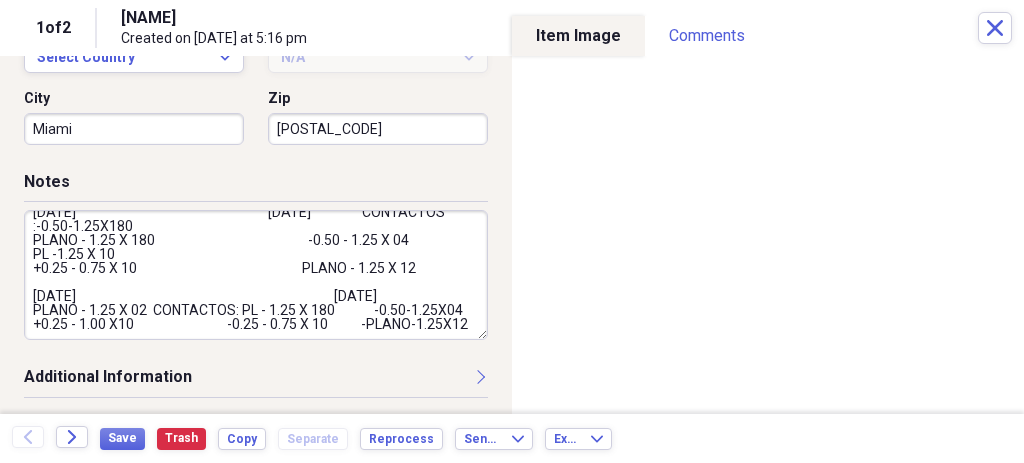 scroll, scrollTop: 3, scrollLeft: 0, axis: vertical 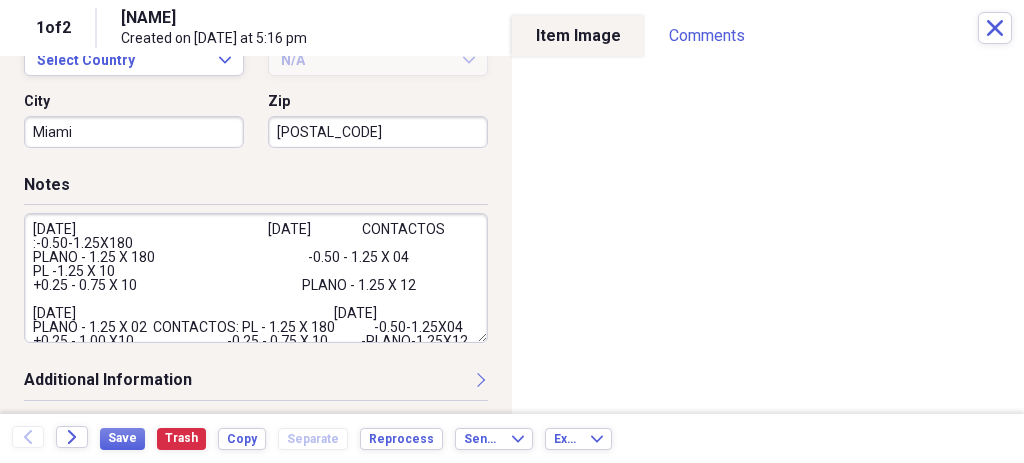 click on "[DATE]                                                                [DATE]                 CONTACTOS :-0.50-1.25X180
PLANO - 1.25 X 180                                                   -0.50 - 1.25 X 04                                    PL -1.25 X 10
+0.25 - 0.75 X 10                                                       PLANO - 1.25 X 12
[DATE]                                                                                      [DATE]
PLANO - 1.25 X 02  CONTACTOS: PL - 1.25 X 180             -0.50-1.25X04
+0.25 - 1.00 X10                               -0.25 - 0.75 X 10           -PLANO-1.25X12" at bounding box center (256, 278) 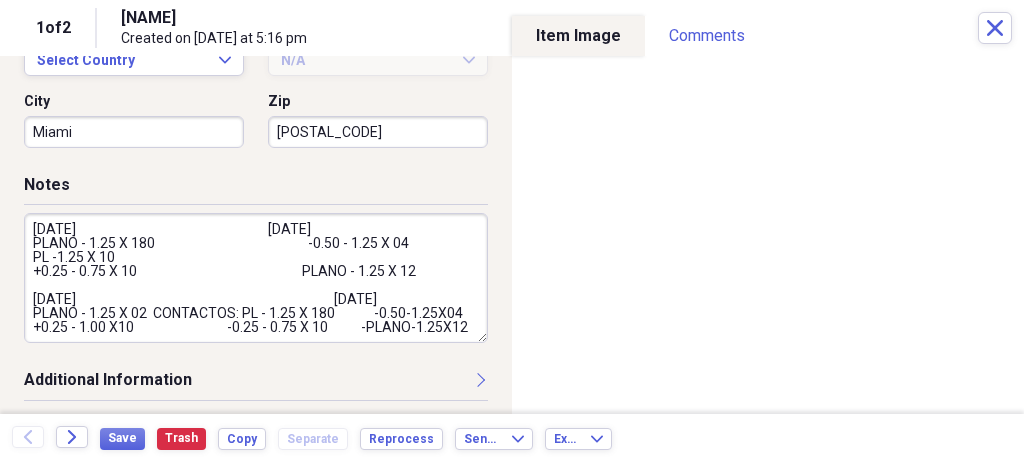 click on "[DATE]                                                                [DATE]
PLANO - 1.25 X 180                                                   -0.50 - 1.25 X 04                                    PL -1.25 X 10
+0.25 - 0.75 X 10                                                       PLANO - 1.25 X 12
[DATE]                                                                                      [DATE]
PLANO - 1.25 X 02  CONTACTOS: PL - 1.25 X 180             -0.50-1.25X04
+0.25 - 1.00 X10                               -0.25 - 0.75 X 10           -PLANO-1.25X12" at bounding box center (256, 278) 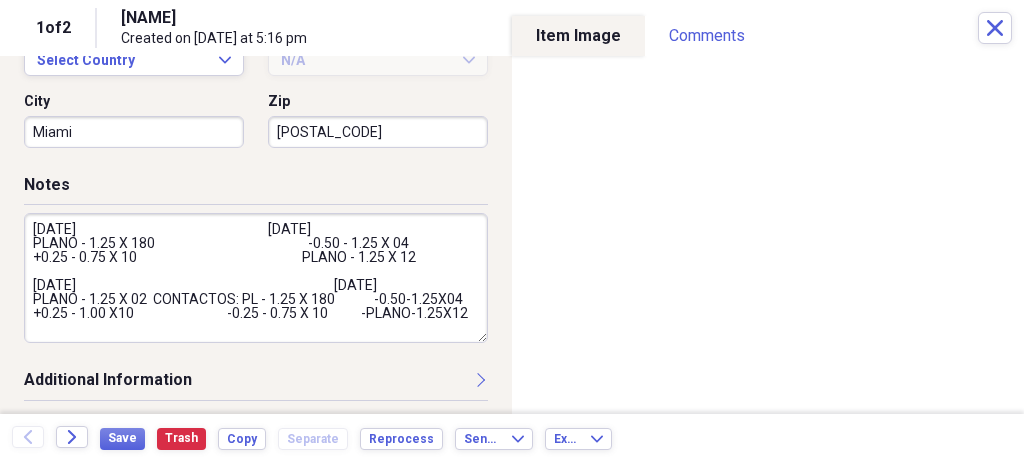 click on "[DATE]                                                                [DATE]
PLANO - 1.25 X 180                                                   -0.50 - 1.25 X 04
+0.25 - 0.75 X 10                                                       PLANO - 1.25 X 12
[DATE]                                                                                      [DATE]
PLANO - 1.25 X 02  CONTACTOS: PL - 1.25 X 180             -0.50-1.25X04
+0.25 - 1.00 X10                               -0.25 - 0.75 X 10           -PLANO-1.25X12" at bounding box center (256, 278) 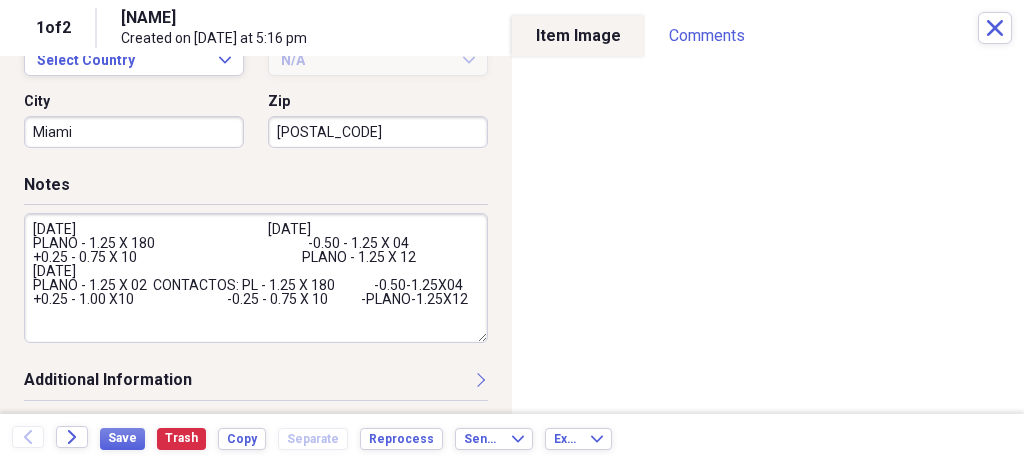 click on "[DATE]                                                                [DATE]
PLANO - 1.25 X 180                                                   -0.50 - 1.25 X 04
+0.25 - 0.75 X 10                                                       PLANO - 1.25 X 12                                                                                    [DATE]
PLANO - 1.25 X 02  CONTACTOS: PL - 1.25 X 180             -0.50-1.25X04
+0.25 - 1.00 X10                               -0.25 - 0.75 X 10           -PLANO-1.25X12" at bounding box center [256, 278] 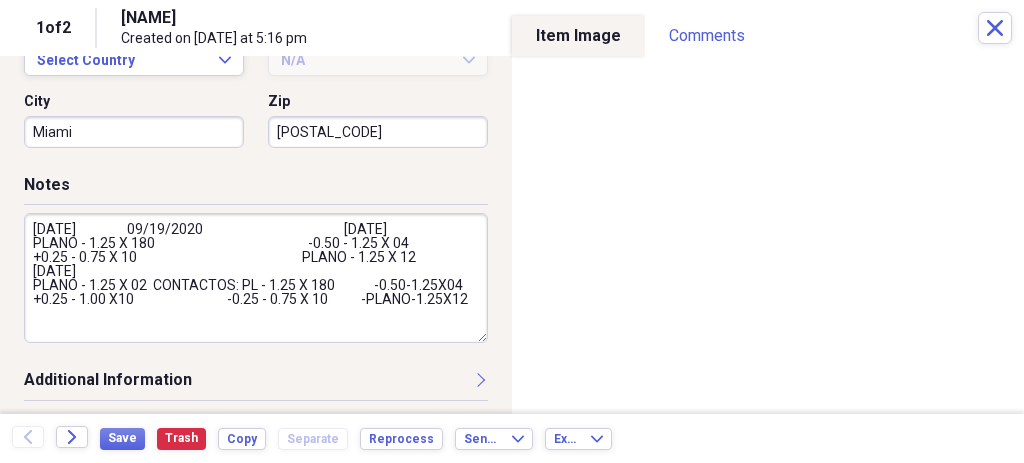 click on "[DATE]                 09/19/2020                                               [DATE]
PLANO - 1.25 X 180                                                   -0.50 - 1.25 X 04
+0.25 - 0.75 X 10                                                       PLANO - 1.25 X 12                                                                                    [DATE]
PLANO - 1.25 X 02  CONTACTOS: PL - 1.25 X 180             -0.50-1.25X04
+0.25 - 1.00 X10                               -0.25 - 0.75 X 10           -PLANO-1.25X12" at bounding box center [256, 278] 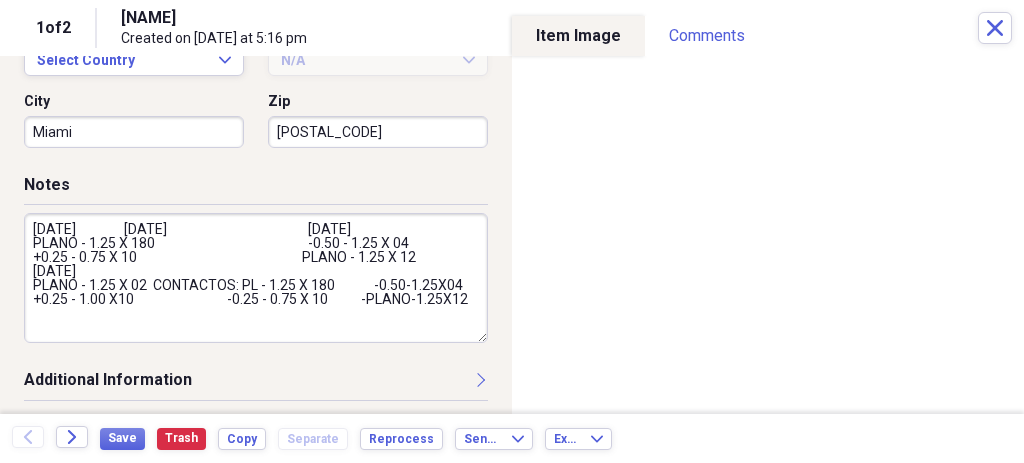 click on "[DATE]                [DATE]                                               [DATE]
PLANO - 1.25 X 180                                                   -0.50 - 1.25 X 04
+0.25 - 0.75 X 10                                                       PLANO - 1.25 X 12                                                                                    [DATE]
PLANO - 1.25 X 02  CONTACTOS: PL - 1.25 X 180             -0.50-1.25X04
+0.25 - 1.00 X10                               -0.25 - 0.75 X 10           -PLANO-1.25X12" at bounding box center (256, 278) 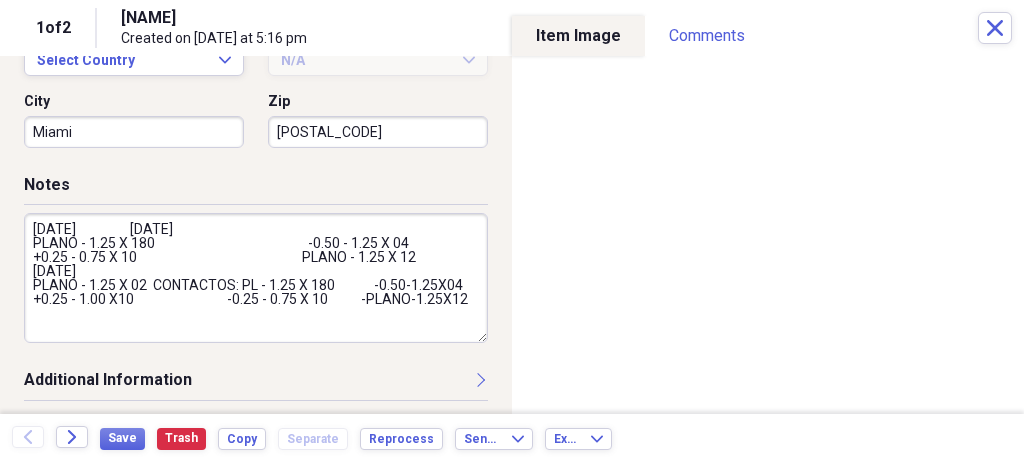 click on "[DATE]                  [DATE]
PLANO - 1.25 X 180                                                   -0.50 - 1.25 X 04
+0.25 - 0.75 X 10                                                       PLANO - 1.25 X 12                                                                                    [DATE]
PLANO - 1.25 X 02  CONTACTOS: PL - 1.25 X 180             -0.50-1.25X04
+0.25 - 1.00 X10                               -0.25 - 0.75 X 10           -PLANO-1.25X12" at bounding box center [256, 278] 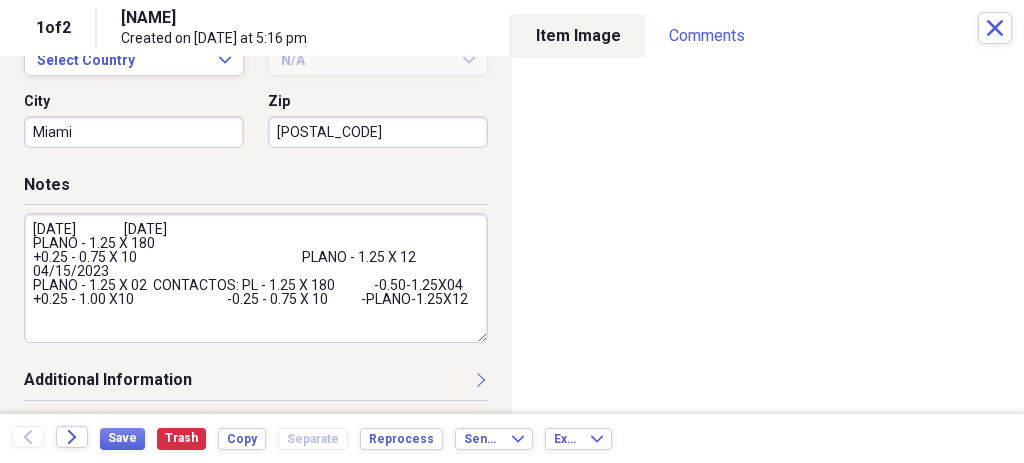 click on "[DATE]                [DATE]
PLANO - 1.25 X 180
+0.25 - 0.75 X 10                                                       PLANO - 1.25 X 12                                                                                    04/15/2023
PLANO - 1.25 X 02  CONTACTOS: PL - 1.25 X 180             -0.50-1.25X04
+0.25 - 1.00 X10                               -0.25 - 0.75 X 10           -PLANO-1.25X12" at bounding box center [256, 278] 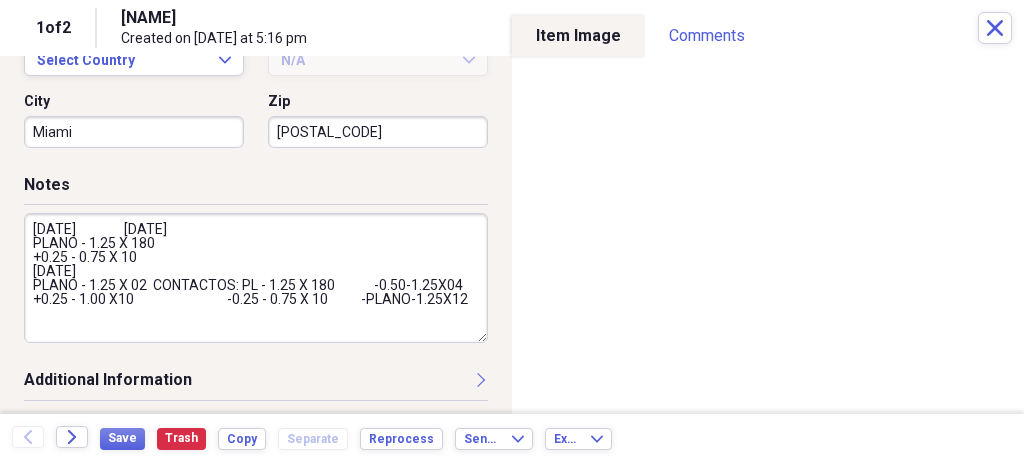 click on "[DATE]                [DATE]
PLANO - 1.25 X 180
+0.25 - 0.75 X 10                                                                                                                                    [DATE]
PLANO - 1.25 X 02  CONTACTOS: PL - 1.25 X 180             -0.50-1.25X04
+0.25 - 1.00 X10                               -0.25 - 0.75 X 10           -PLANO-1.25X12" at bounding box center [256, 278] 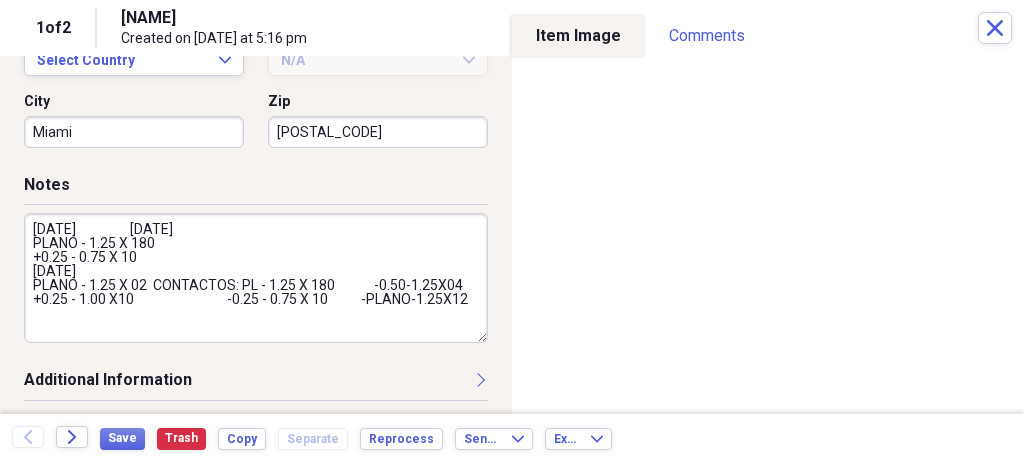 click on "[DATE]                  [DATE]
PLANO - 1.25 X 180
+0.25 - 0.75 X 10                                                                                                                                    [DATE]
PLANO - 1.25 X 02  CONTACTOS: PL - 1.25 X 180             -0.50-1.25X04
+0.25 - 1.00 X10                               -0.25 - 0.75 X 10           -PLANO-1.25X12" at bounding box center [256, 278] 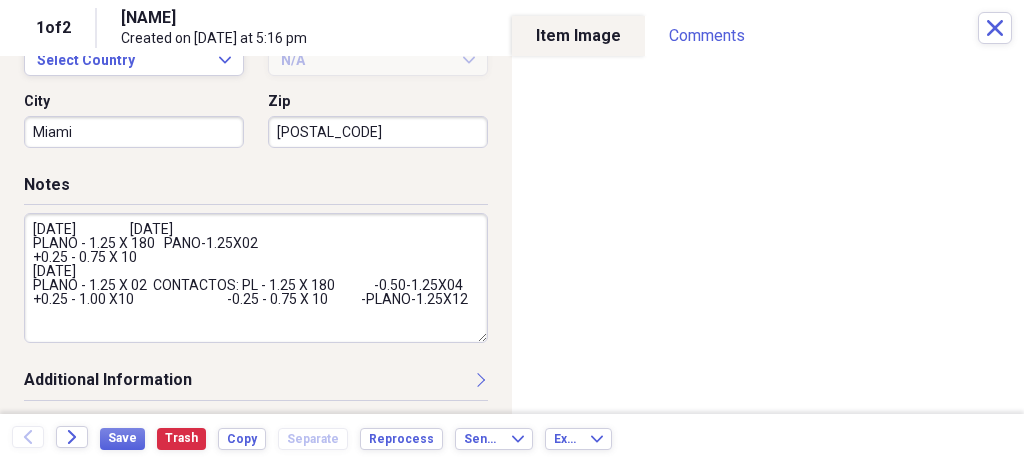 click on "[DATE]                  [DATE]
PLANO - 1.25 X 180   PANO-1.25X02
+0.25 - 0.75 X 10                                                                                                                                    [DATE]
PLANO - 1.25 X 02  CONTACTOS: PL - 1.25 X 180             -0.50-1.25X04
+0.25 - 1.00 X10                               -0.25 - 0.75 X 10           -PLANO-1.25X12" at bounding box center (256, 278) 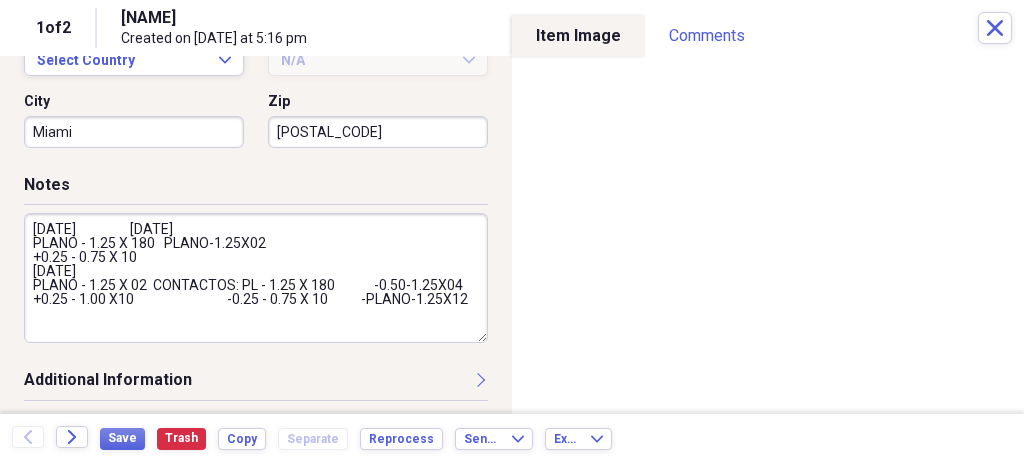 click on "[DATE]                  [DATE]
PLANO - 1.25 X 180   PLANO-1.25X02
+0.25 - 0.75 X 10                                                                                                                                    [DATE]
PLANO - 1.25 X 02  CONTACTOS: PL - 1.25 X 180             -0.50-1.25X04
+0.25 - 1.00 X10                               -0.25 - 0.75 X 10           -PLANO-1.25X12" at bounding box center [256, 278] 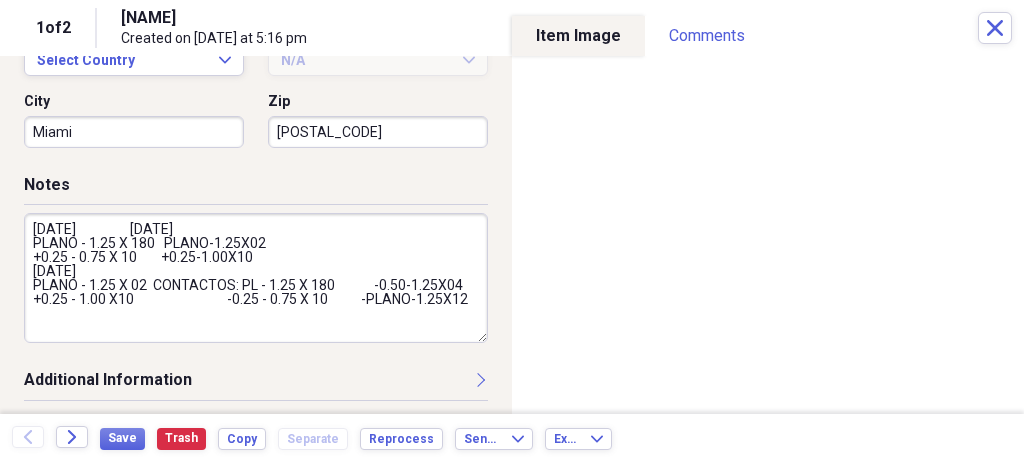 click on "[DATE]                  [DATE]
PLANO - 1.25 X 180   PLANO-1.25X02
+0.25 - 0.75 X 10        +0.25-1.00X10                                                                                                                                  [DATE]
PLANO - 1.25 X 02  CONTACTOS: PL - 1.25 X 180             -0.50-1.25X04
+0.25 - 1.00 X10                               -0.25 - 0.75 X 10           -PLANO-1.25X12" at bounding box center (256, 278) 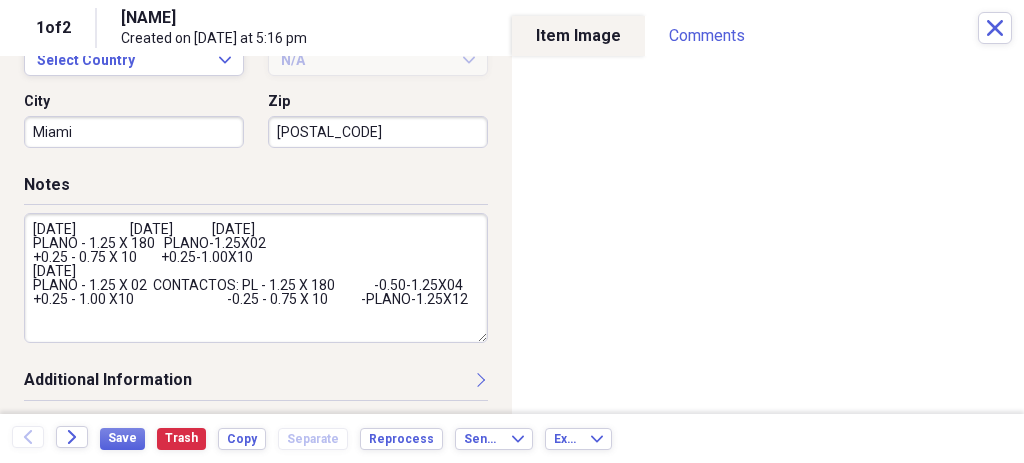 click on "[DATE]                  [DATE]             [DATE]
PLANO - 1.25 X 180   PLANO-1.25X02
+0.25 - 0.75 X 10        +0.25-1.00X10                                                                                                                                  [DATE]
PLANO - 1.25 X 02  CONTACTOS: PL - 1.25 X 180             -0.50-1.25X04
+0.25 - 1.00 X10                               -0.25 - 0.75 X 10           -PLANO-1.25X12" at bounding box center [256, 278] 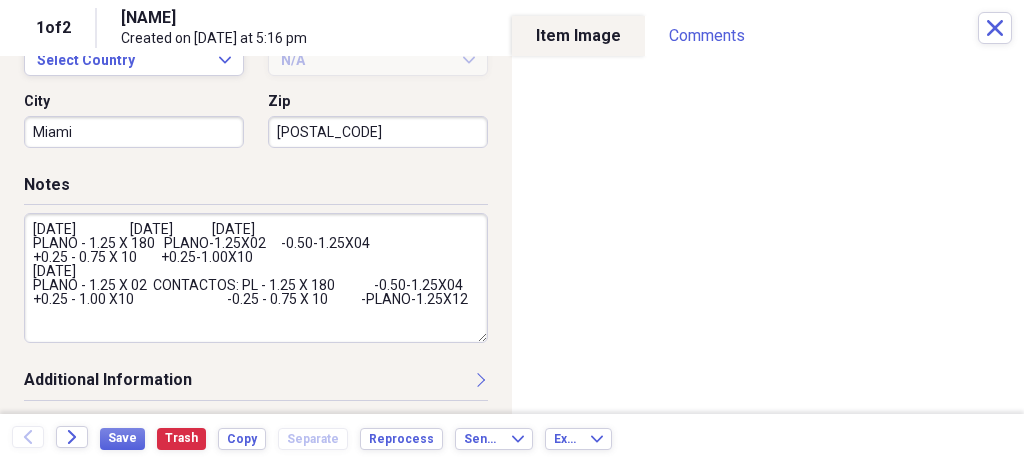 click on "[DATE]                  [DATE]             [DATE]
PLANO - 1.25 X 180   PLANO-1.25X02     -0.50-1.25X04
+0.25 - 0.75 X 10        +0.25-1.00X10                                                                                                                                  [DATE]
PLANO - 1.25 X 02  CONTACTOS: PL - 1.25 X 180             -0.50-1.25X04
+0.25 - 1.00 X10                               -0.25 - 0.75 X 10           -PLANO-1.25X12" at bounding box center [256, 278] 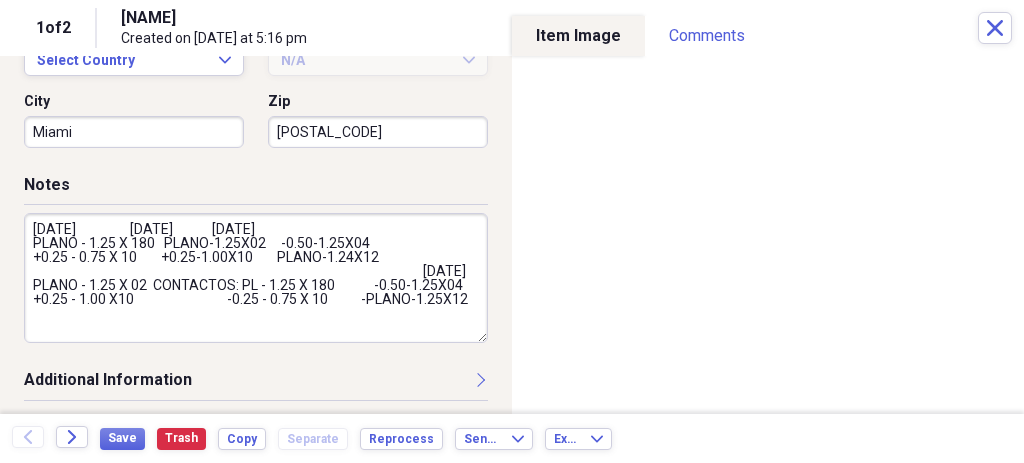 click on "[DATE]                  [DATE]             [DATE]
PLANO - 1.25 X 180   PLANO-1.25X02     -0.50-1.25X04
+0.25 - 0.75 X 10        +0.25-1.00X10        PLANO-1.24X12
[DATE]
PLANO - 1.25 X 02  CONTACTOS: PL - 1.25 X 180             -0.50-1.25X04
+0.25 - 1.00 X10                               -0.25 - 0.75 X 10           -PLANO-1.25X12" at bounding box center (256, 278) 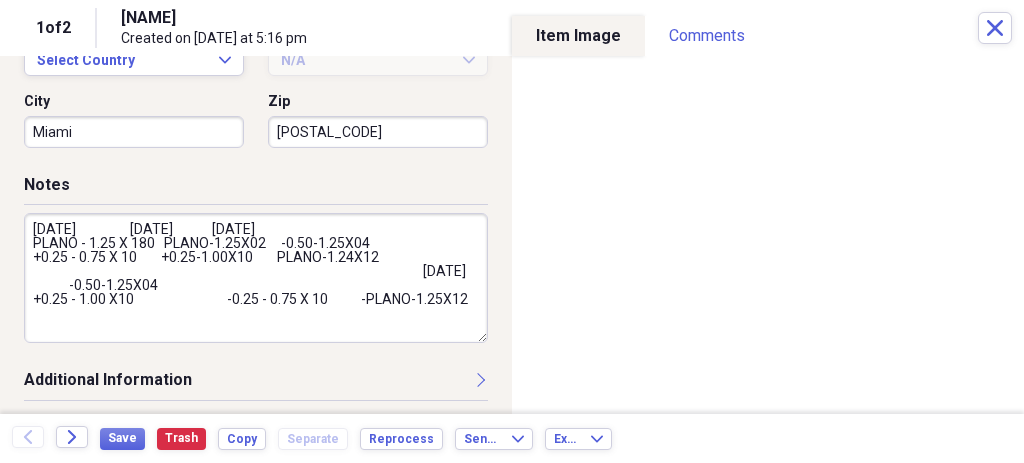 click on "[DATE]                  [DATE]             [DATE]
PLANO - 1.25 X 180   PLANO-1.25X02     -0.50-1.25X04
+0.25 - 0.75 X 10        +0.25-1.00X10        PLANO-1.24X12
[DATE]
-0.50-1.25X04
+0.25 - 1.00 X10                               -0.25 - 0.75 X 10           -PLANO-1.25X12" at bounding box center [256, 278] 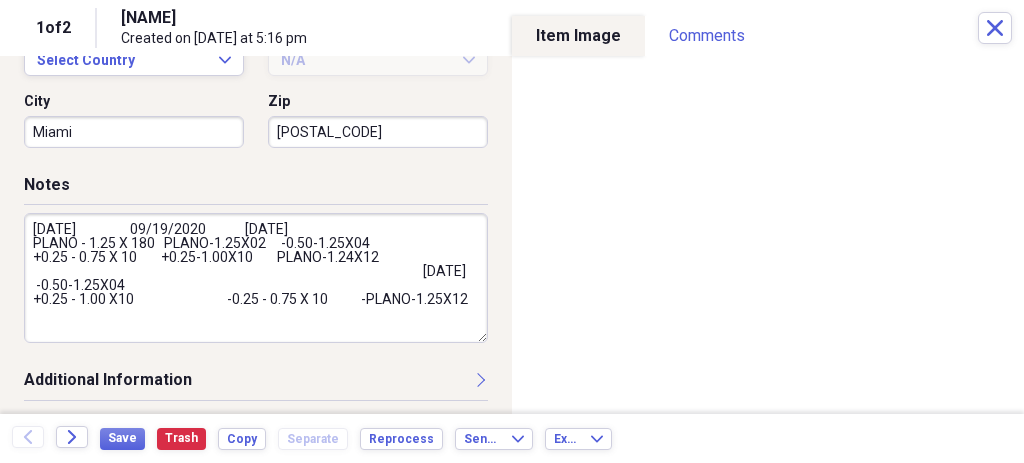 click on "[DATE]                  09/19/2020             [DATE]
PLANO - 1.25 X 180   PLANO-1.25X02     -0.50-1.25X04
+0.25 - 0.75 X 10        +0.25-1.00X10        PLANO-1.24X12
[DATE]
-0.50-1.25X04
+0.25 - 1.00 X10                               -0.25 - 0.75 X 10           -PLANO-1.25X12" at bounding box center [256, 278] 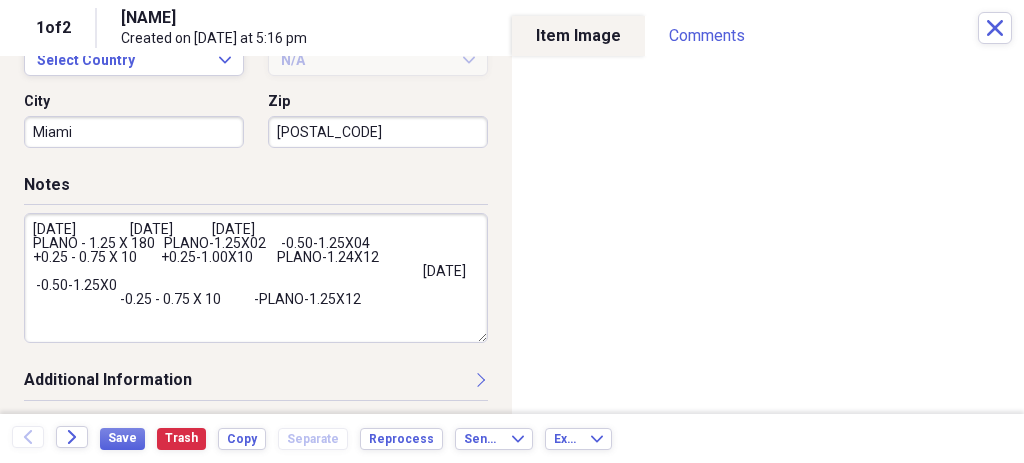 click on "[DATE]                  [DATE]             [DATE]
PLANO - 1.25 X 180   PLANO-1.25X02     -0.50-1.25X04
+0.25 - 0.75 X 10        +0.25-1.00X10        PLANO-1.24X12
[DATE]
-0.50-1.25X0
-0.25 - 0.75 X 10           -PLANO-1.25X12" at bounding box center [256, 278] 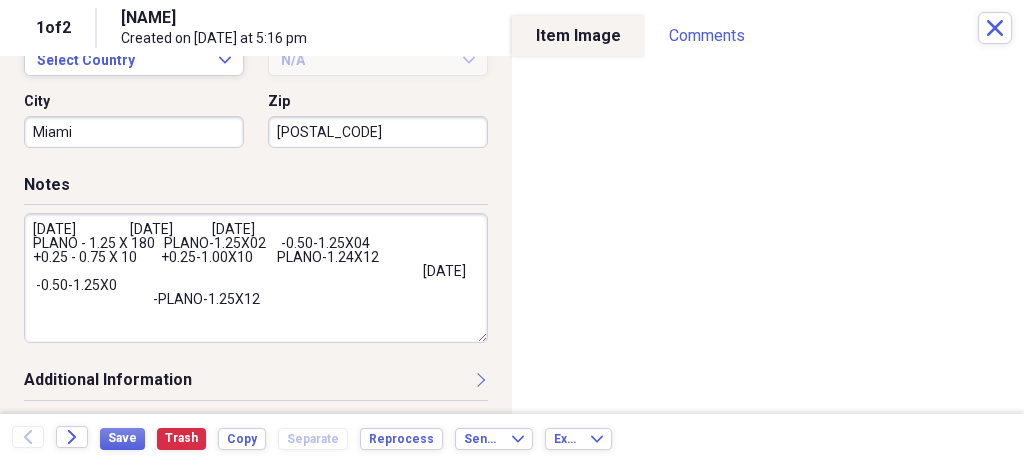 click on "[DATE]                  [DATE]             [DATE]
PLANO - 1.25 X 180   PLANO-1.25X02     -0.50-1.25X04
+0.25 - 0.75 X 10        +0.25-1.00X10        PLANO-1.24X12
[DATE]
-0.50-1.25X0
-PLANO-1.25X12" at bounding box center (256, 278) 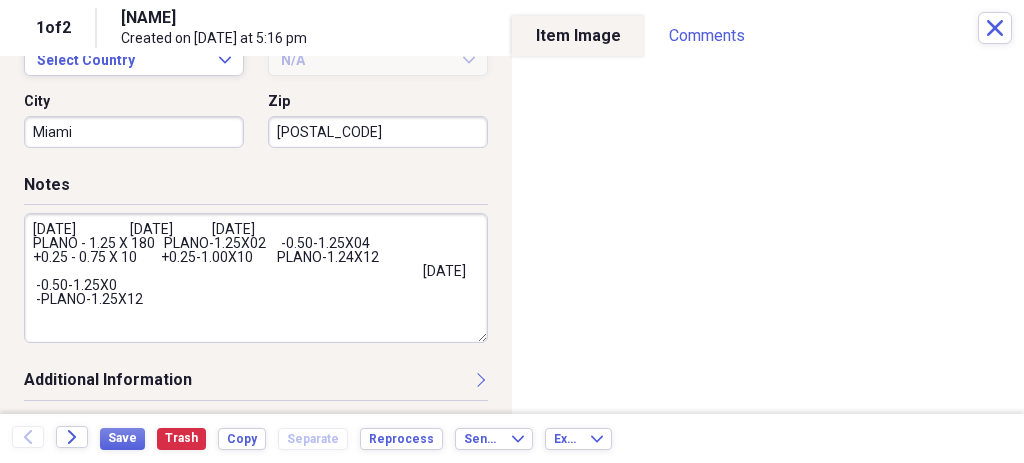 click on "[DATE]                  [DATE]             [DATE]
PLANO - 1.25 X 180   PLANO-1.25X02     -0.50-1.25X04
+0.25 - 0.75 X 10        +0.25-1.00X10        PLANO-1.24X12
[DATE]
-0.50-1.25X0
-PLANO-1.25X12" at bounding box center [256, 278] 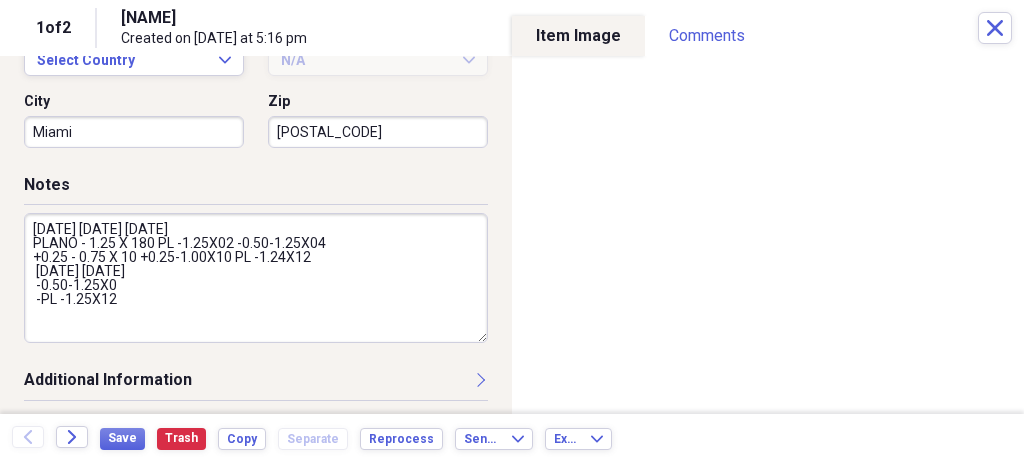 click on "[DATE] [DATE] [DATE]
PLANO - 1.25 X 180 PL -1.25X02 -0.50-1.25X04
+0.25 - 0.75 X 10 +0.25-1.00X10 PL -1.24X12
[DATE] [DATE]
-0.50-1.25X0
-PL -1.25X12" at bounding box center (256, 278) 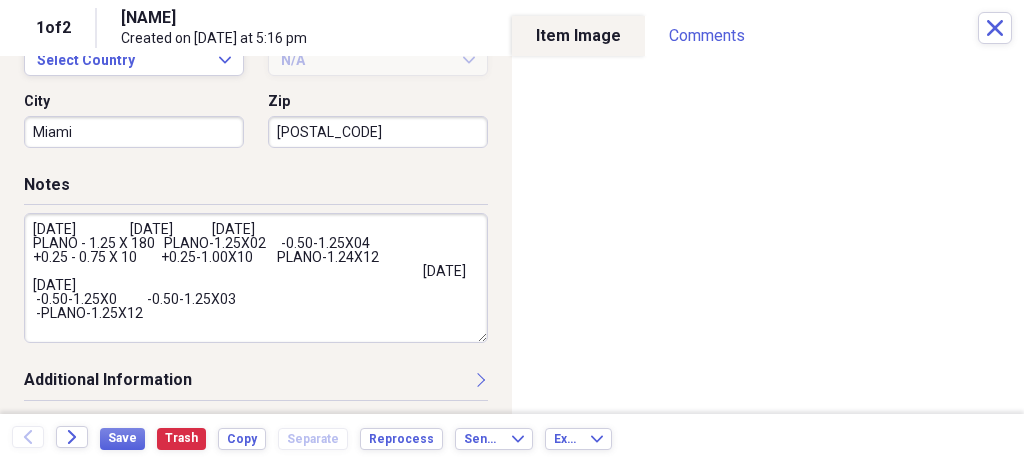 click on "[DATE]                  [DATE]             [DATE]
PLANO - 1.25 X 180   PLANO-1.25X02     -0.50-1.25X04
+0.25 - 0.75 X 10        +0.25-1.00X10        PLANO-1.24X12
[DATE]                [DATE]
-0.50-1.25X0          -0.50-1.25X03
-PLANO-1.25X12" at bounding box center (256, 278) 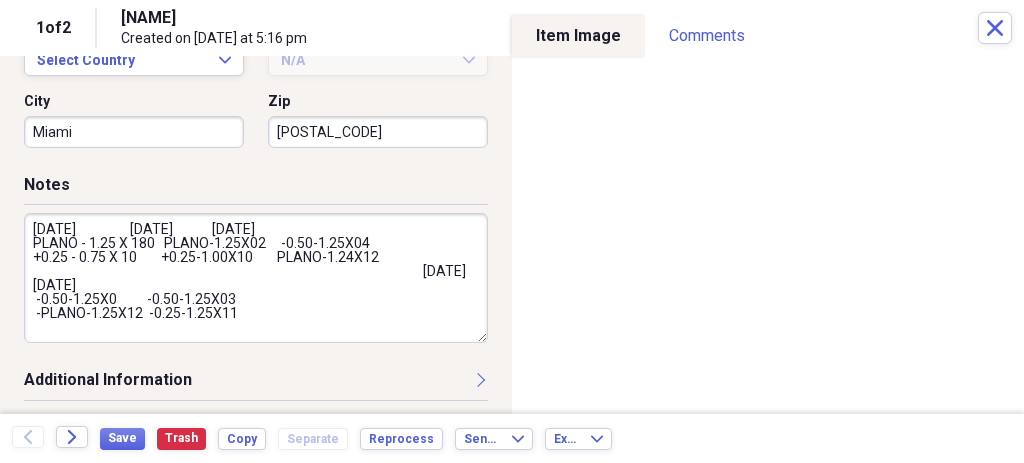 click on "[DATE]                  [DATE]             [DATE]
PLANO - 1.25 X 180   PLANO-1.25X02     -0.50-1.25X04
+0.25 - 0.75 X 10        +0.25-1.00X10        PLANO-1.24X12
[DATE]                [DATE]
-0.50-1.25X0          -0.50-1.25X03
-PLANO-1.25X12  -0.25-1.25X11" at bounding box center [256, 278] 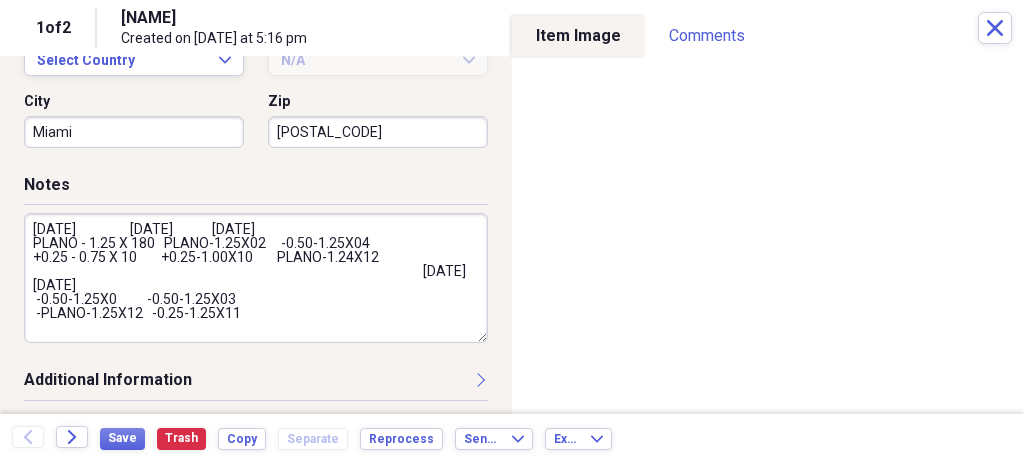 click on "[DATE]                  [DATE]             [DATE]
PLANO - 1.25 X 180   PLANO-1.25X02     -0.50-1.25X04
+0.25 - 0.75 X 10        +0.25-1.00X10        PLANO-1.24X12
[DATE]                [DATE]
-0.50-1.25X0          -0.50-1.25X03
-PLANO-1.25X12   -0.25-1.25X11" at bounding box center (256, 278) 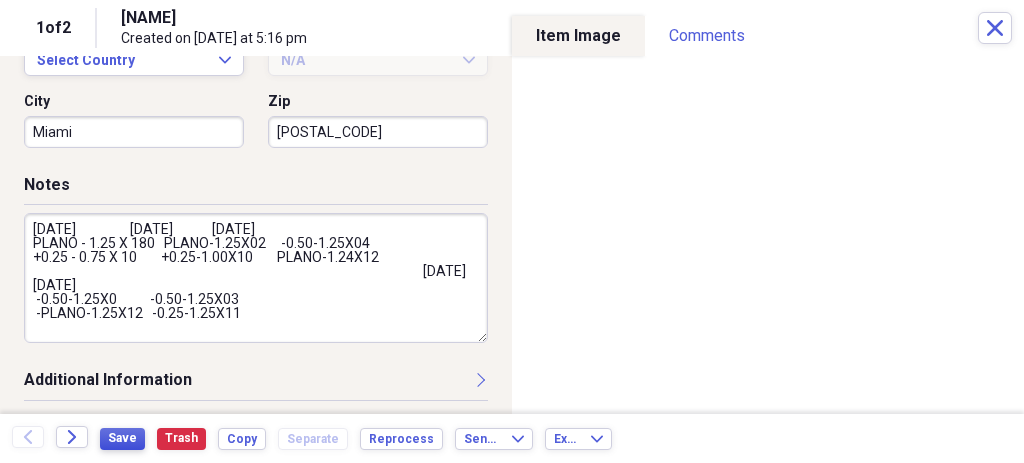 type on "[DATE]                  [DATE]             [DATE]
PLANO - 1.25 X 180   PLANO-1.25X02     -0.50-1.25X04
+0.25 - 0.75 X 10        +0.25-1.00X10        PLANO-1.24X12
[DATE]                [DATE]
-0.50-1.25X0           -0.50-1.25X03
-PLANO-1.25X12   -0.25-1.25X11" 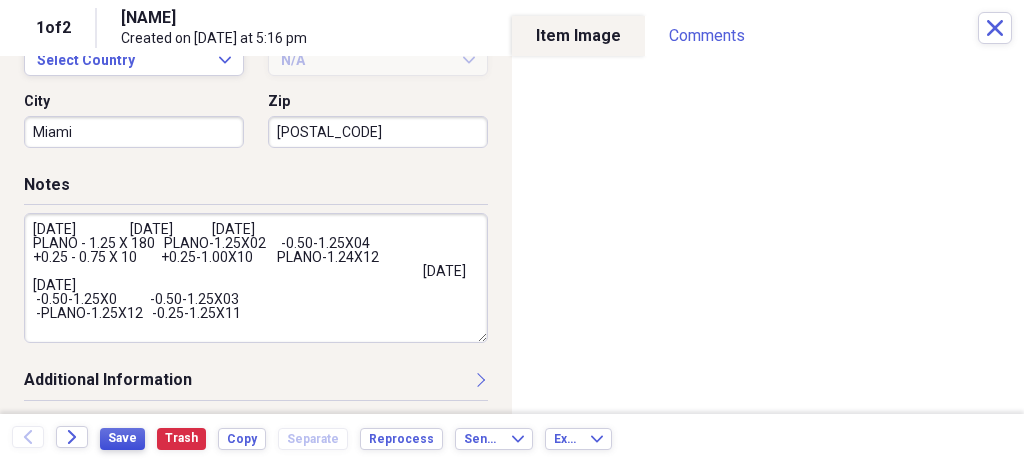 click on "Save" at bounding box center [122, 438] 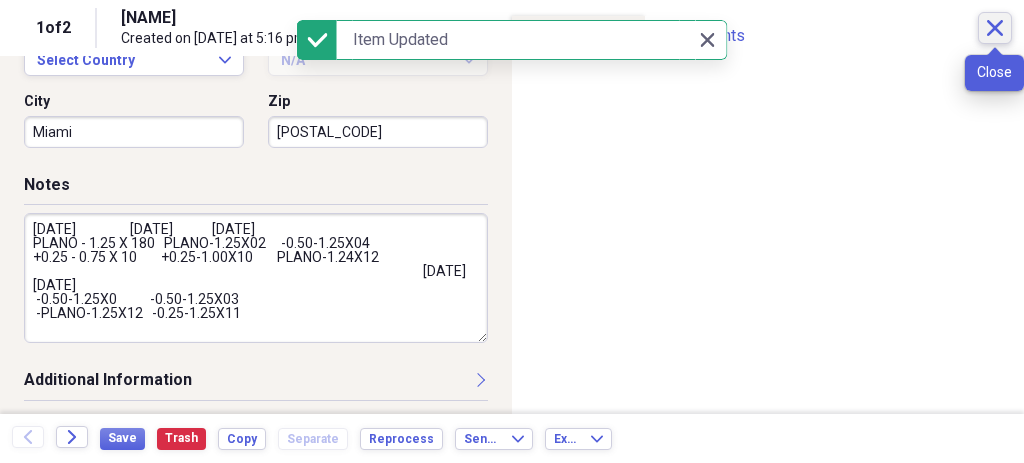 click on "Close" at bounding box center [995, 28] 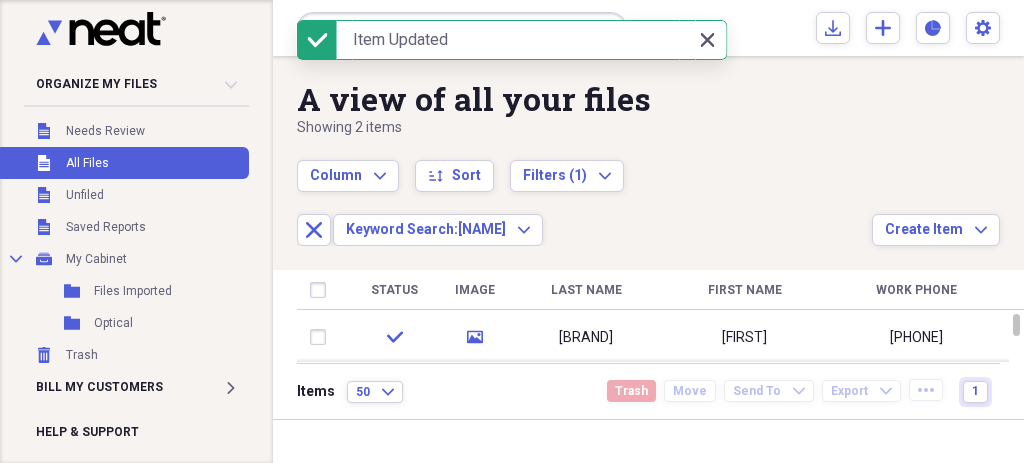 click 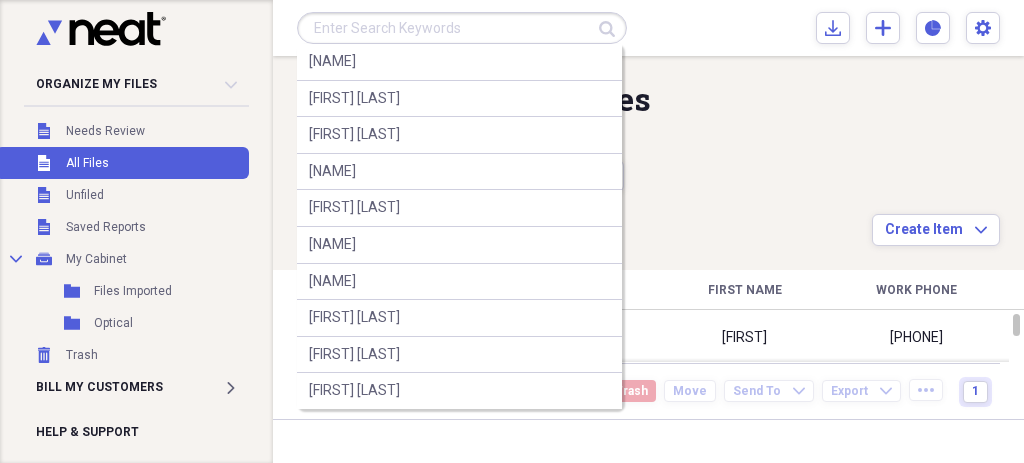 click at bounding box center (462, 28) 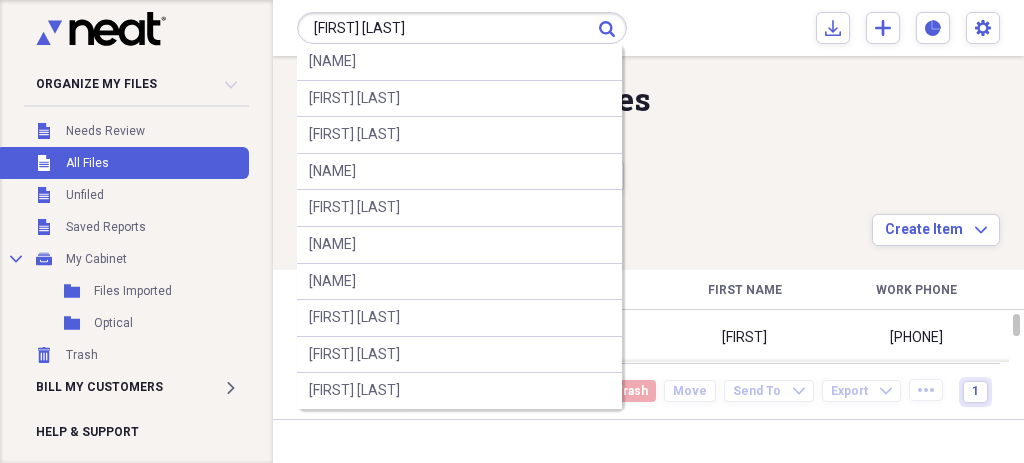 type on "[FIRST] [LAST]" 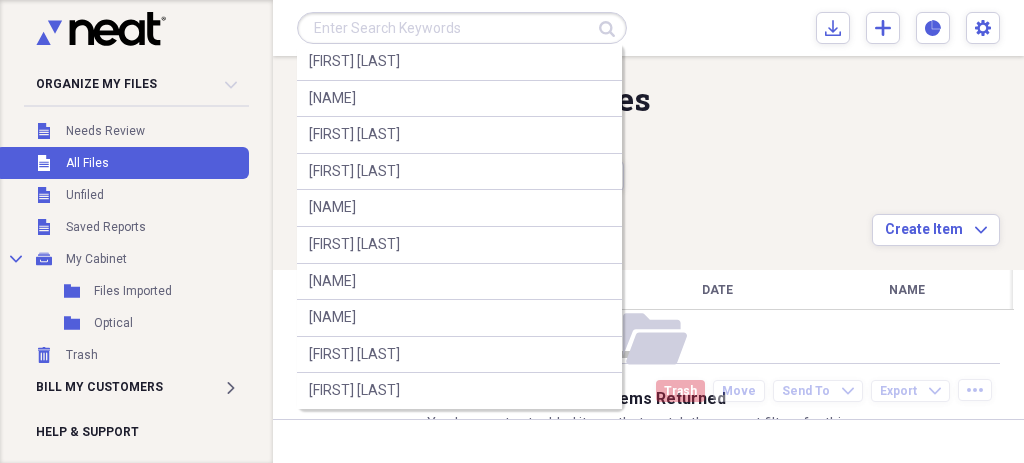 click at bounding box center [462, 28] 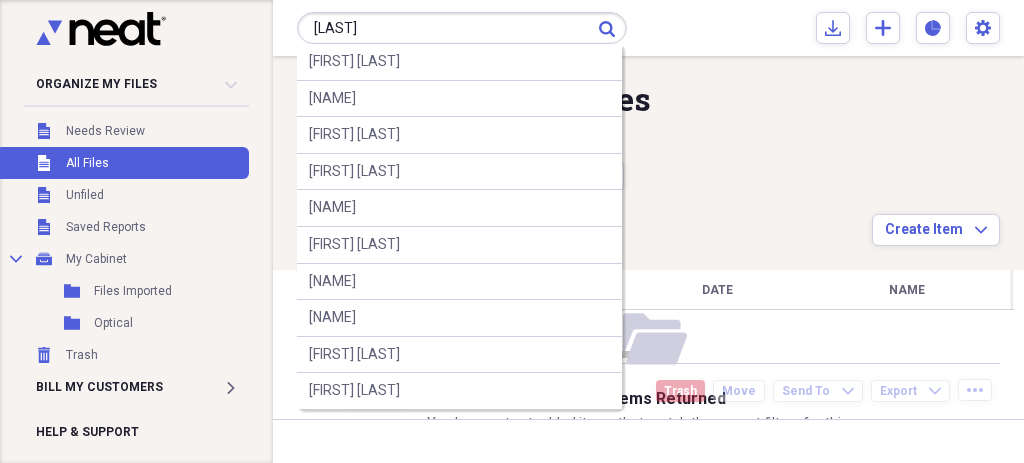 type on "[LAST]" 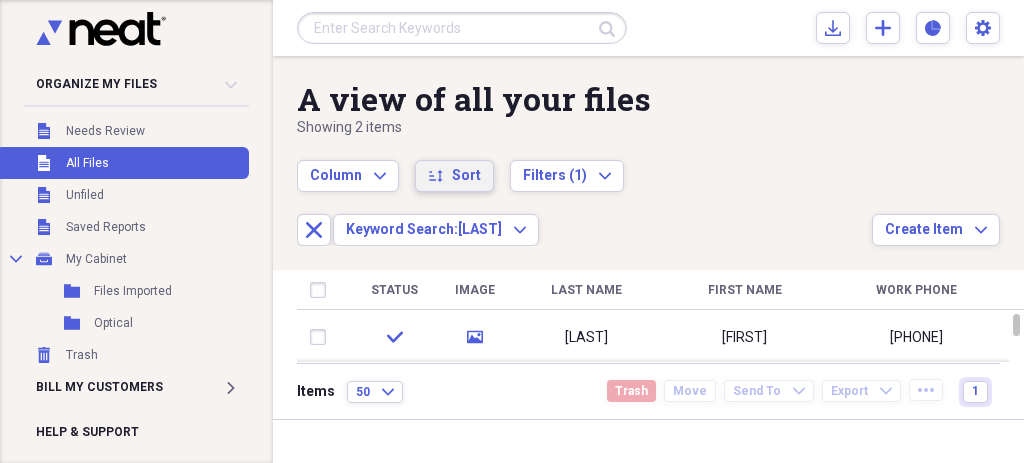 click on "Sort" at bounding box center (466, 176) 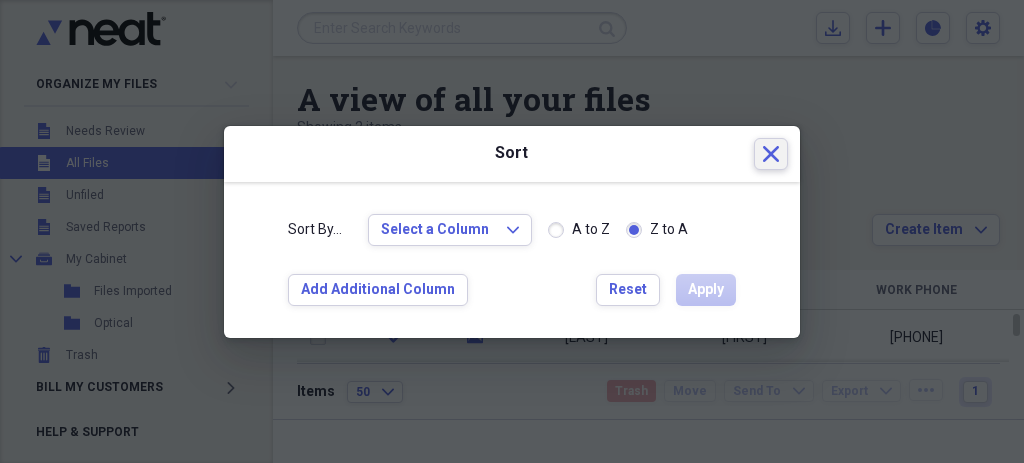 click on "Close" at bounding box center (771, 154) 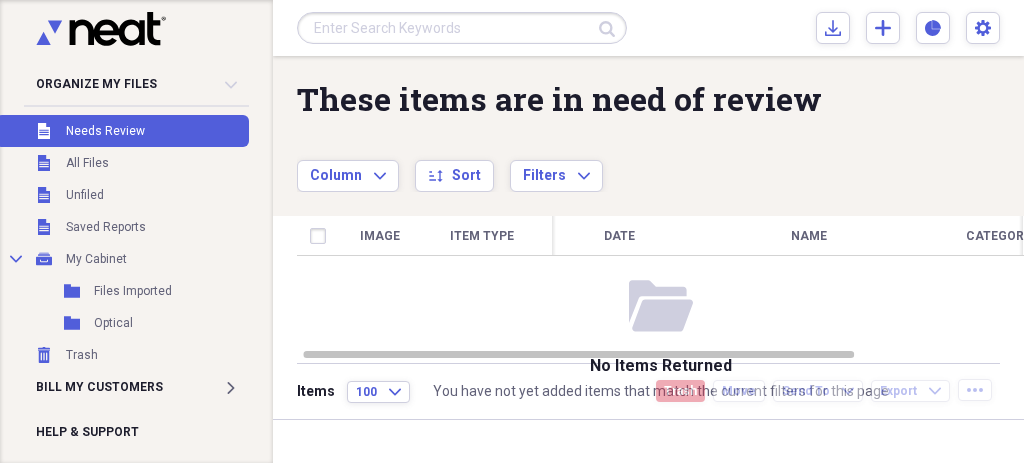 scroll, scrollTop: 0, scrollLeft: 0, axis: both 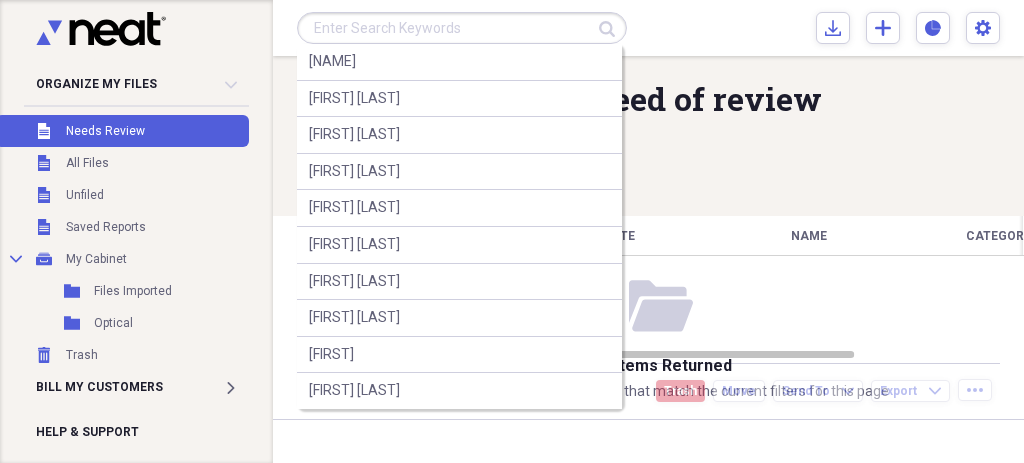 click at bounding box center [462, 28] 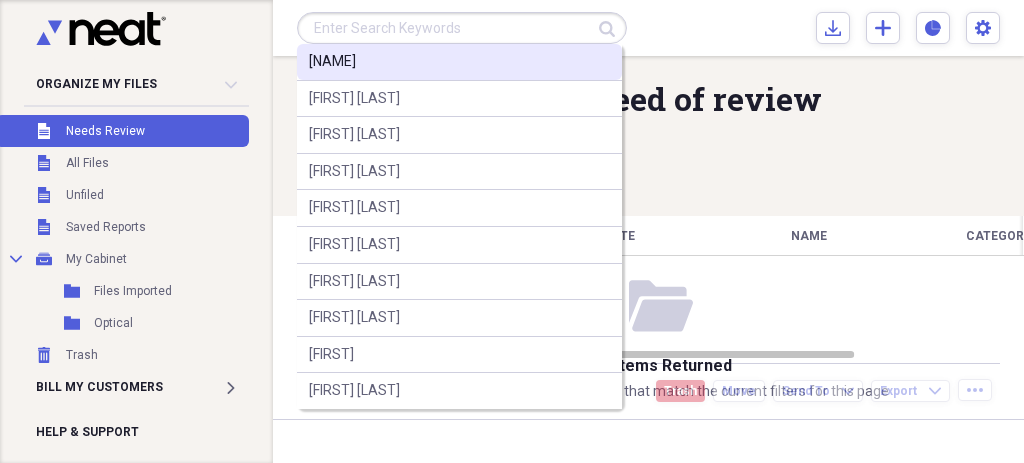 click on "MONTEJO" at bounding box center (332, 62) 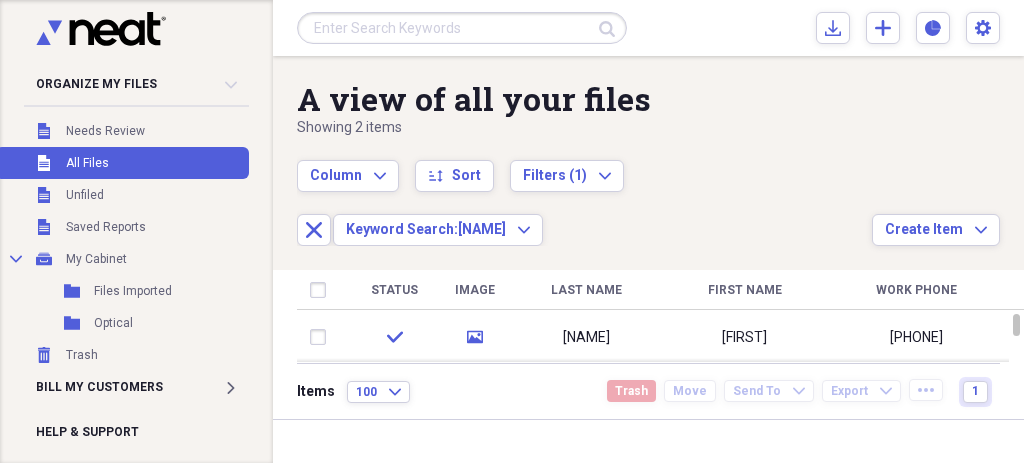 click on "A view of all your files Showing 2 items Column Expand sort Sort Filters (1) Expand Close Keyword Search:  MONTEJO Expand Create Item Expand" at bounding box center [648, 151] 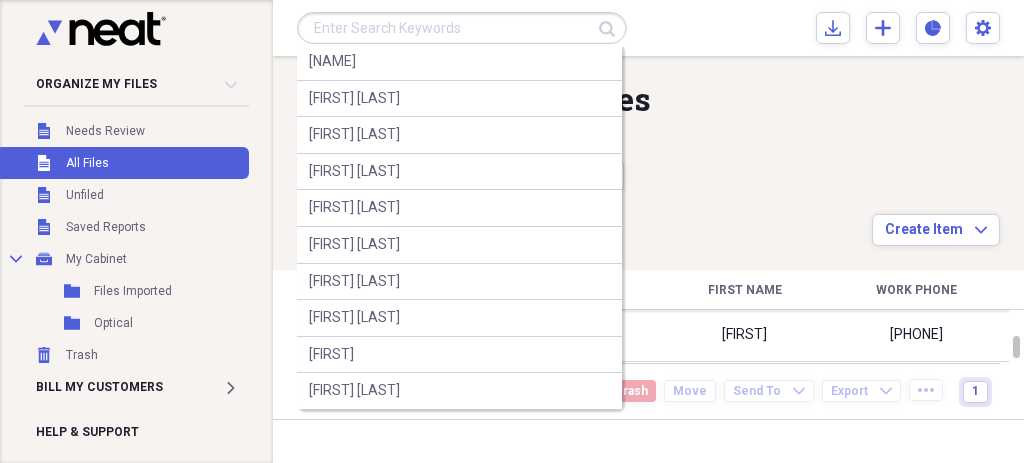 click at bounding box center [462, 28] 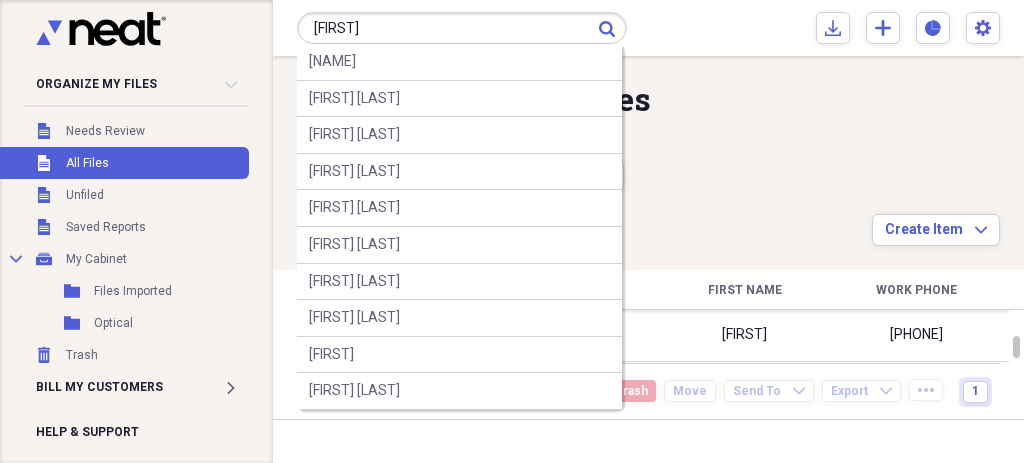 type on "MARIANNE" 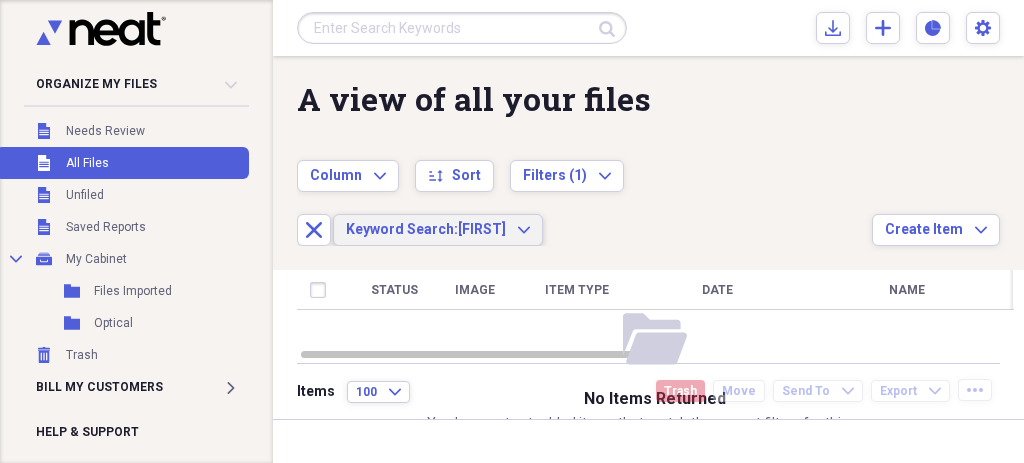 click on "Expand" 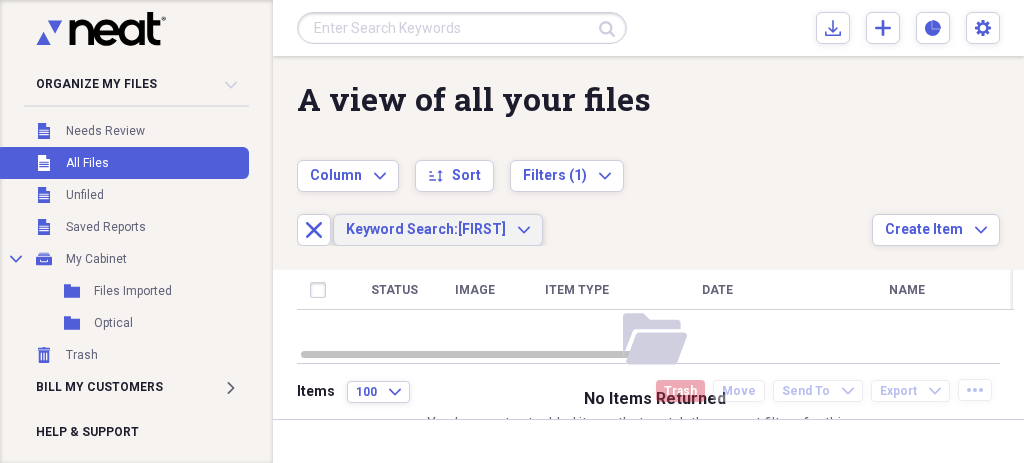 click on "Column Expand sort Sort Filters (1) Expand Close Keyword Search:  MARIANNE Expand" at bounding box center (584, 192) 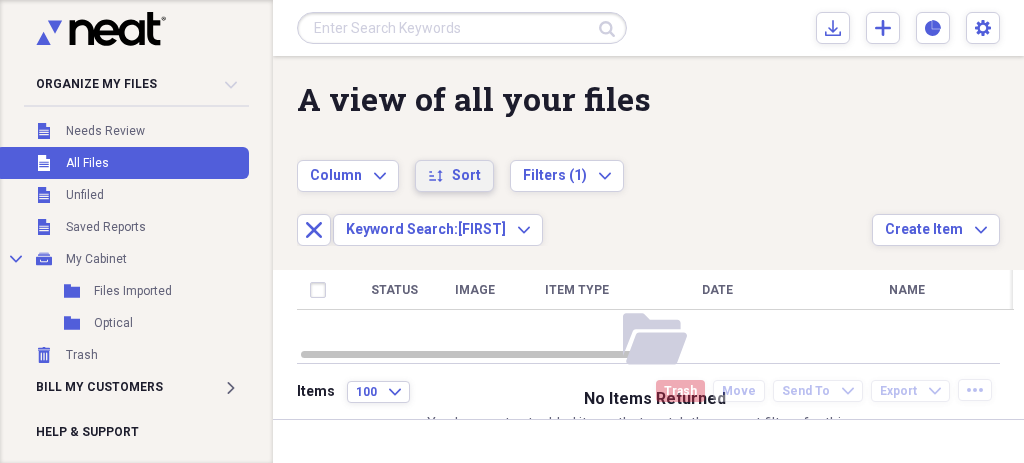 click on "Sort" at bounding box center [466, 176] 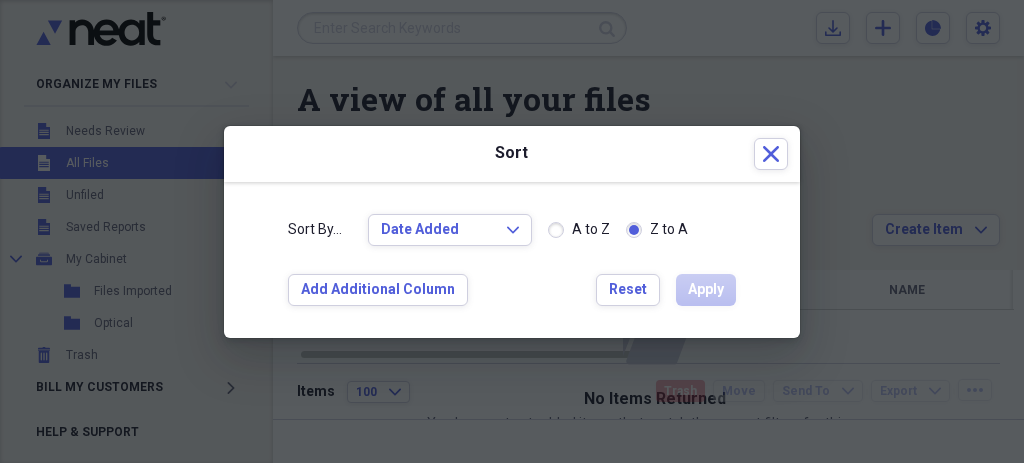 click at bounding box center [512, 231] 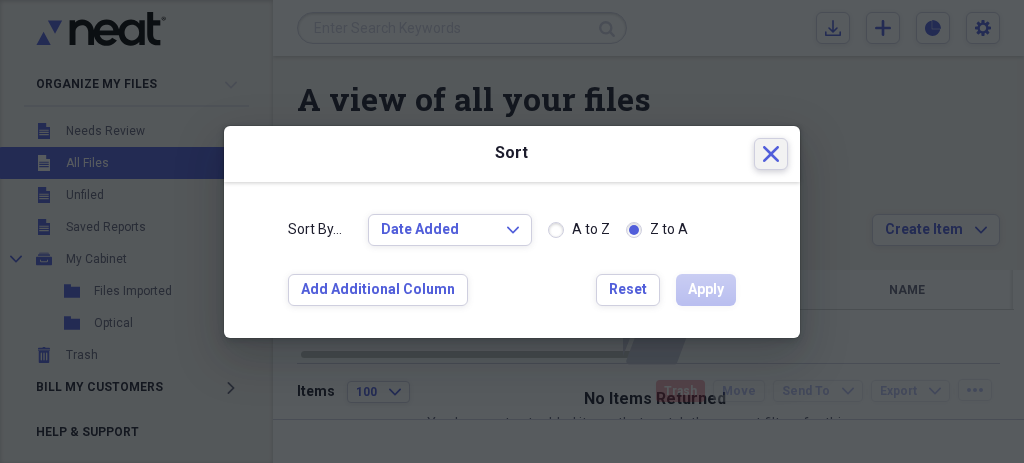 click on "Close" 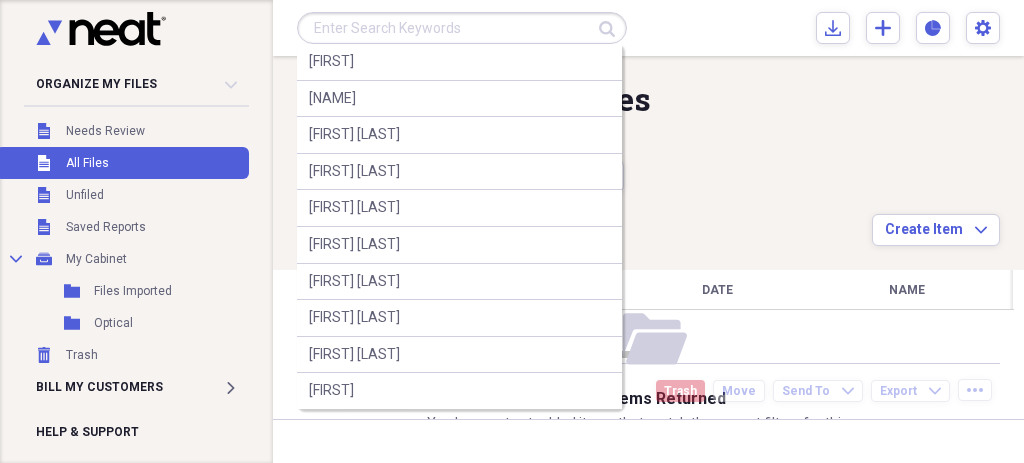 click at bounding box center (462, 28) 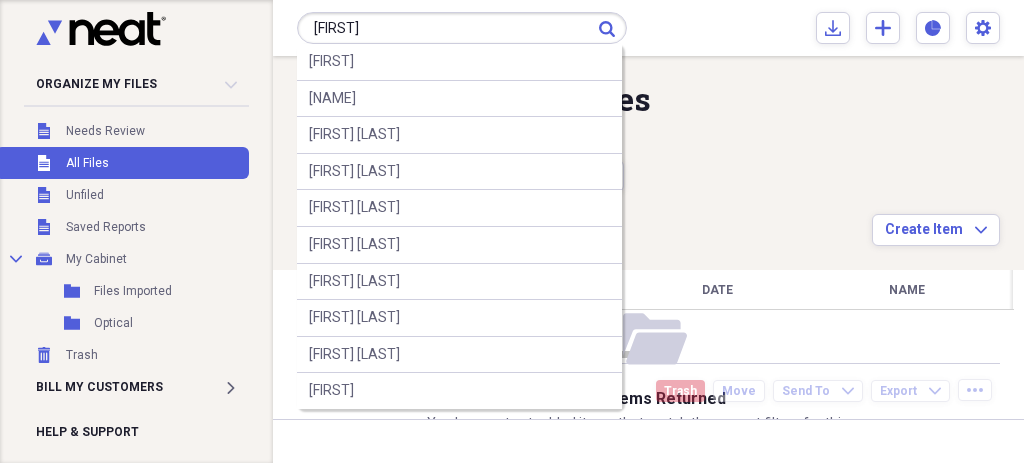 type on "YASSER" 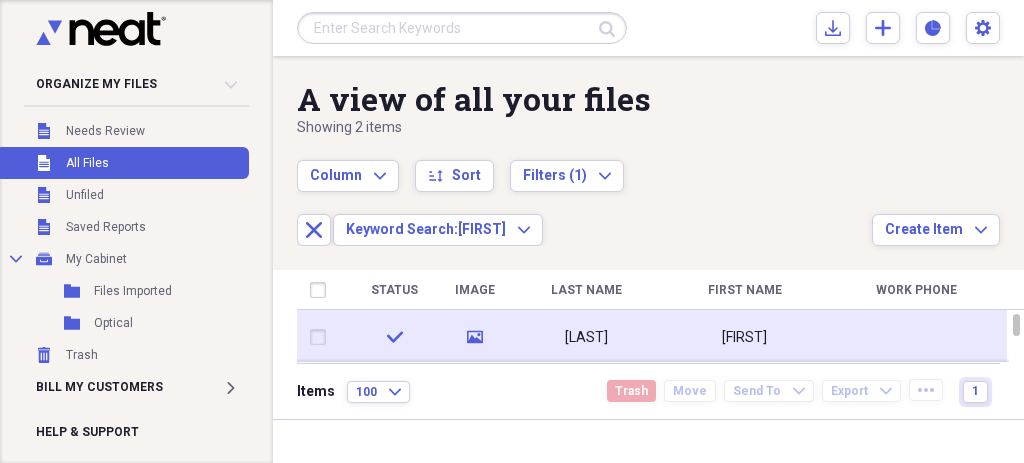 click on "[FIRST]" at bounding box center [744, 337] 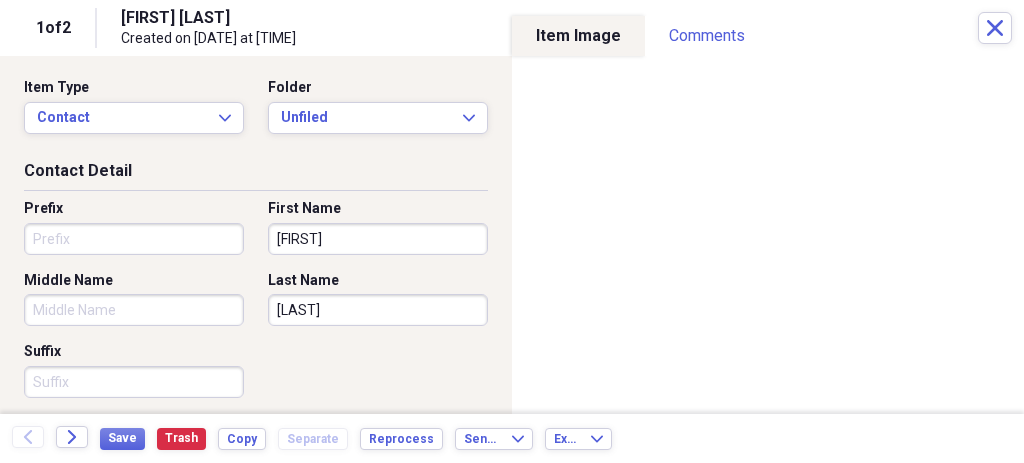 scroll, scrollTop: 4, scrollLeft: 0, axis: vertical 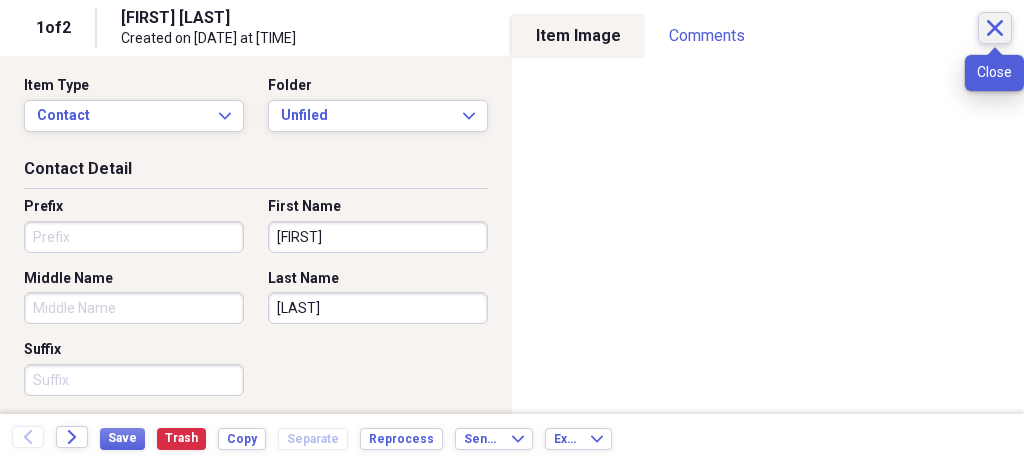 click on "Close" 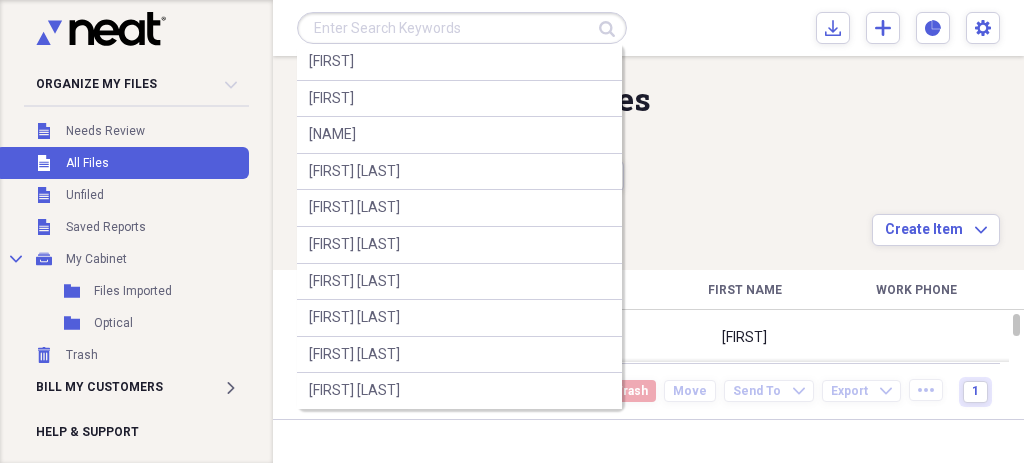 click at bounding box center (462, 28) 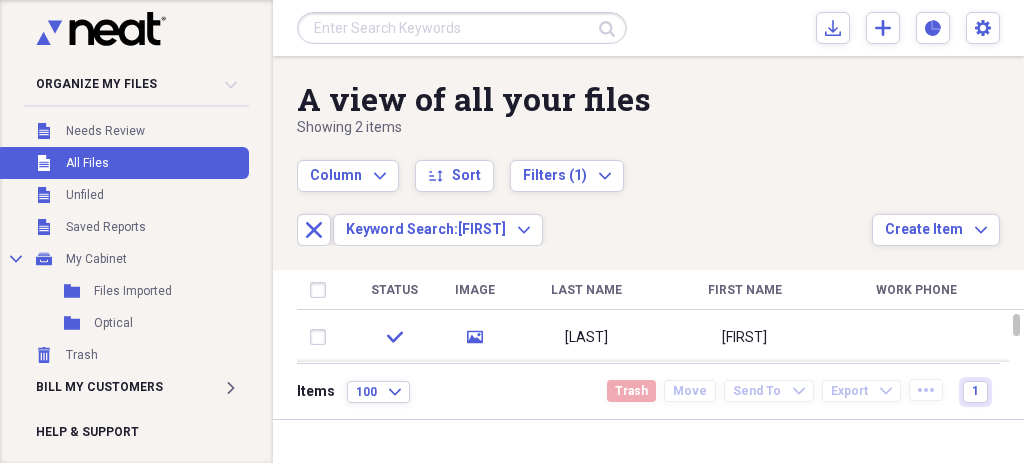 click on "A view of all your files Showing 2 items Column Expand sort Sort Filters (1) Expand Close Keyword Search:  YASSER Expand Create Item Expand" at bounding box center [648, 151] 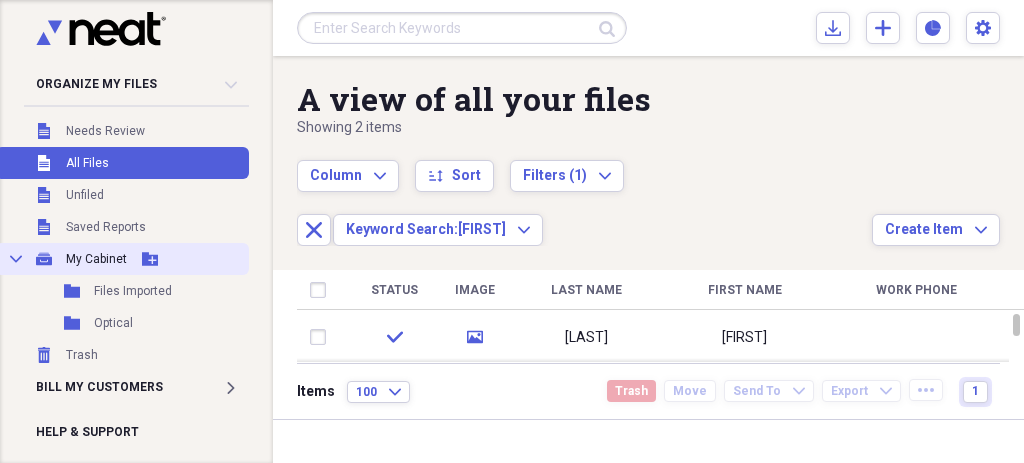 click on "Collapse" at bounding box center [16, 259] 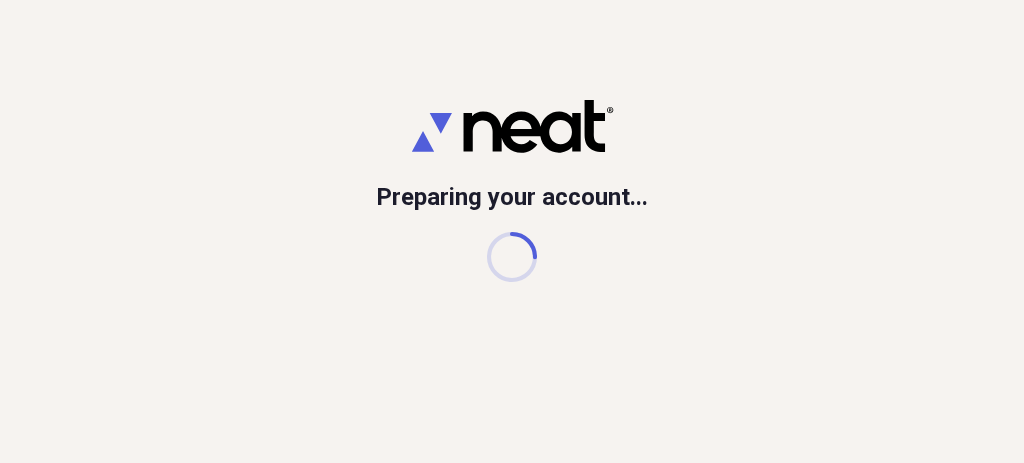 scroll, scrollTop: 0, scrollLeft: 0, axis: both 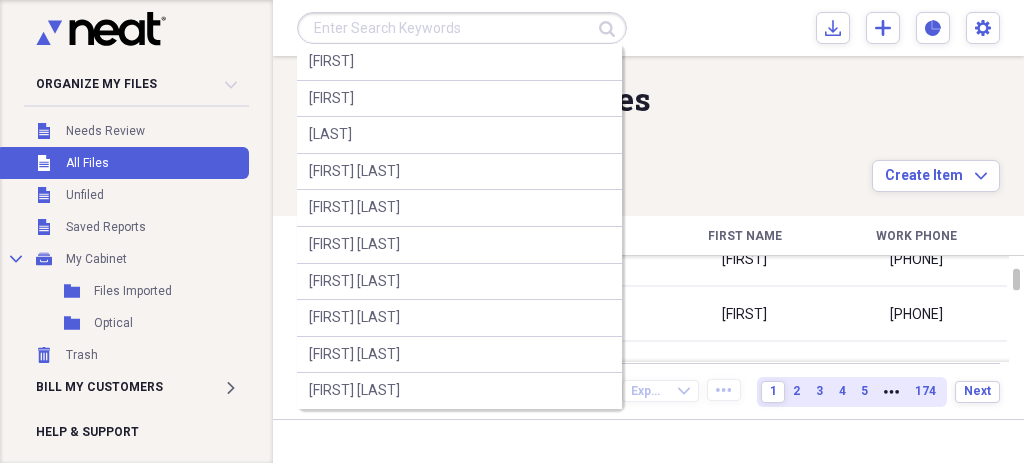 click at bounding box center (462, 28) 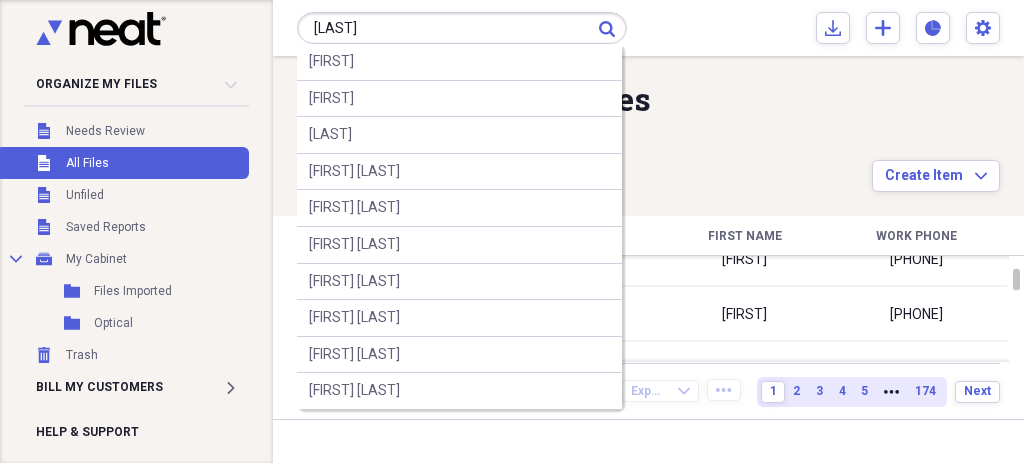 type on "[LAST]" 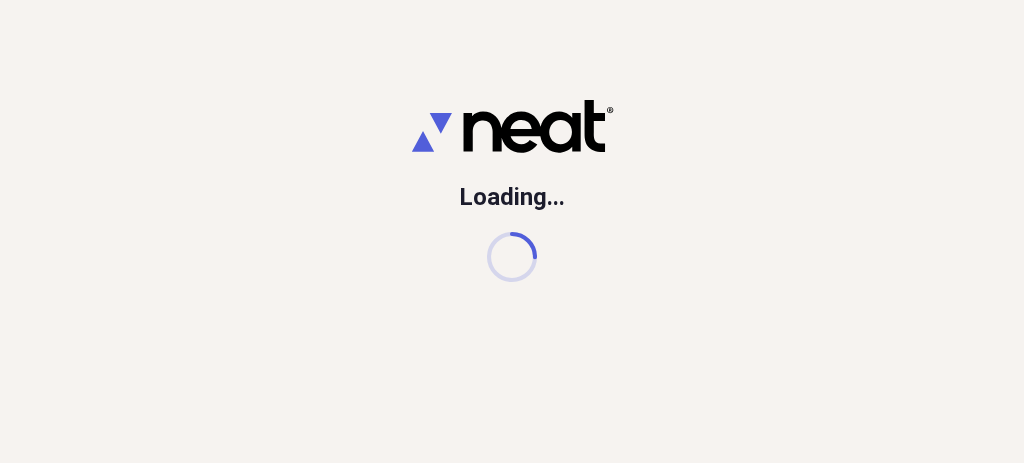 click on "Loading..." at bounding box center (512, 191) 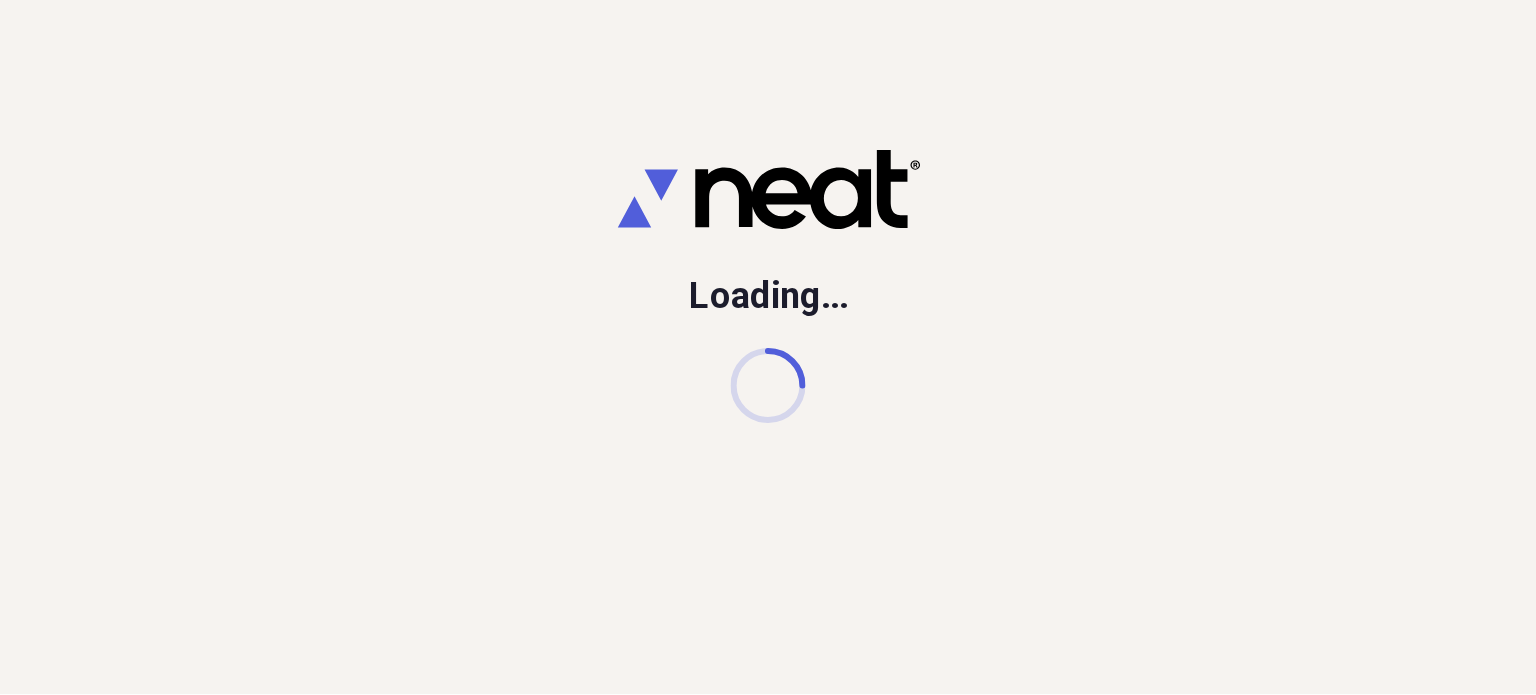 scroll, scrollTop: 0, scrollLeft: 0, axis: both 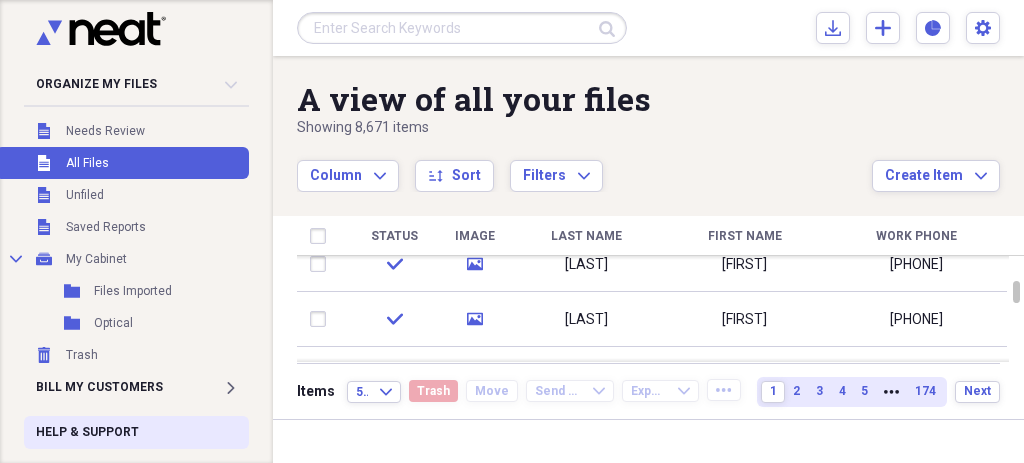 click on "Help & Support" at bounding box center (136, 432) 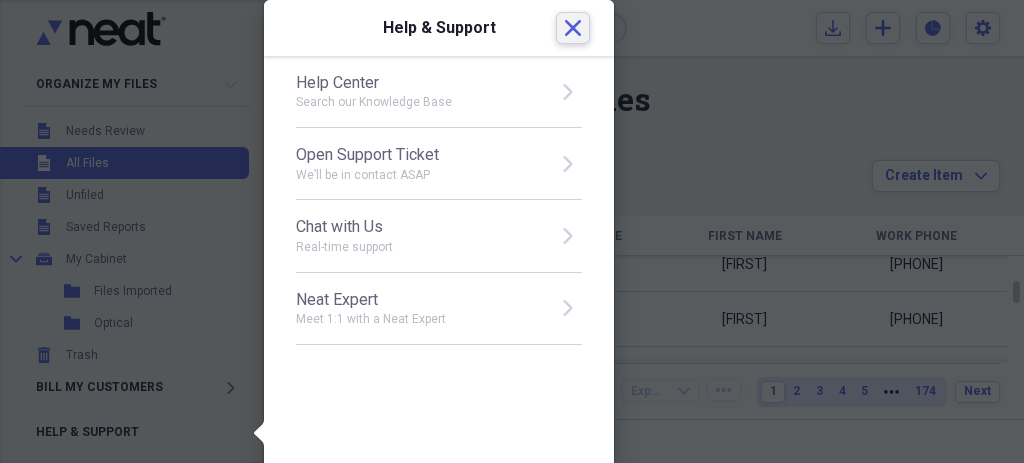 click on "Close" at bounding box center (573, 28) 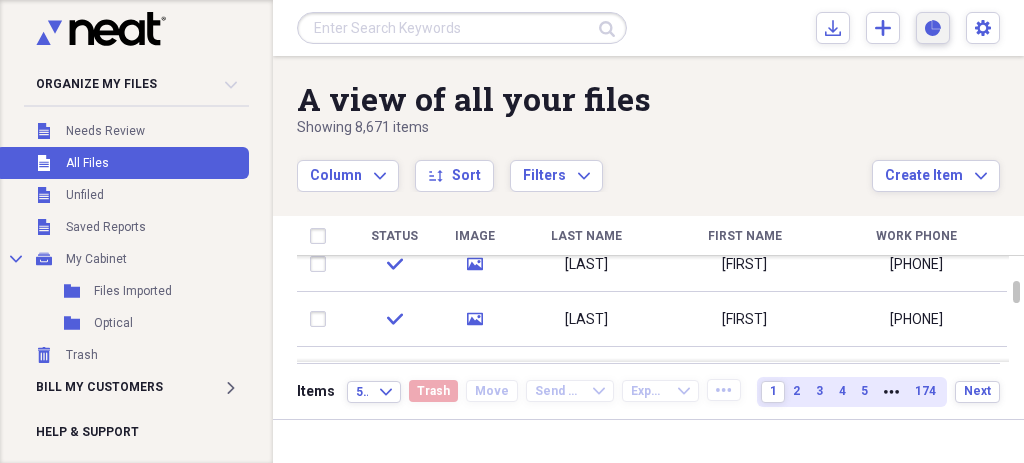 click 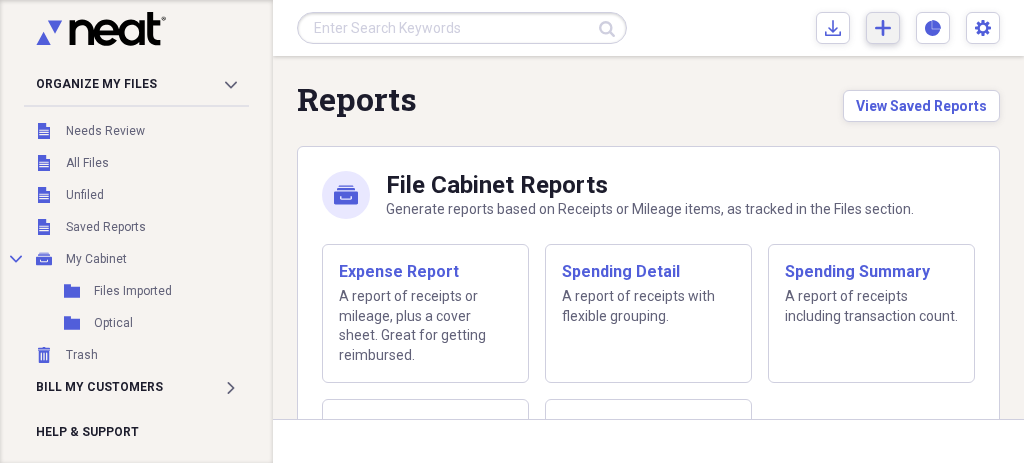 click 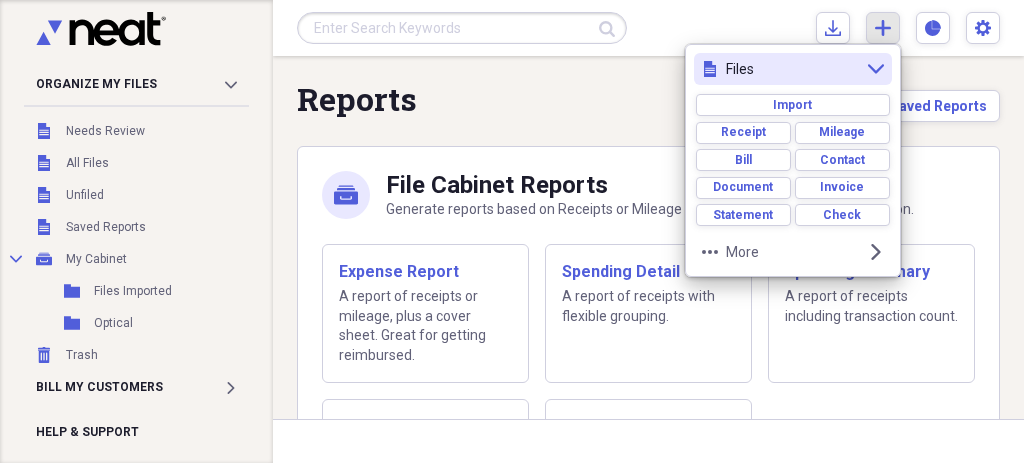click on "collapse" 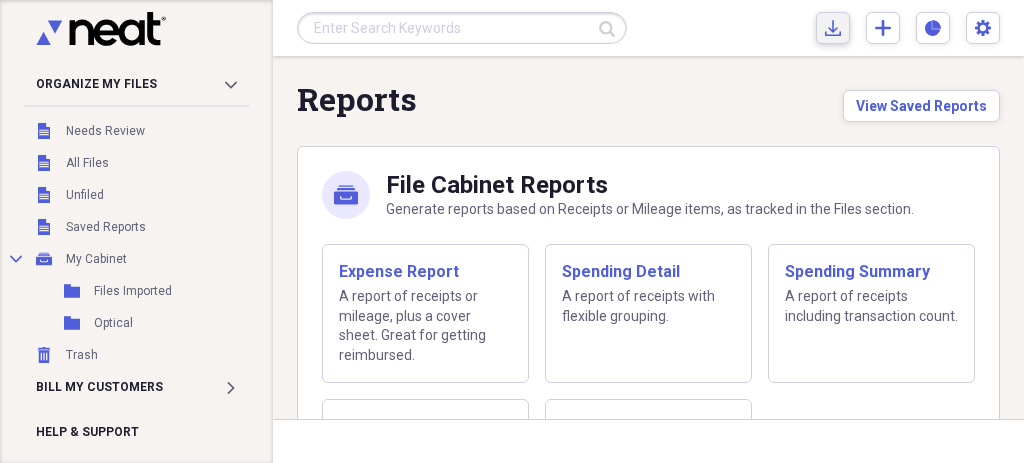 click on "Import" 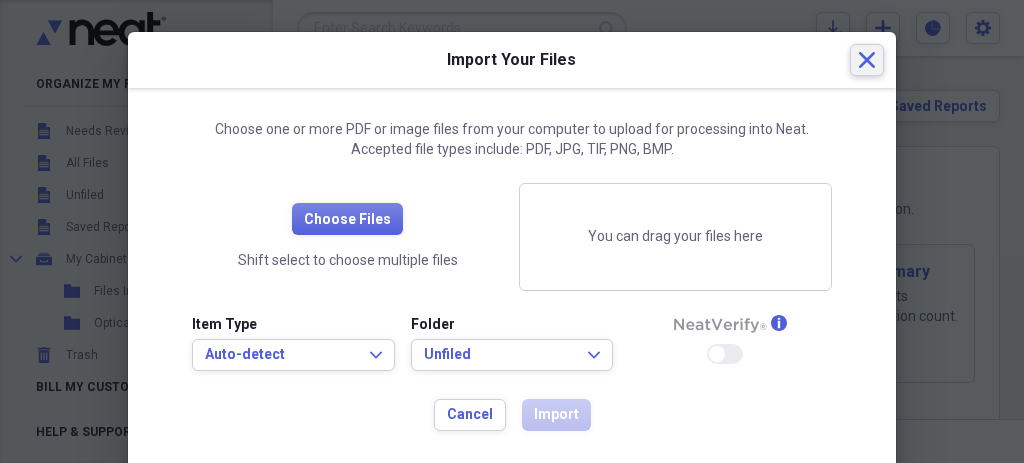 click 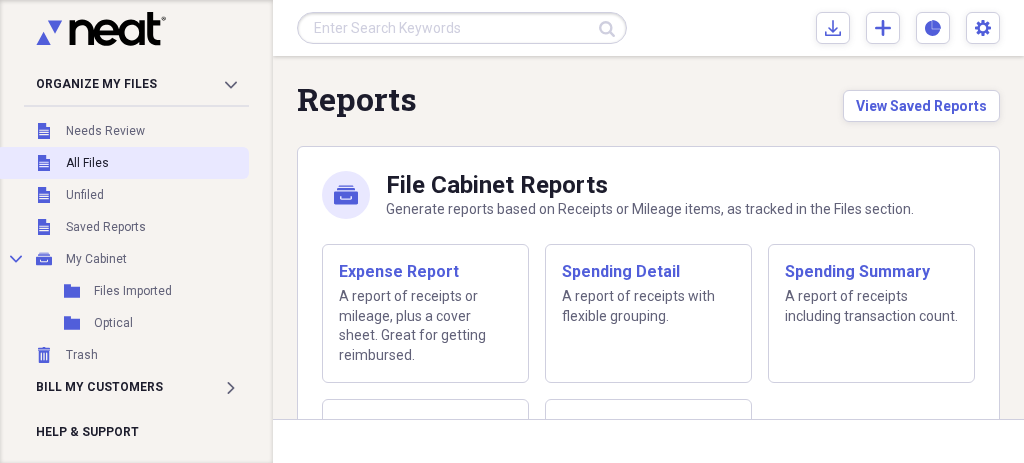 click on "All Files" at bounding box center [87, 163] 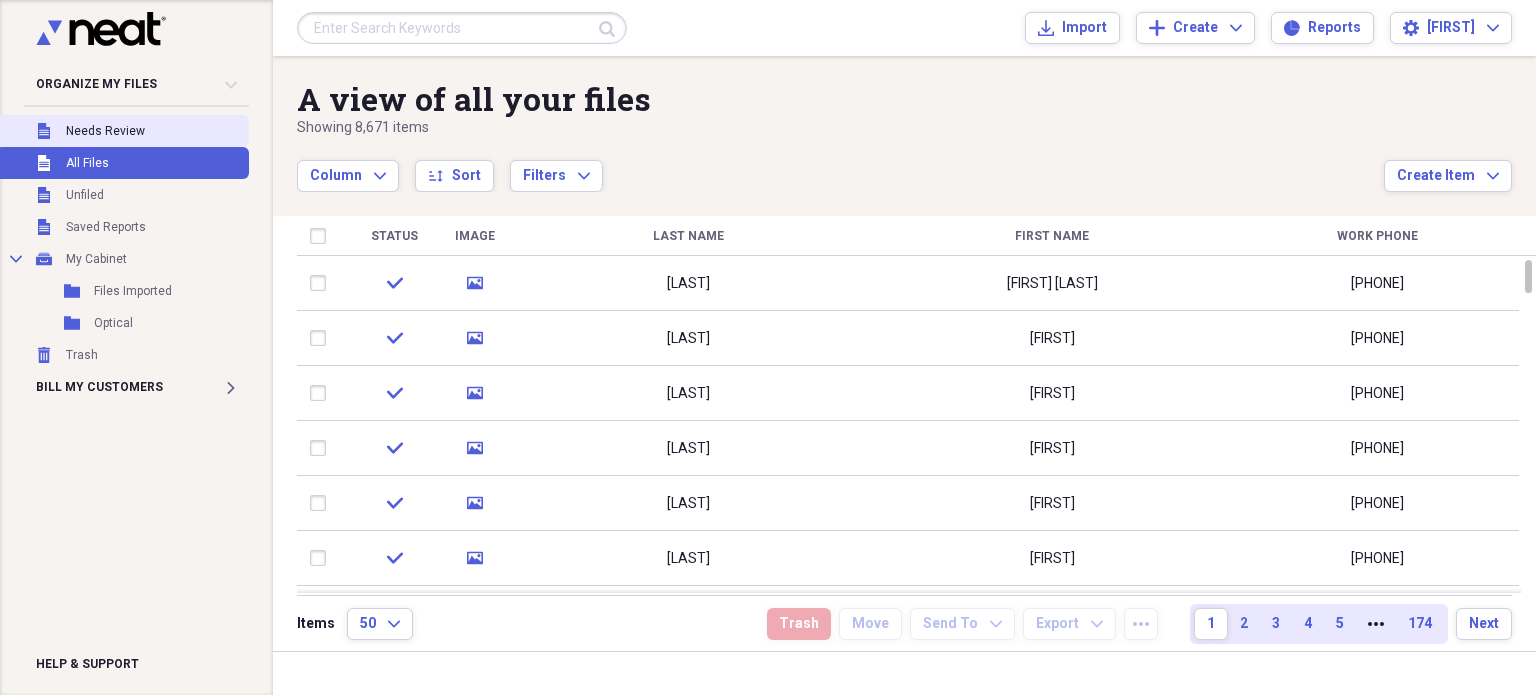 click on "Unfiled Needs Review" at bounding box center [122, 131] 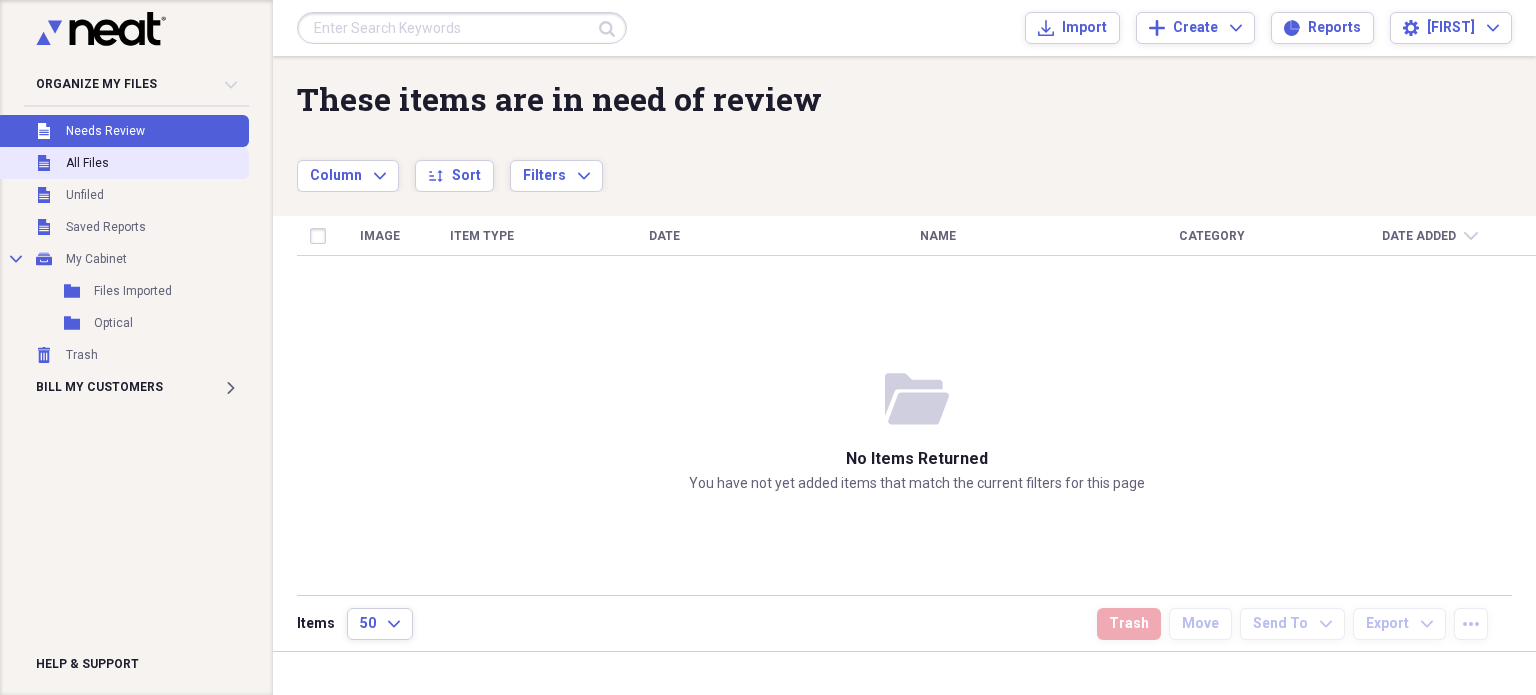 click on "Unfiled All Files" at bounding box center [122, 163] 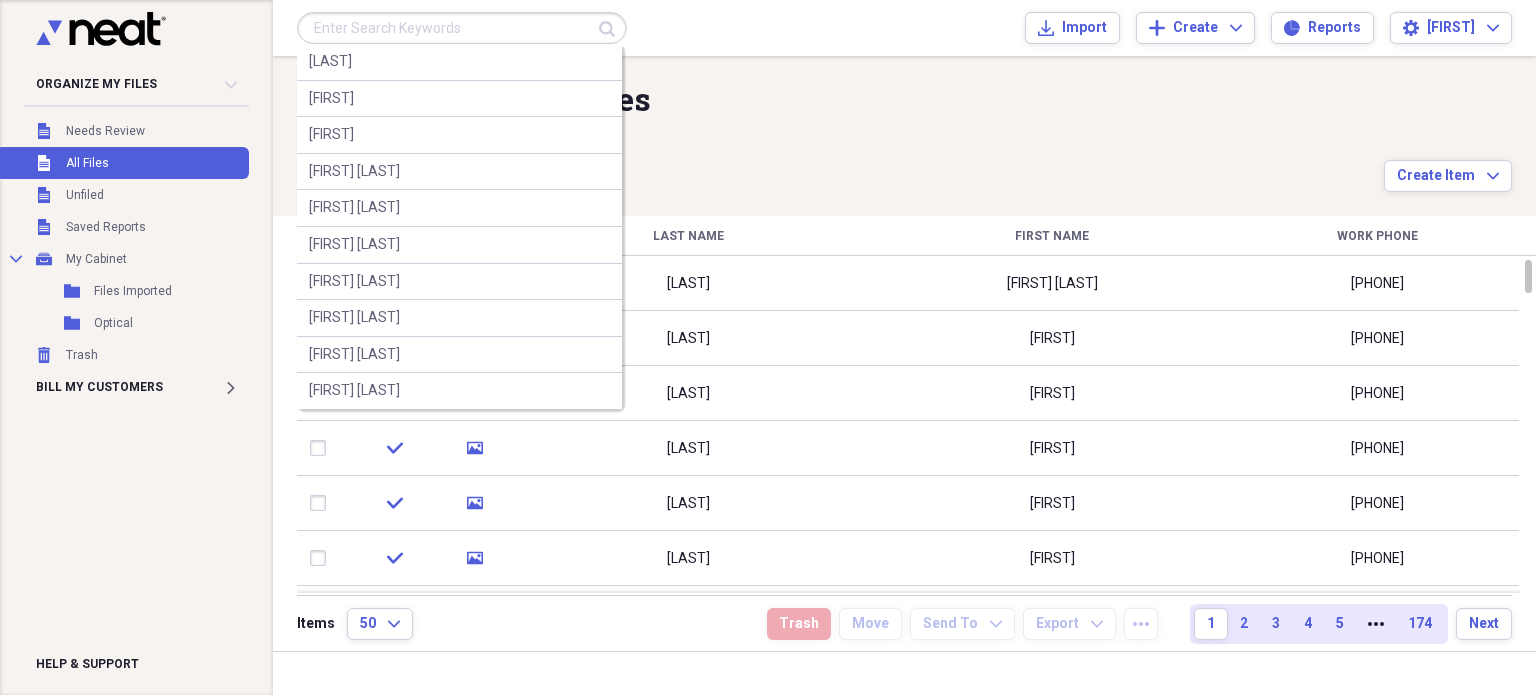 click at bounding box center [462, 28] 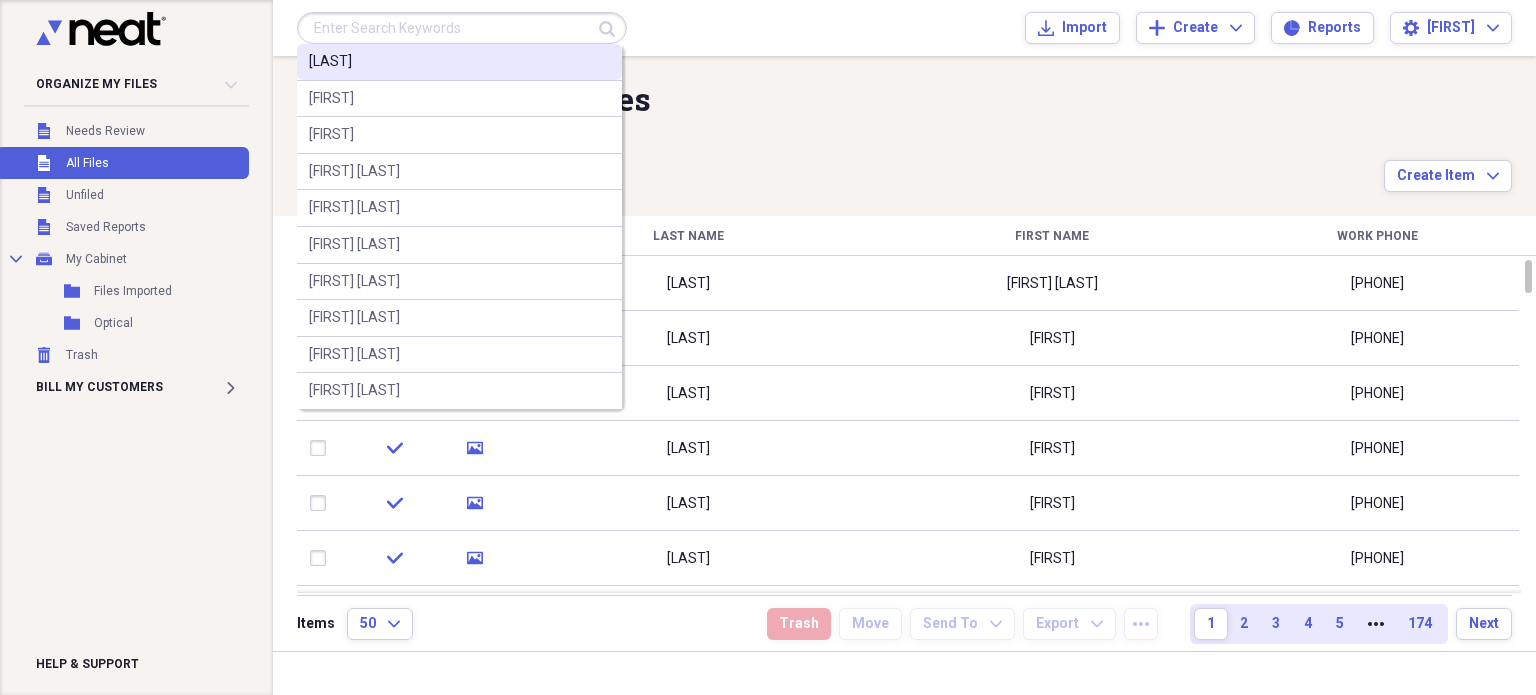 click on "MONTEJO" at bounding box center [330, 62] 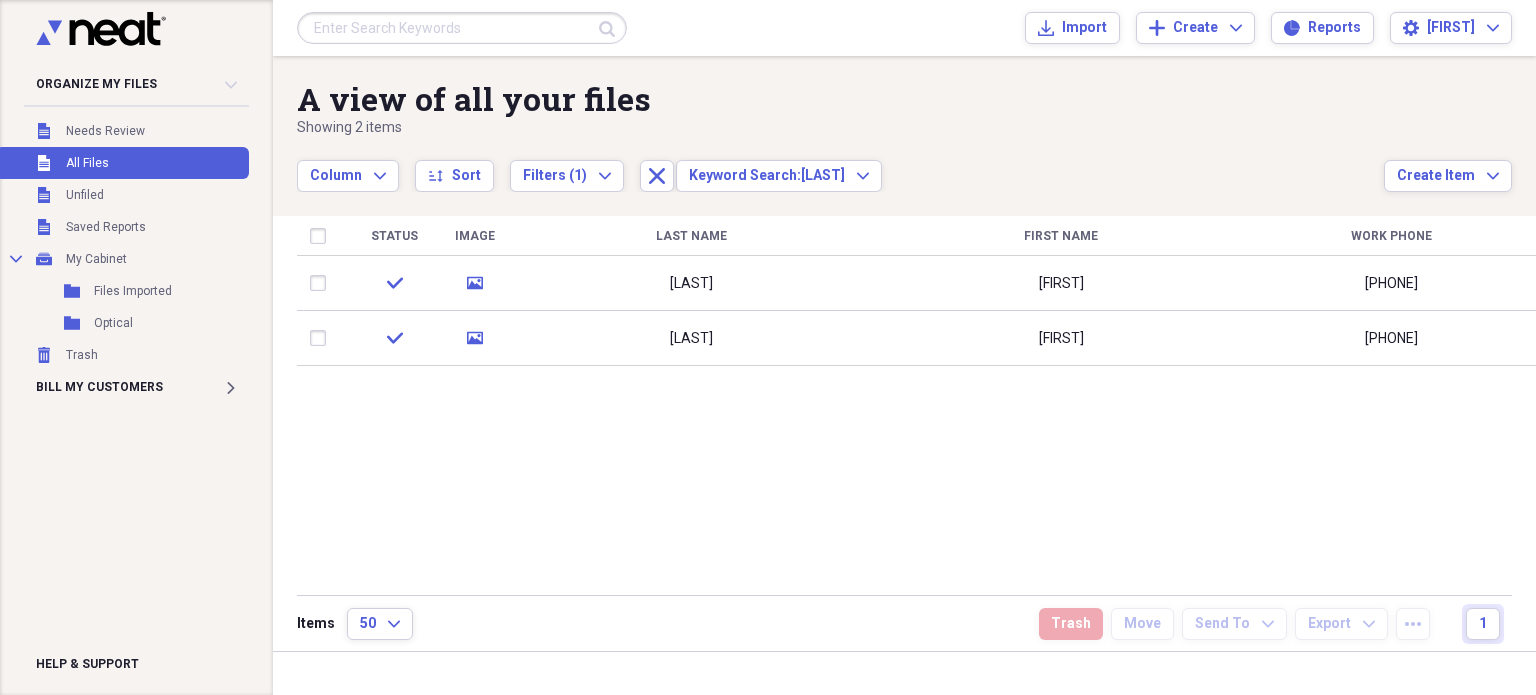 click on "A view of all your files Showing 2 items Column Expand sort Sort Filters (1) Expand Close Keyword Search:  MONTEJO Expand Create Item Expand" at bounding box center (904, 124) 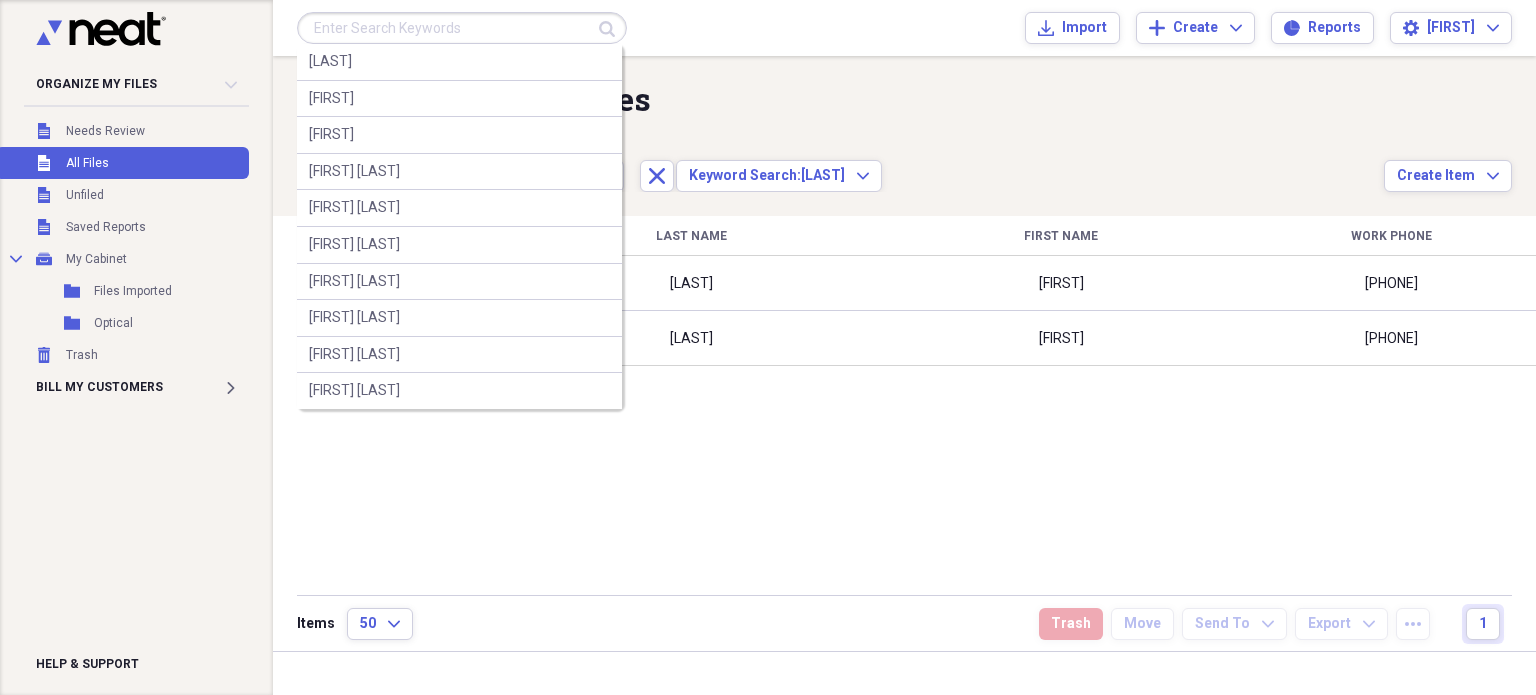 click at bounding box center [462, 28] 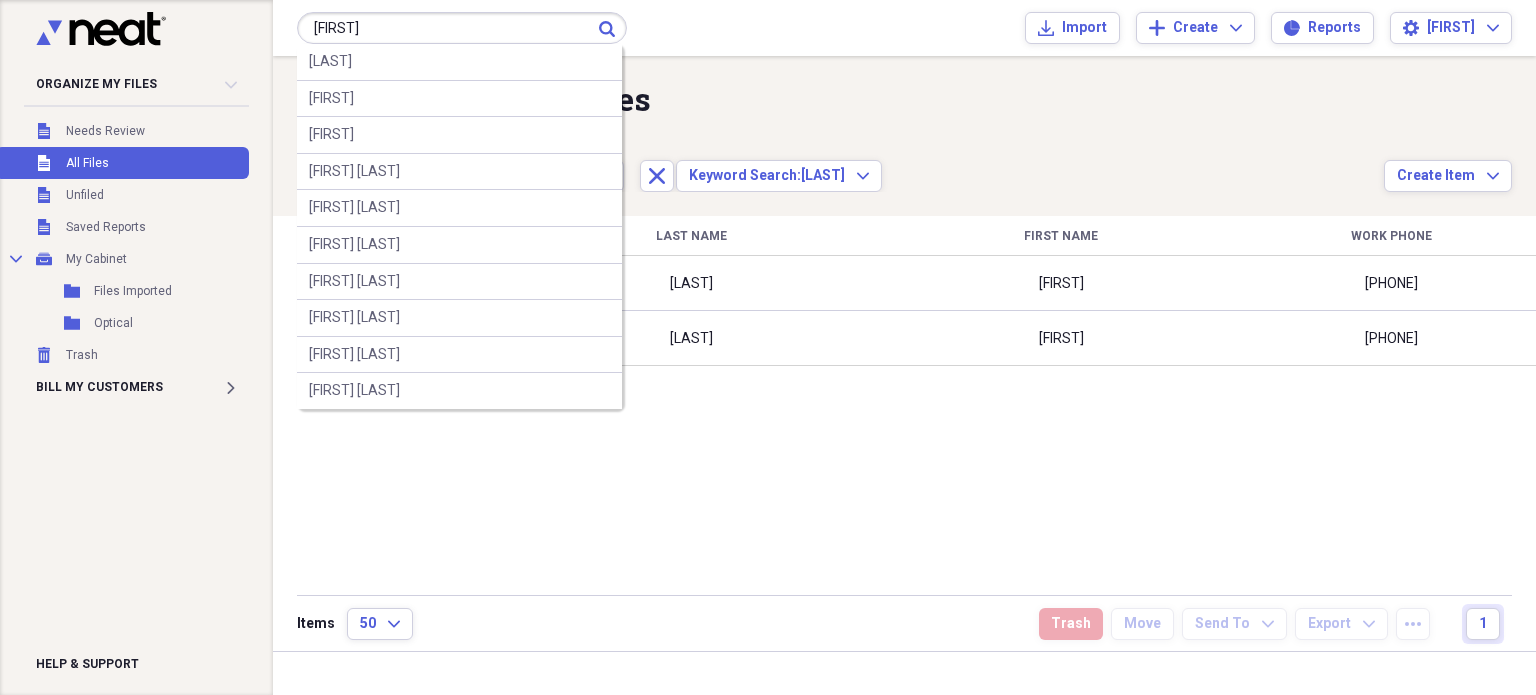 type on "marante" 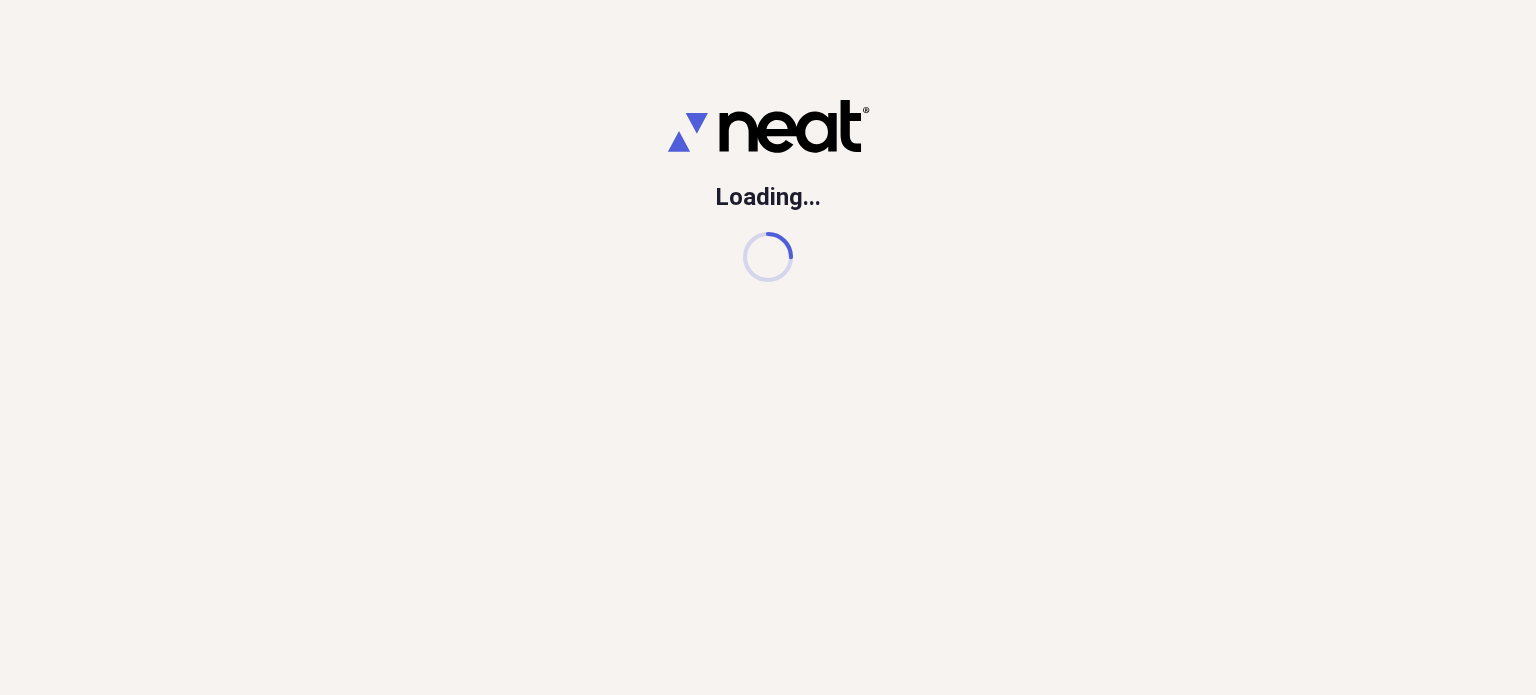 scroll, scrollTop: 0, scrollLeft: 0, axis: both 